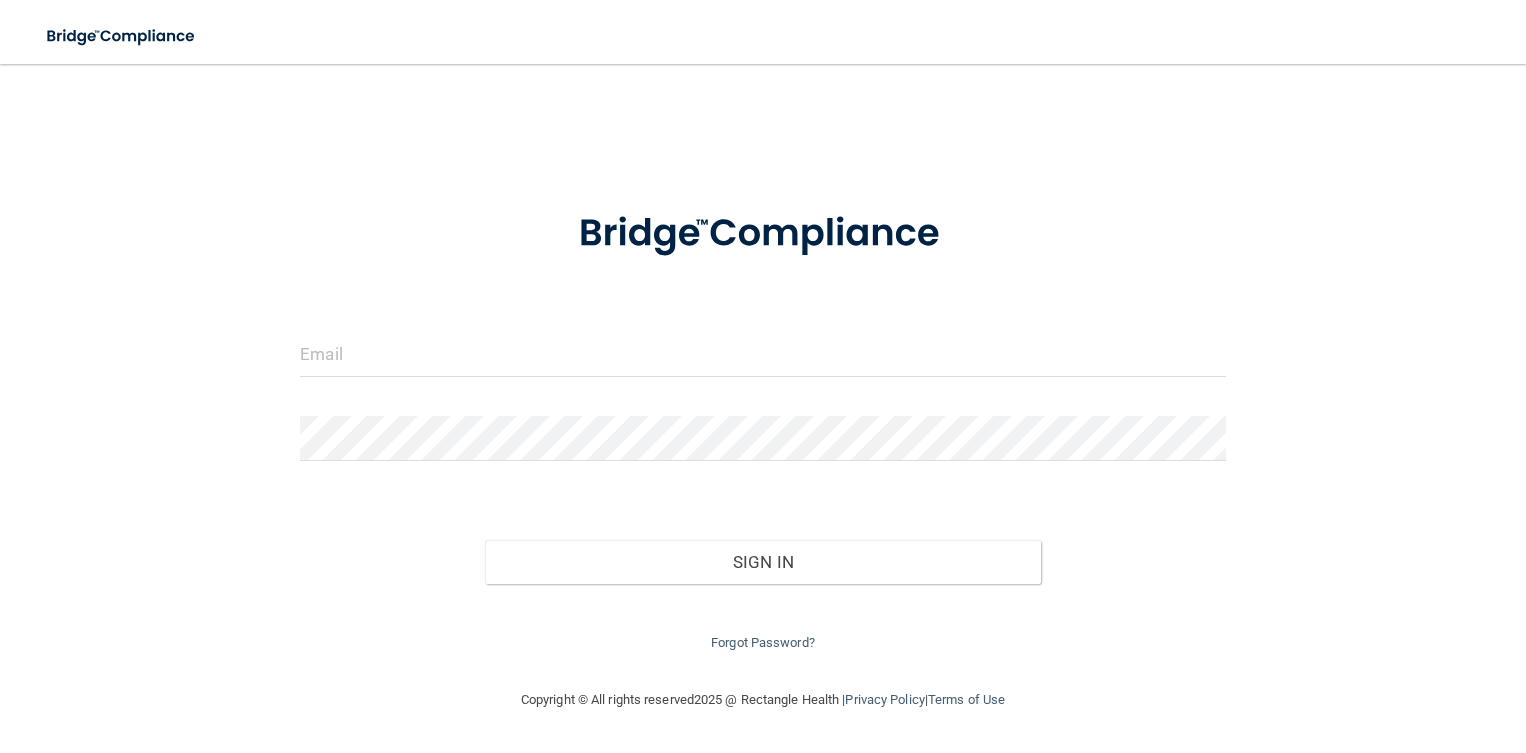 scroll, scrollTop: 0, scrollLeft: 0, axis: both 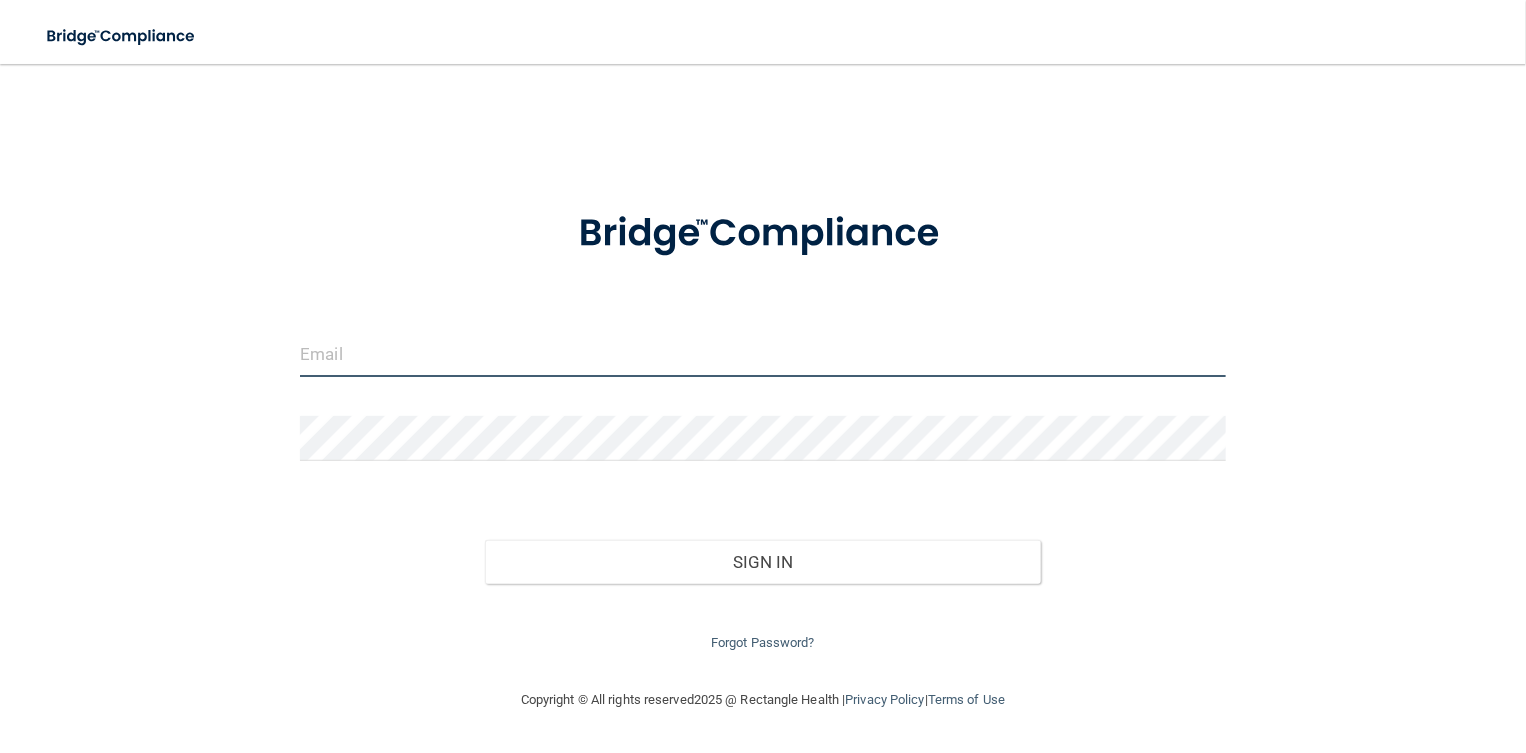 click at bounding box center (762, 354) 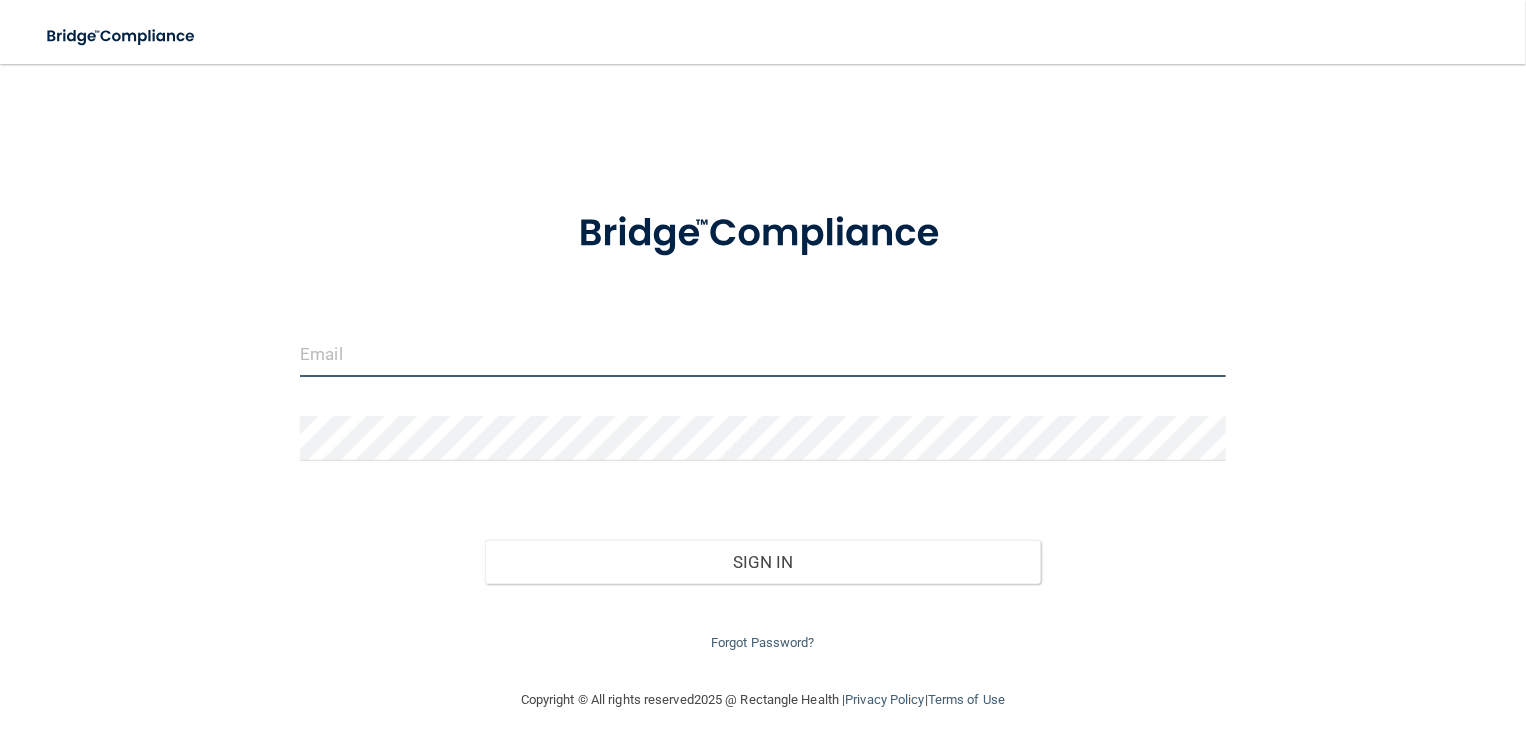 type on "rebeccathomas7111@gmail.com" 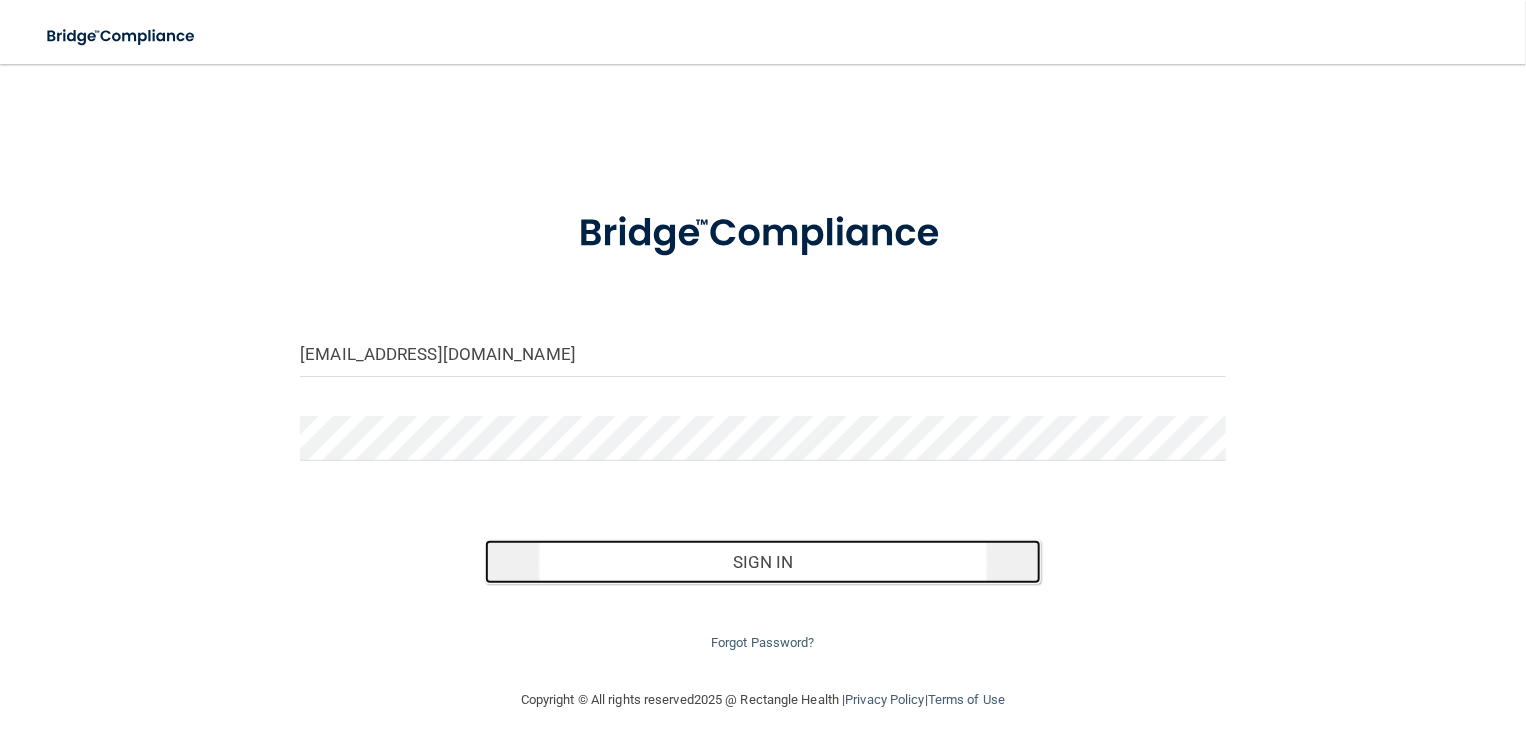 click on "Sign In" at bounding box center [762, 562] 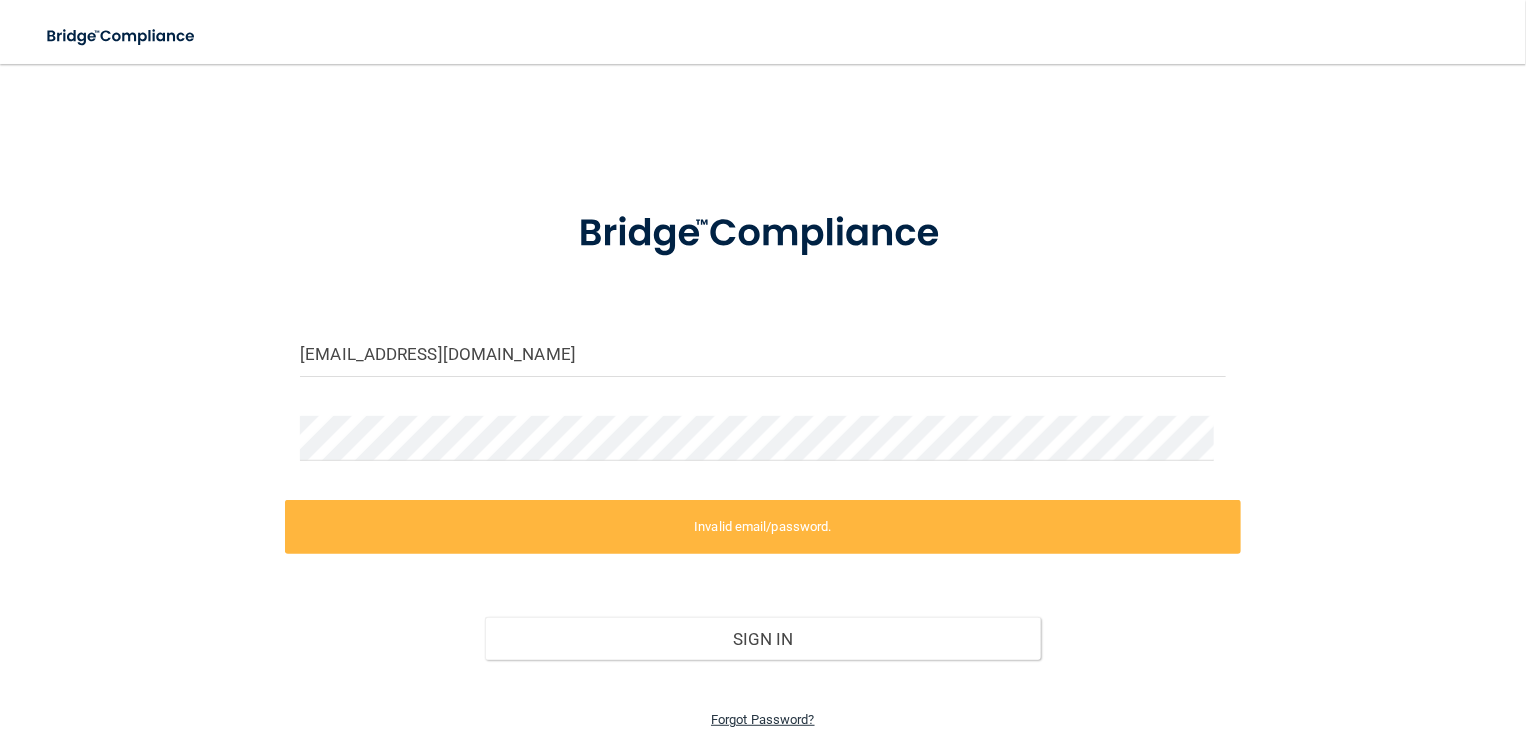 click on "Forgot Password?" at bounding box center (763, 719) 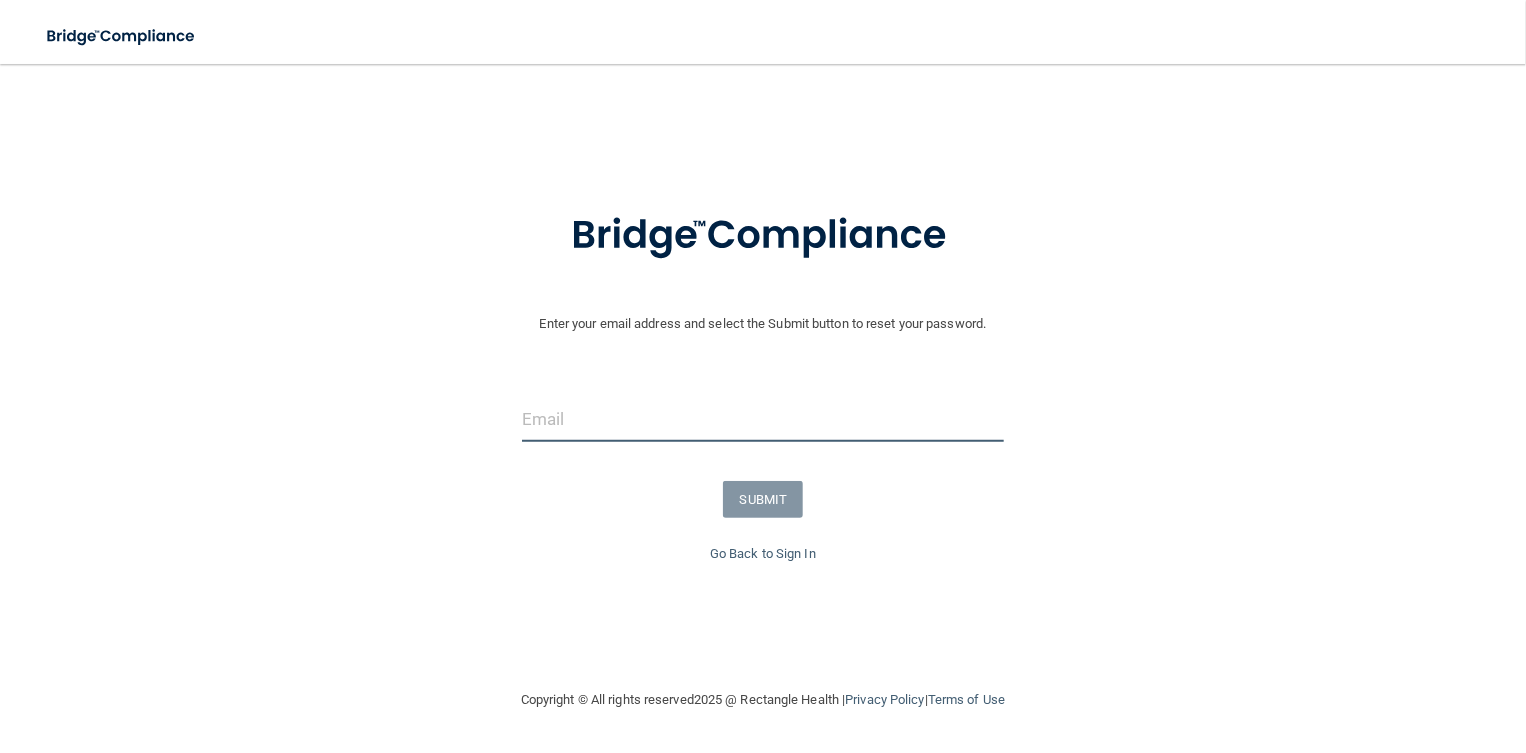 click at bounding box center [763, 419] 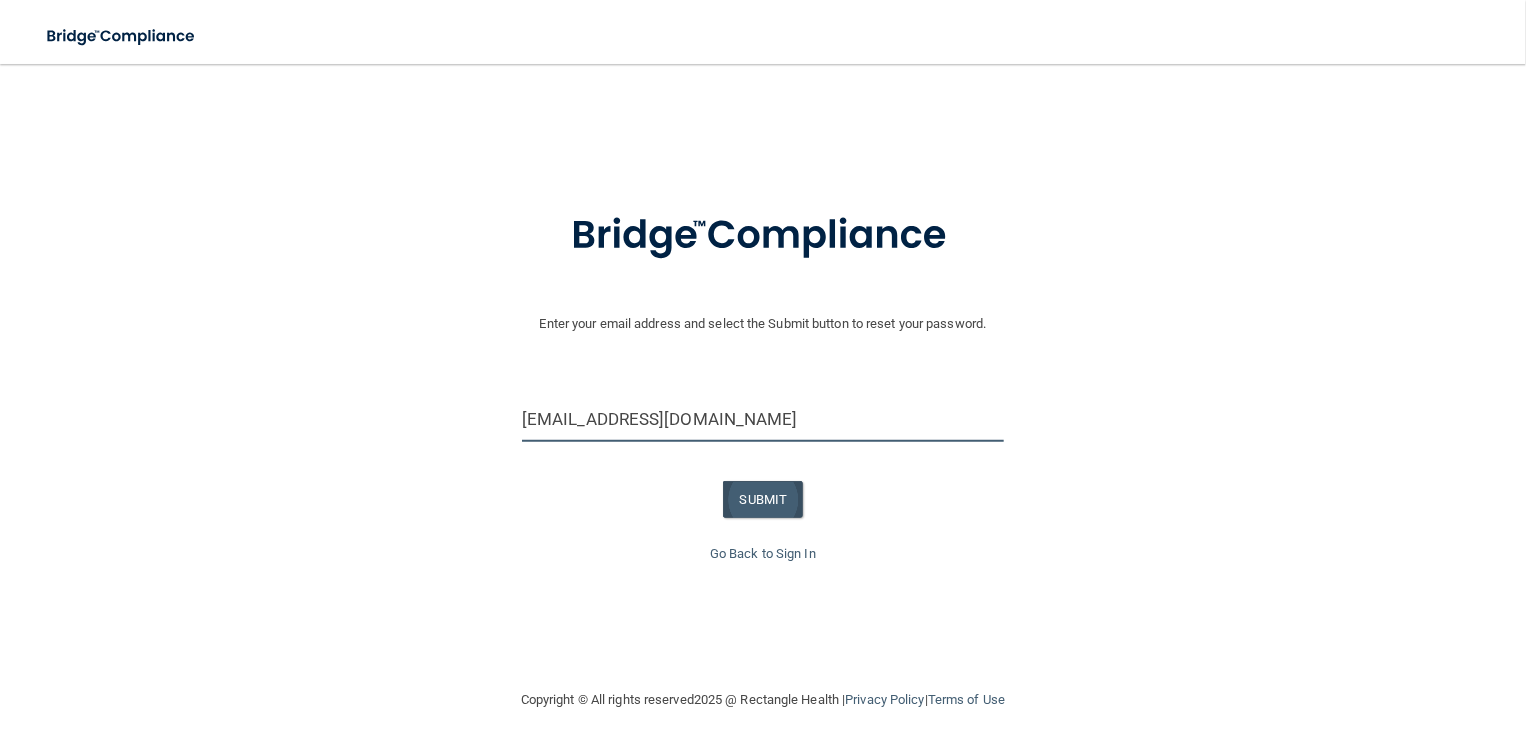 type on "[EMAIL_ADDRESS][DOMAIN_NAME]" 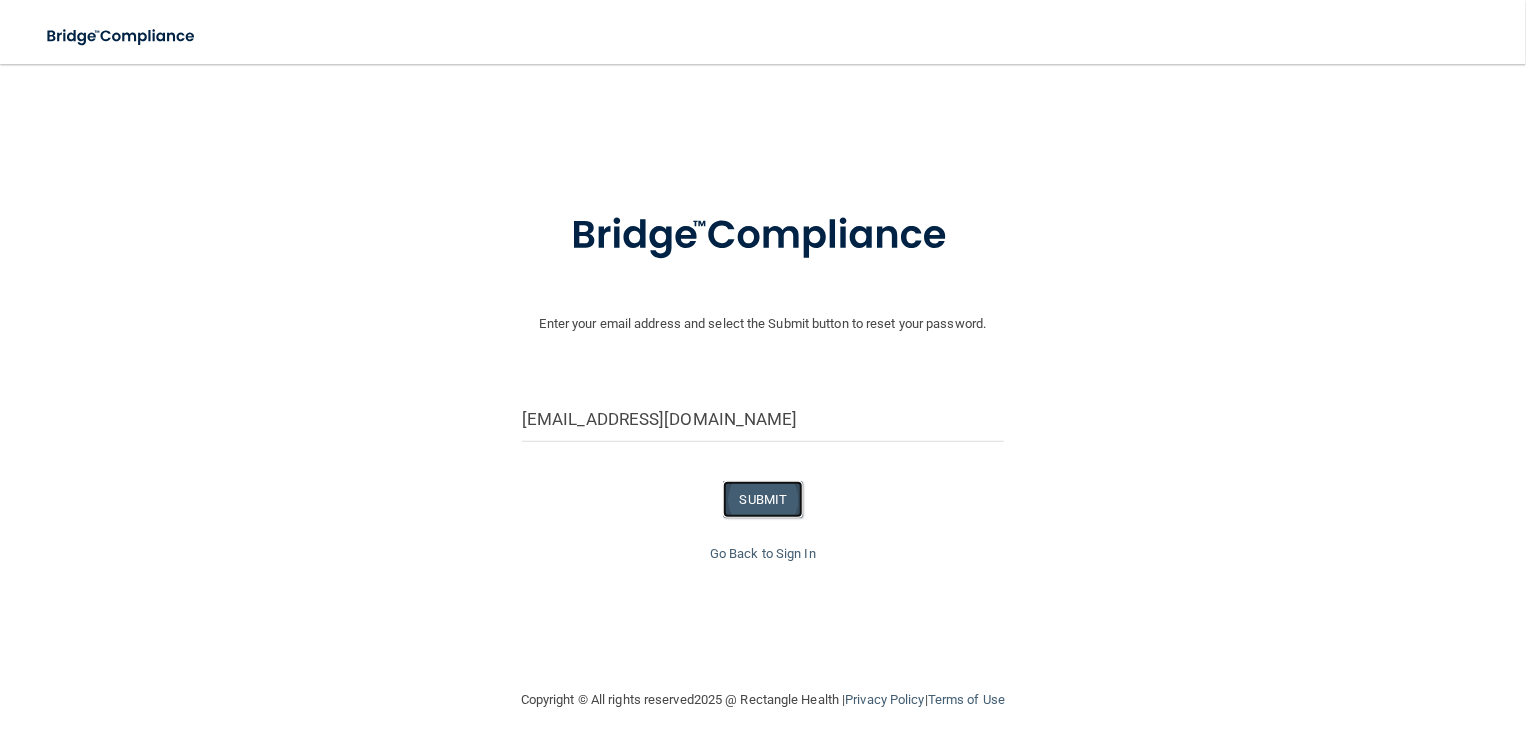 click on "SUBMIT" at bounding box center (763, 499) 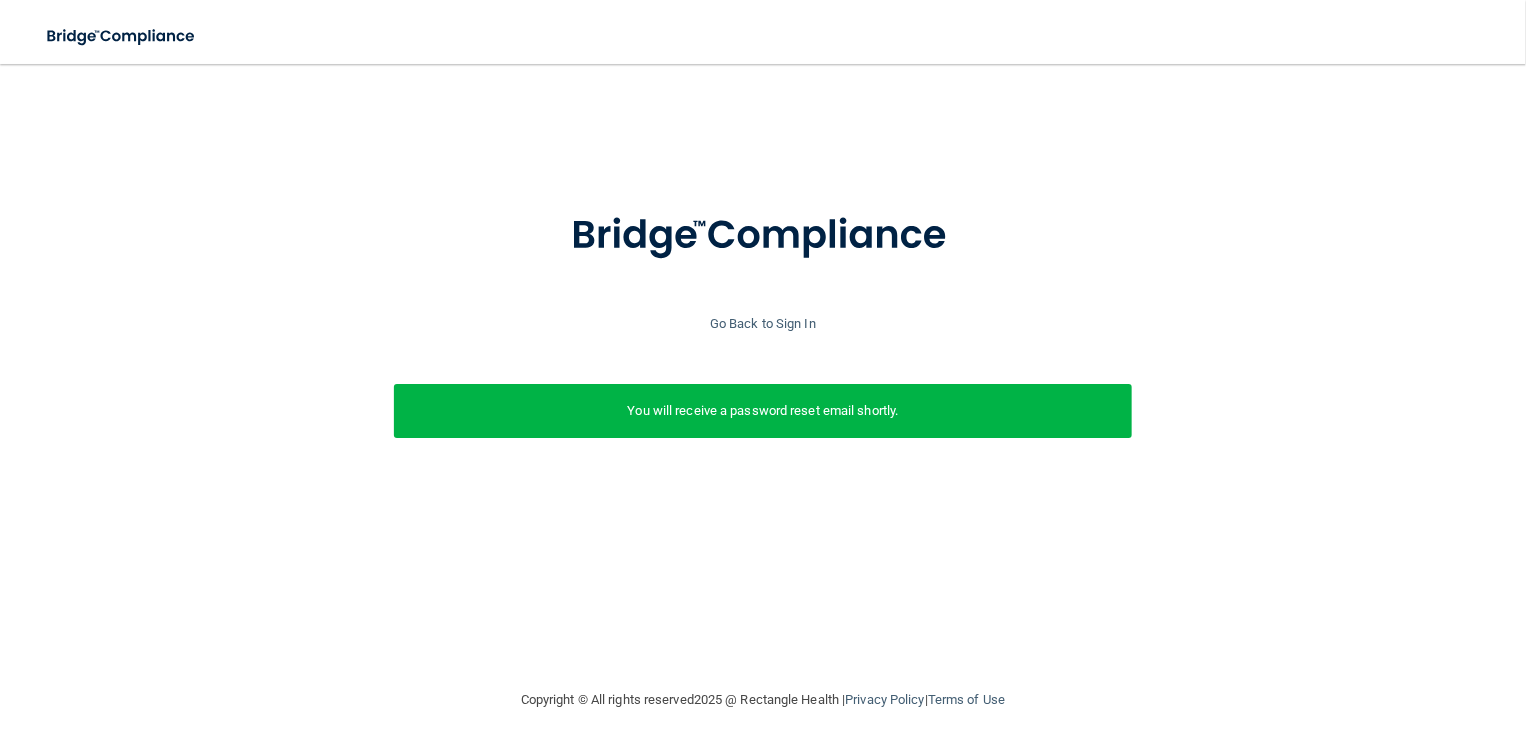 click on "Go Back to Sign In" at bounding box center [763, 324] 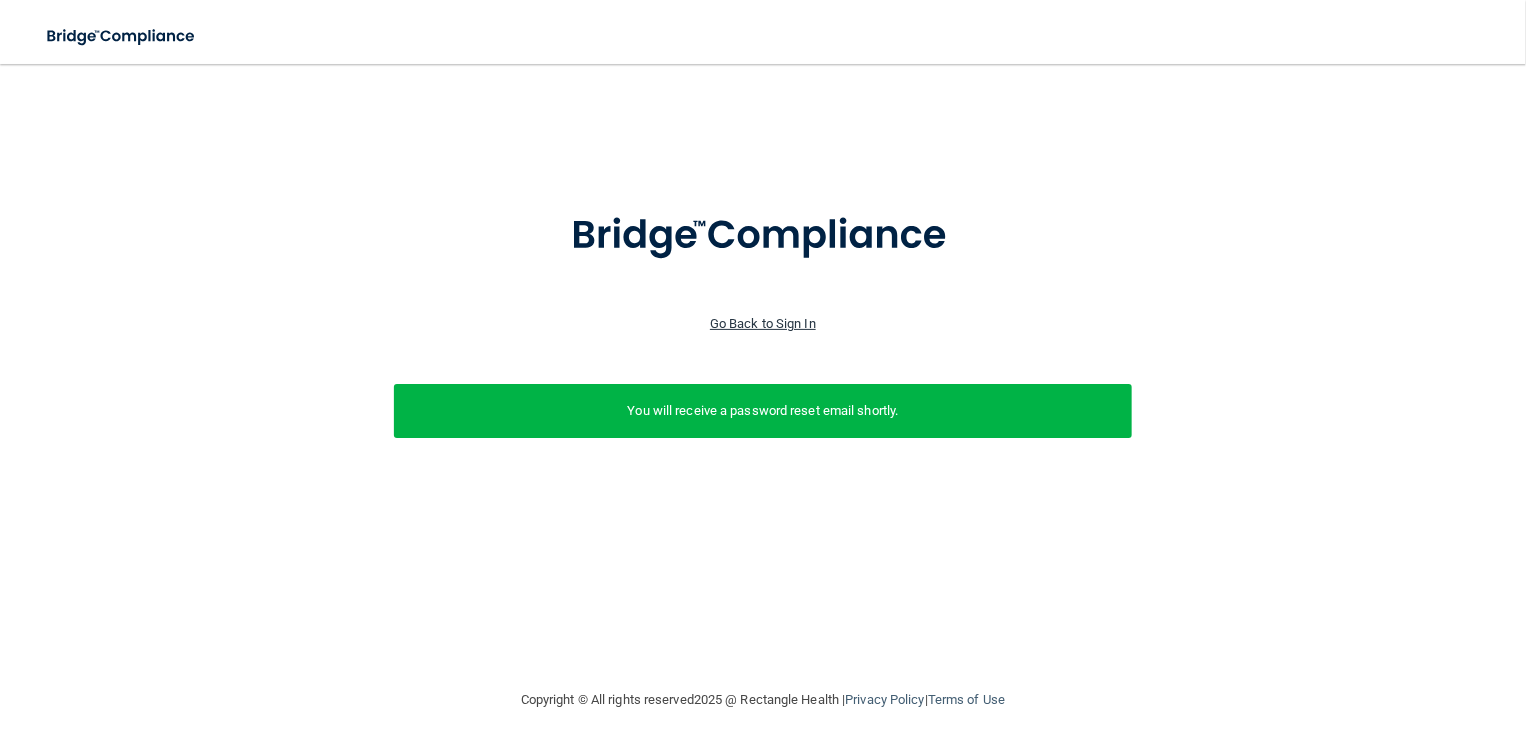 click on "Go Back to Sign In" at bounding box center [763, 323] 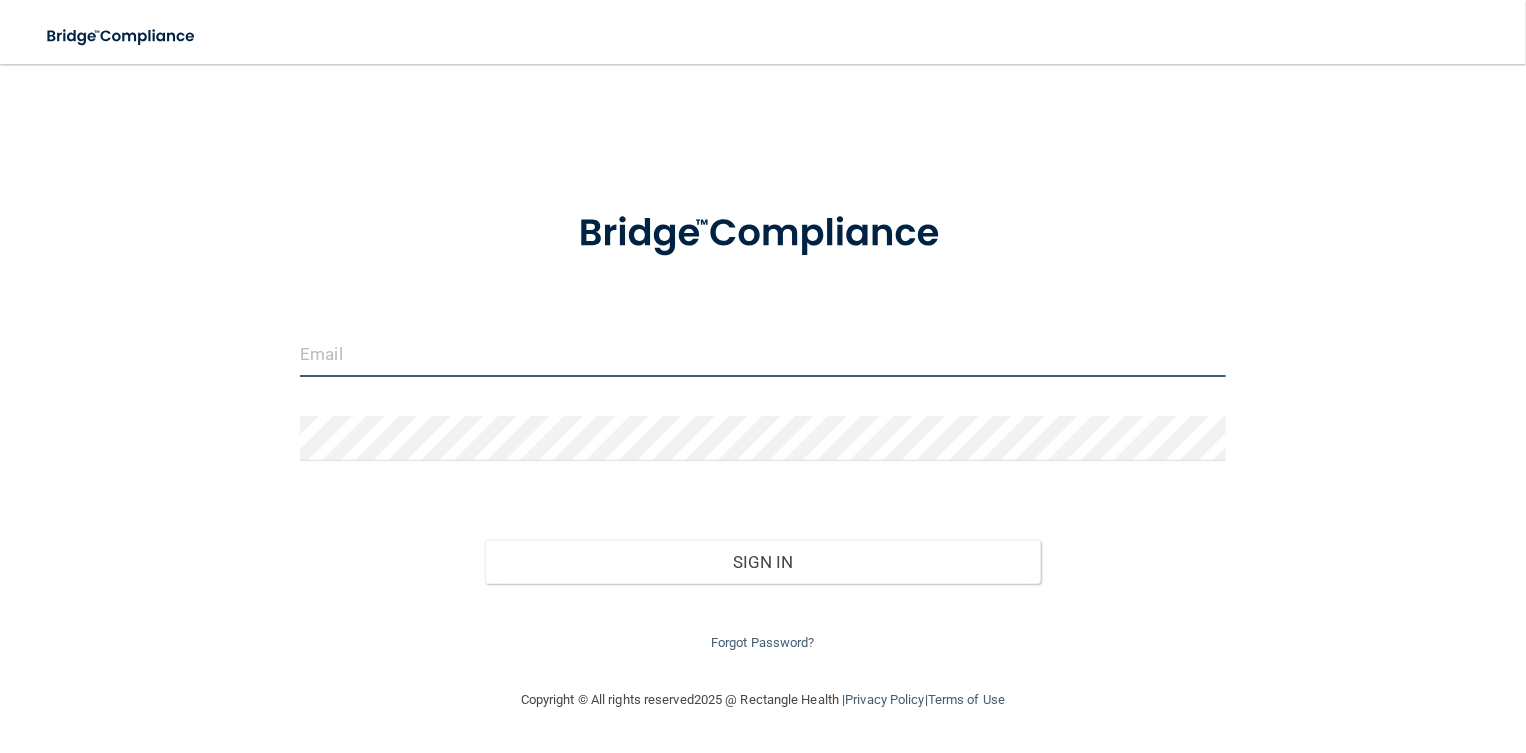 click at bounding box center [762, 354] 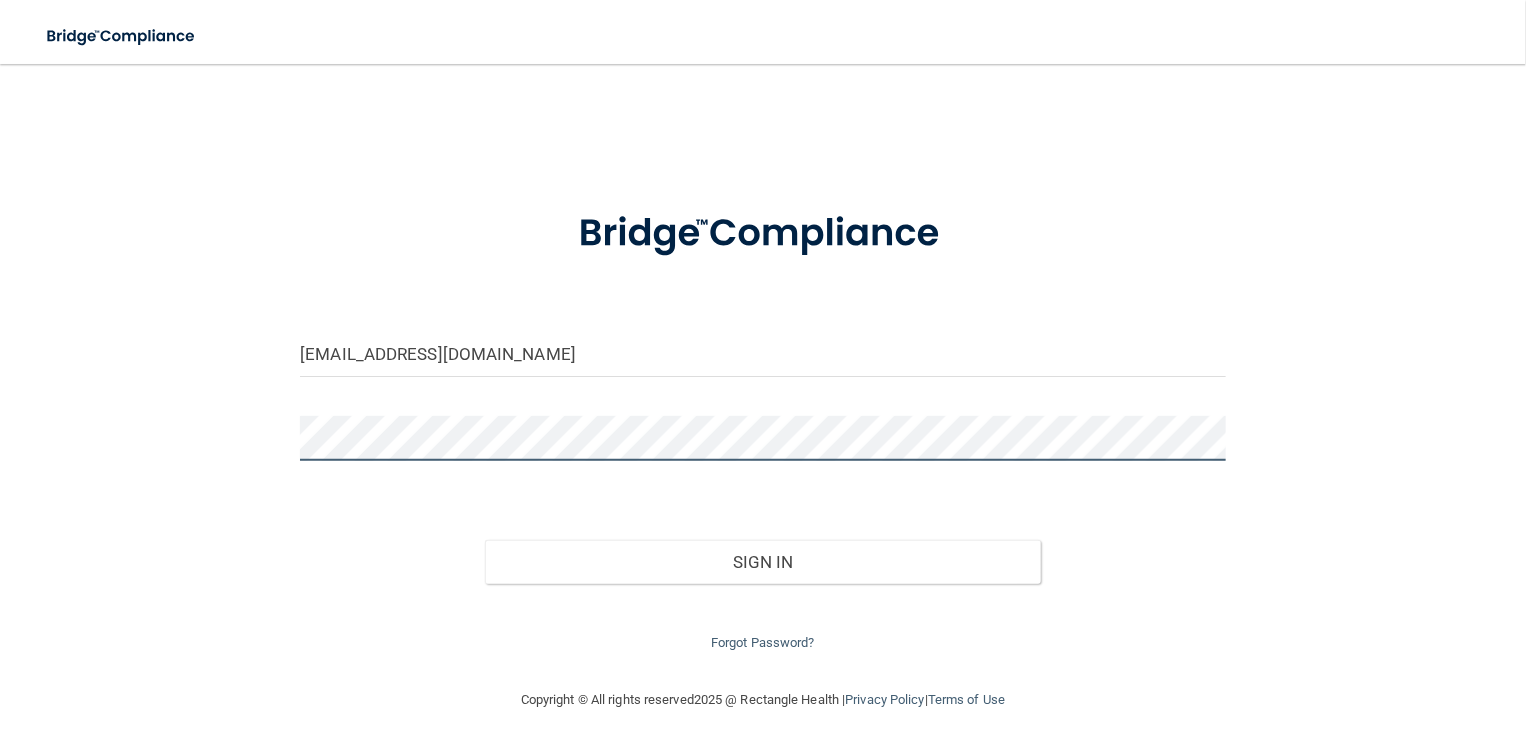 click on "Sign In" at bounding box center [762, 562] 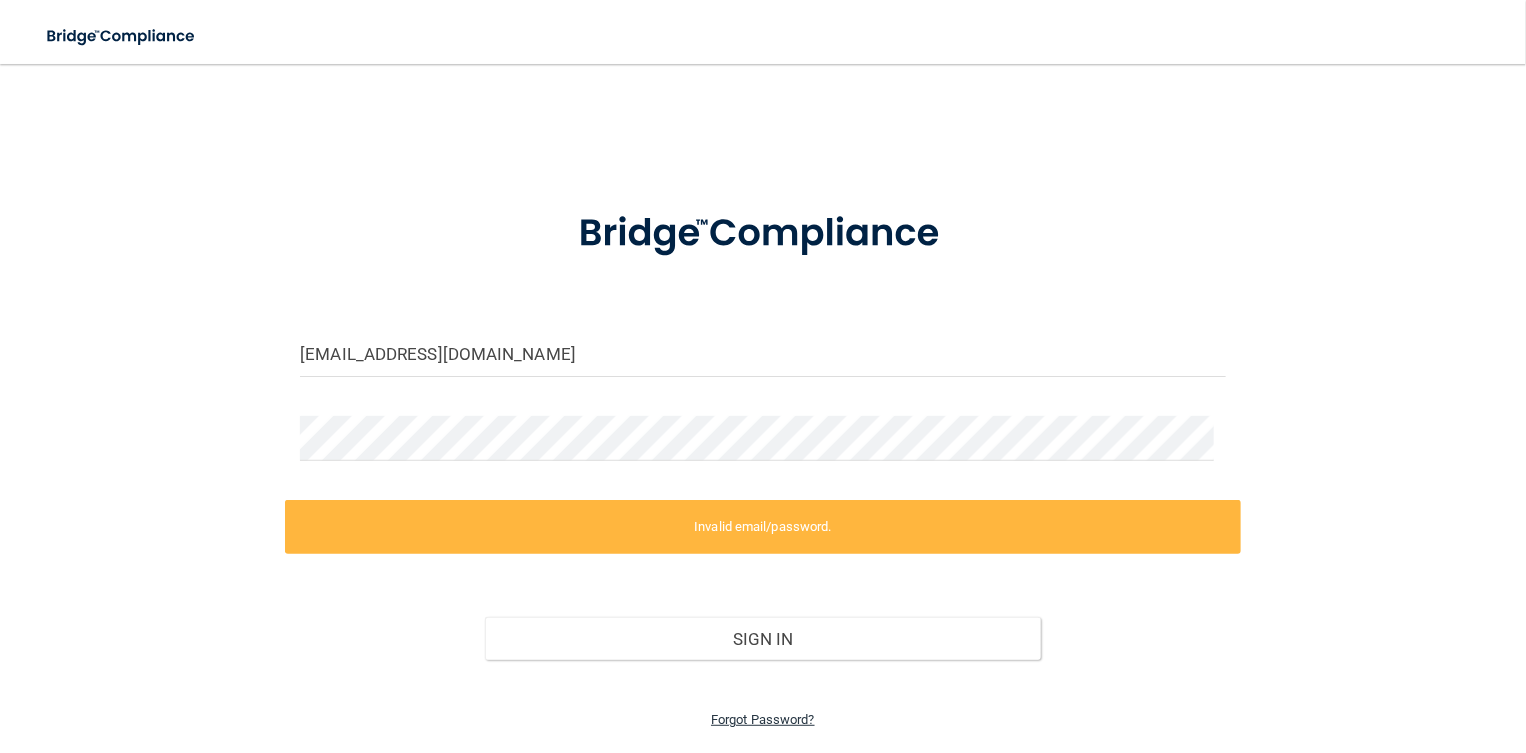 click on "Forgot Password?" at bounding box center [763, 719] 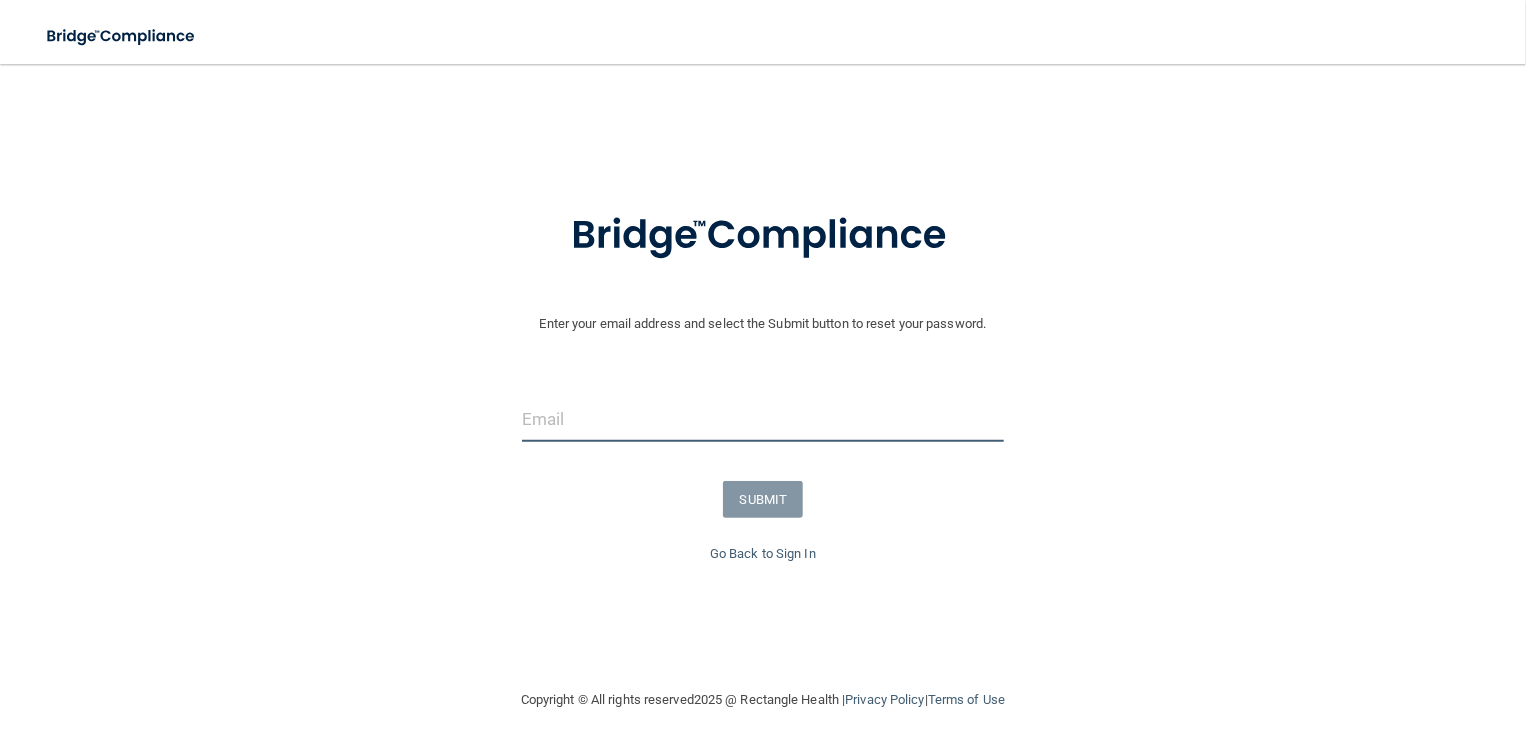 click at bounding box center (763, 419) 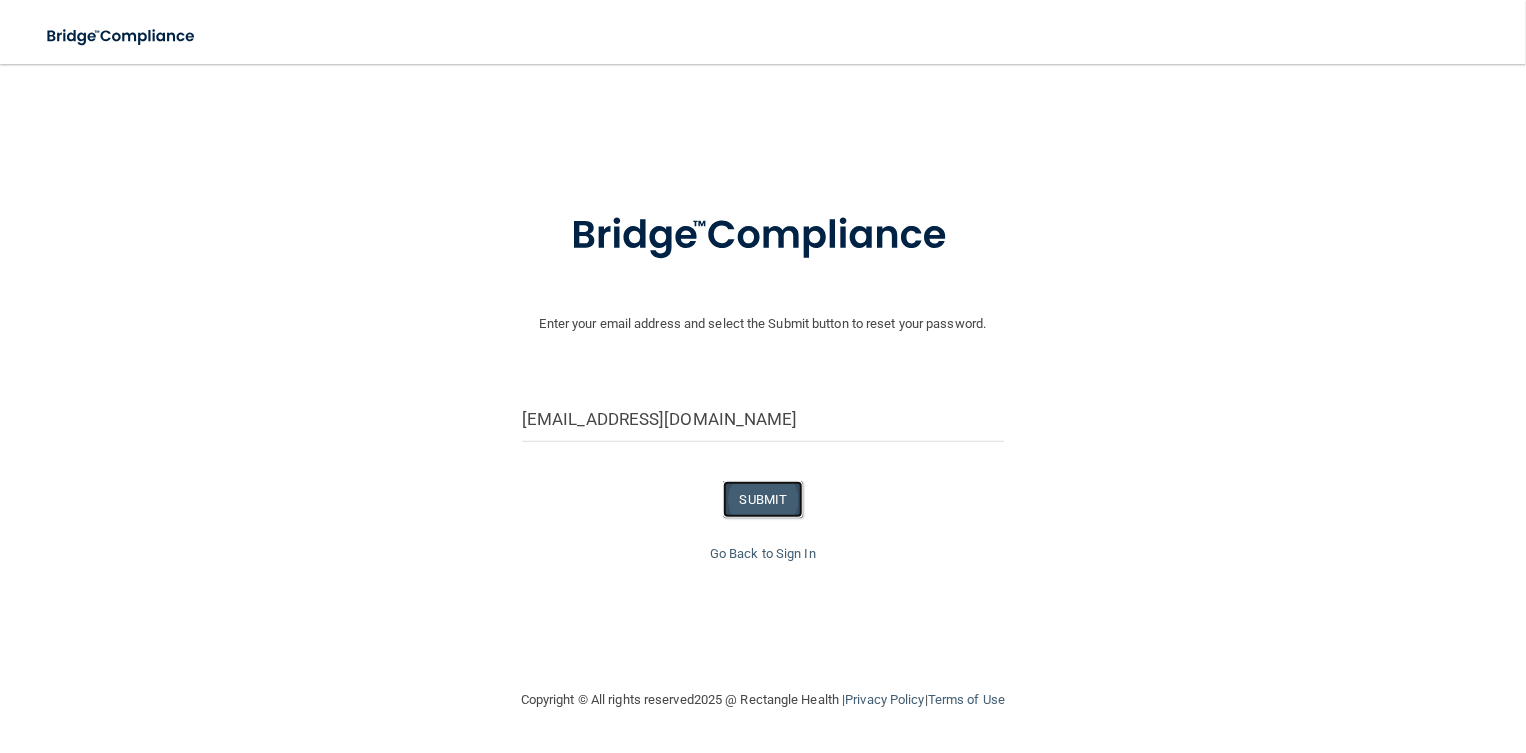 click on "SUBMIT" at bounding box center (763, 499) 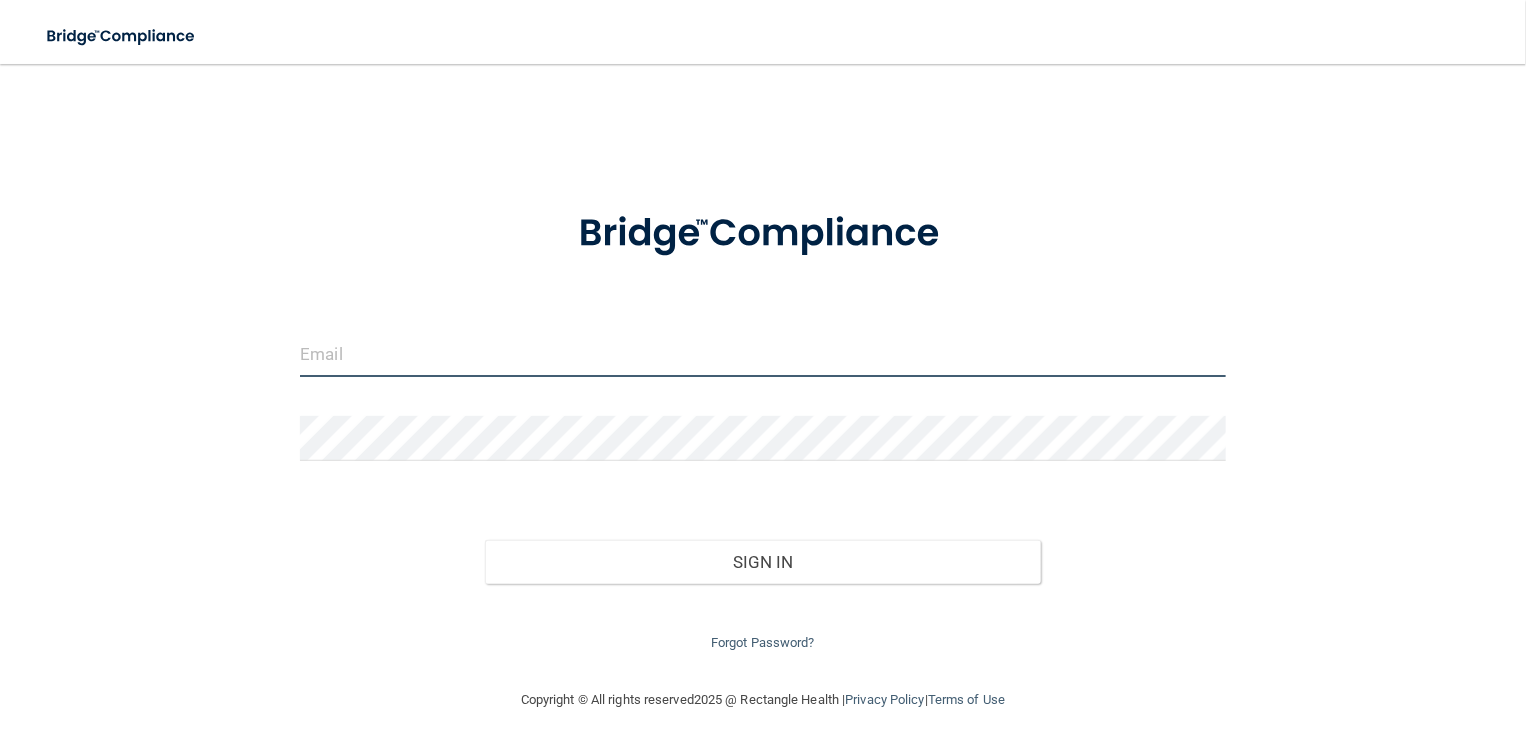 click at bounding box center [762, 354] 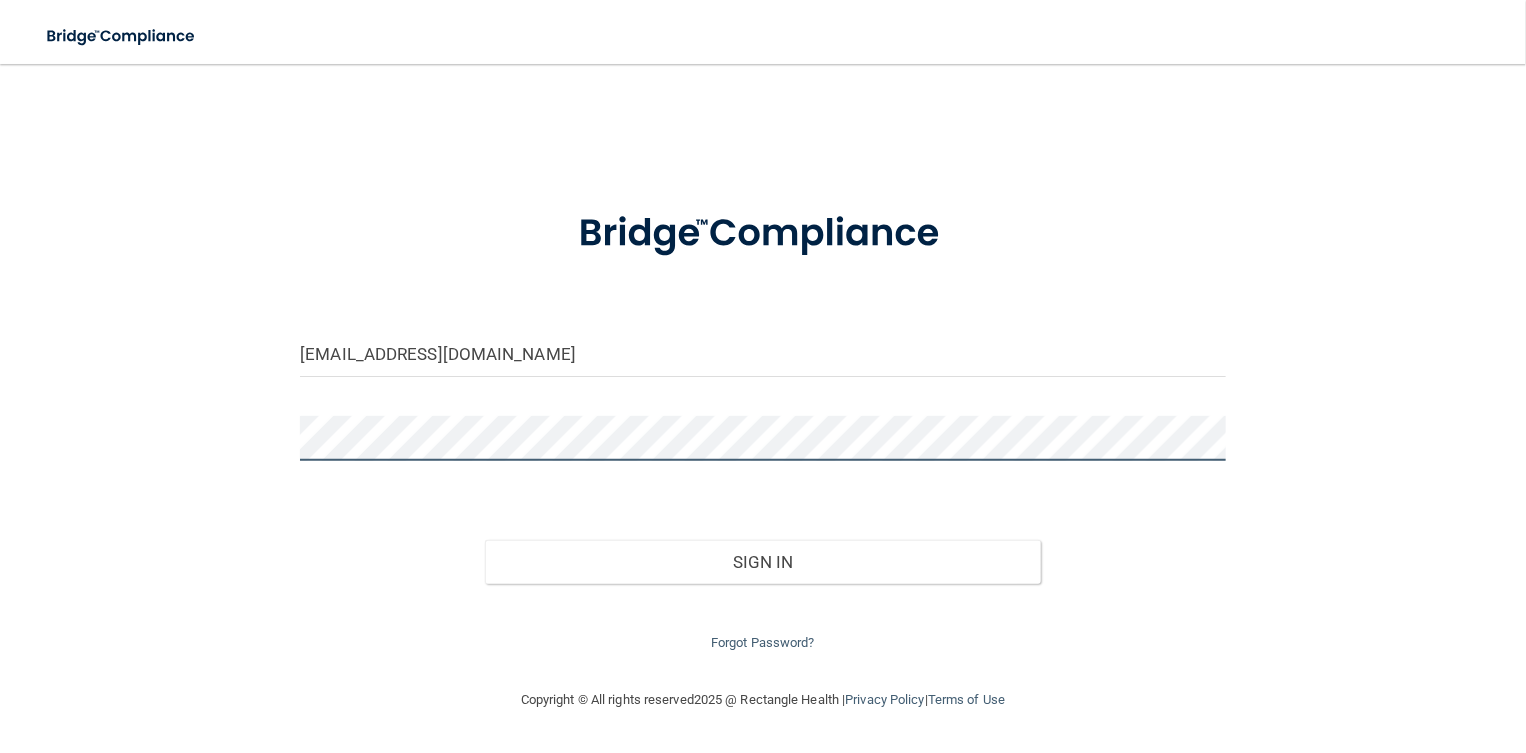 click on "Sign In" at bounding box center [762, 562] 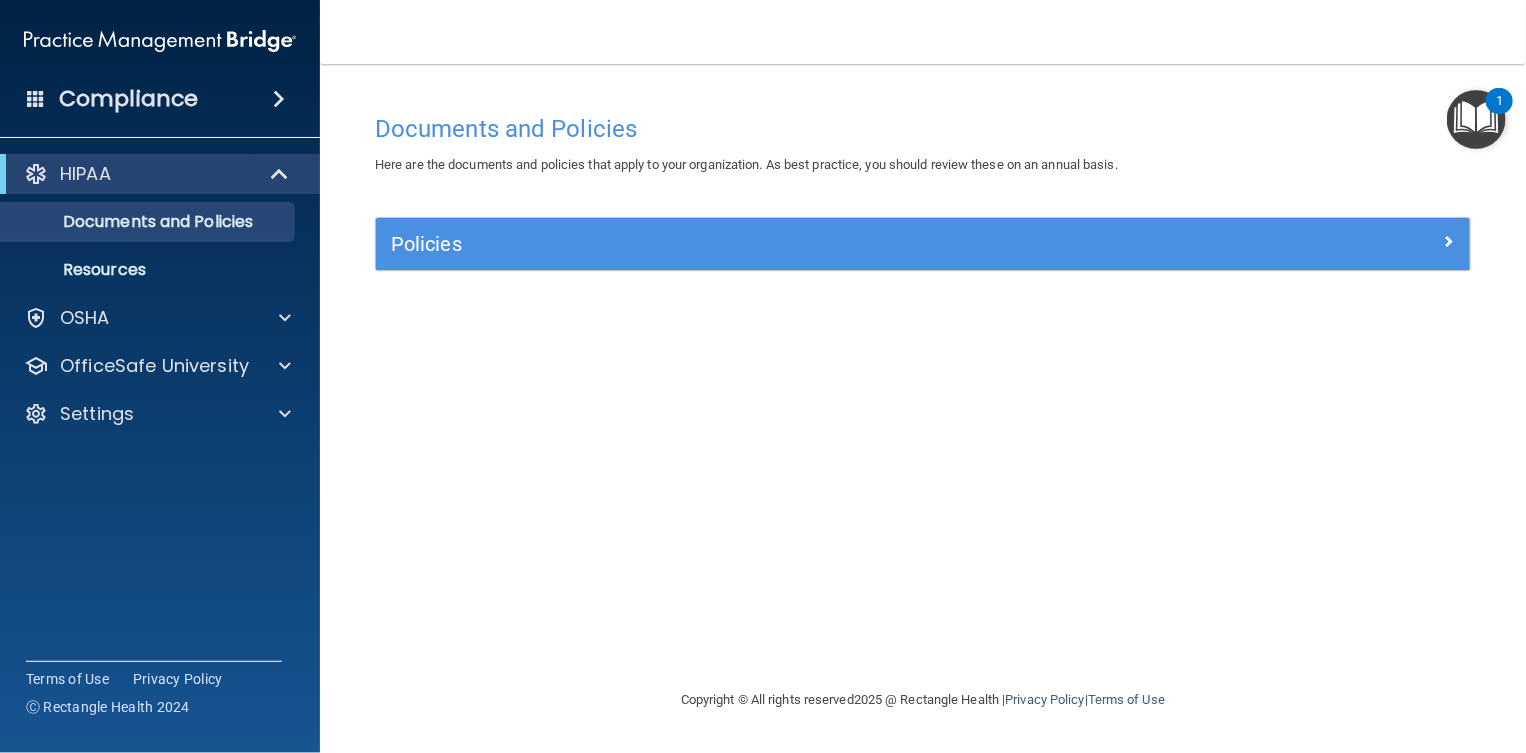 click at bounding box center (279, 99) 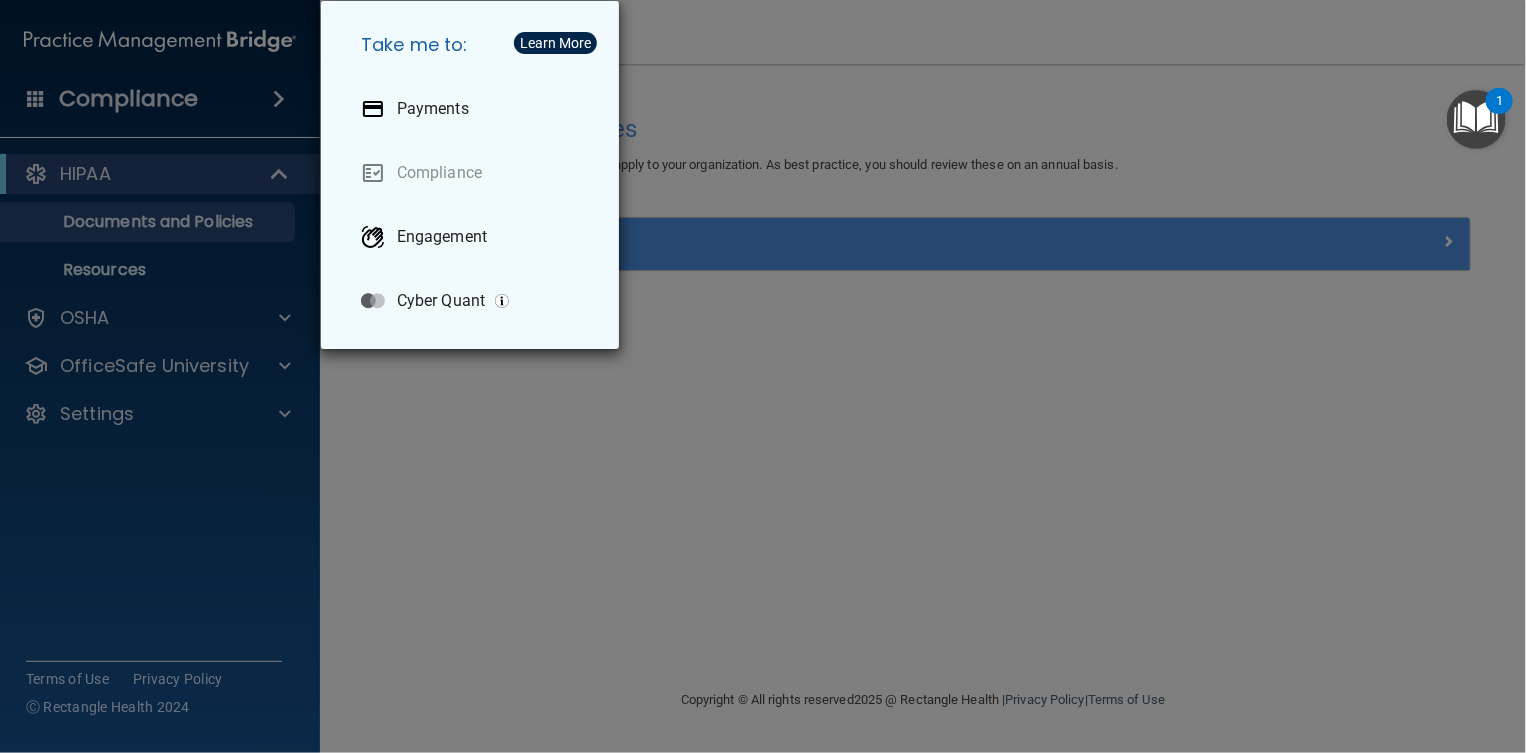 click on "Take me to:             Payments                   Compliance                     Engagement                     Cyber Quant" at bounding box center (763, 376) 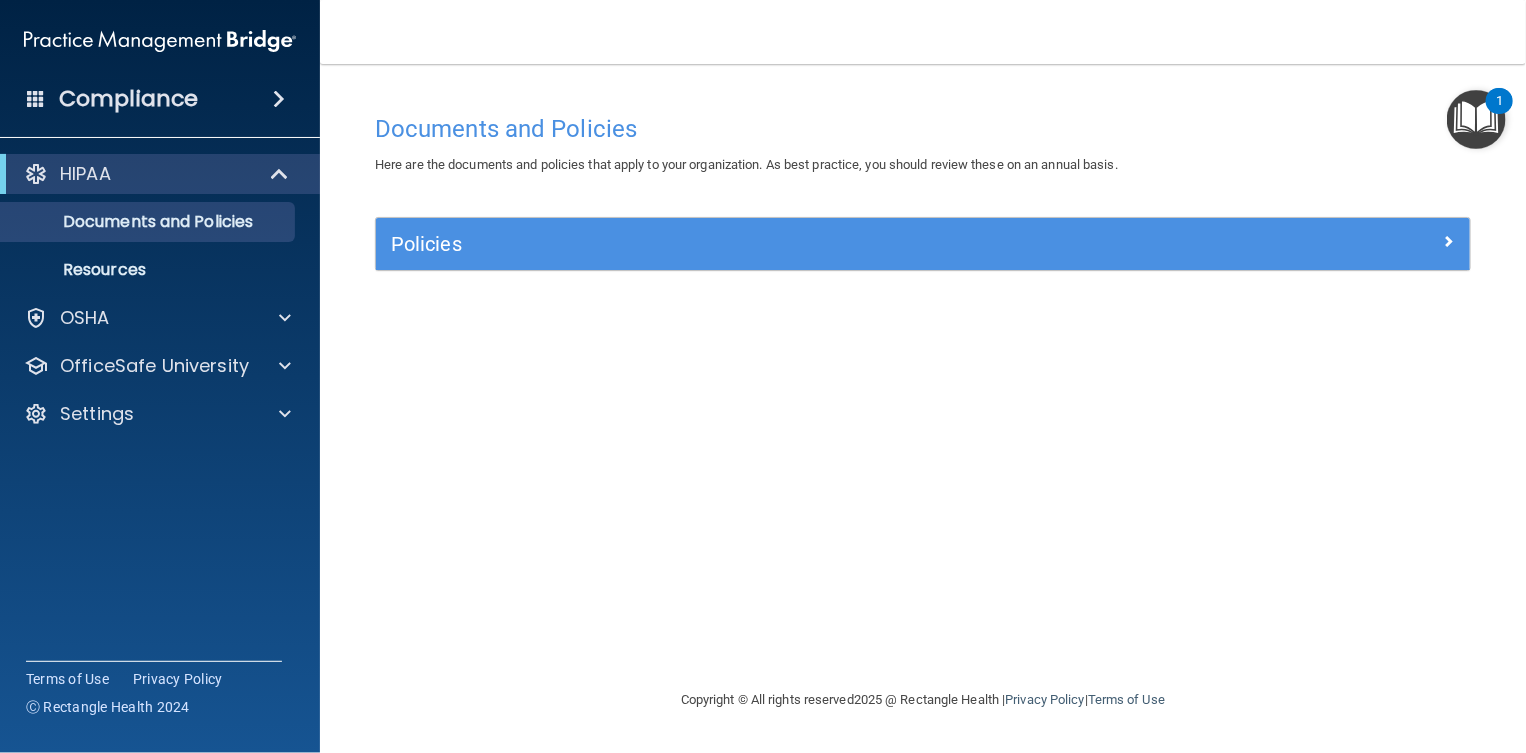 click on "Policies" at bounding box center [923, 244] 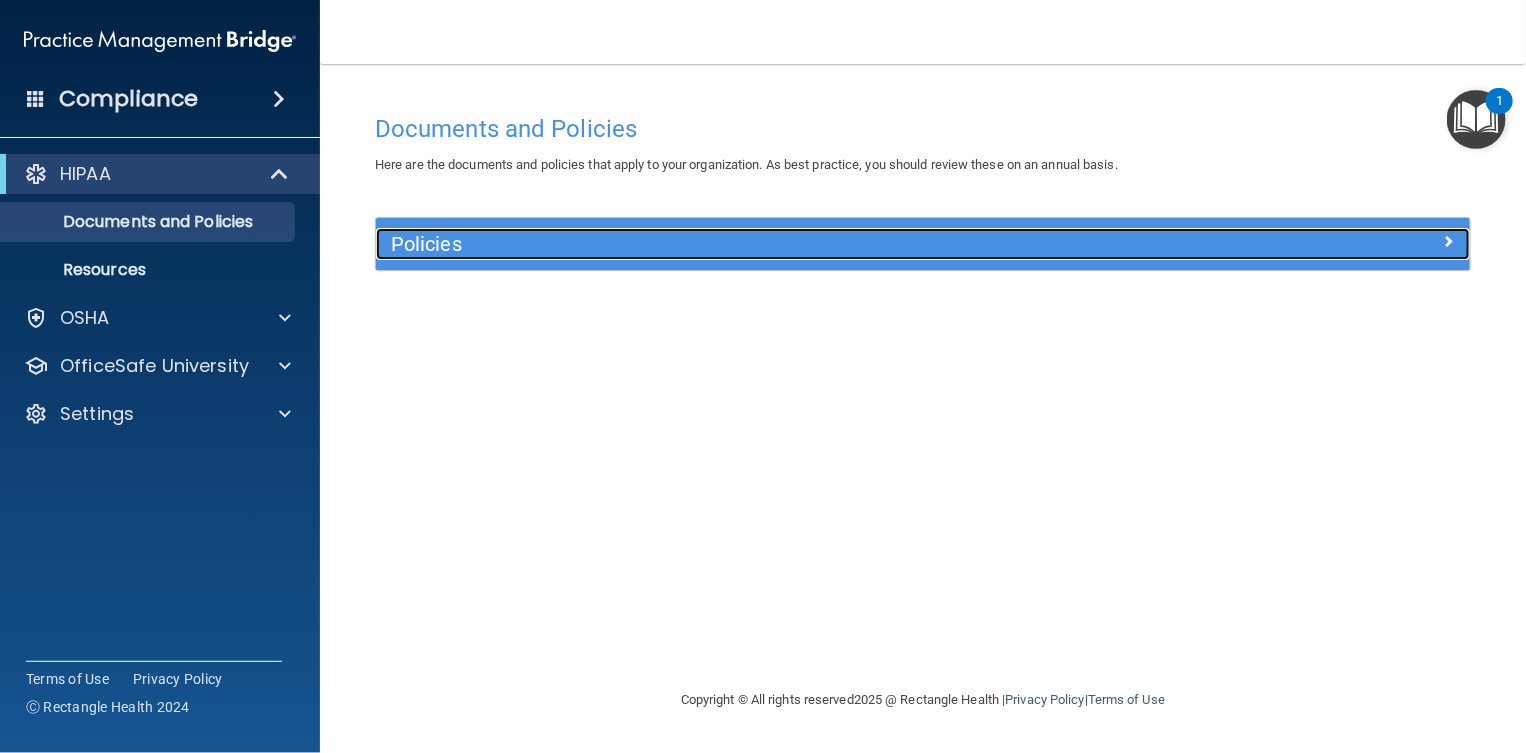 click at bounding box center (1334, 240) 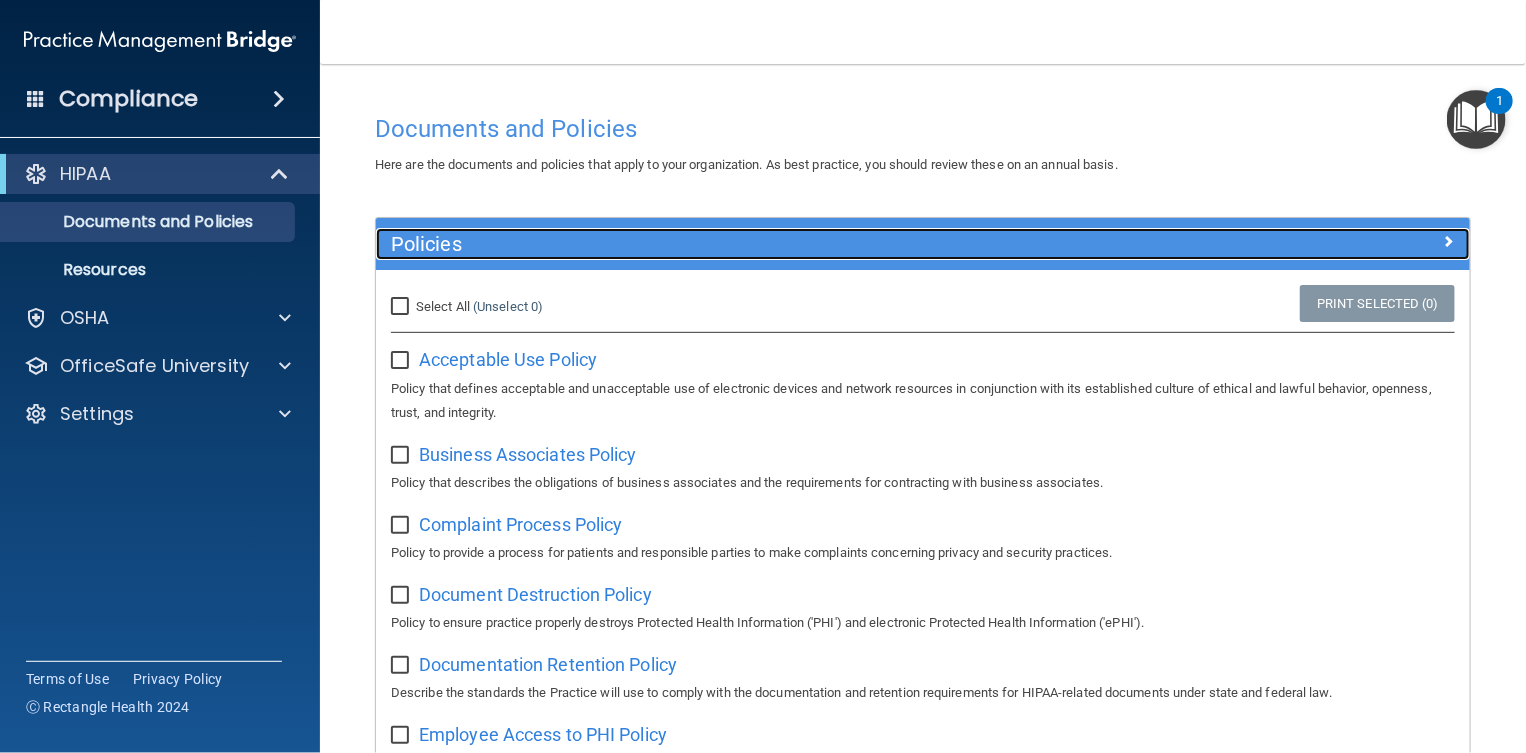 click at bounding box center (1449, 241) 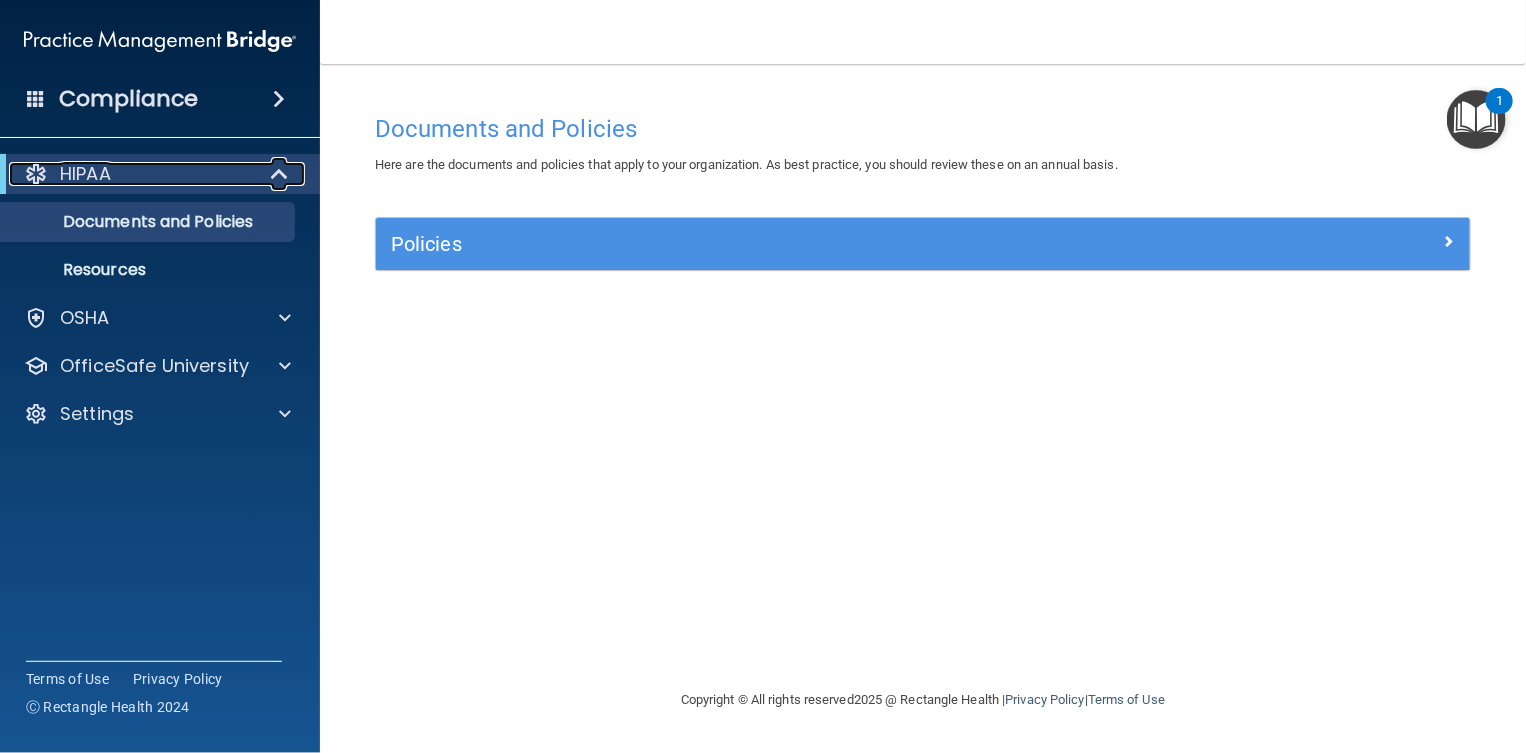 click at bounding box center [36, 174] 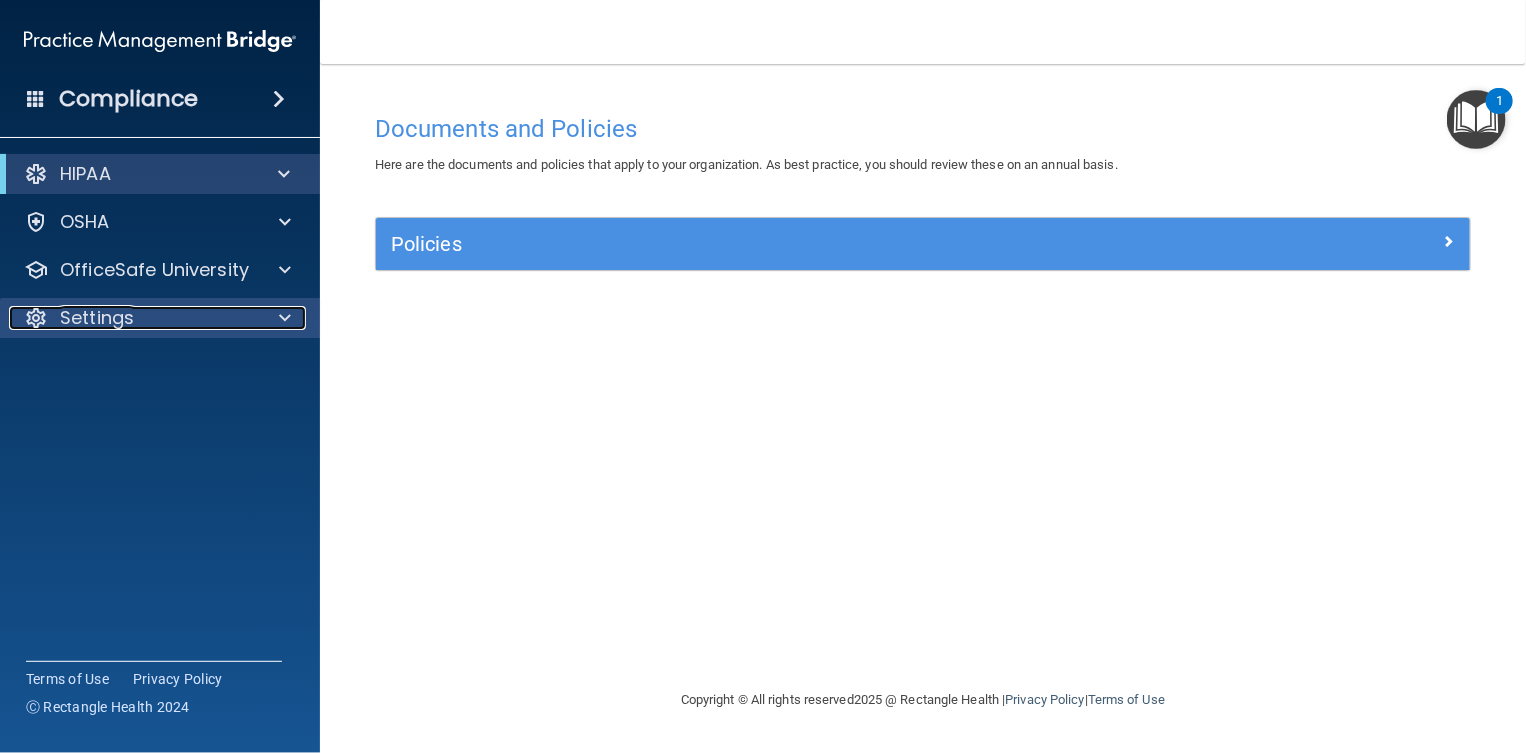 click on "Settings" at bounding box center [97, 318] 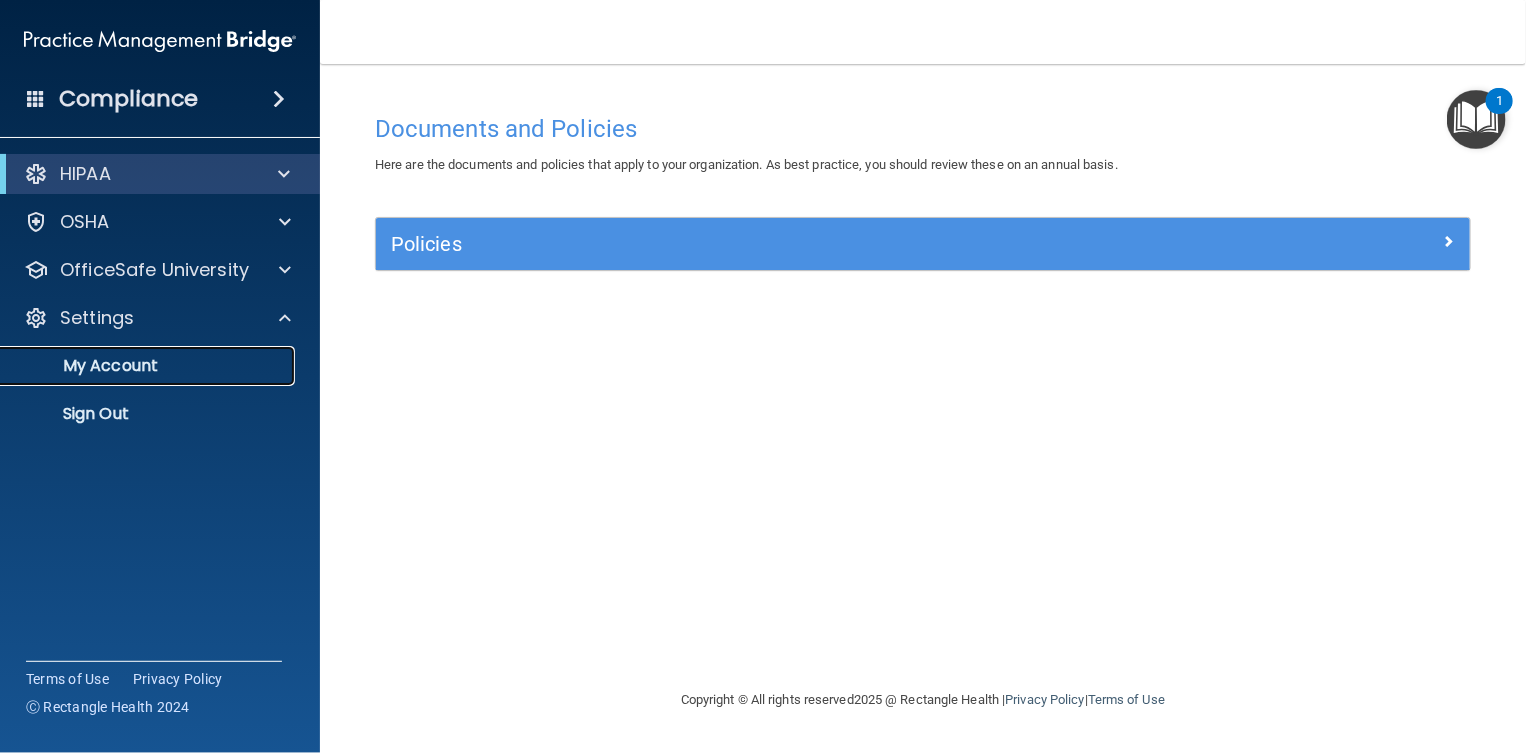 click on "My Account" at bounding box center [149, 366] 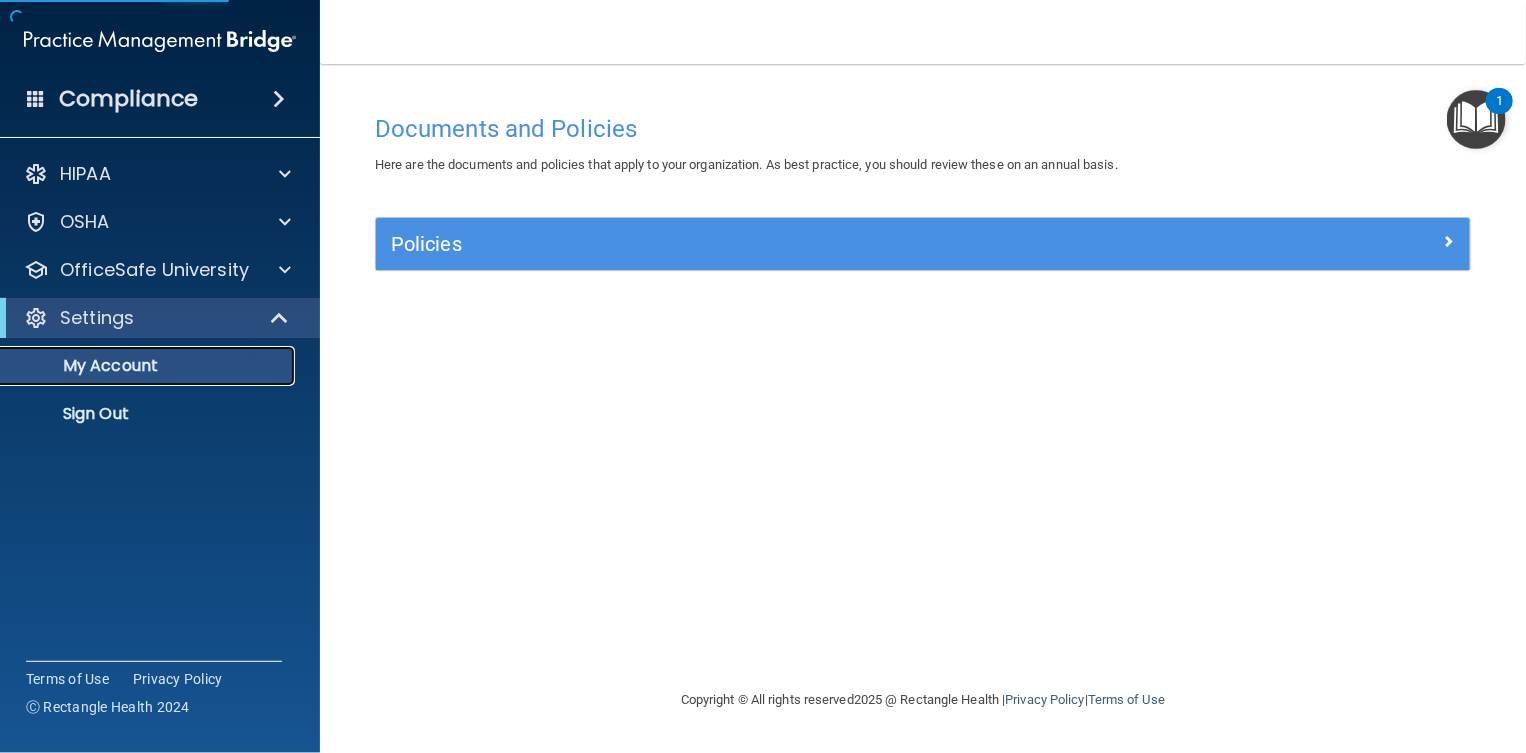 click on "My Account" at bounding box center [149, 366] 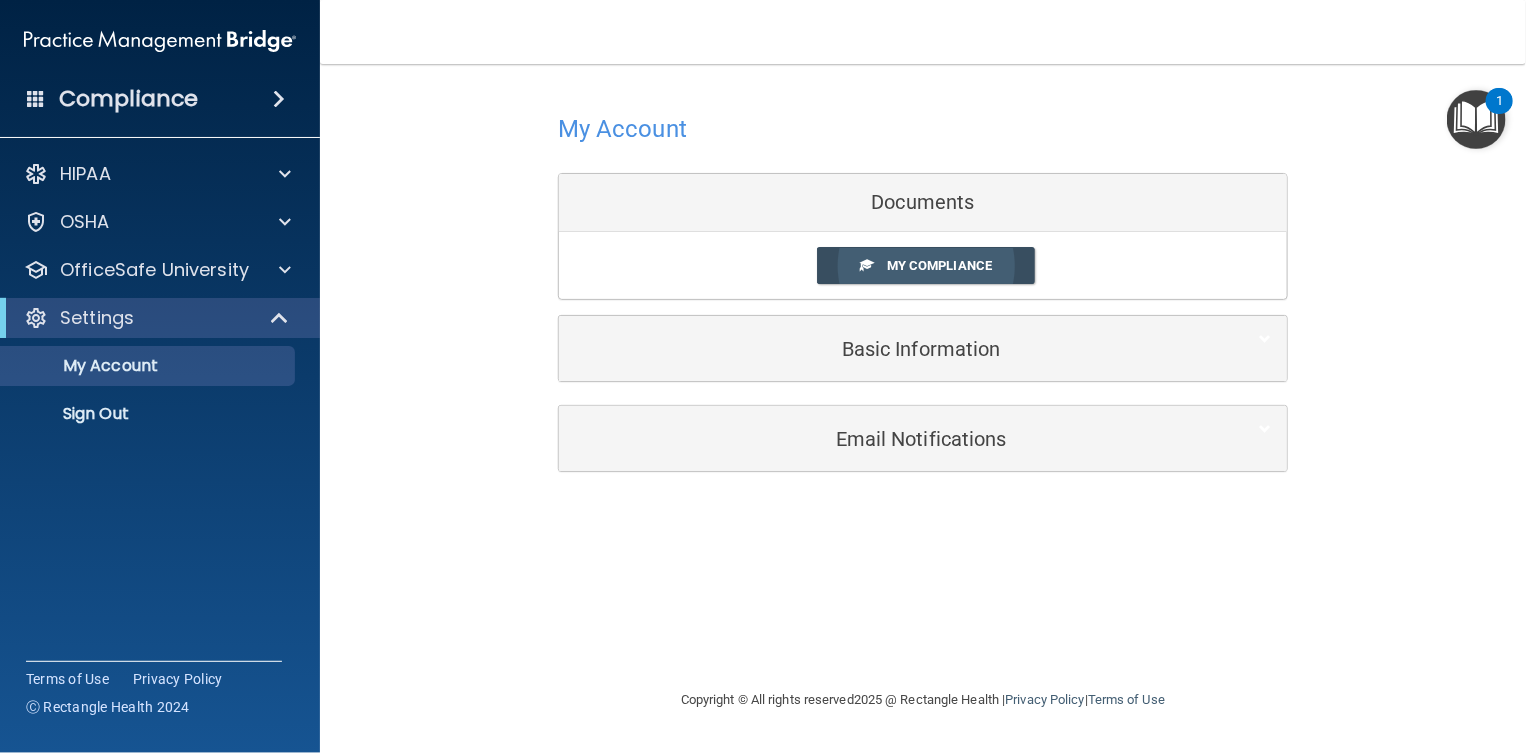 click on "My Compliance" at bounding box center (939, 265) 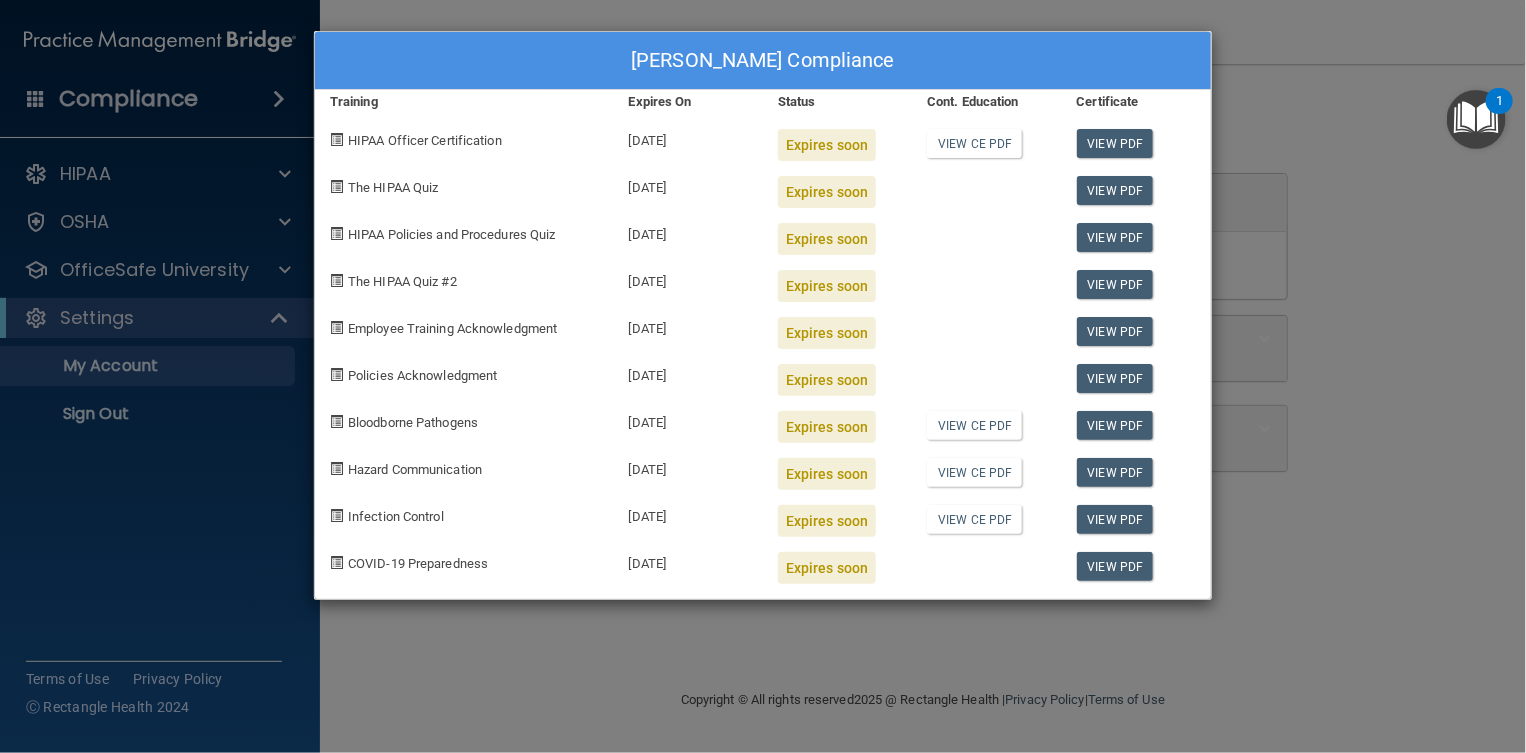 click on "Expires soon" at bounding box center [827, 145] 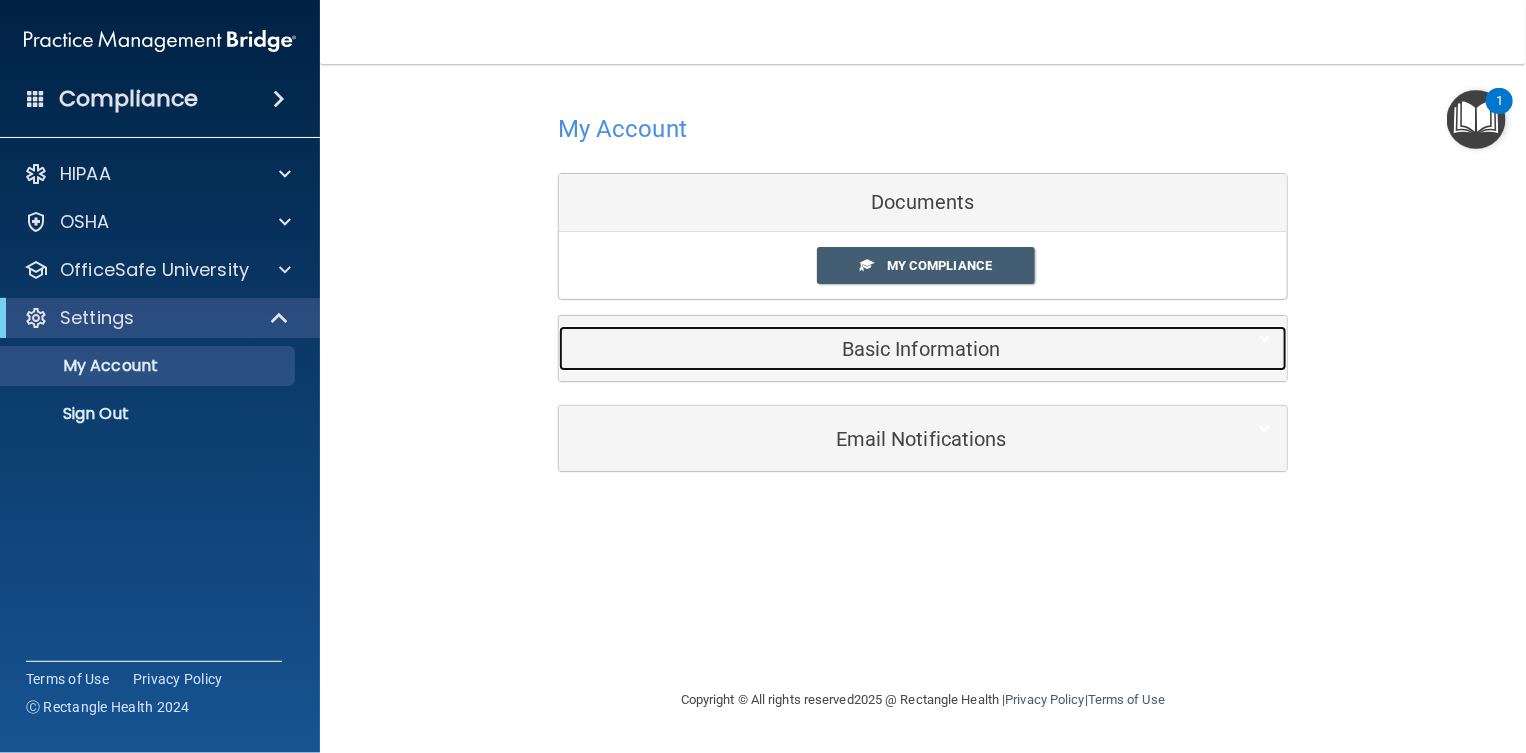 click on "Basic Information" at bounding box center [892, 349] 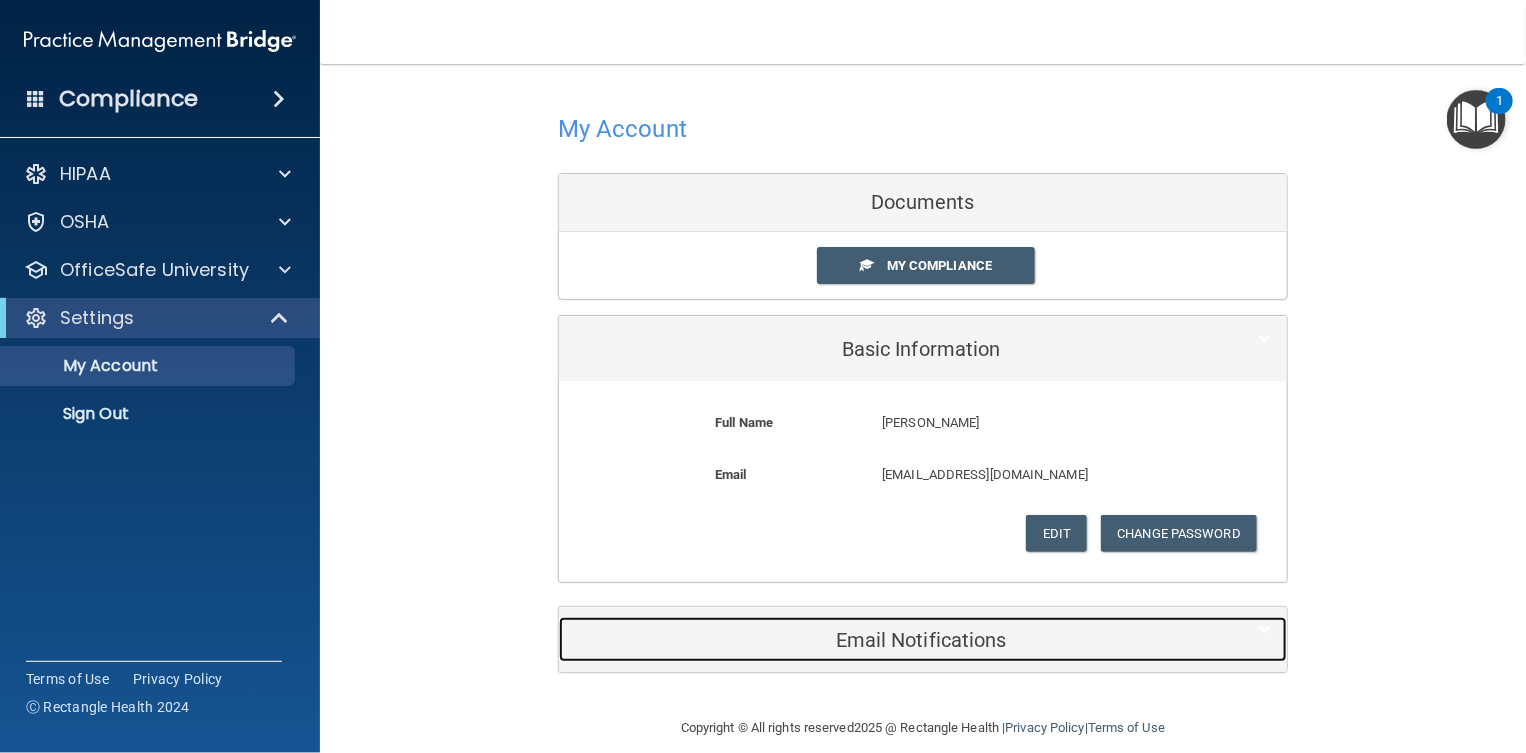click on "Email Notifications" at bounding box center [892, 640] 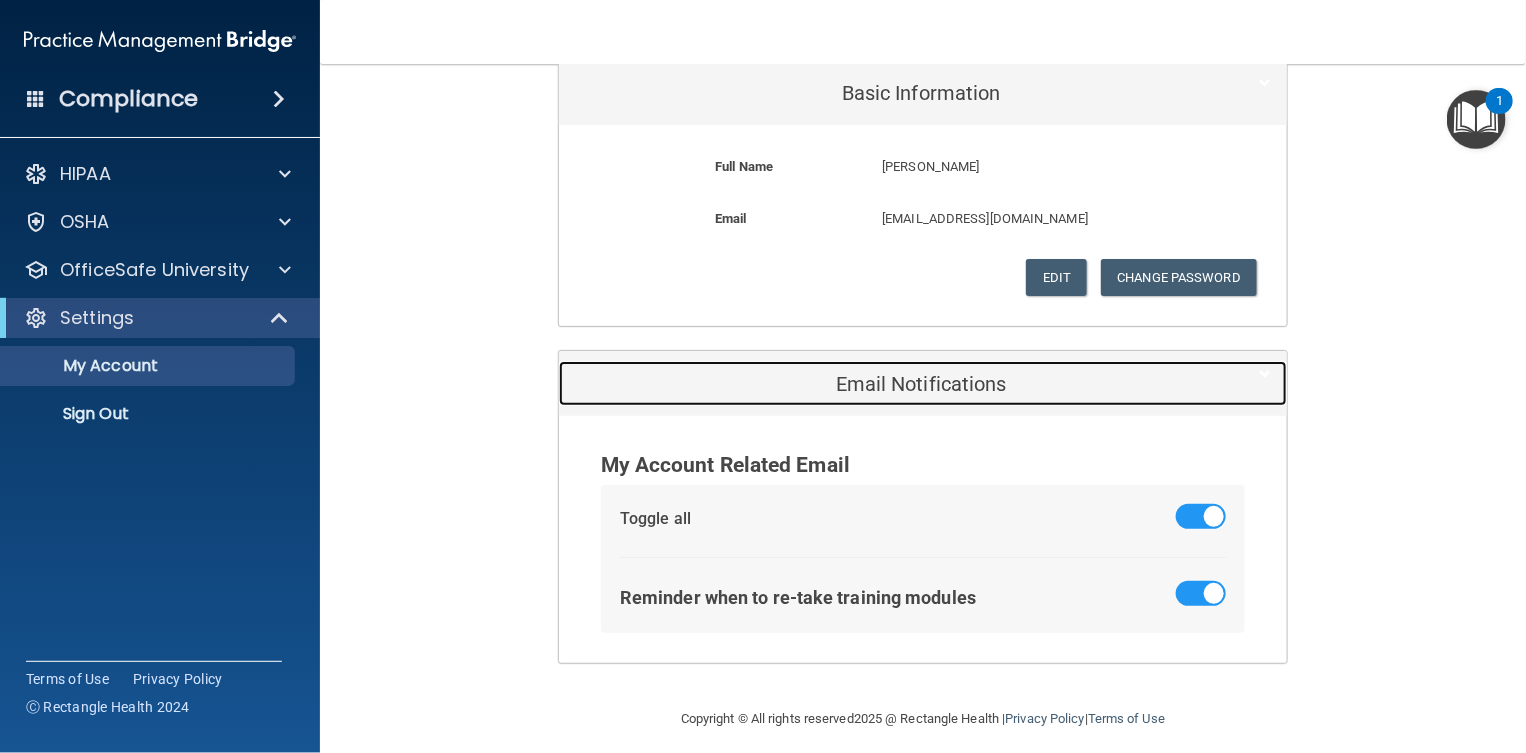 scroll, scrollTop: 270, scrollLeft: 0, axis: vertical 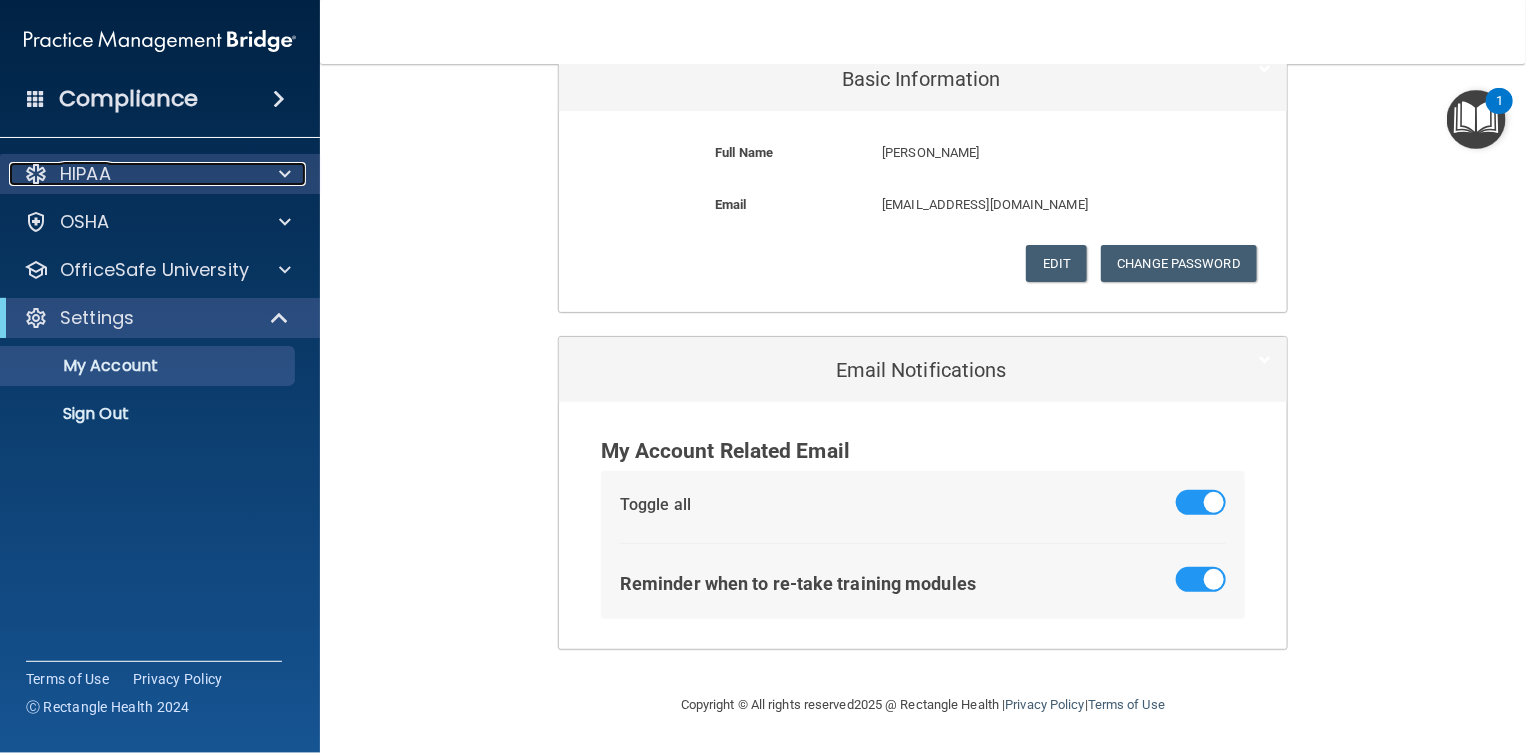click at bounding box center [36, 174] 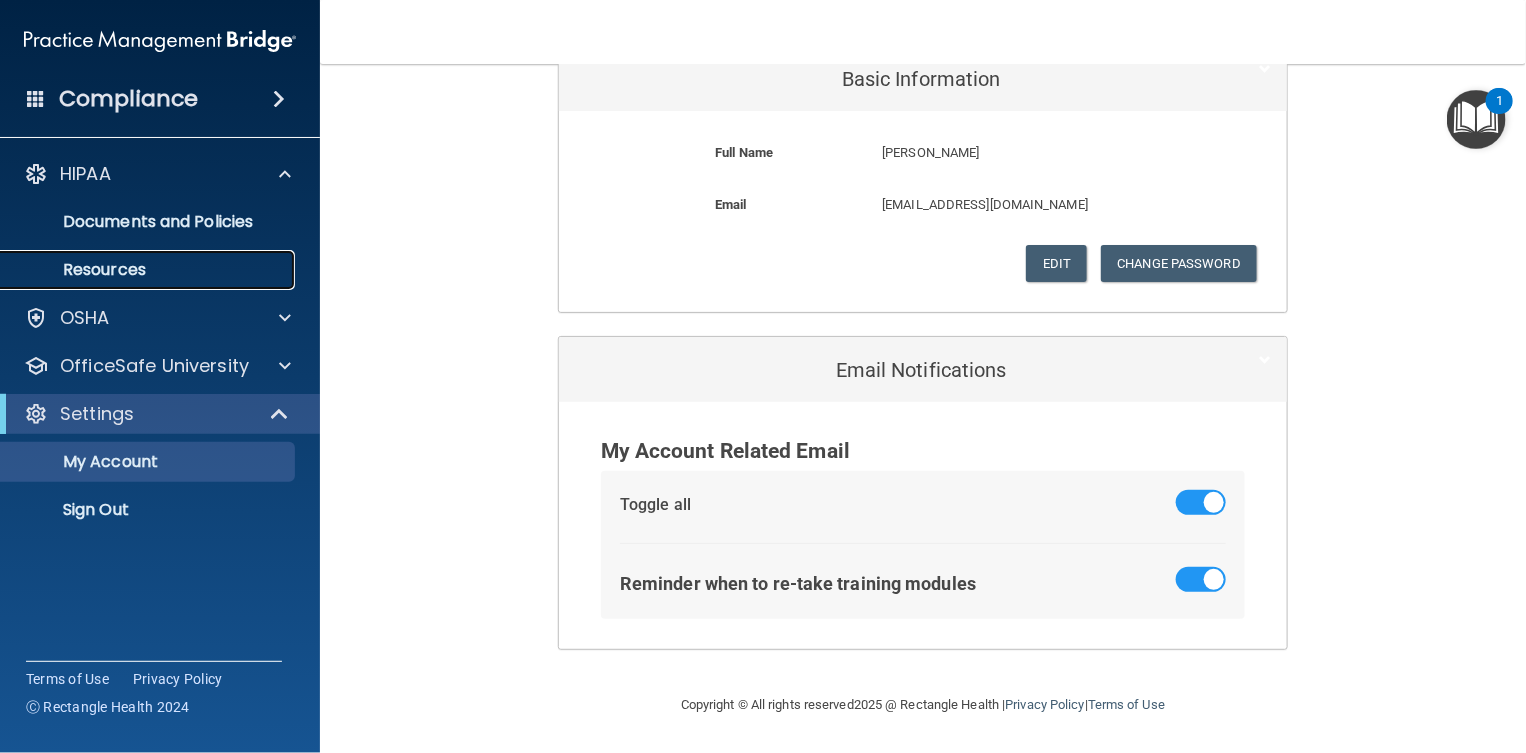 click on "Resources" at bounding box center [137, 270] 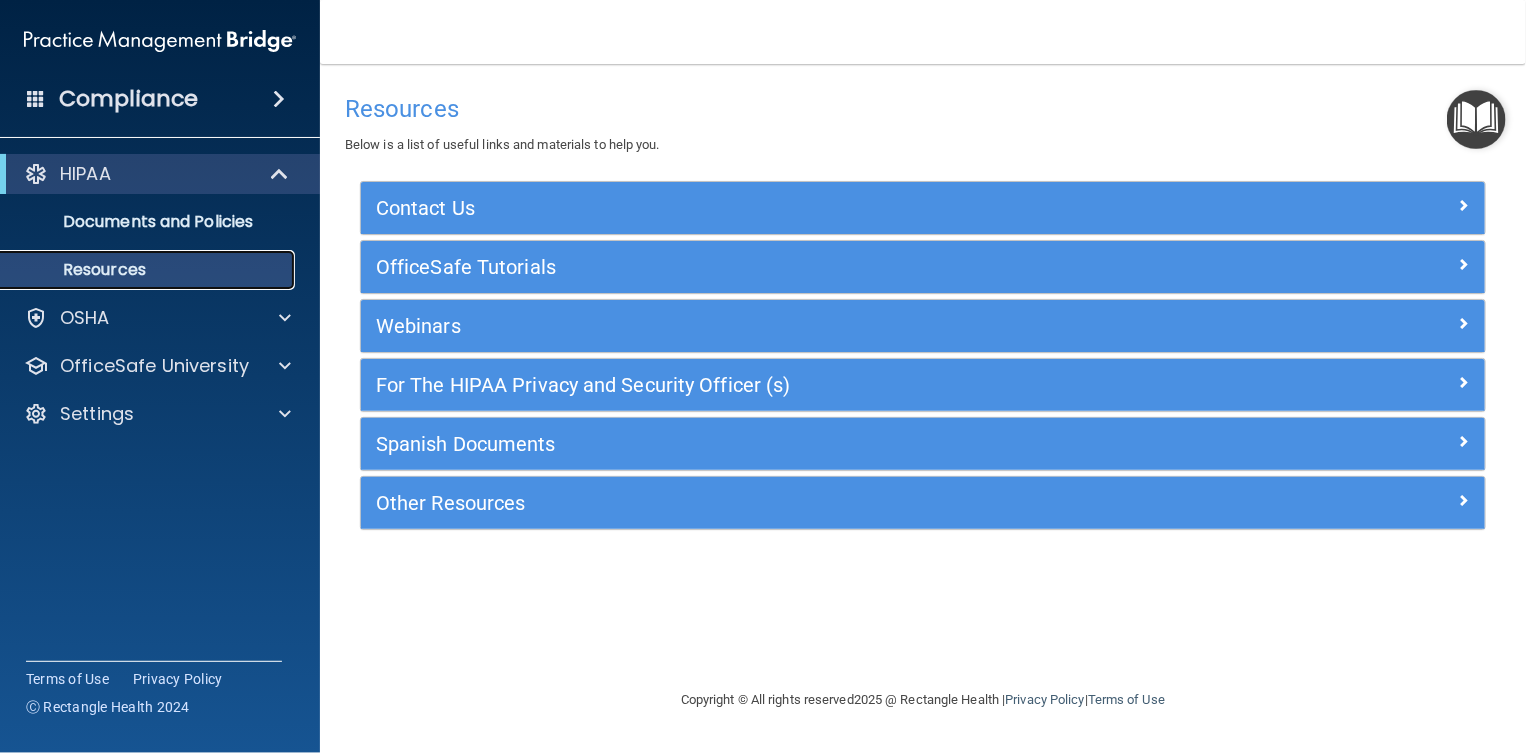 scroll, scrollTop: 0, scrollLeft: 0, axis: both 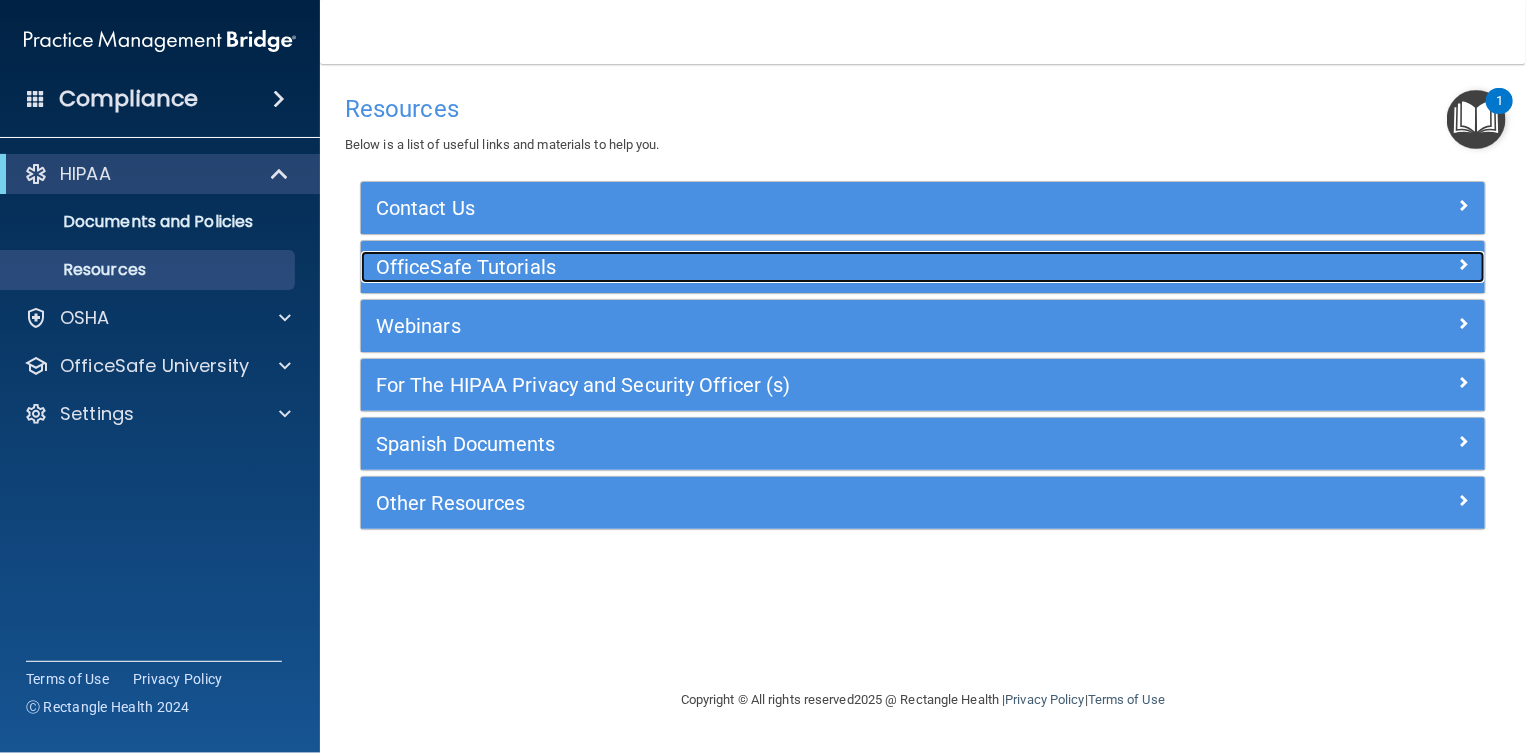 click at bounding box center (1464, 264) 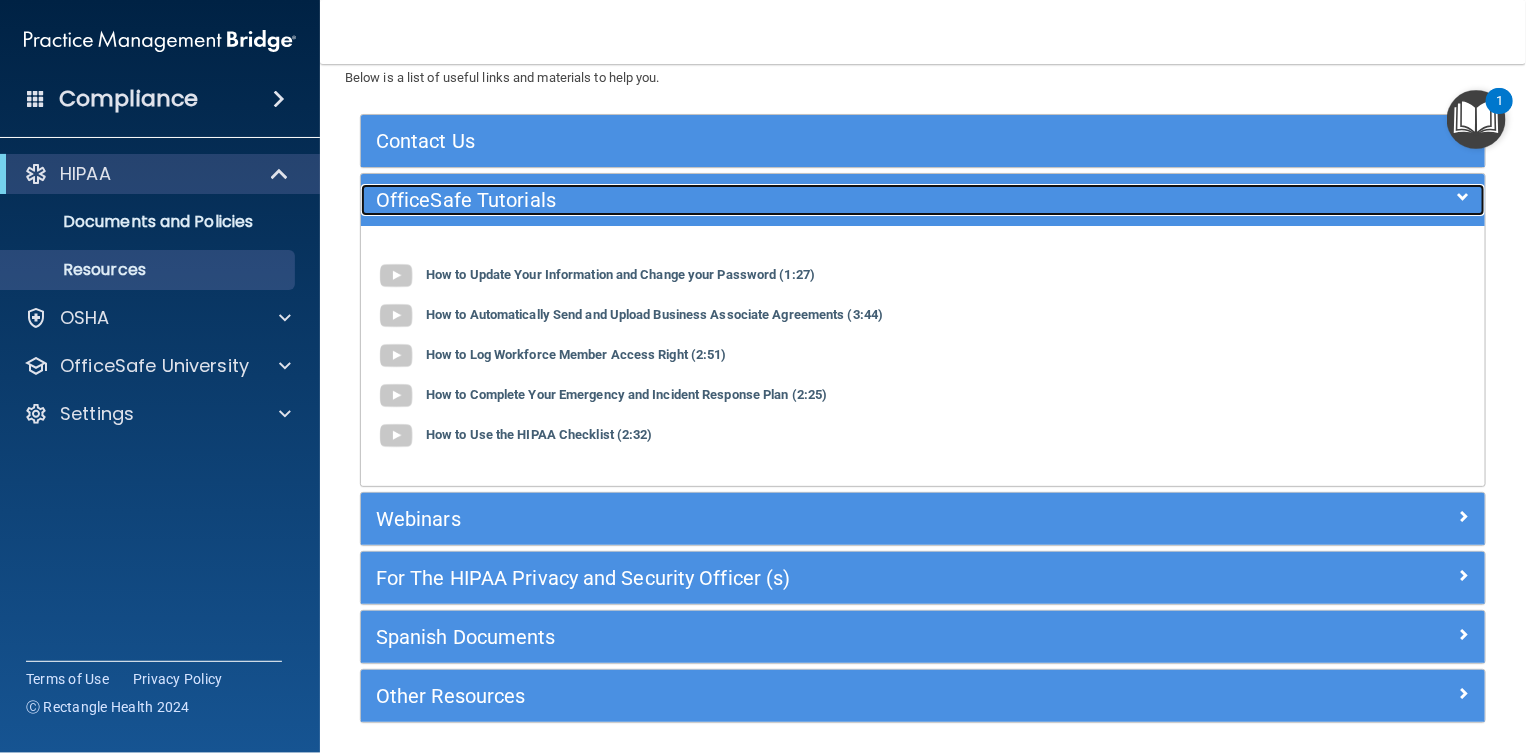 scroll, scrollTop: 125, scrollLeft: 0, axis: vertical 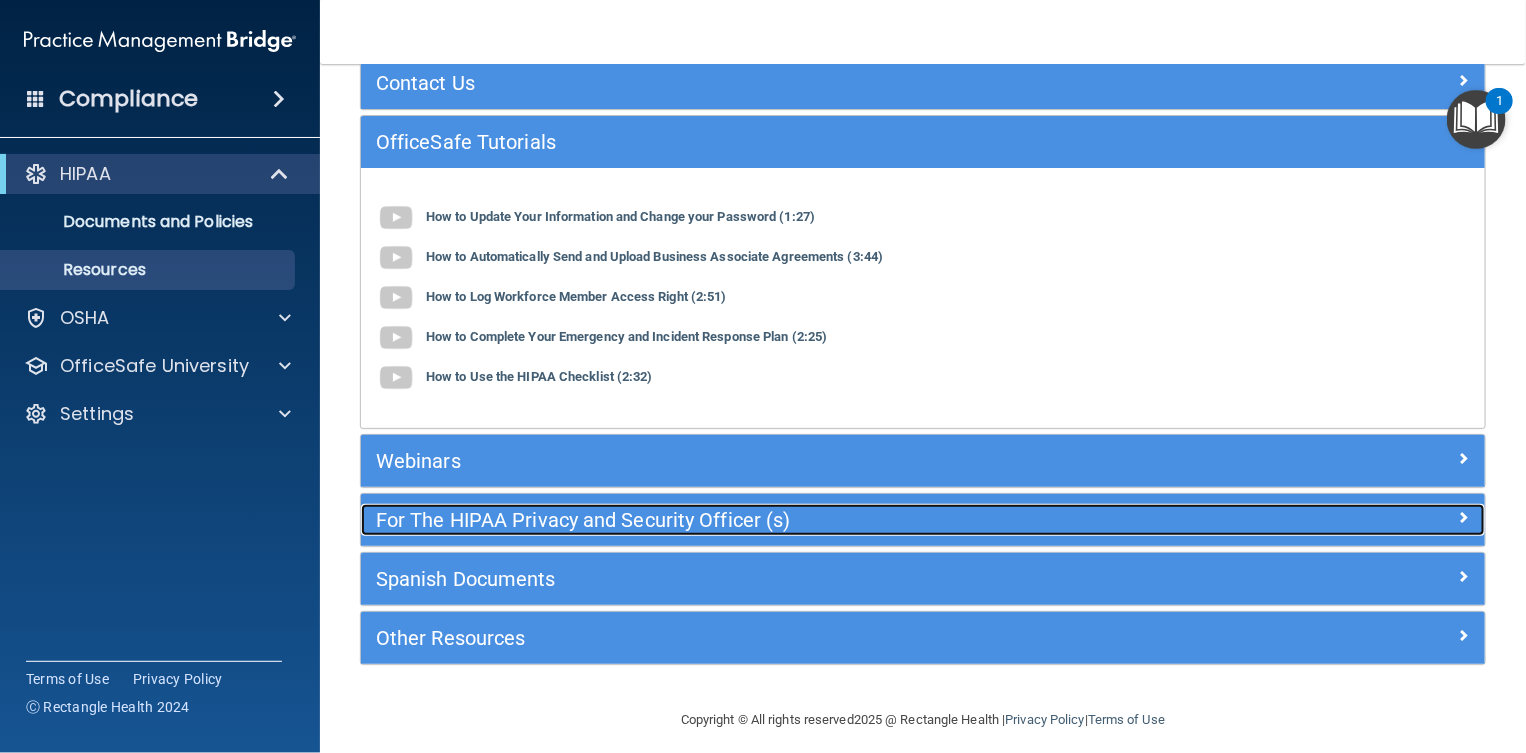 click on "For The HIPAA Privacy and Security Officer (s)" at bounding box center (782, 520) 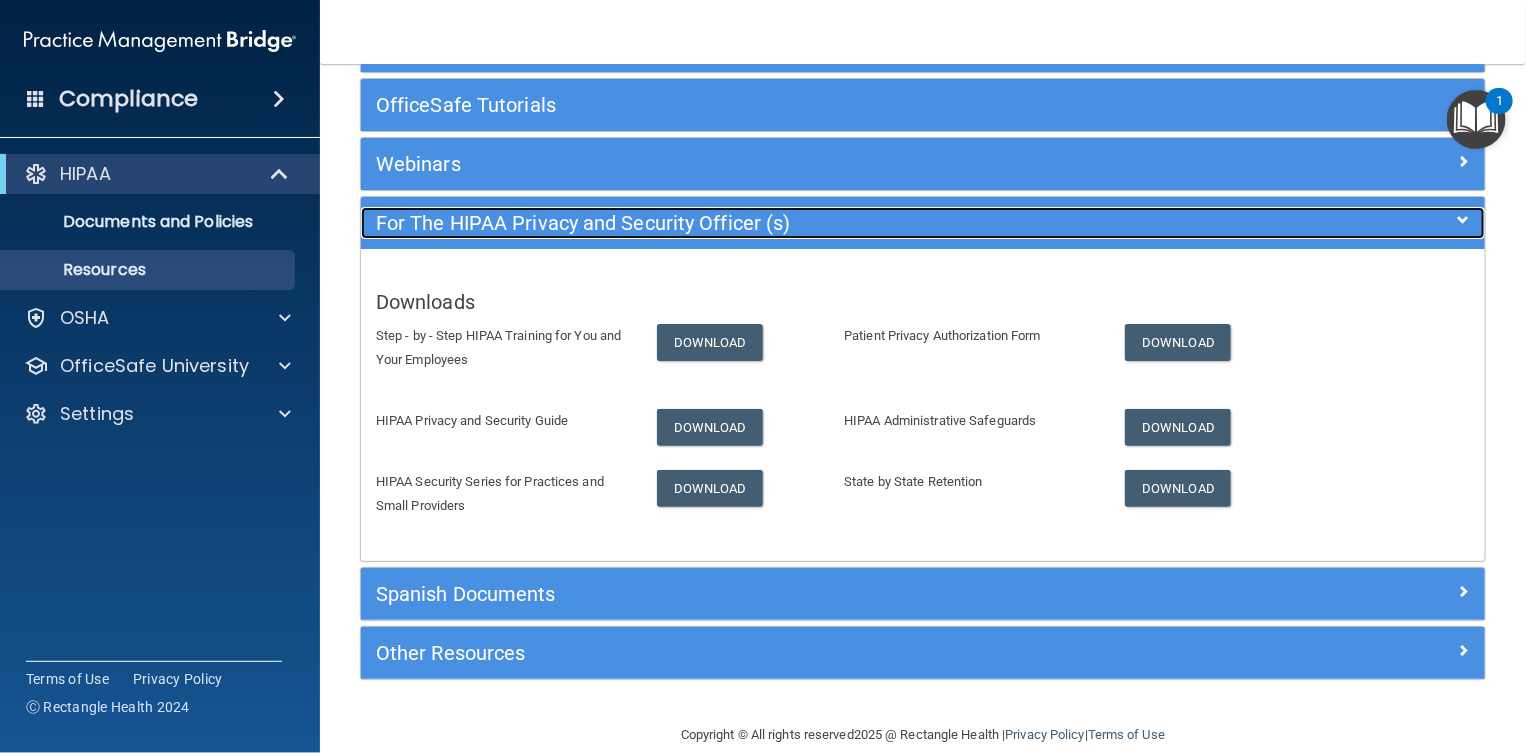 scroll, scrollTop: 191, scrollLeft: 0, axis: vertical 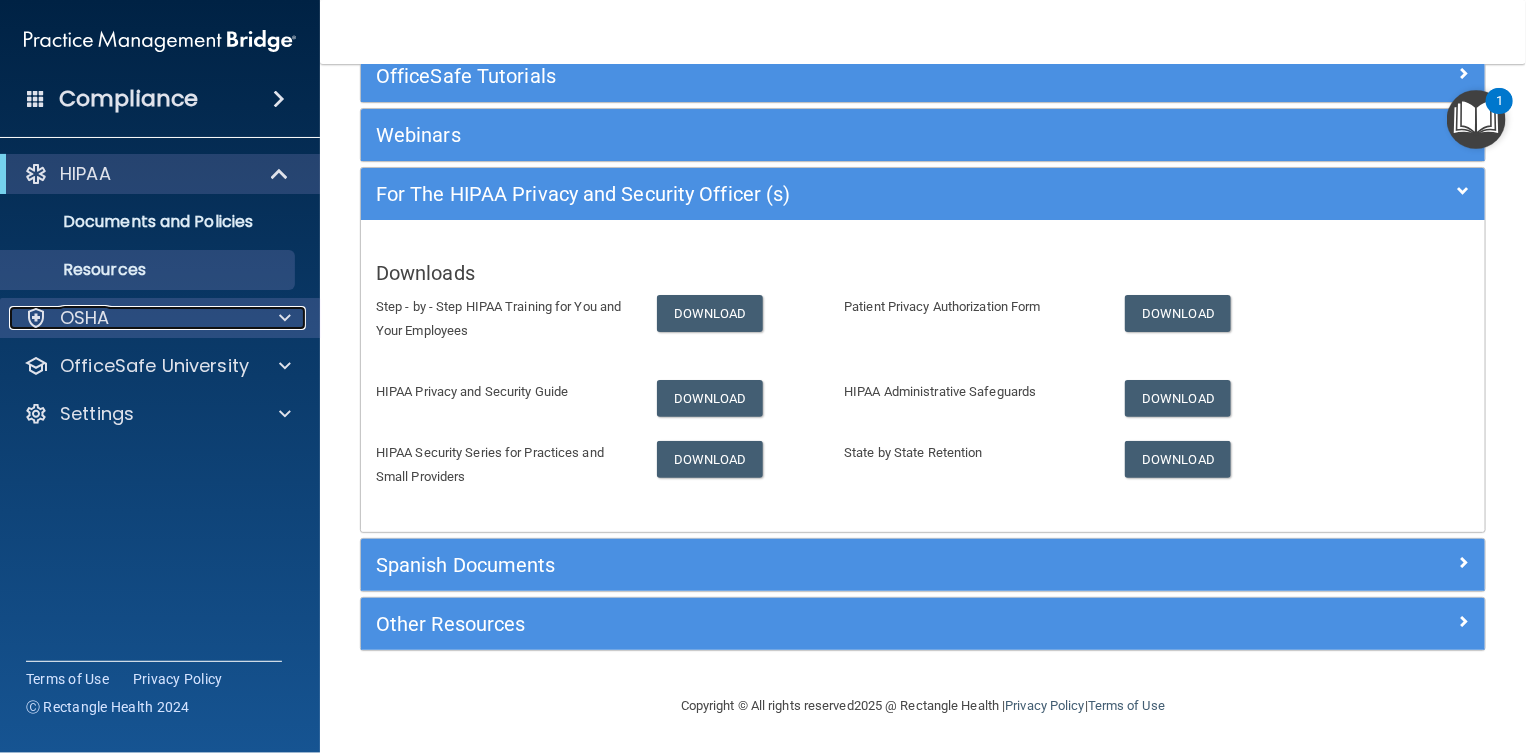 click at bounding box center (282, 318) 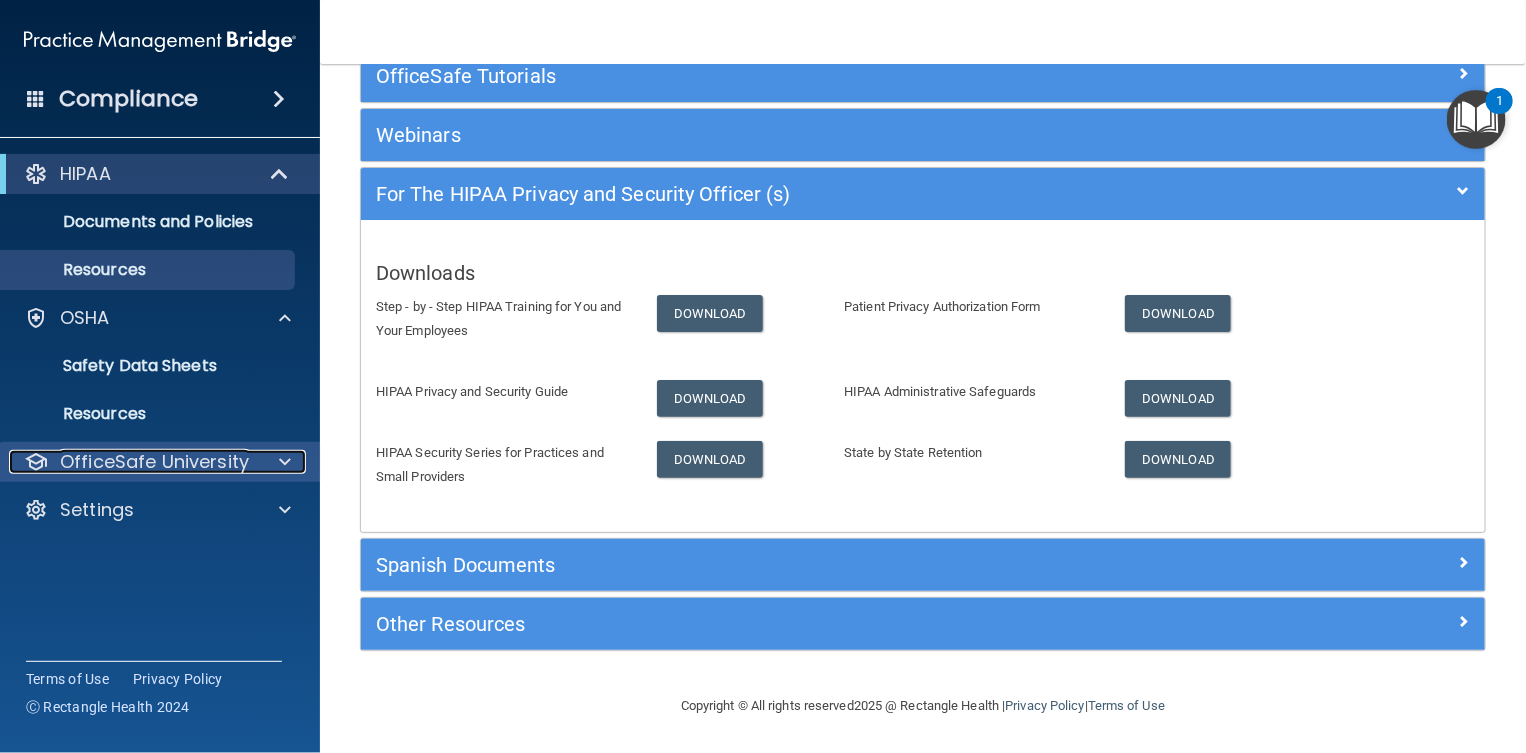 click at bounding box center (282, 462) 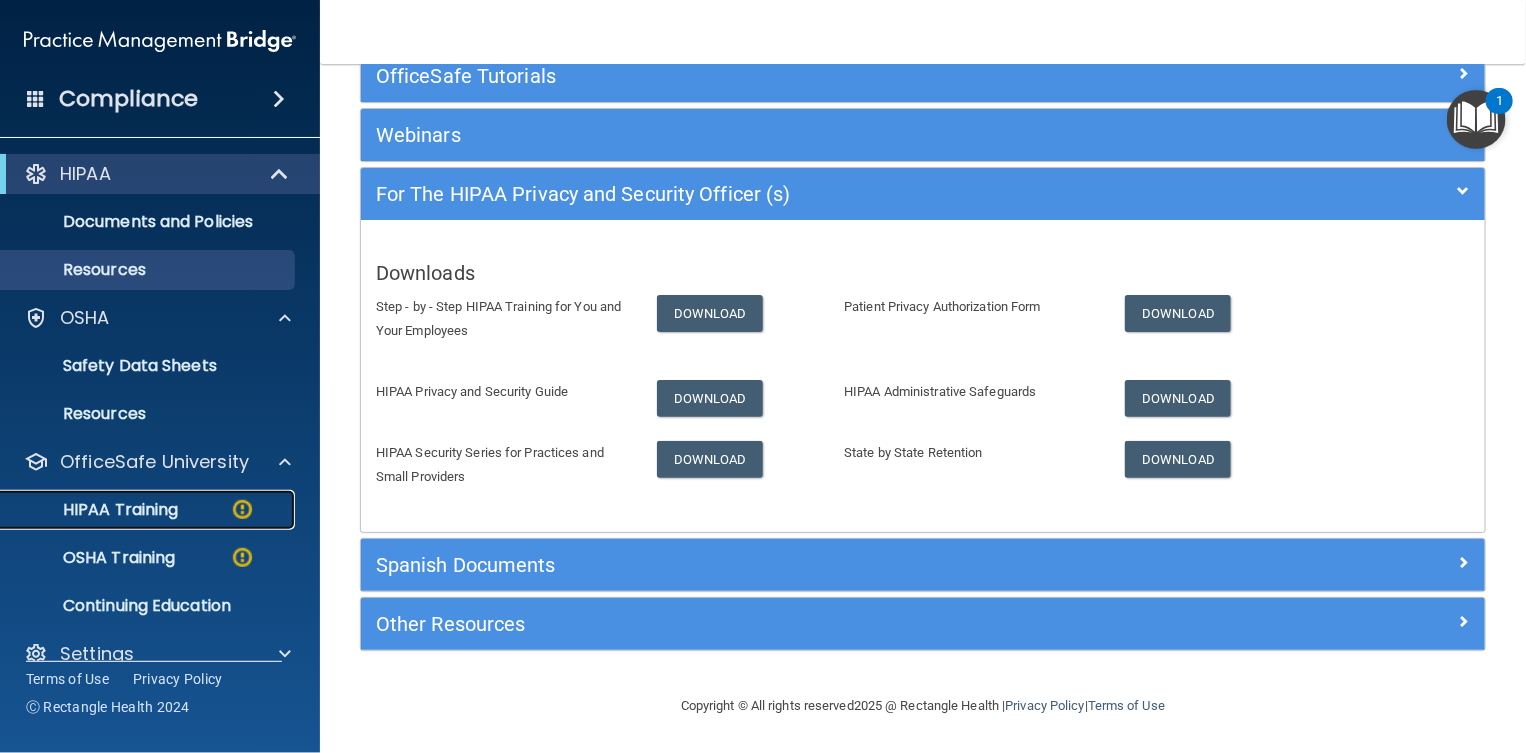 click on "HIPAA Training" at bounding box center (149, 510) 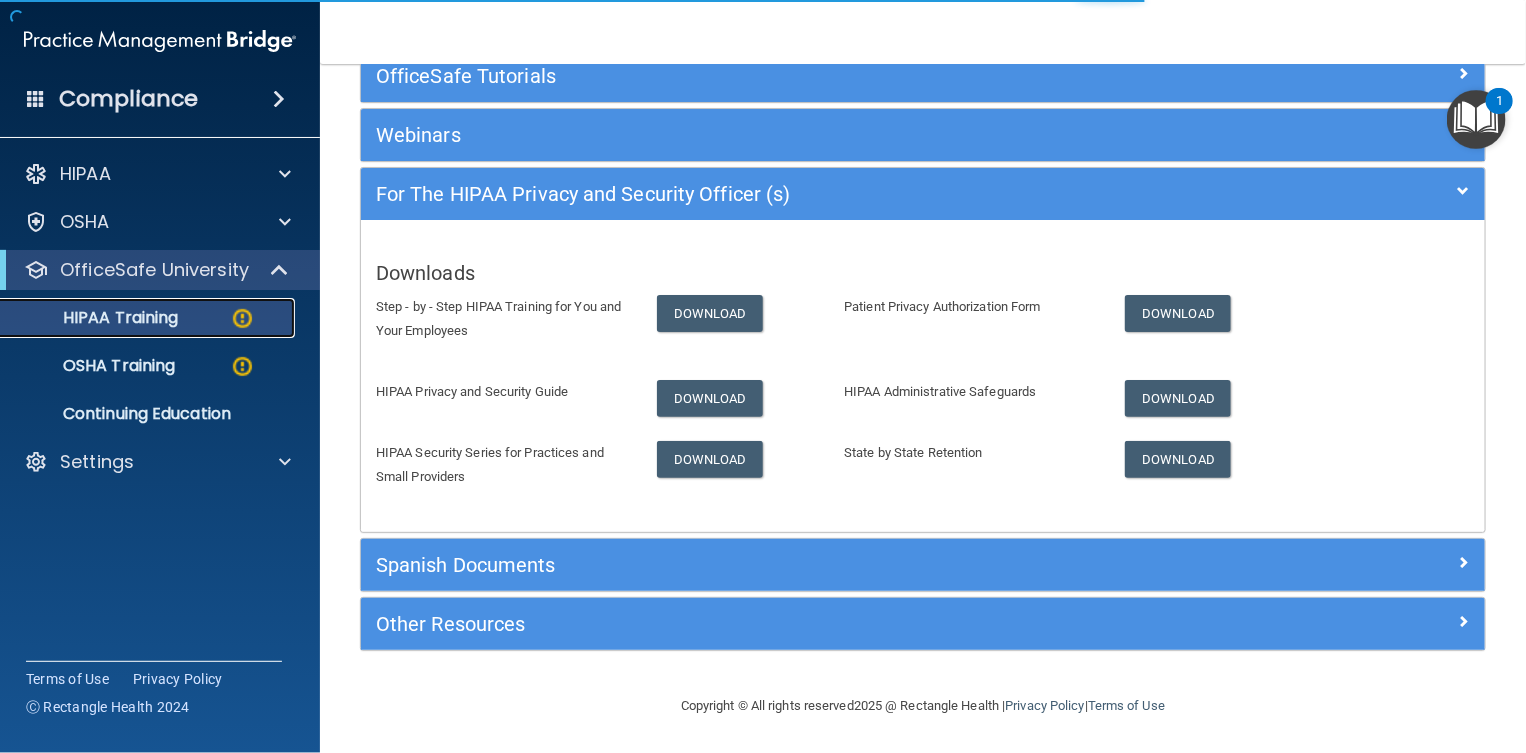 scroll, scrollTop: 750, scrollLeft: 0, axis: vertical 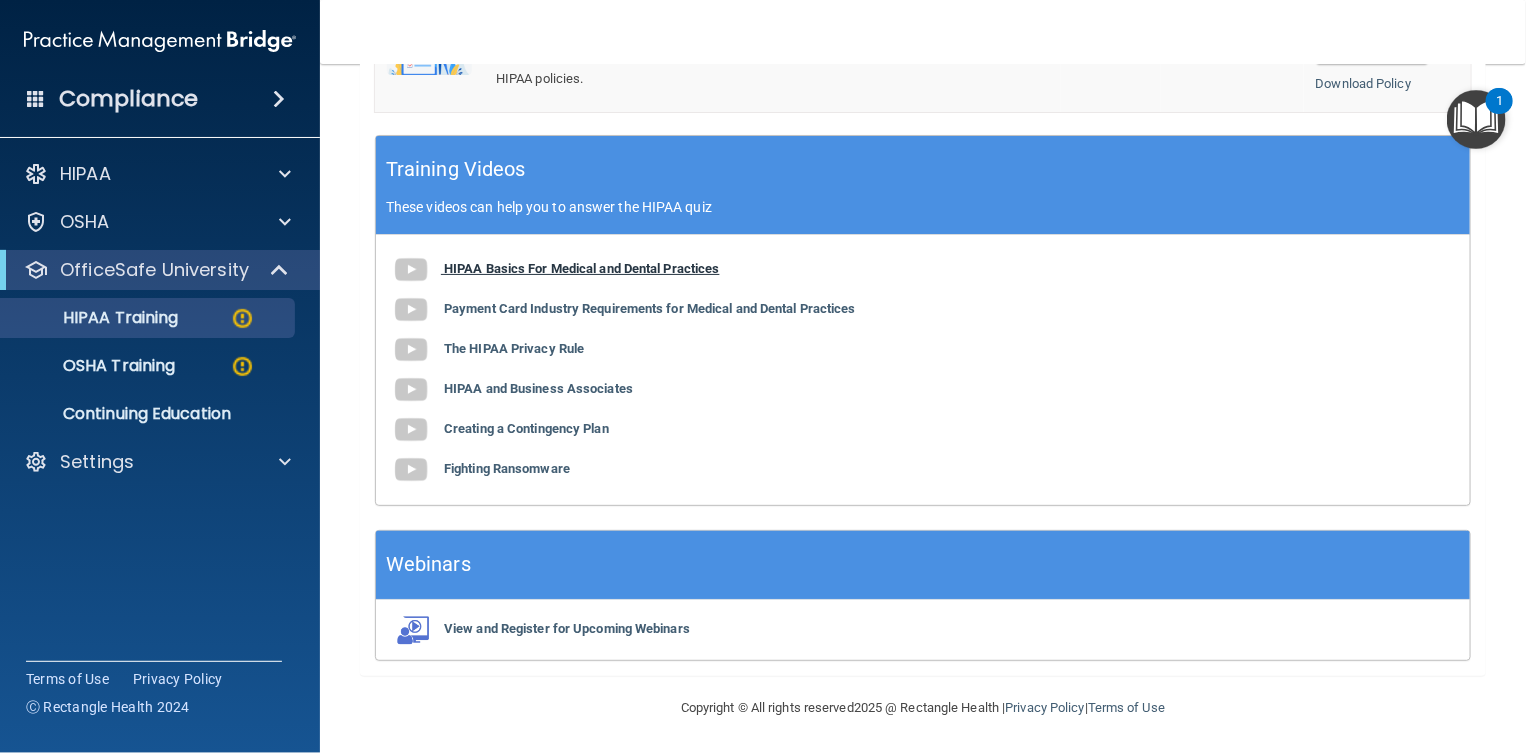 click on "HIPAA Basics For Medical and Dental Practices" at bounding box center (582, 268) 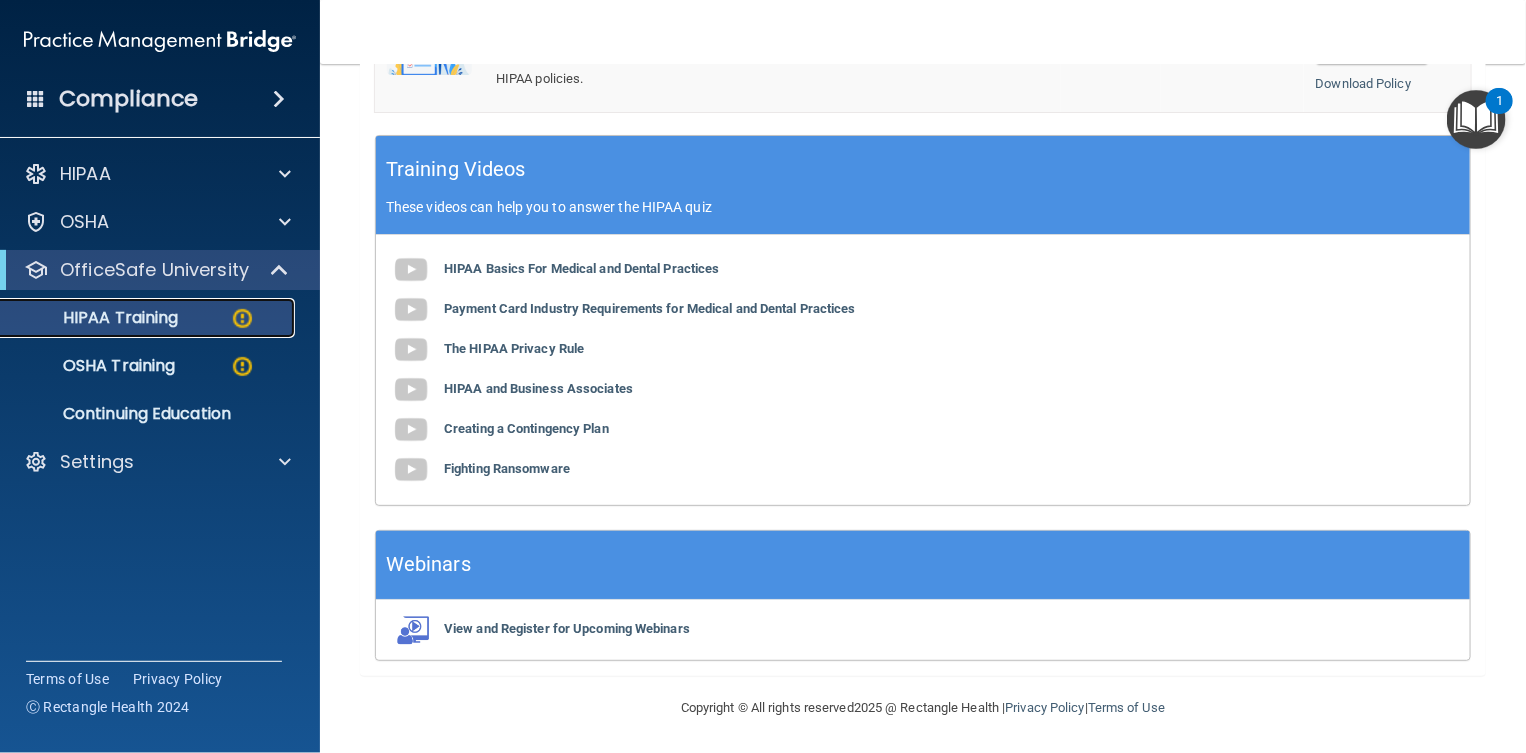 click on "HIPAA Training" at bounding box center [95, 318] 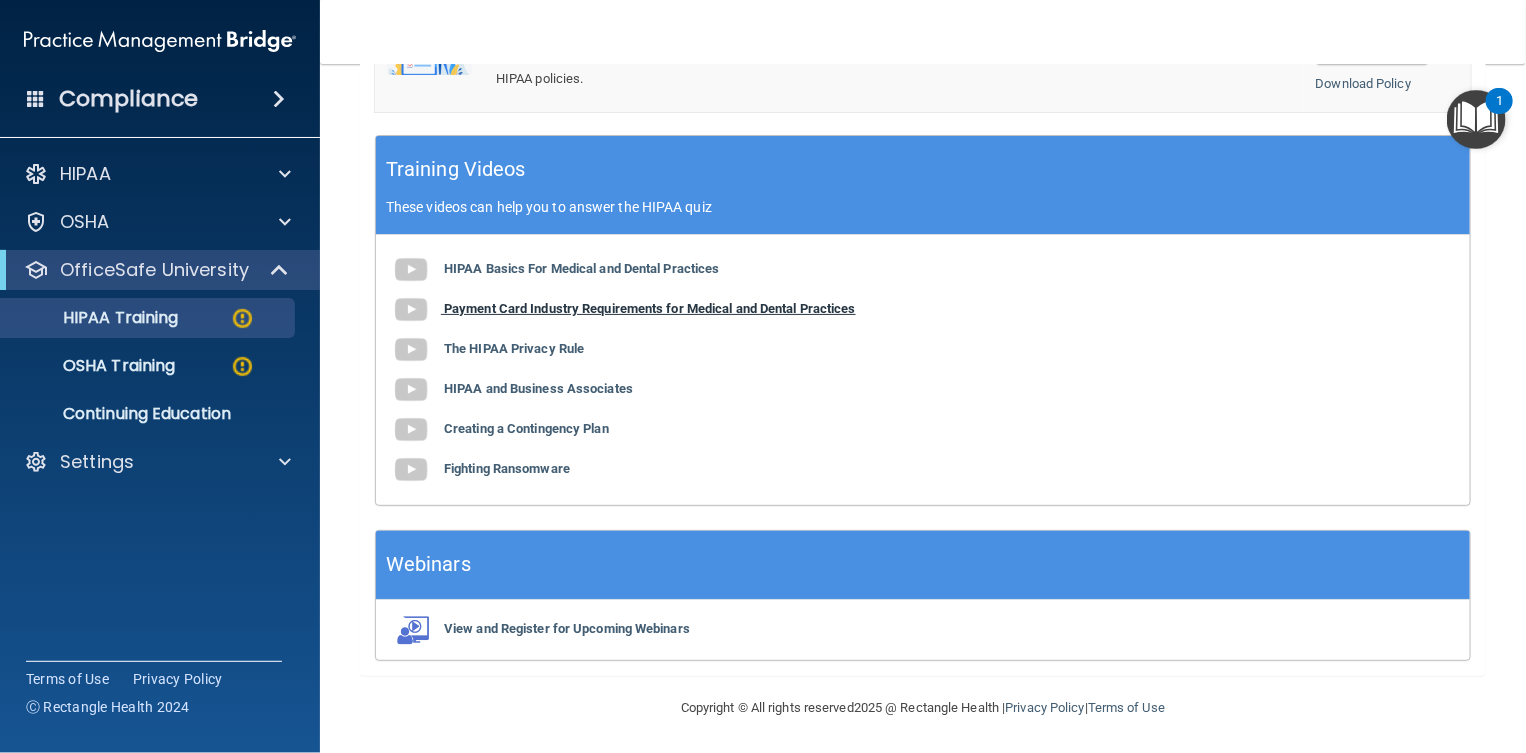 click on "Payment Card Industry Requirements for Medical and Dental Practices" at bounding box center (650, 308) 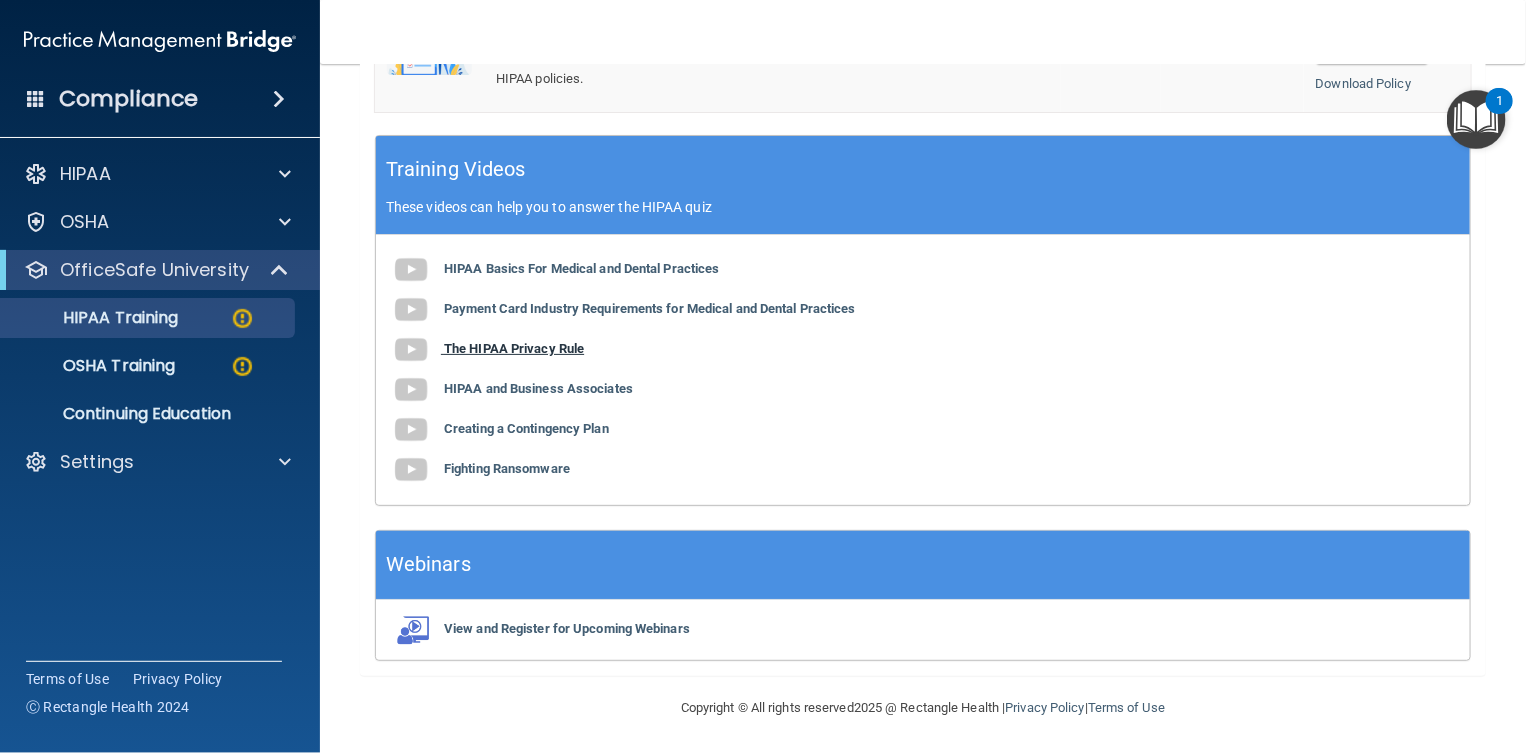 click on "The HIPAA Privacy Rule" at bounding box center (514, 348) 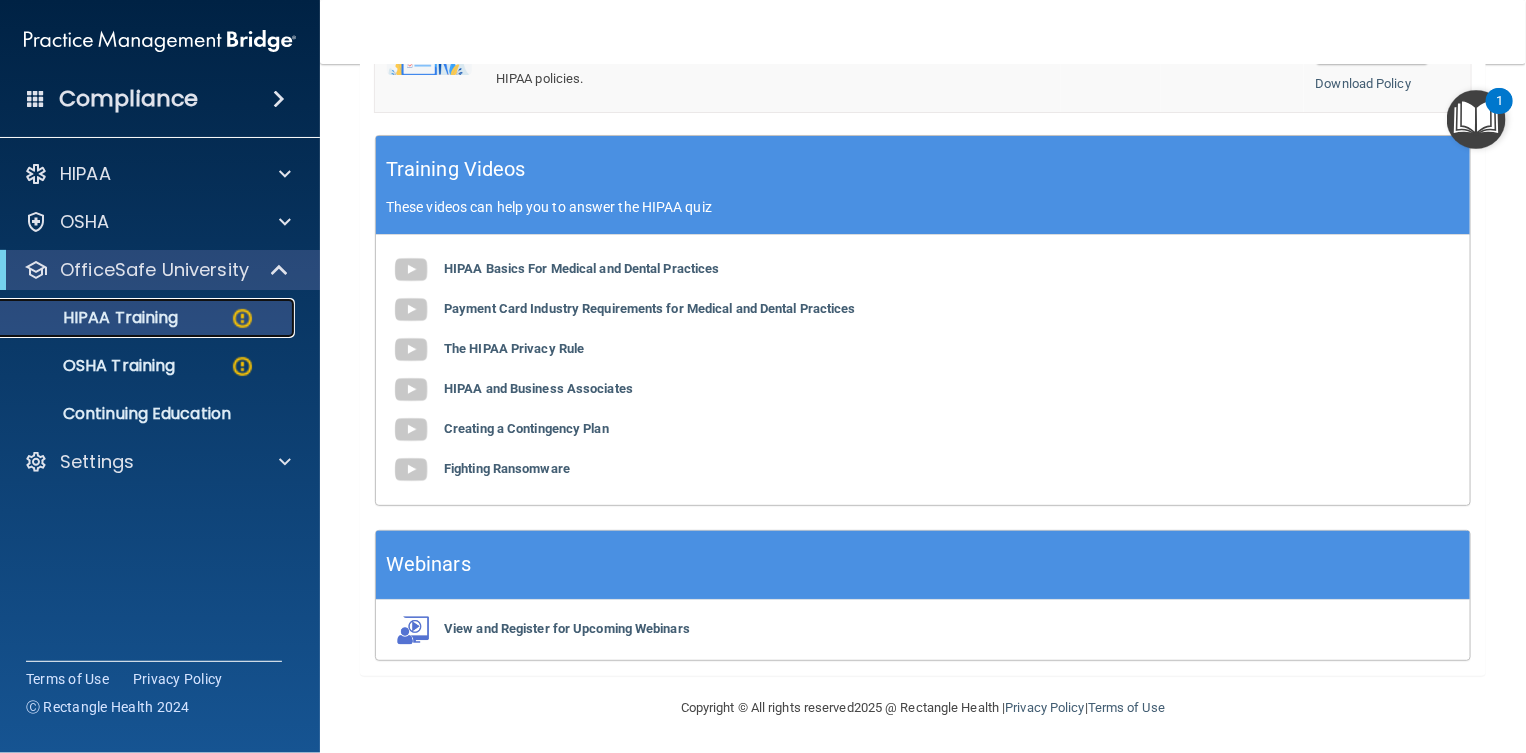 click on "HIPAA Training" at bounding box center (149, 318) 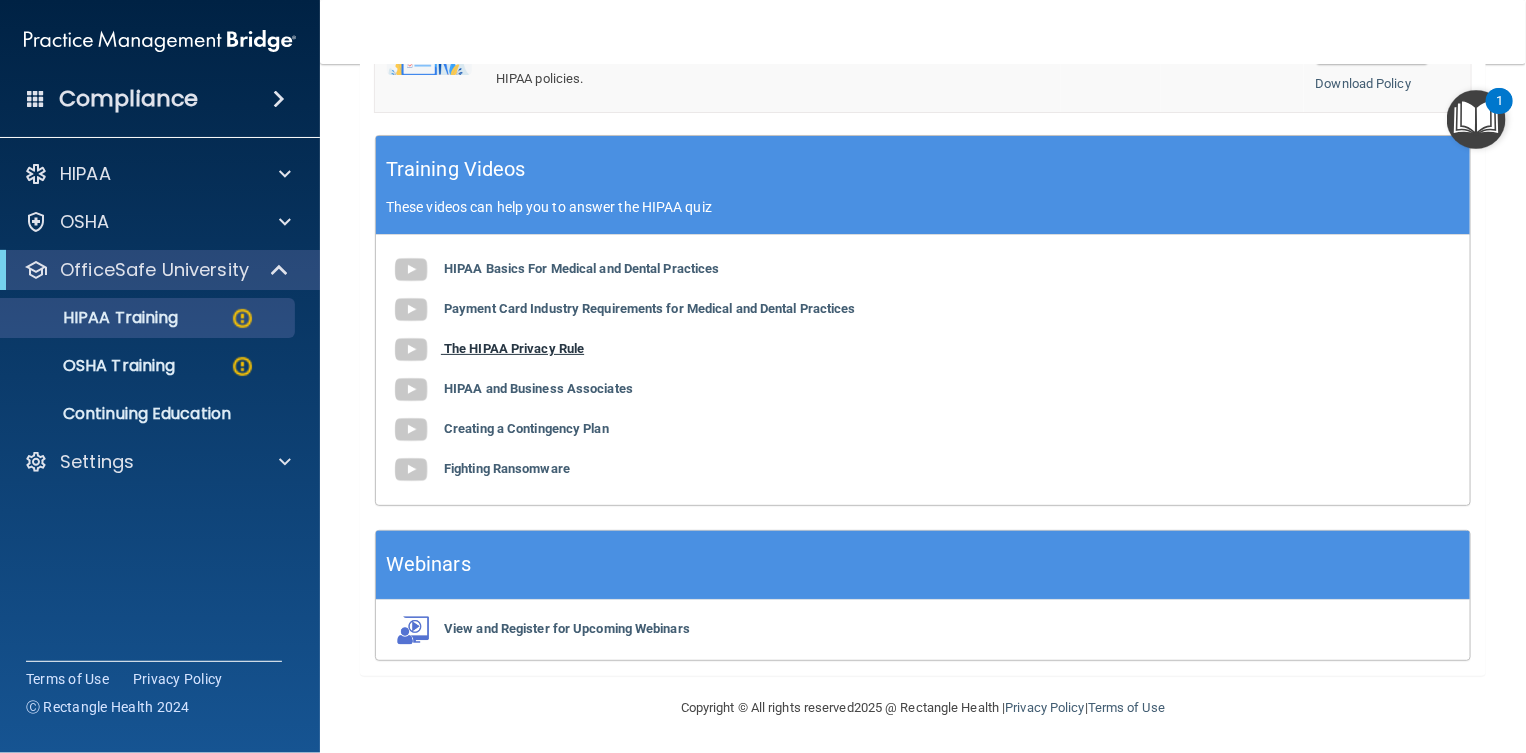 click at bounding box center [417, 348] 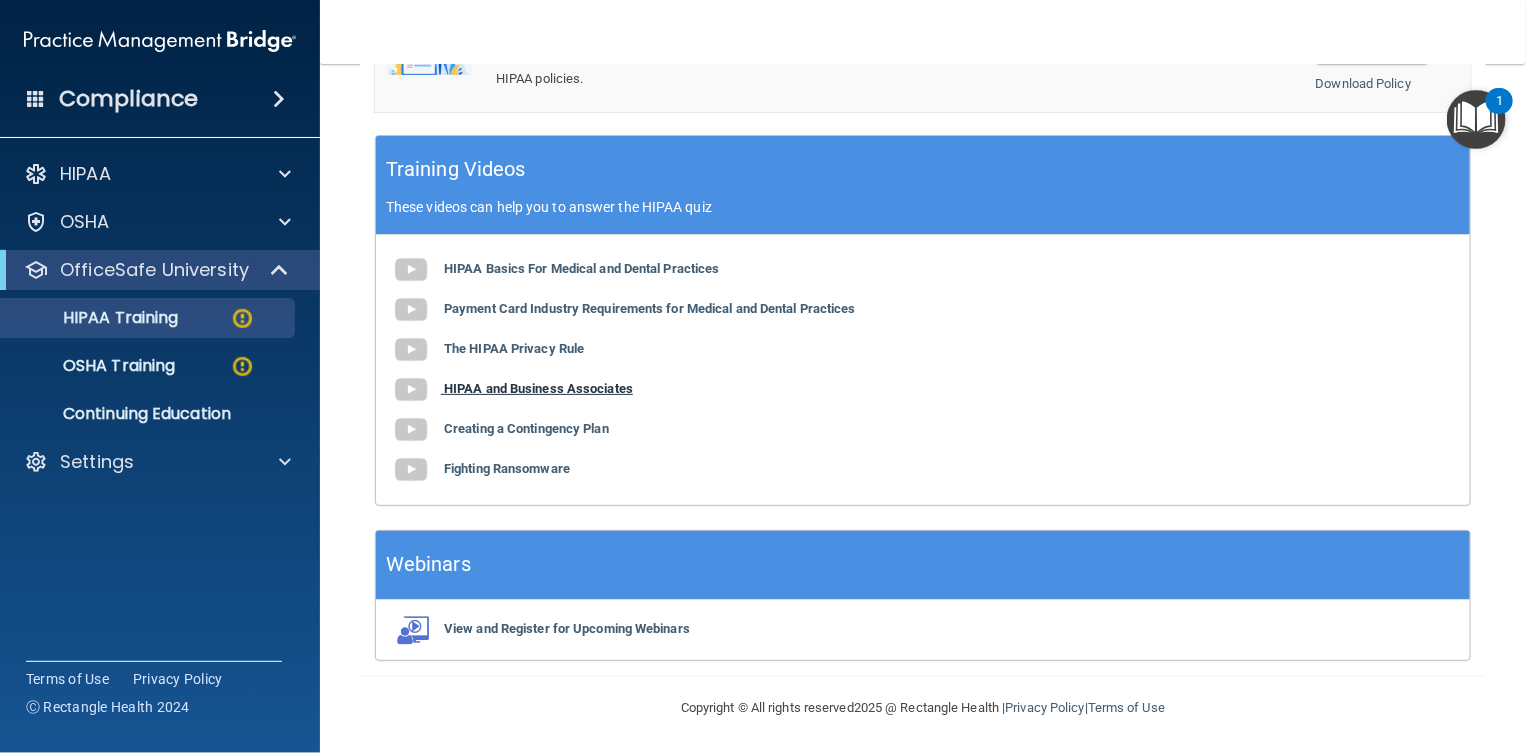 click on "HIPAA and Business Associates" at bounding box center (538, 388) 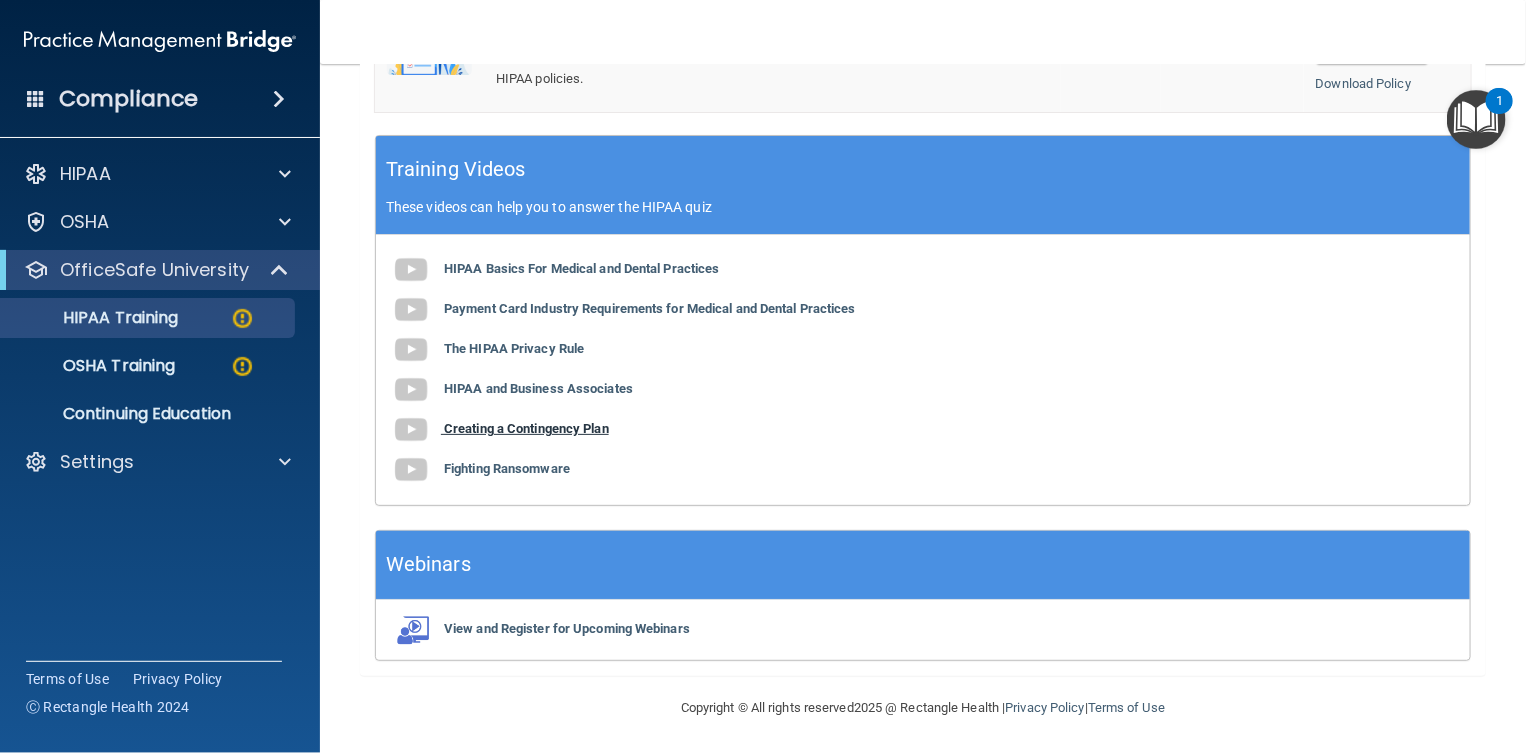 click on "Creating a Contingency Plan" at bounding box center [526, 428] 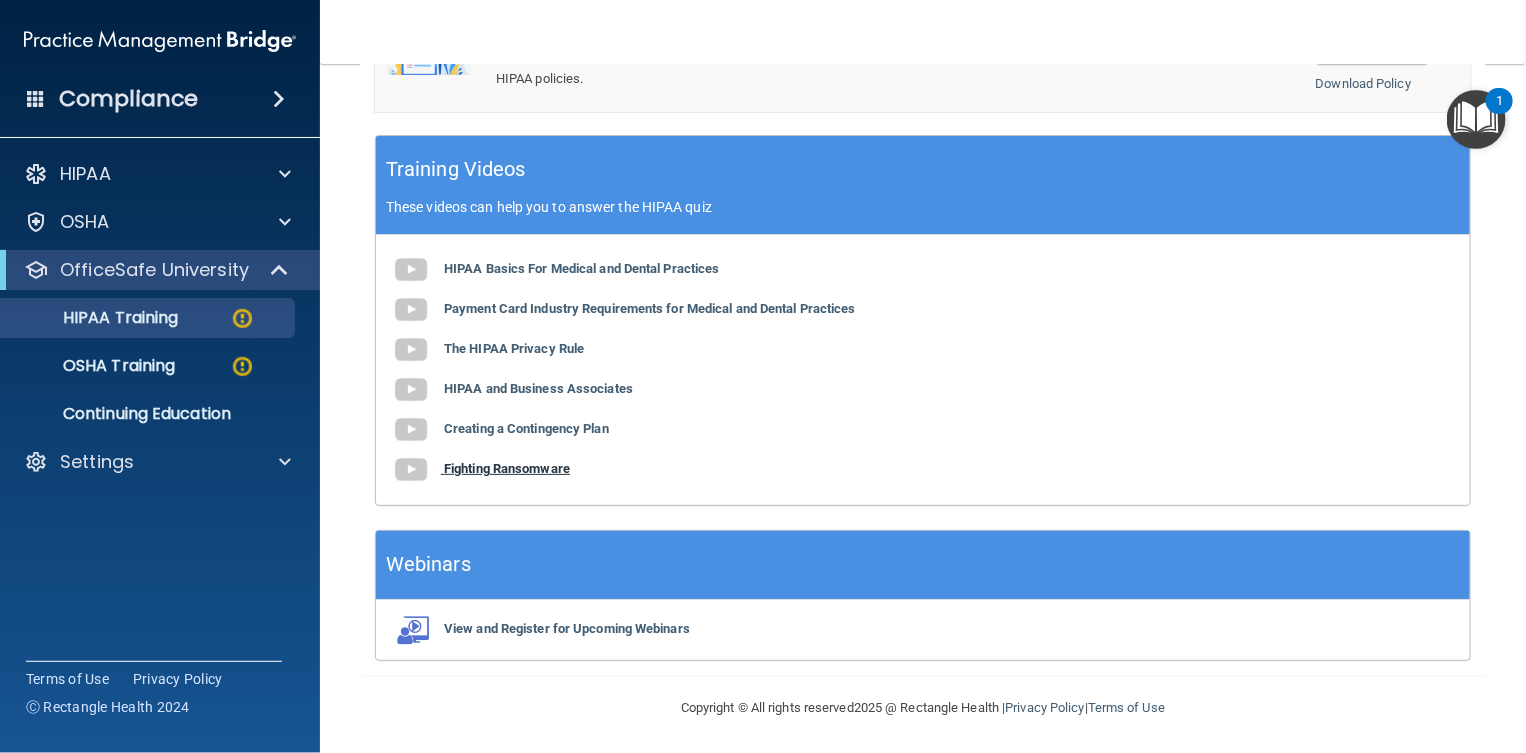 click on "Fighting Ransomware" at bounding box center [507, 468] 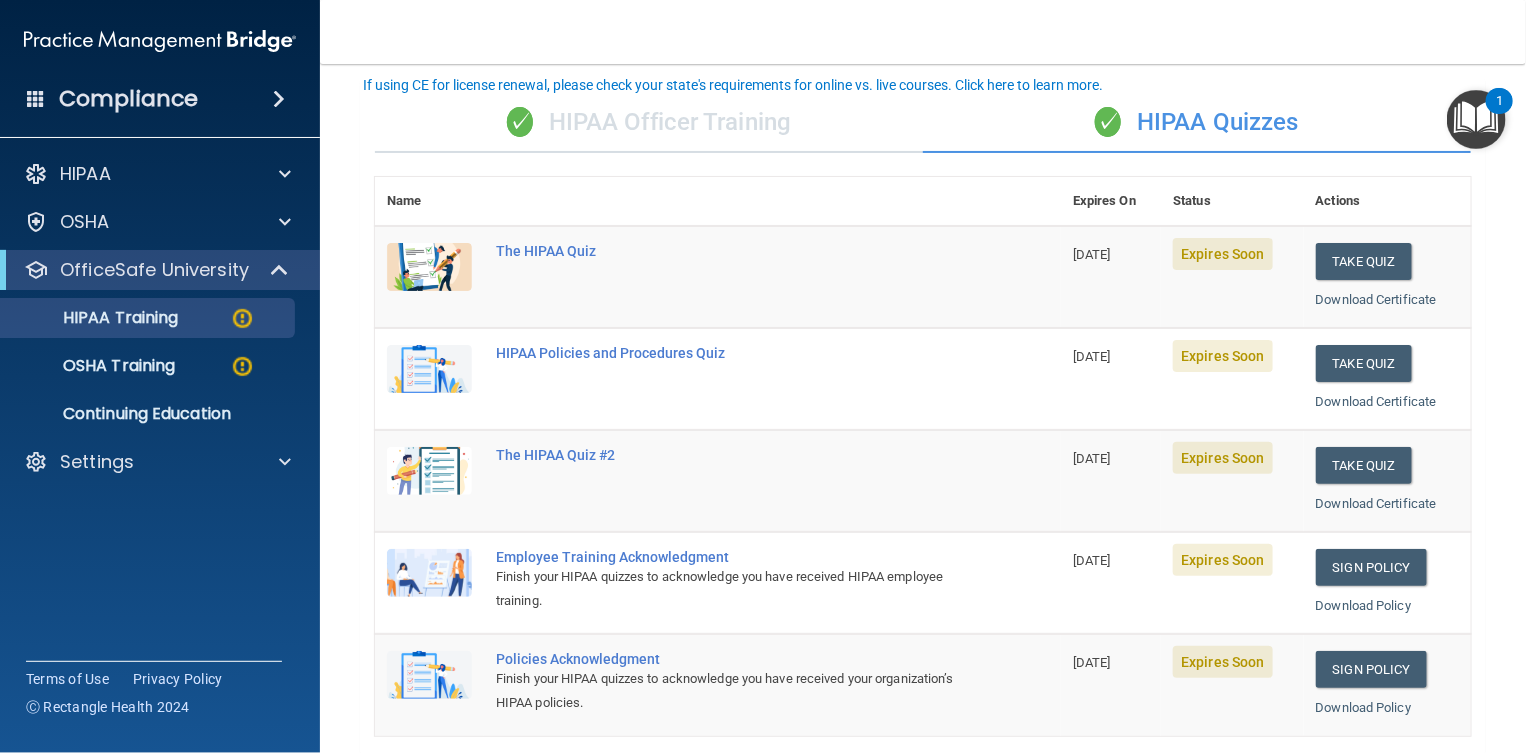 scroll, scrollTop: 1, scrollLeft: 0, axis: vertical 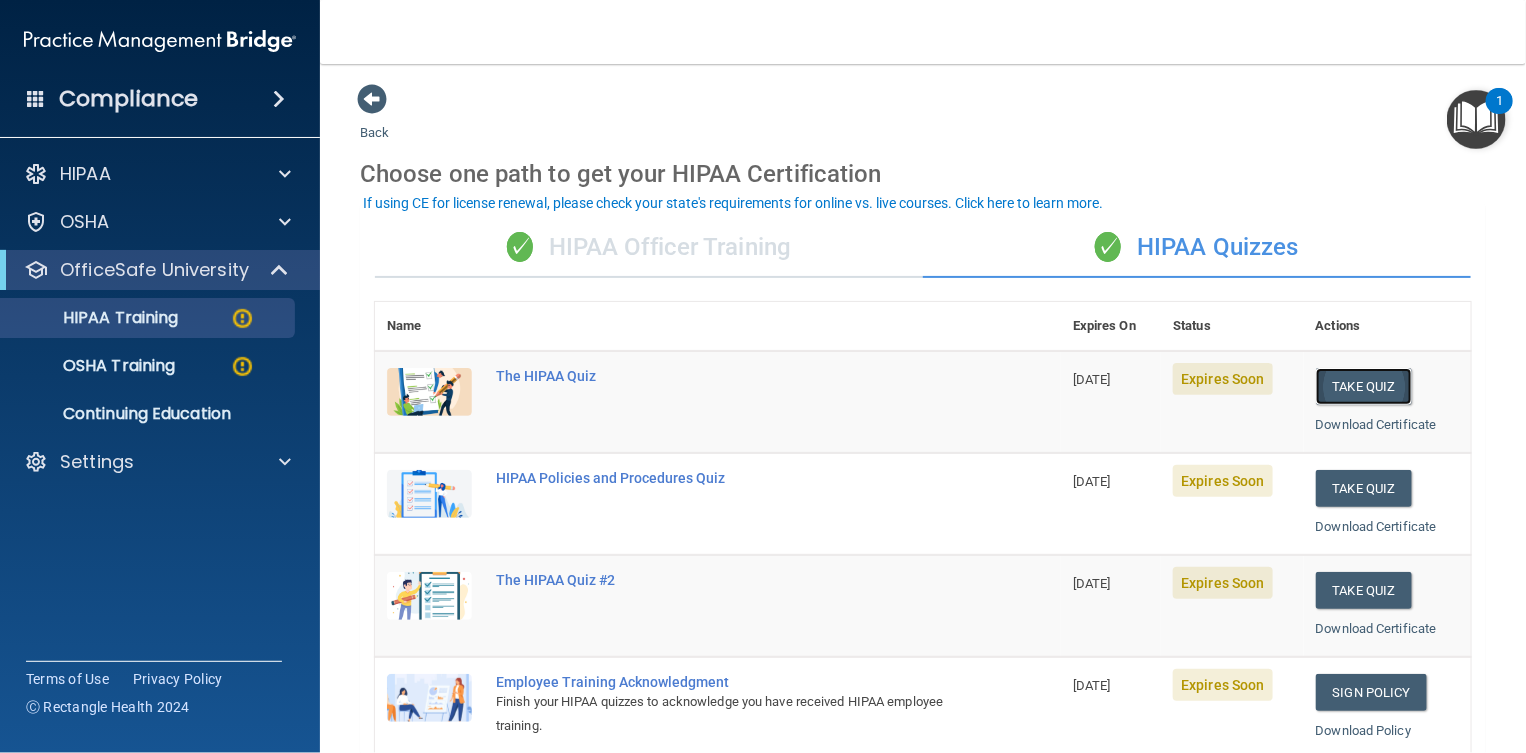 click on "Take Quiz" at bounding box center [1364, 386] 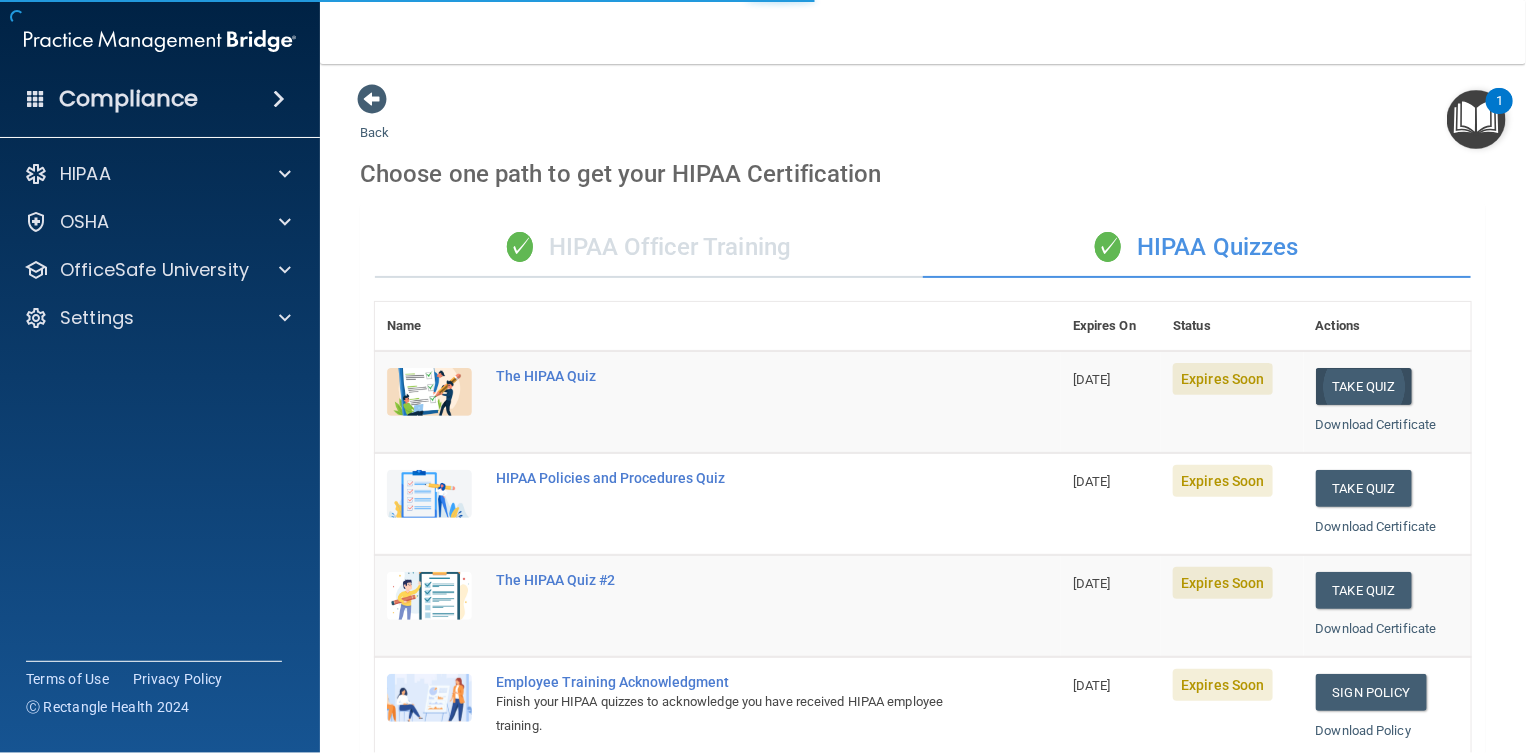 scroll, scrollTop: 0, scrollLeft: 0, axis: both 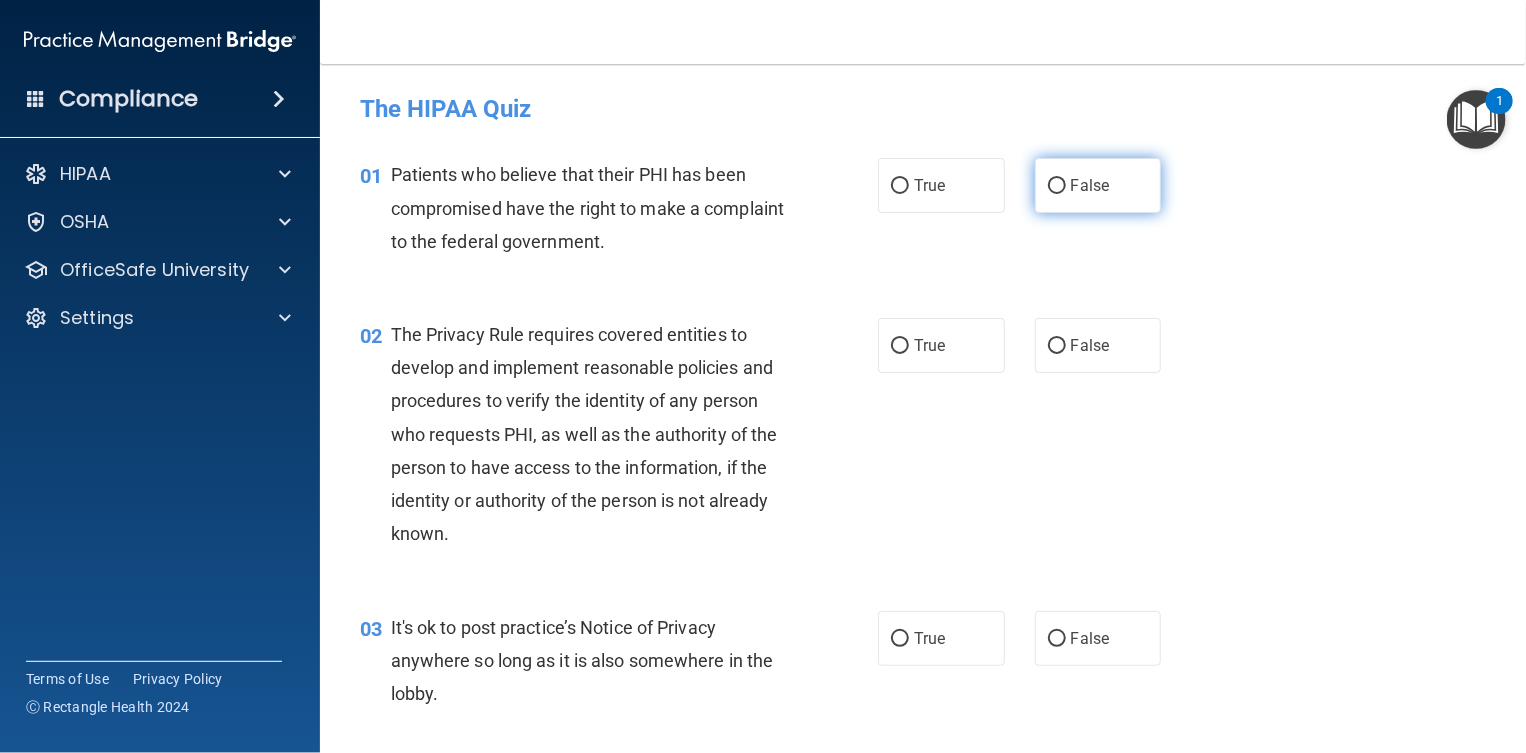 click on "False" at bounding box center (1090, 185) 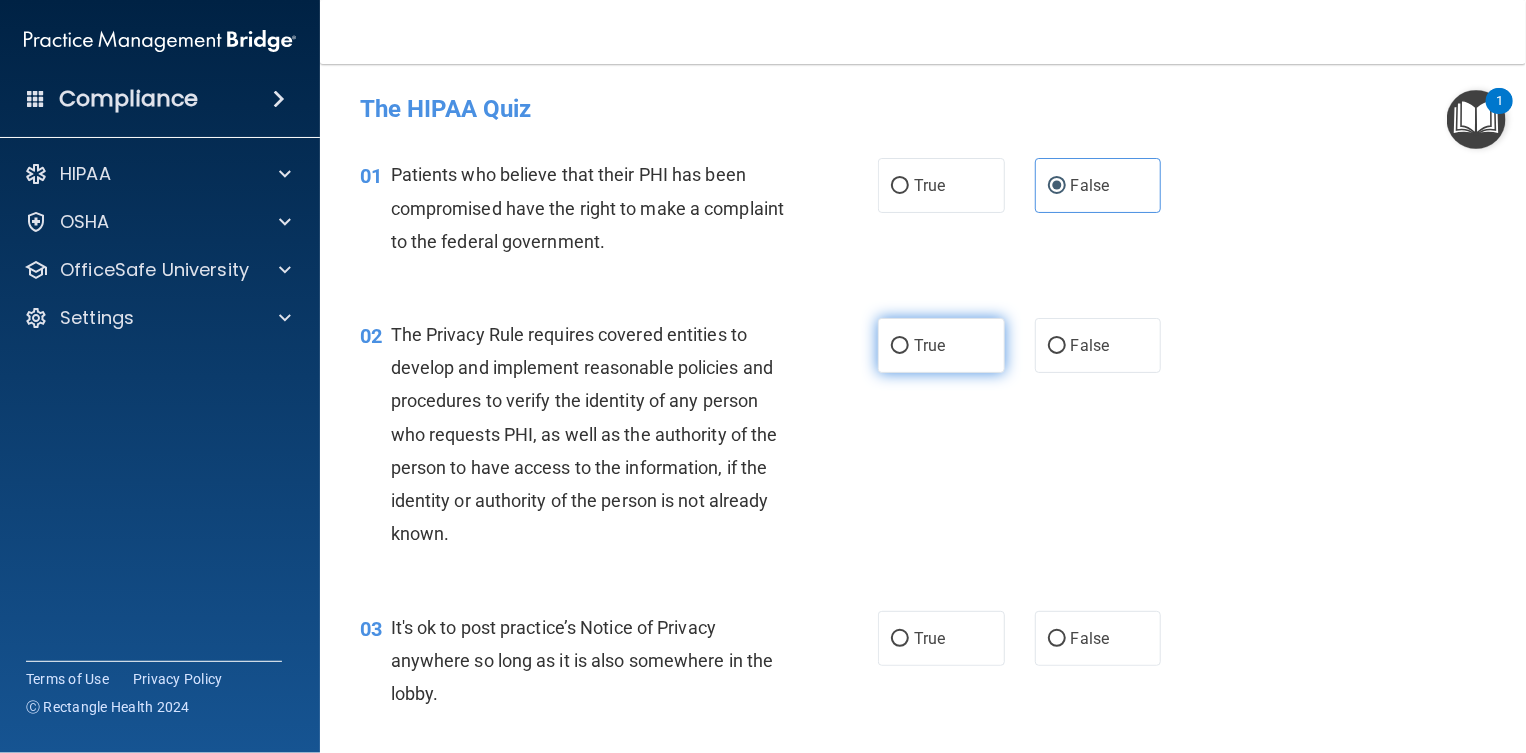 click on "True" at bounding box center (941, 345) 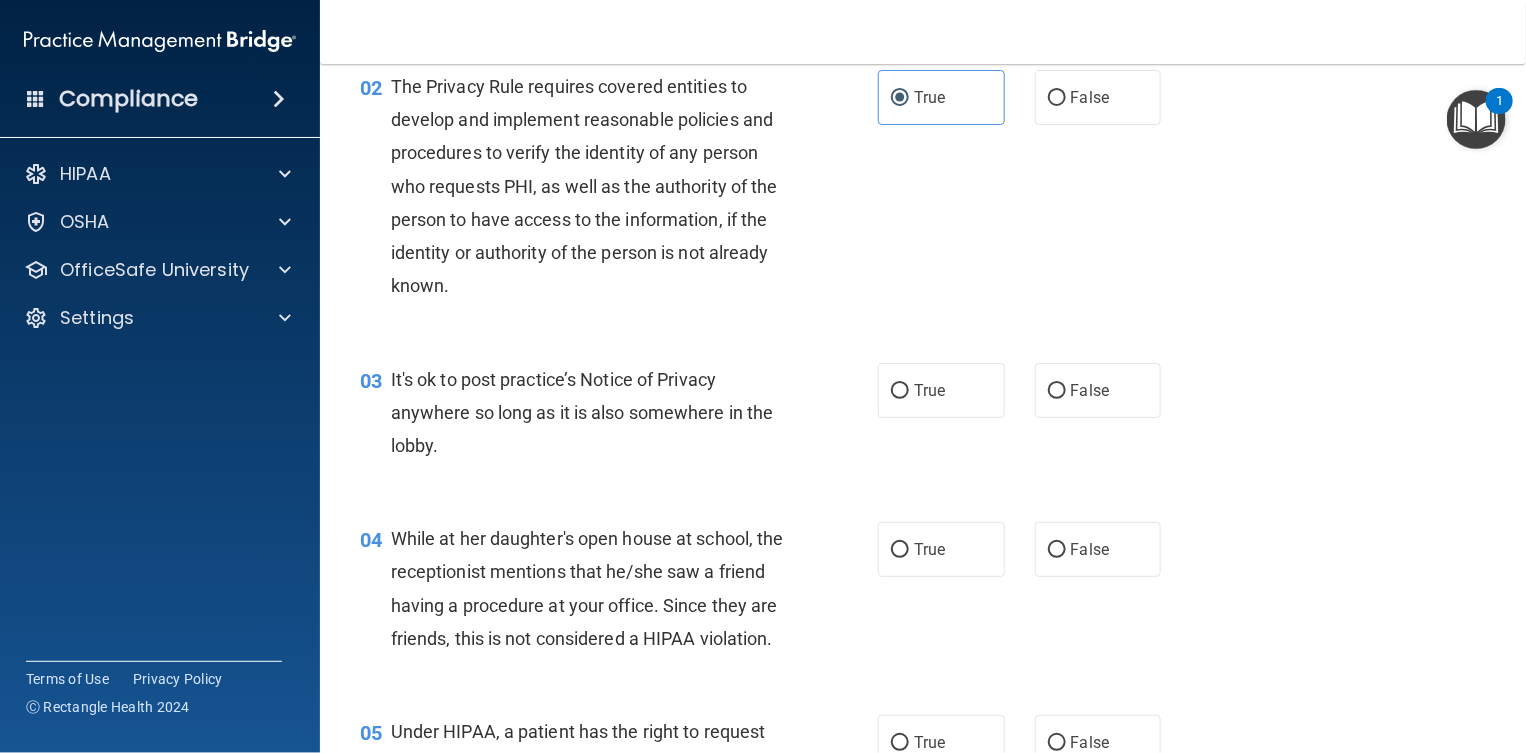 scroll, scrollTop: 250, scrollLeft: 0, axis: vertical 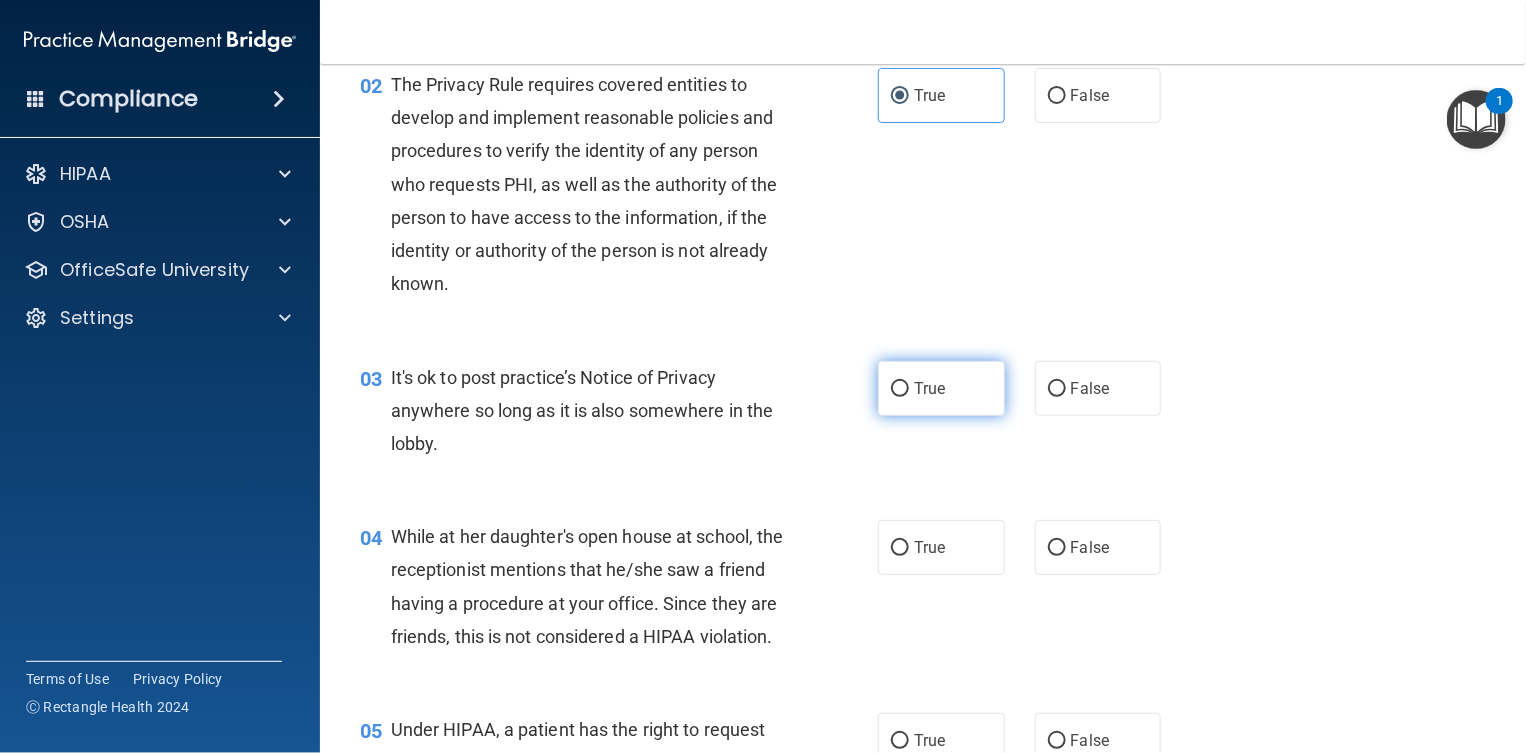 click on "True" at bounding box center [941, 388] 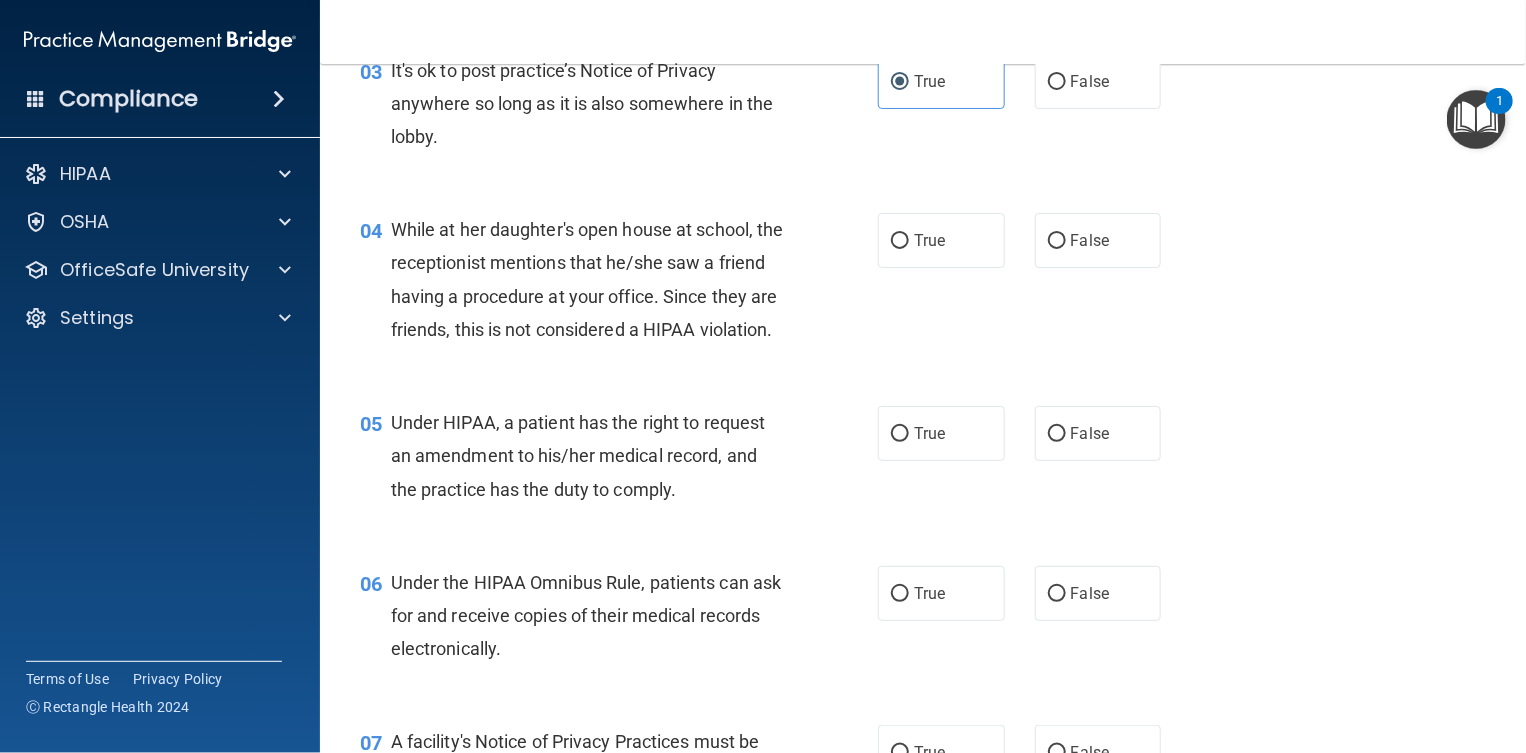 scroll, scrollTop: 375, scrollLeft: 0, axis: vertical 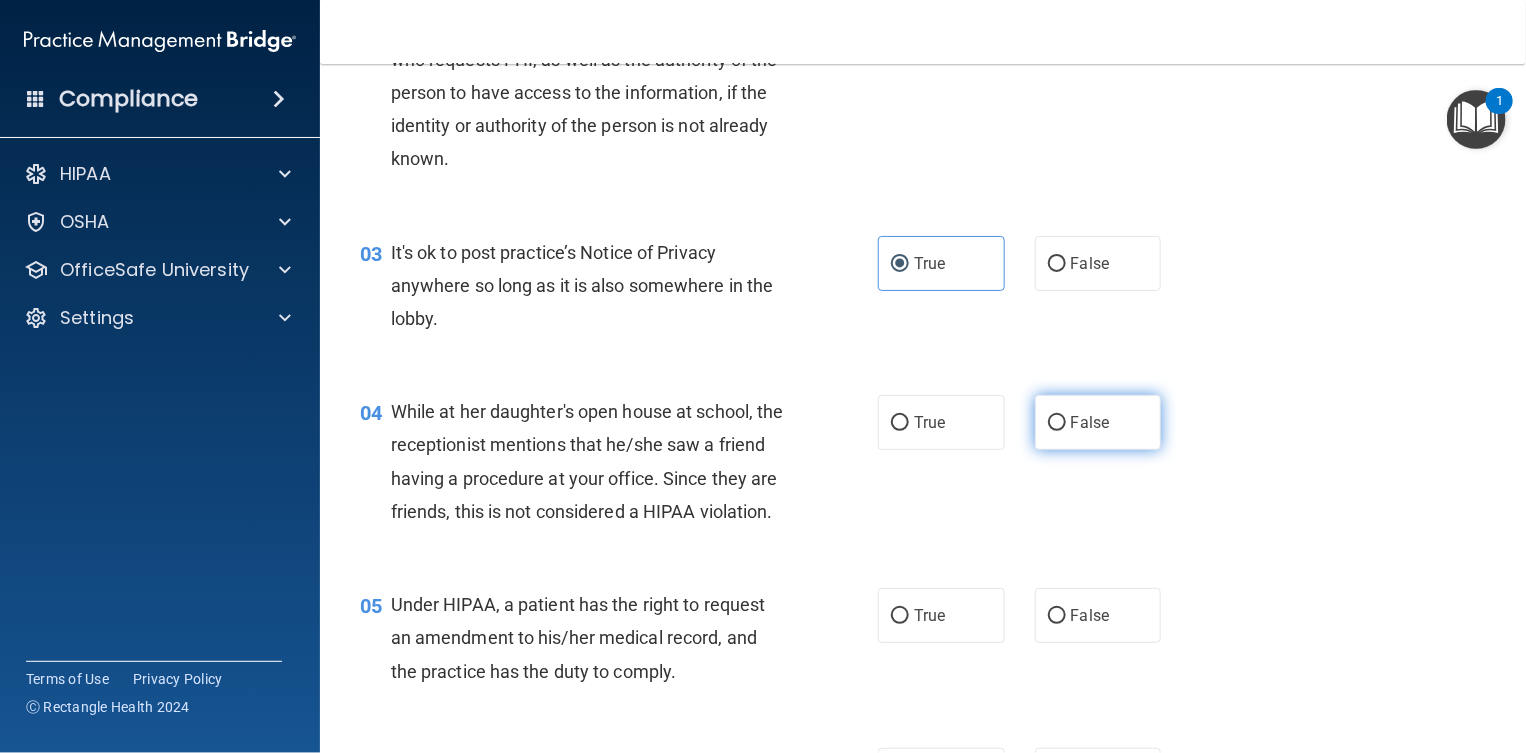 click on "False" at bounding box center [1057, 423] 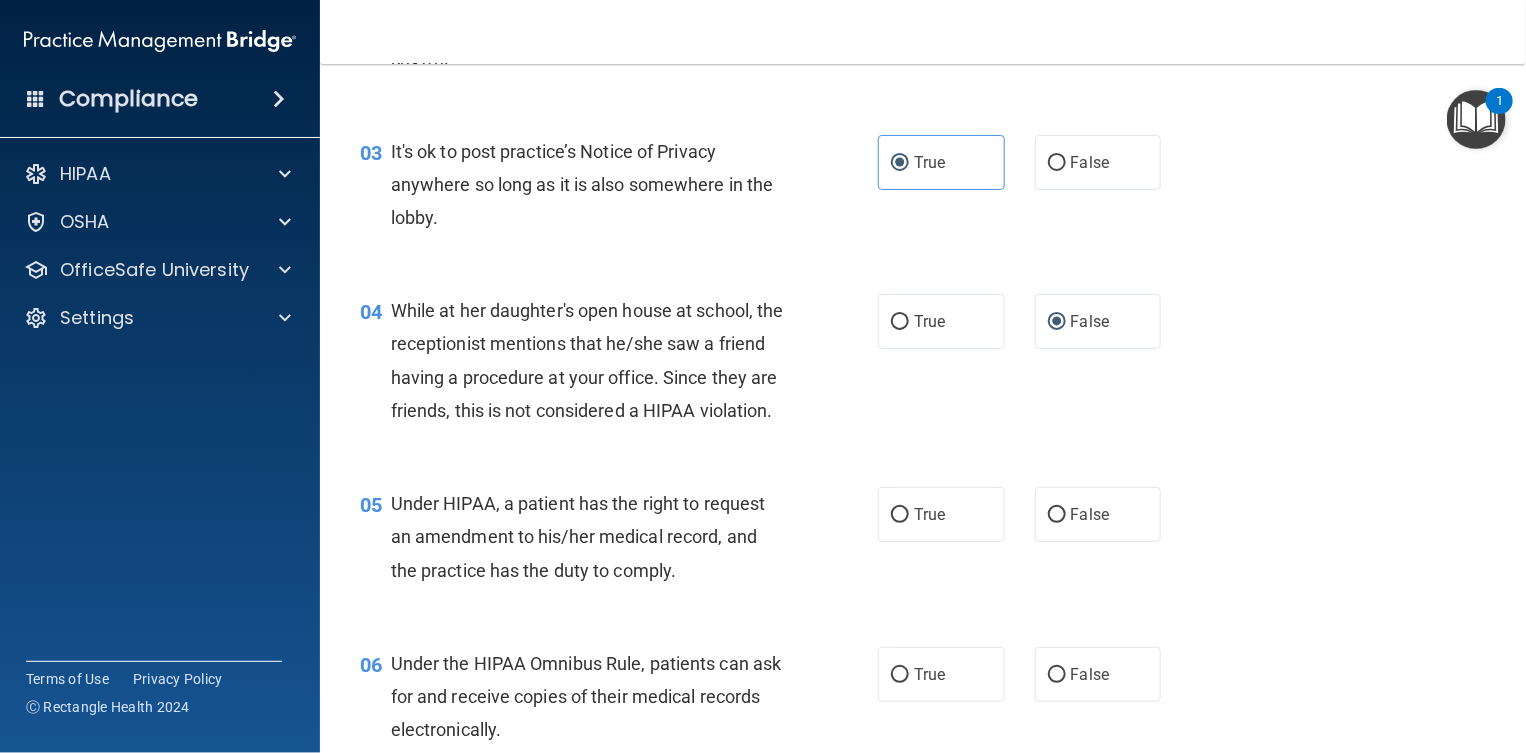 scroll, scrollTop: 625, scrollLeft: 0, axis: vertical 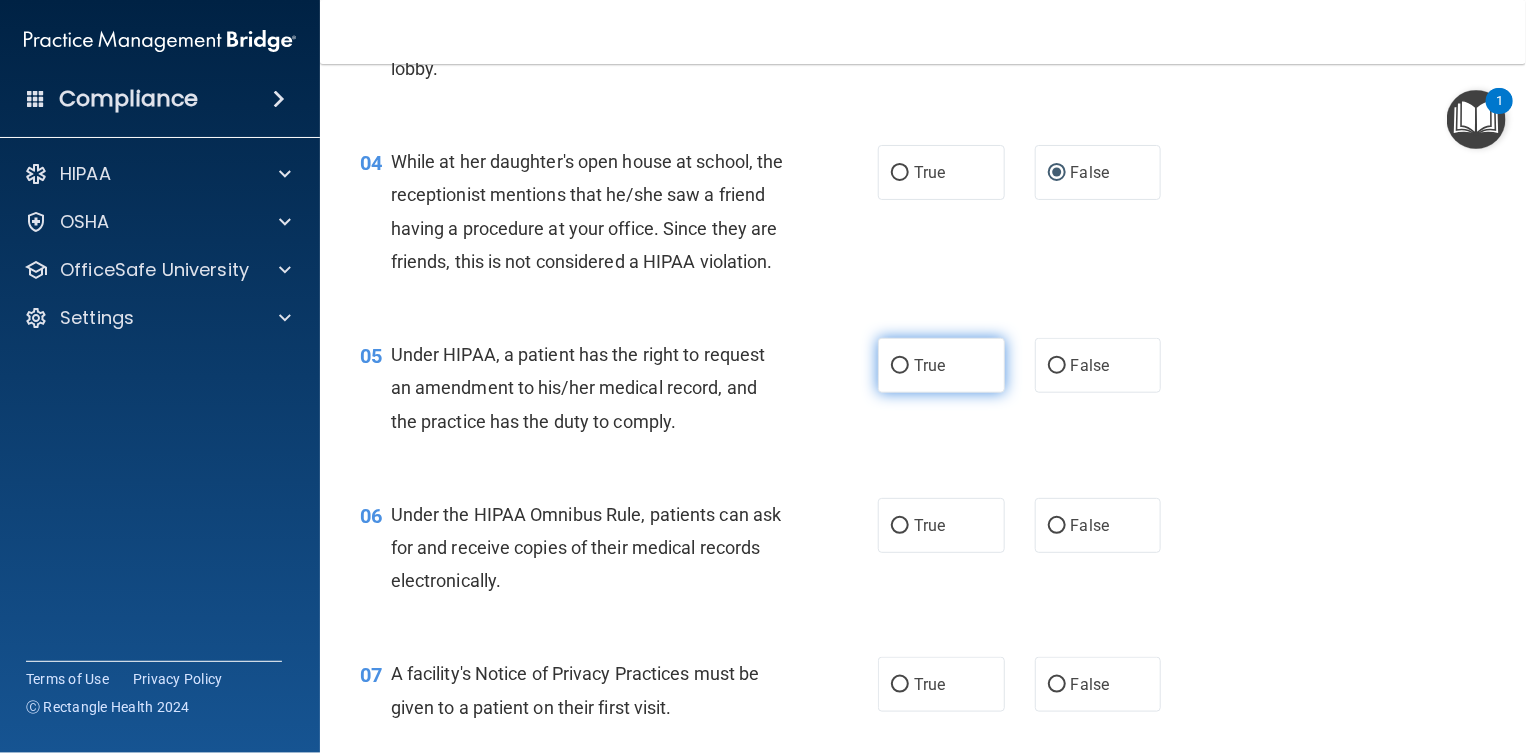 click on "True" at bounding box center [941, 365] 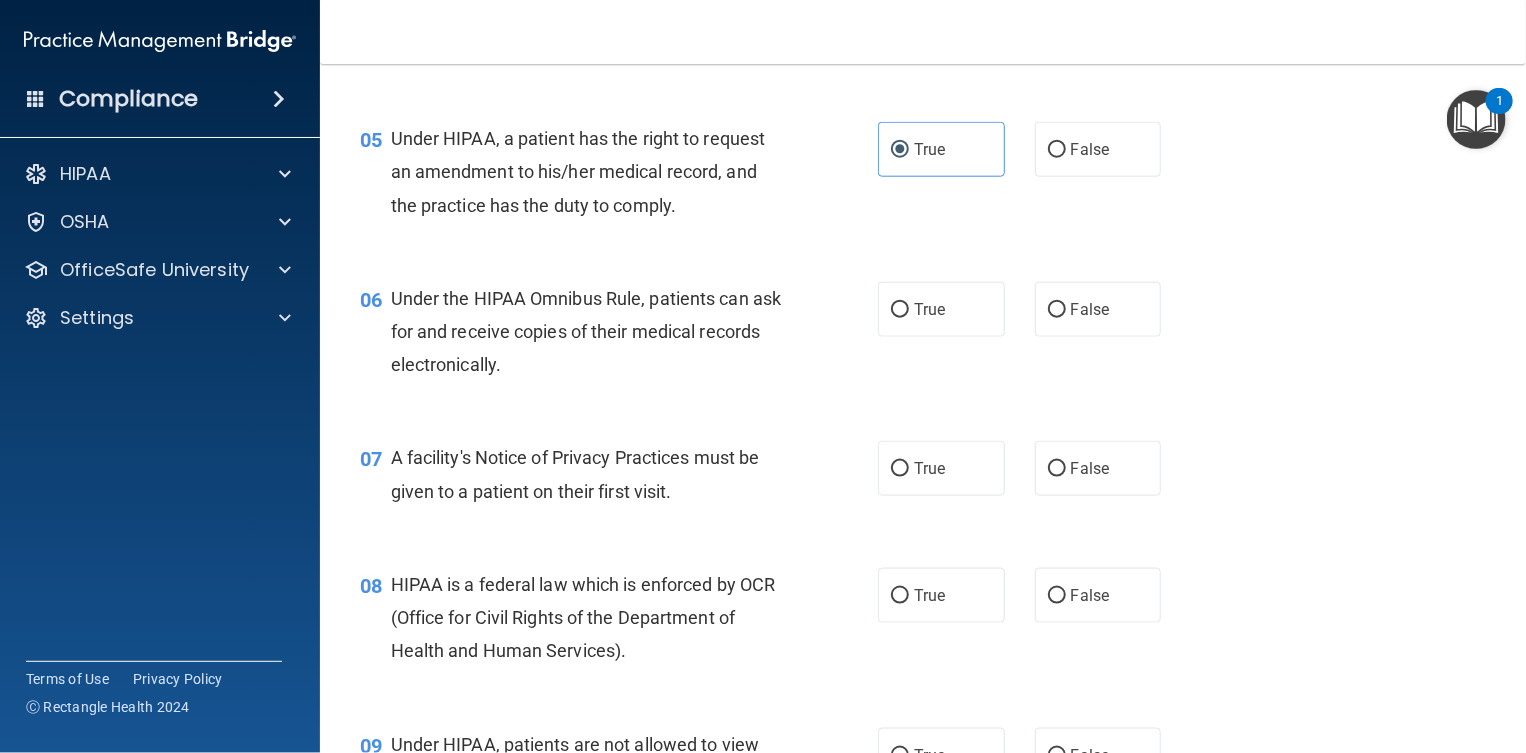 scroll, scrollTop: 875, scrollLeft: 0, axis: vertical 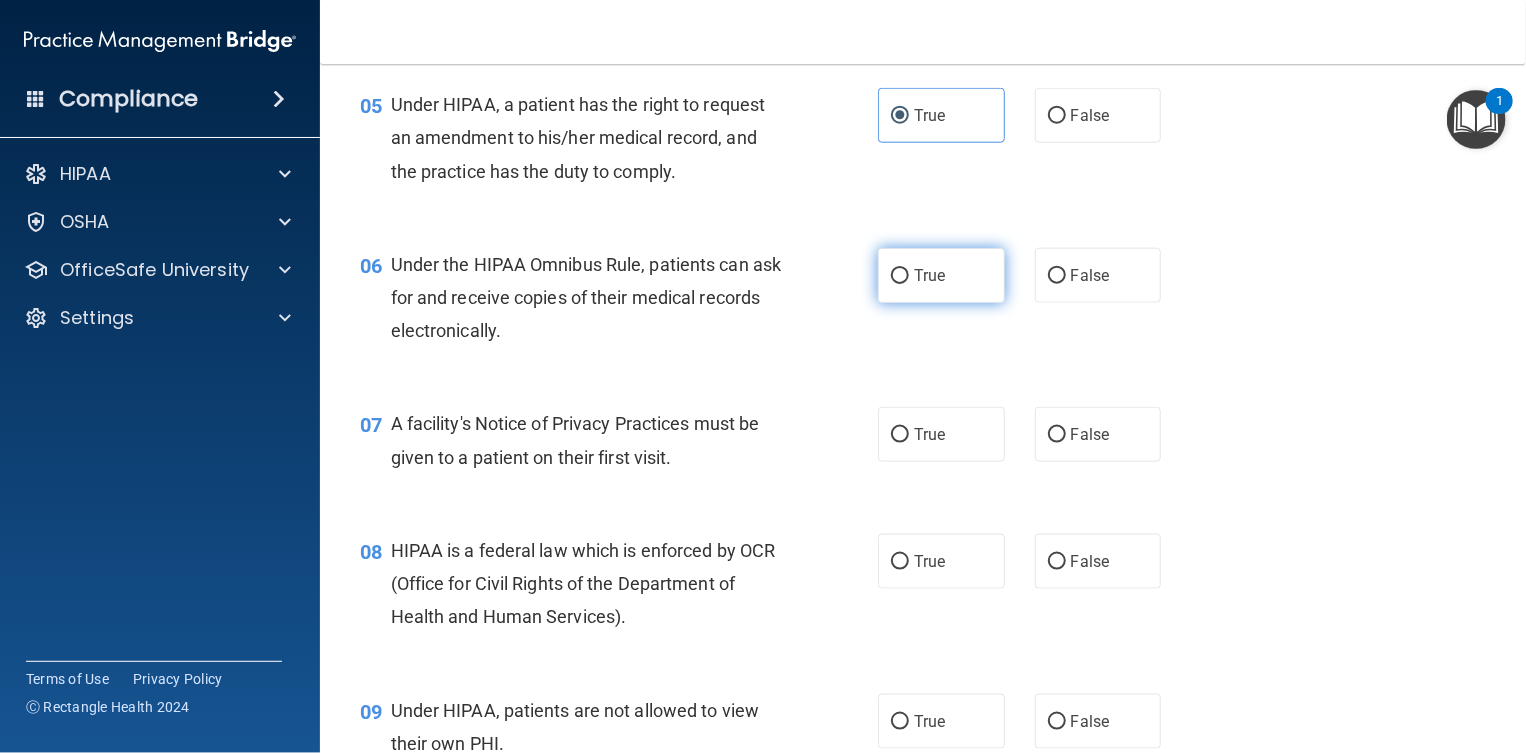 click on "True" at bounding box center [900, 276] 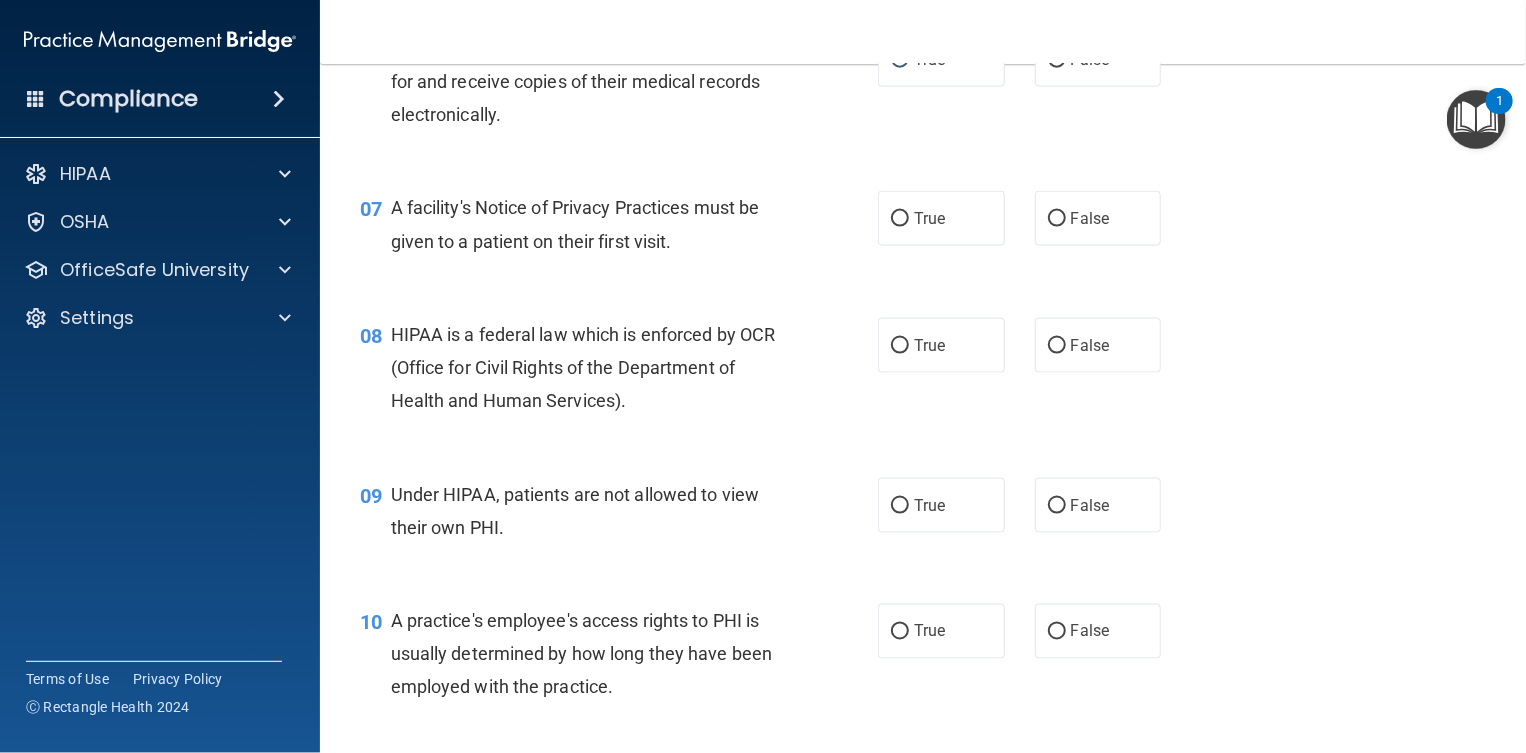 scroll, scrollTop: 1125, scrollLeft: 0, axis: vertical 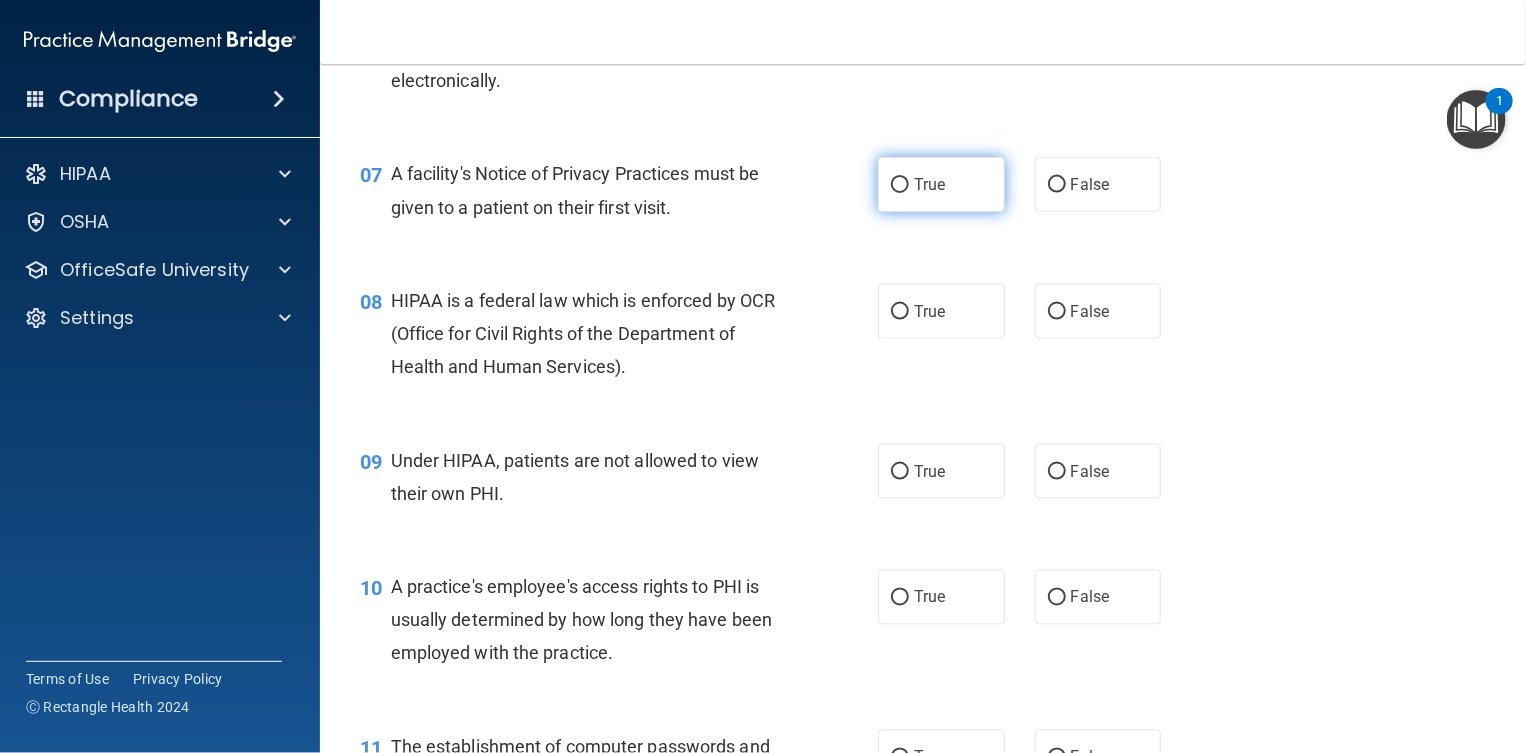 click on "True" at bounding box center [941, 184] 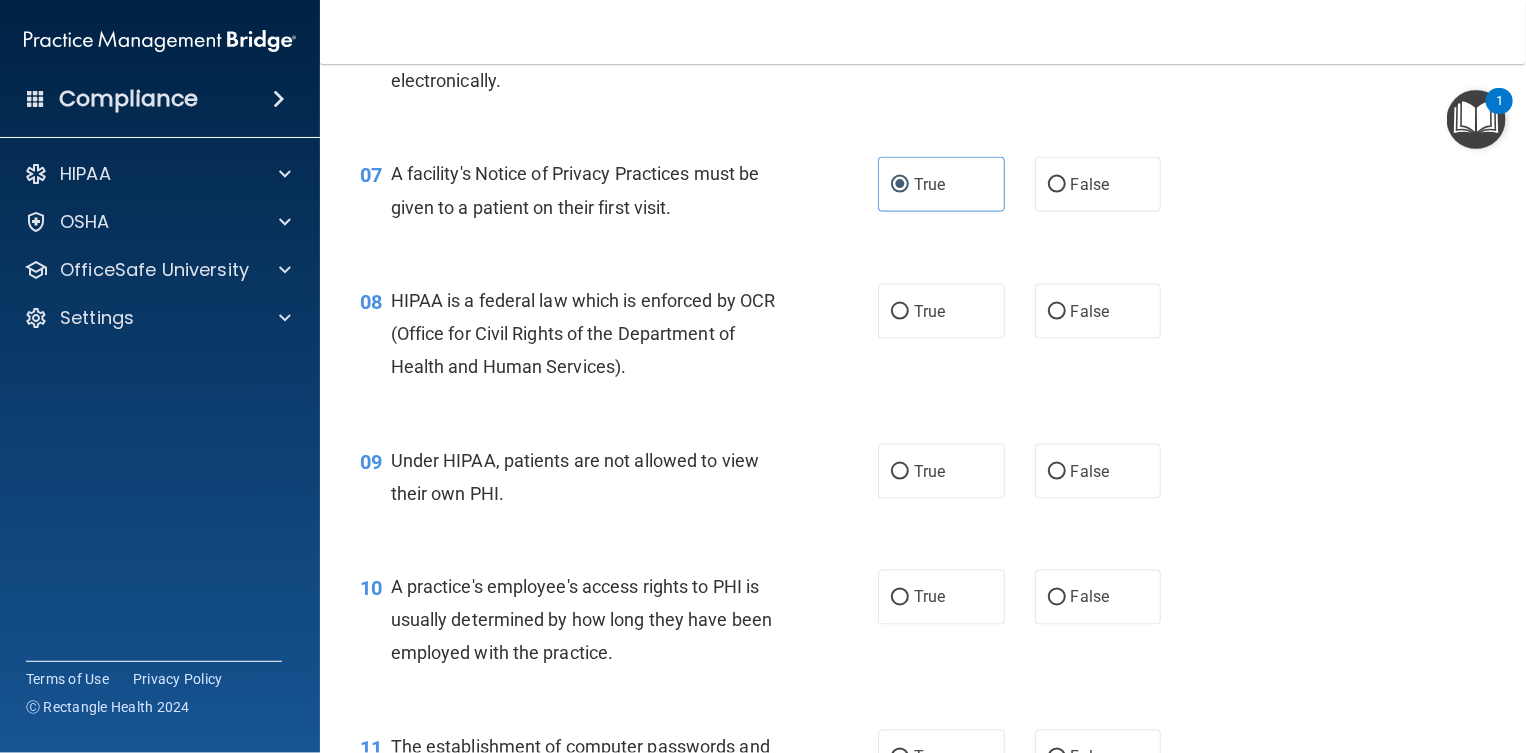scroll, scrollTop: 1250, scrollLeft: 0, axis: vertical 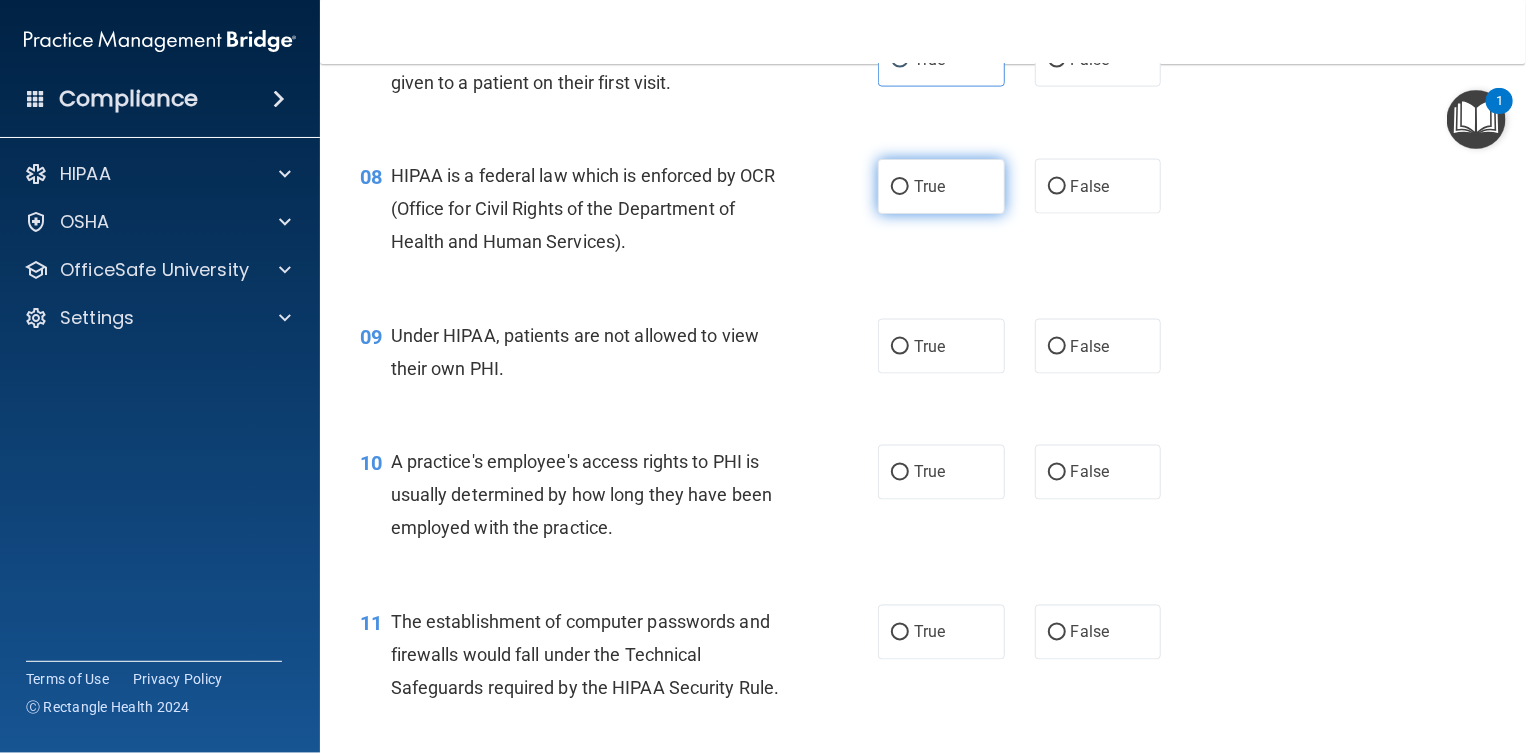 click on "True" at bounding box center [929, 186] 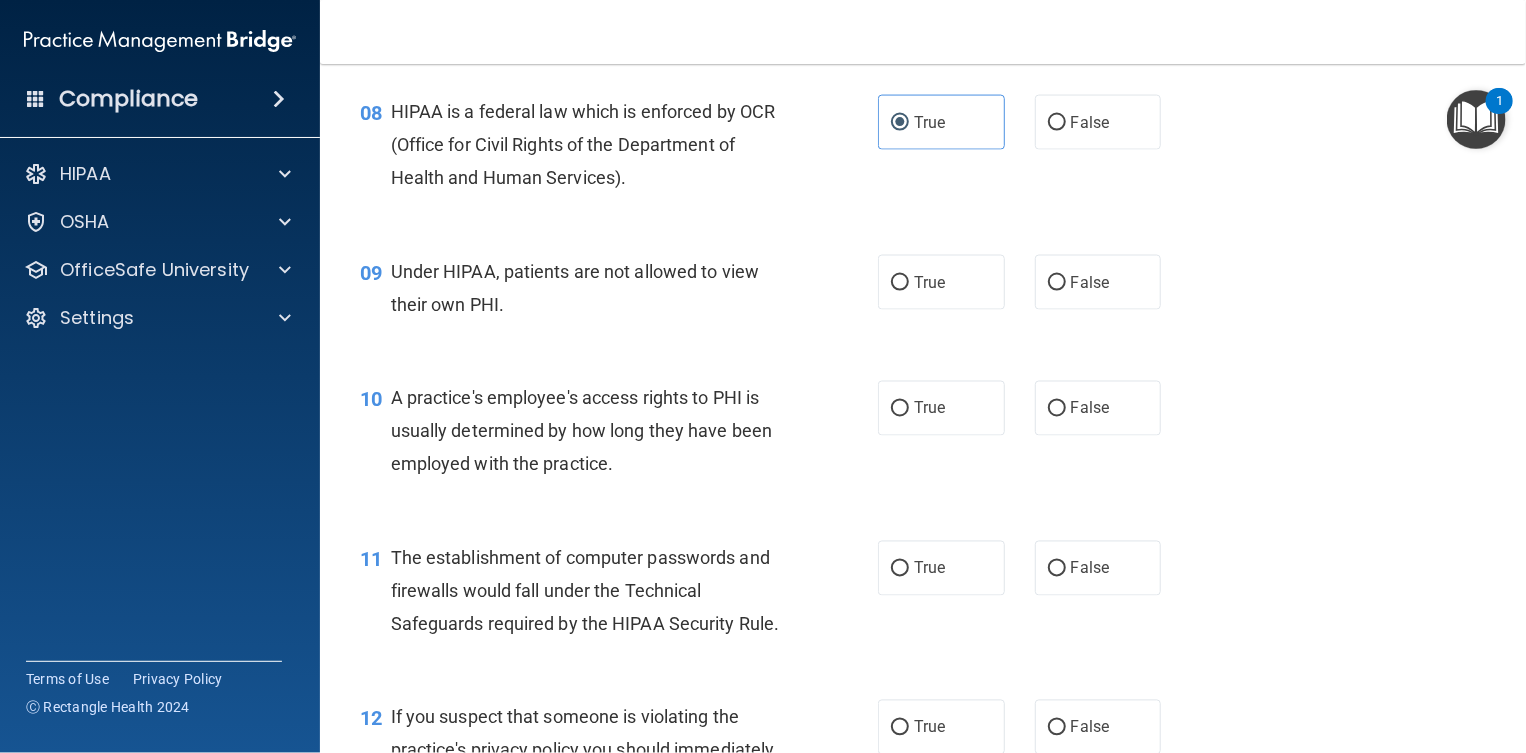 scroll, scrollTop: 1500, scrollLeft: 0, axis: vertical 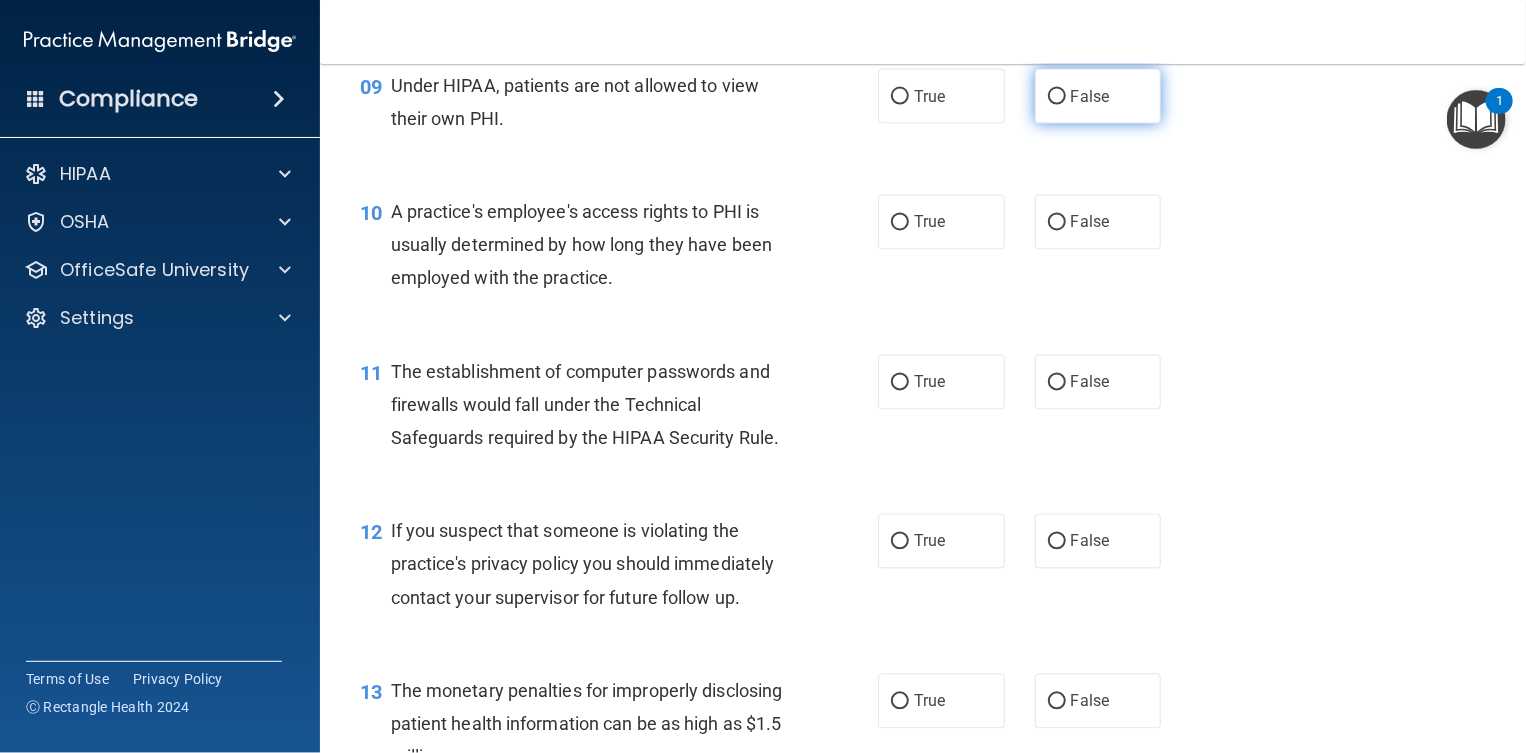 click on "False" at bounding box center [1098, 96] 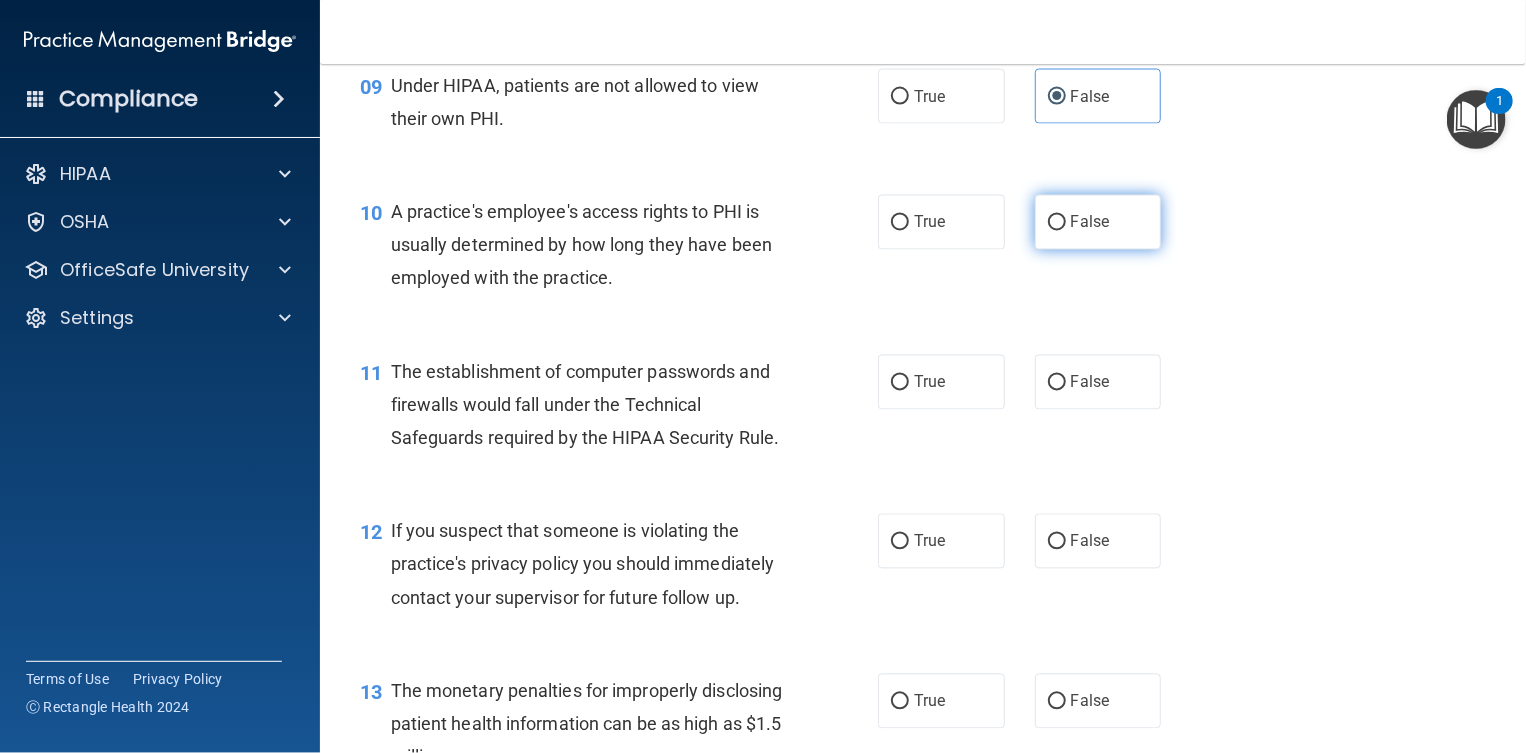 click on "False" at bounding box center [1057, 223] 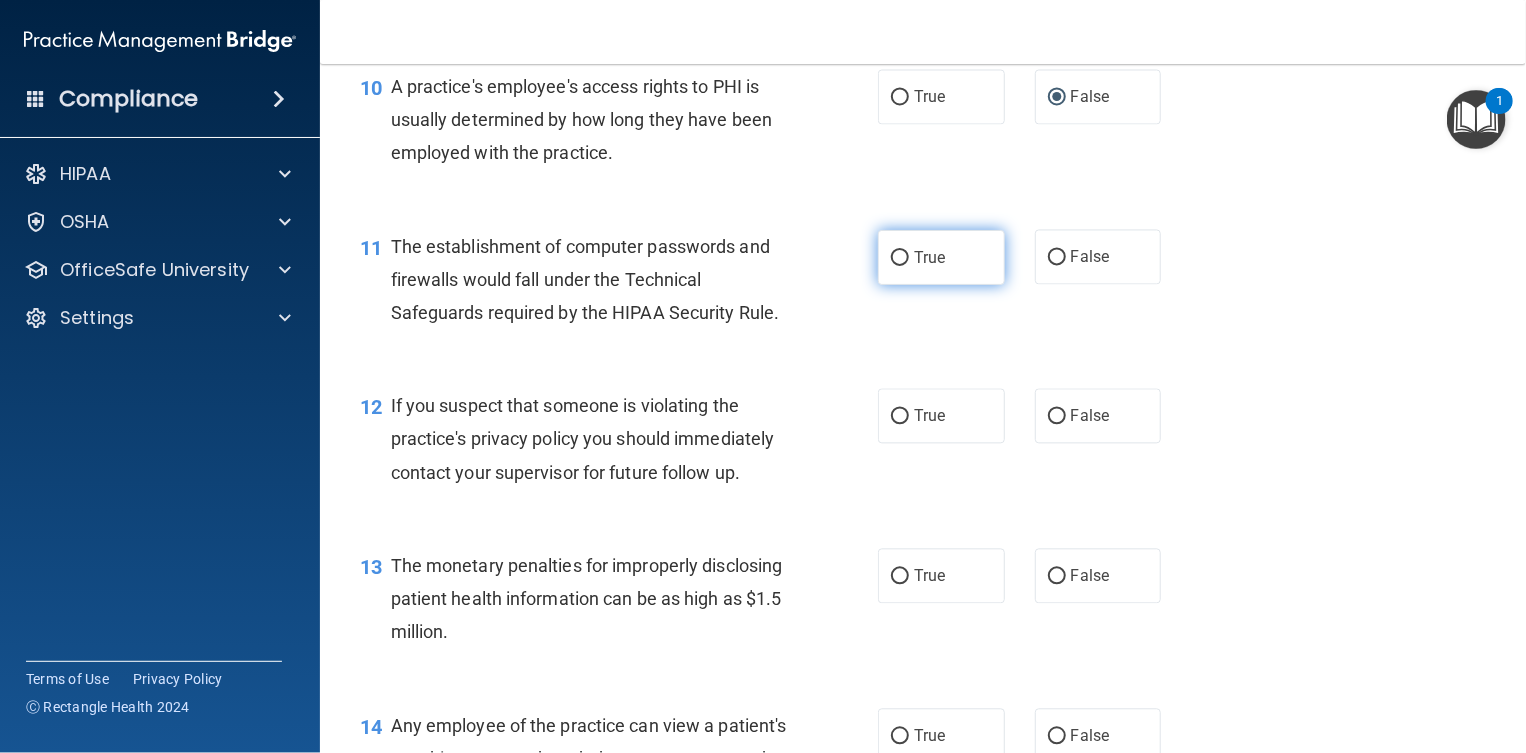 click on "True" at bounding box center [900, 258] 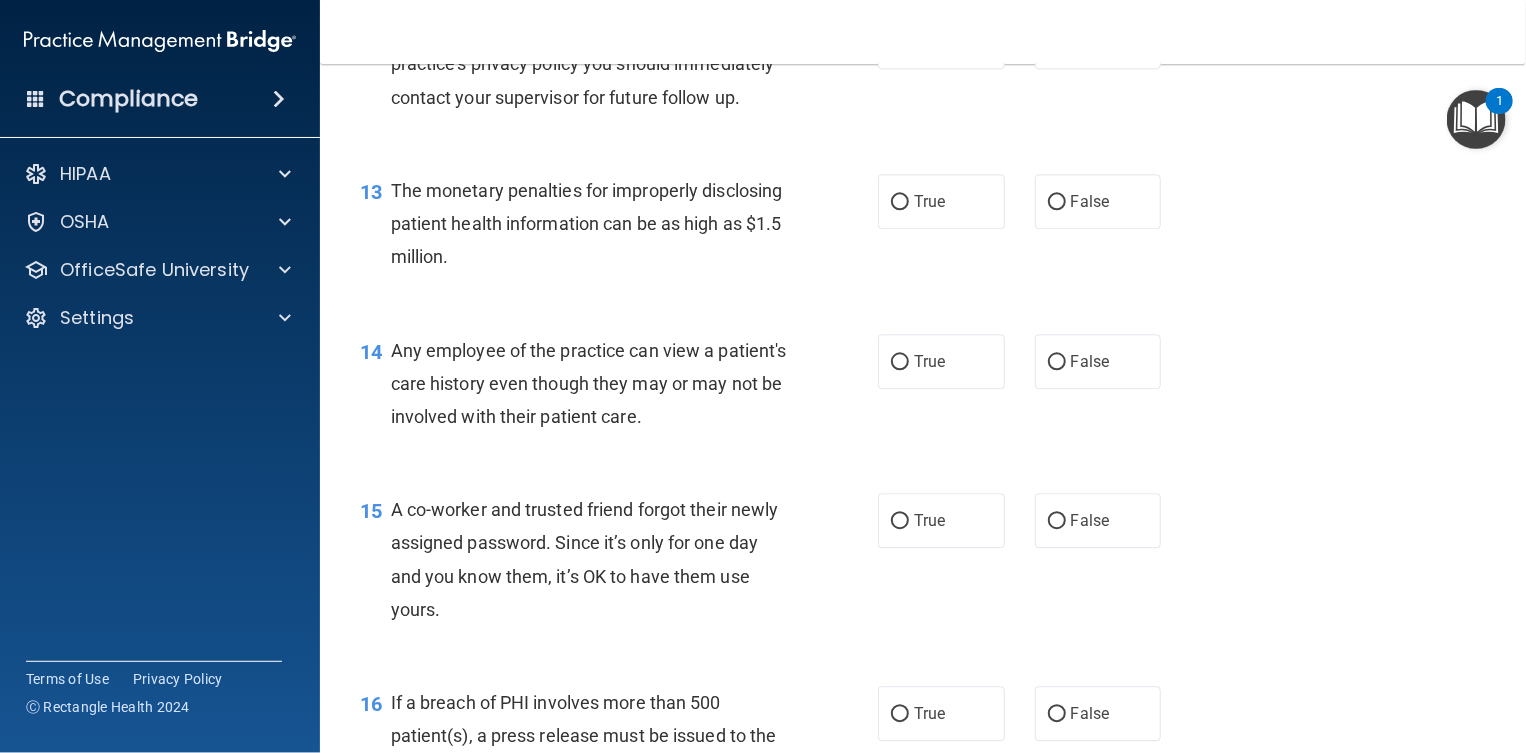 scroll, scrollTop: 1750, scrollLeft: 0, axis: vertical 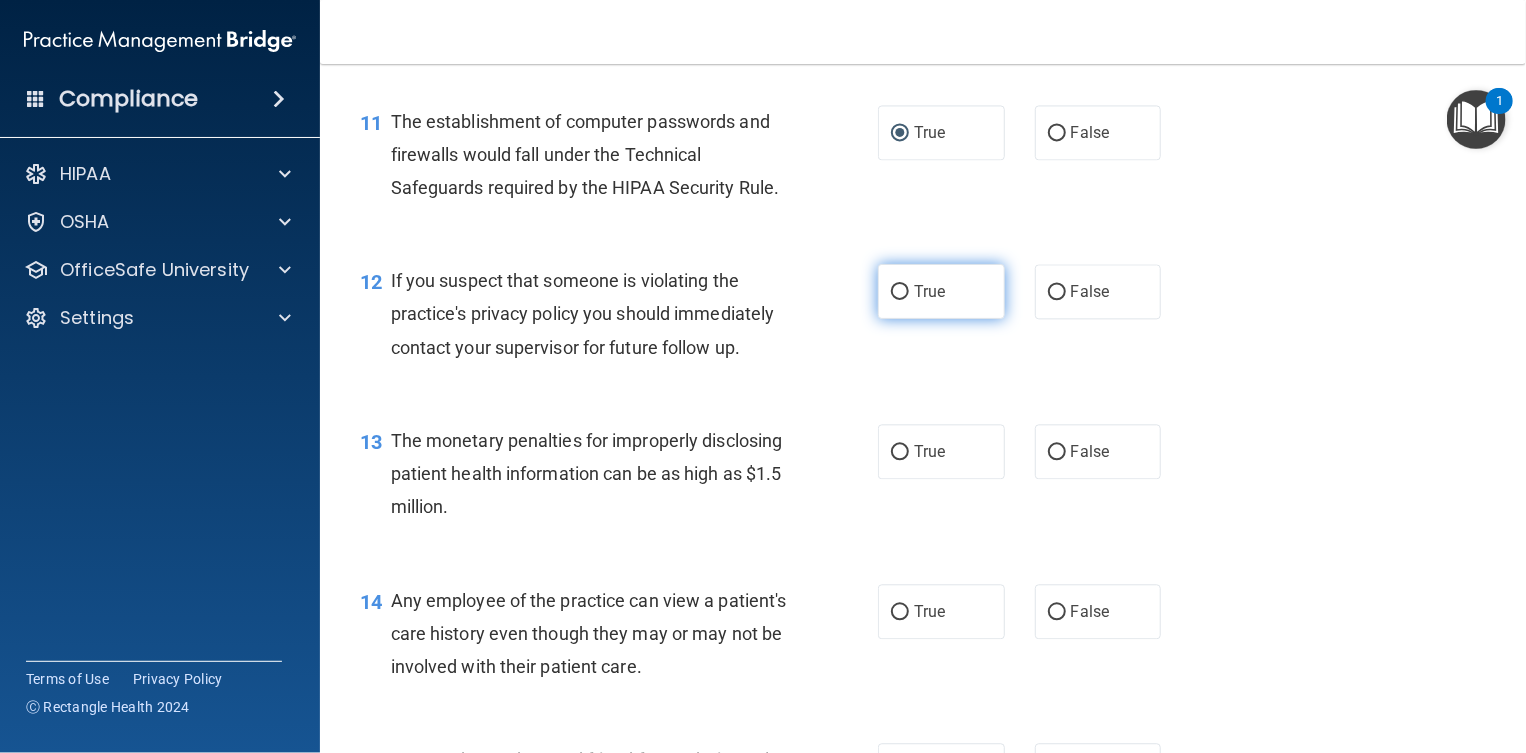 click on "True" at bounding box center (900, 292) 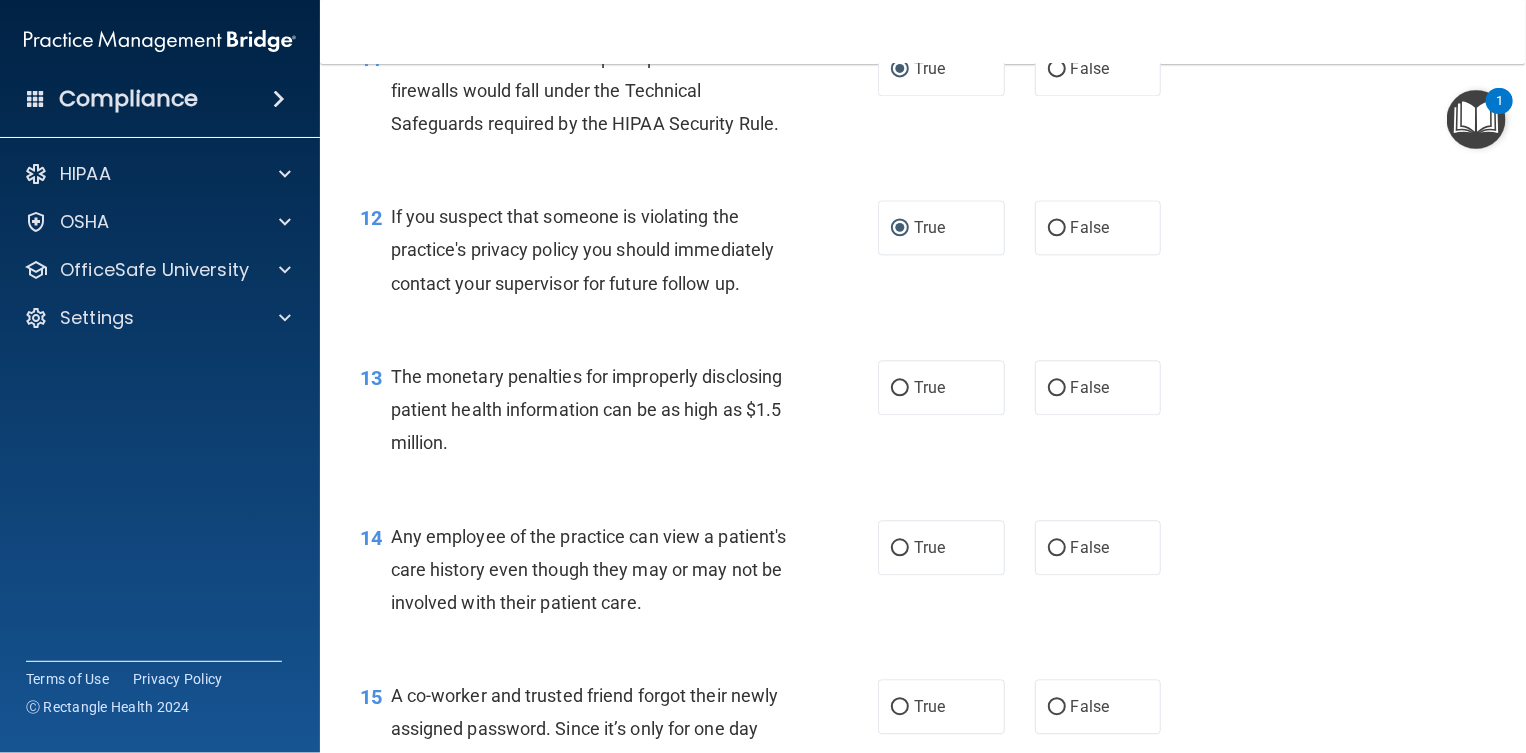scroll, scrollTop: 1875, scrollLeft: 0, axis: vertical 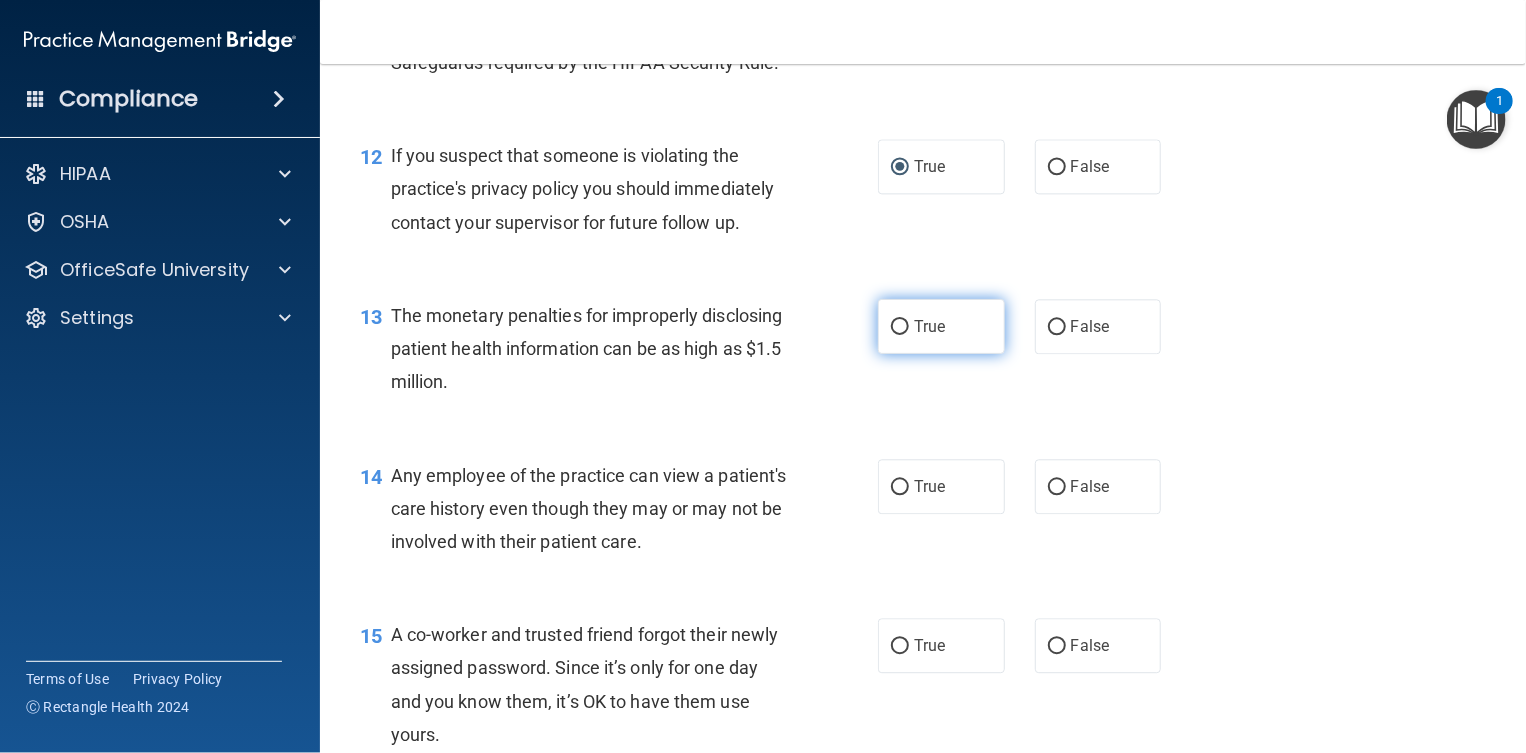 click on "True" at bounding box center (900, 327) 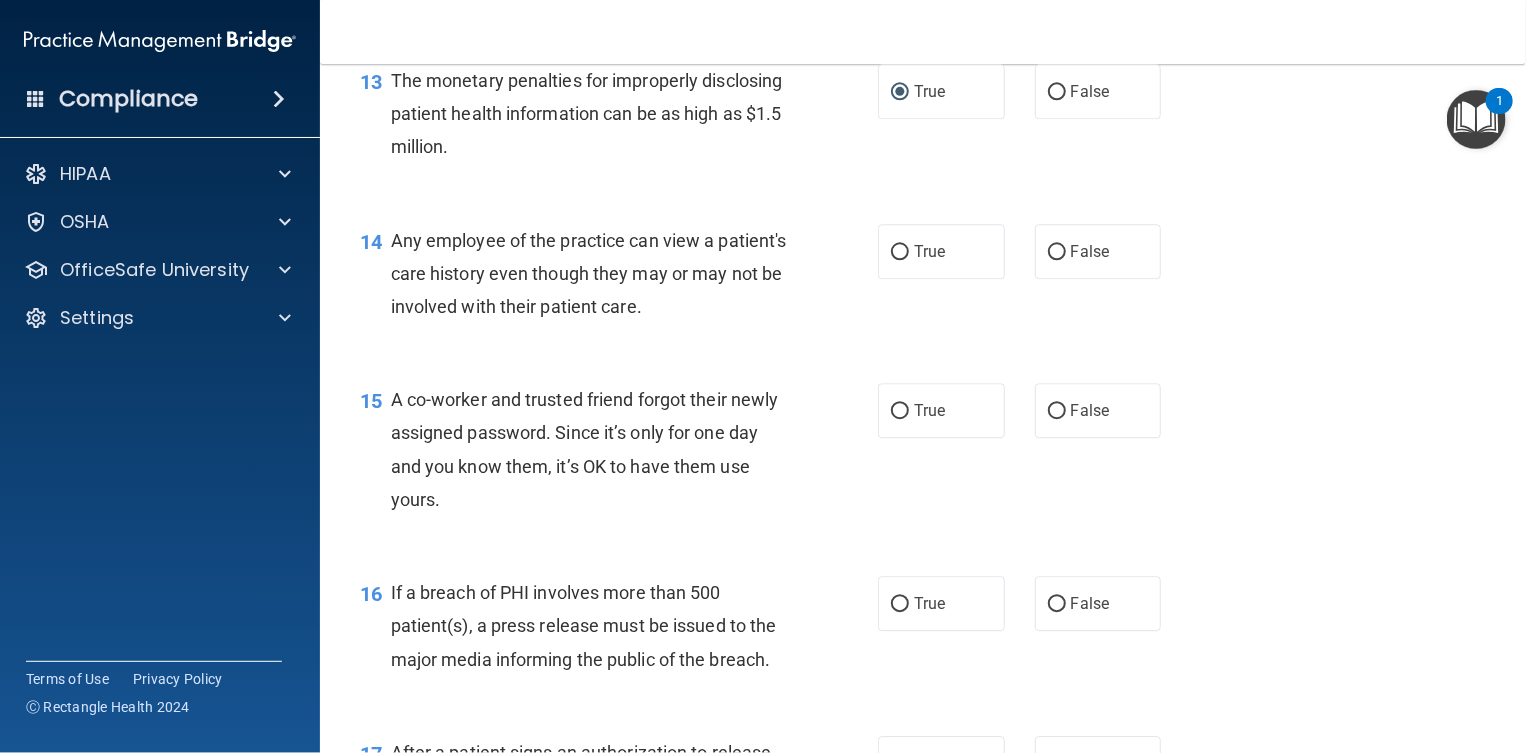 scroll, scrollTop: 2125, scrollLeft: 0, axis: vertical 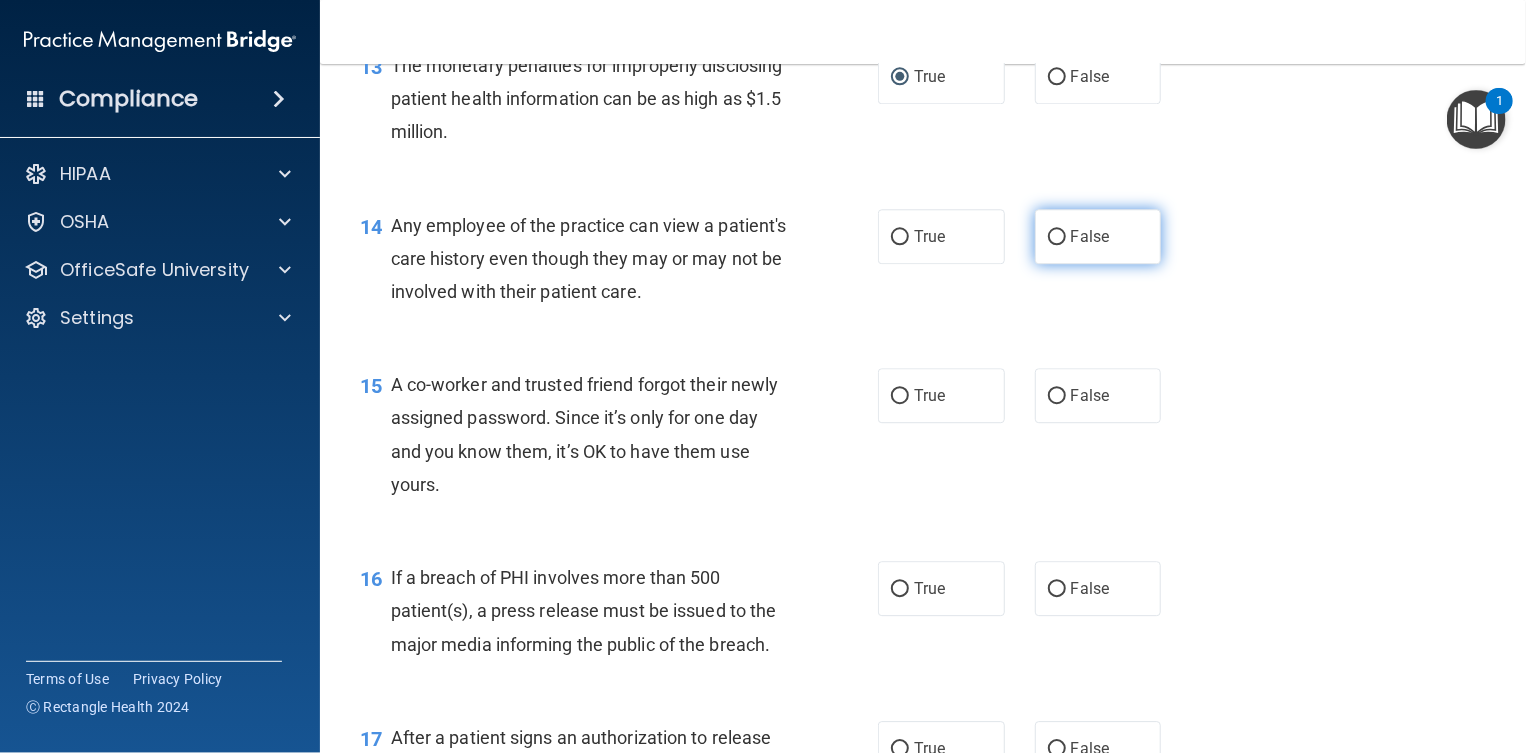 click on "False" at bounding box center (1057, 237) 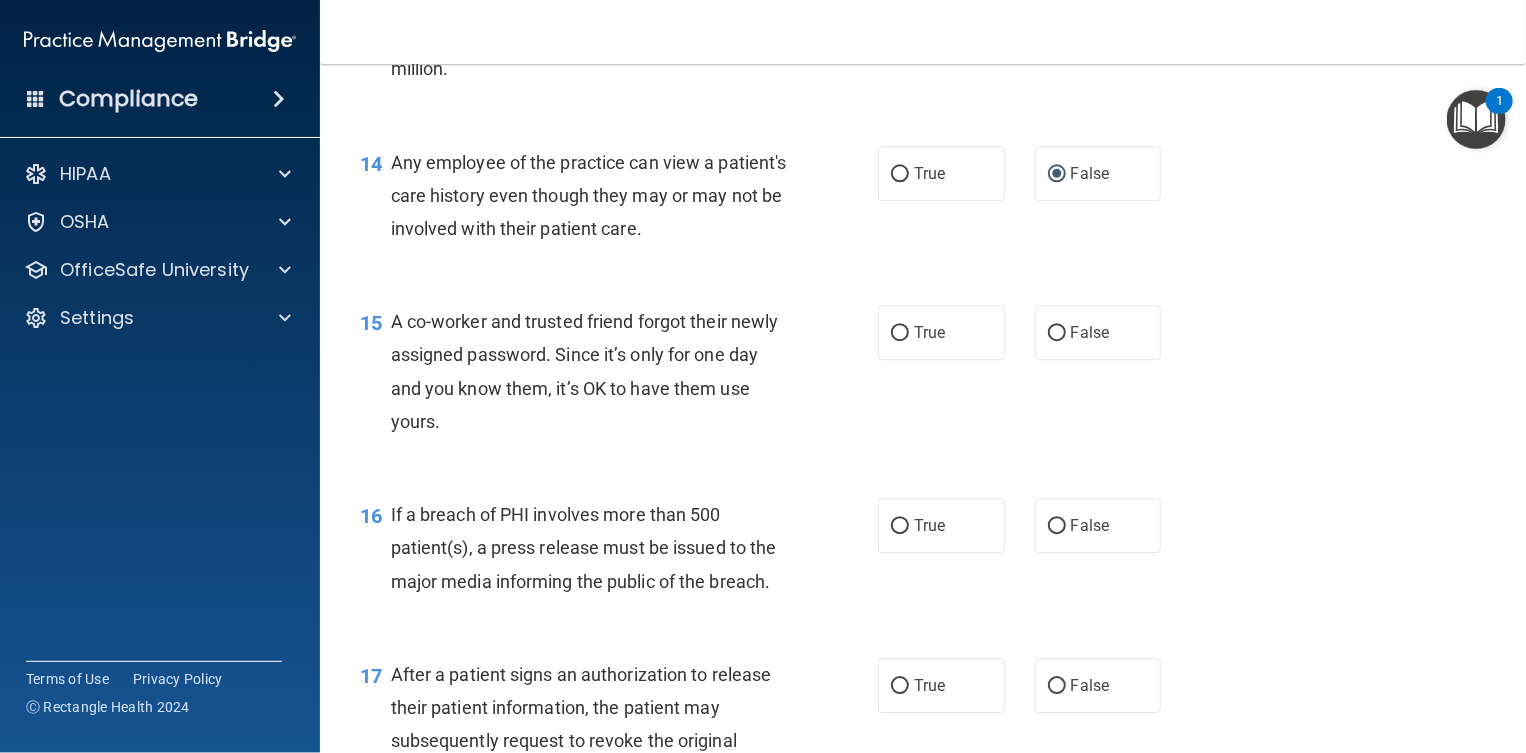 scroll, scrollTop: 2250, scrollLeft: 0, axis: vertical 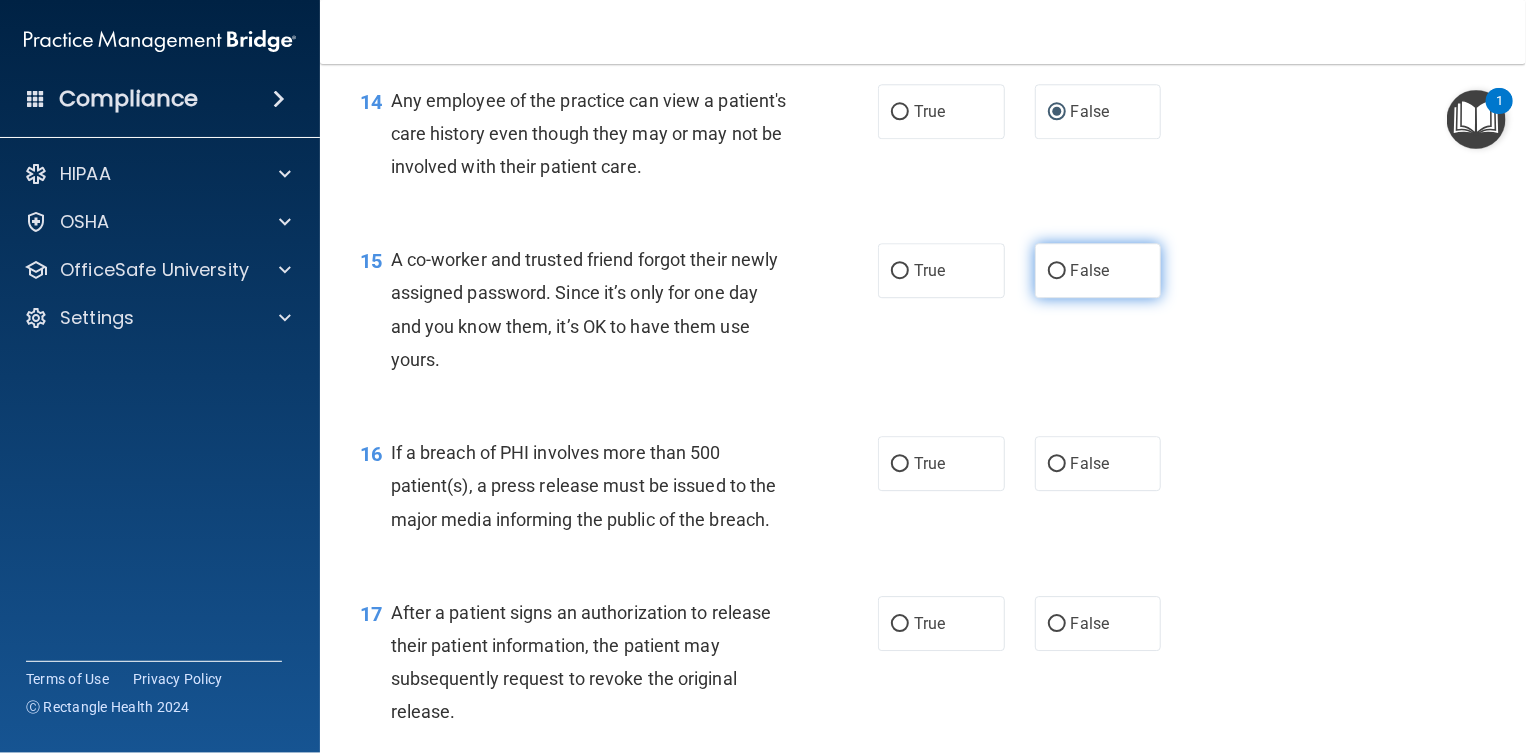 drag, startPoint x: 990, startPoint y: 316, endPoint x: 1039, endPoint y: 303, distance: 50.695168 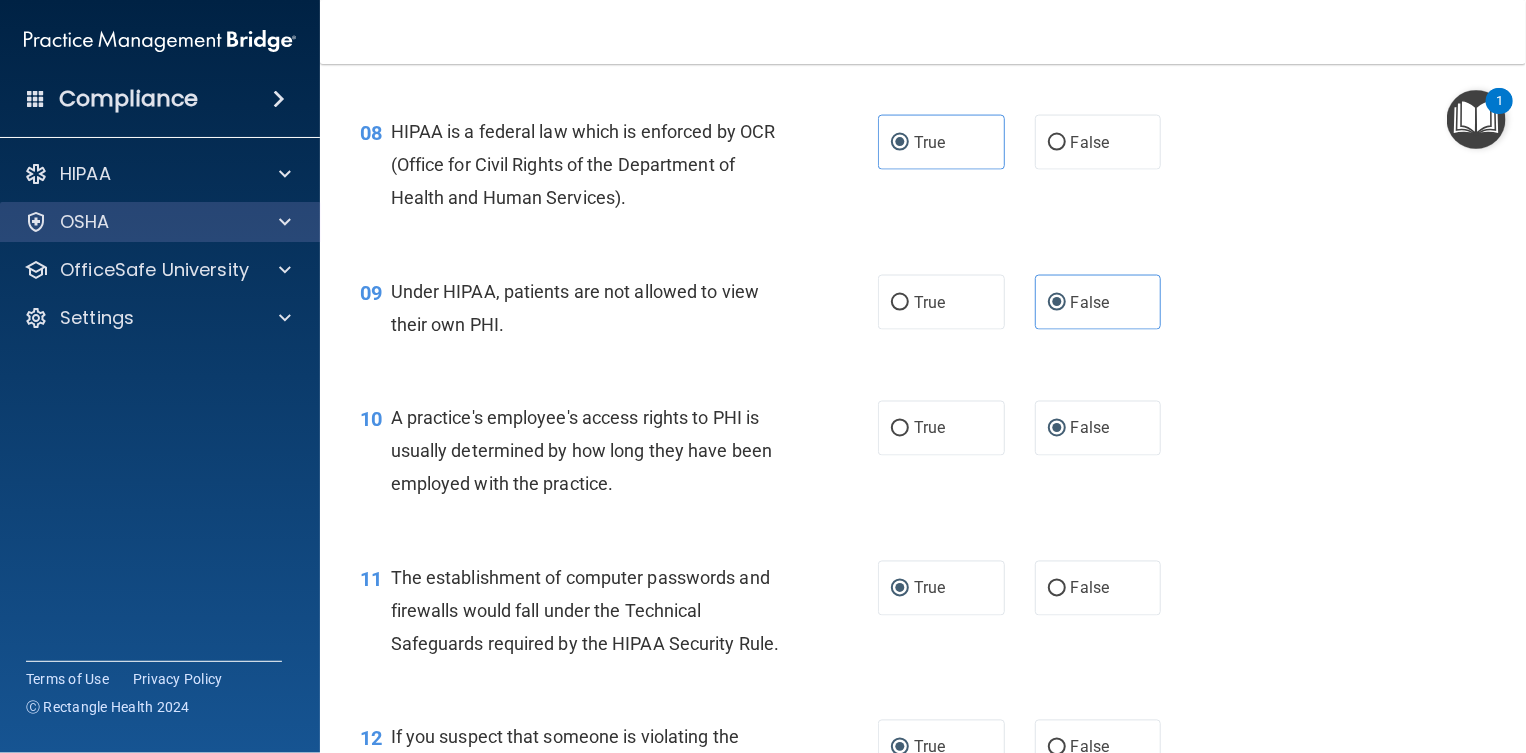 scroll, scrollTop: 1250, scrollLeft: 0, axis: vertical 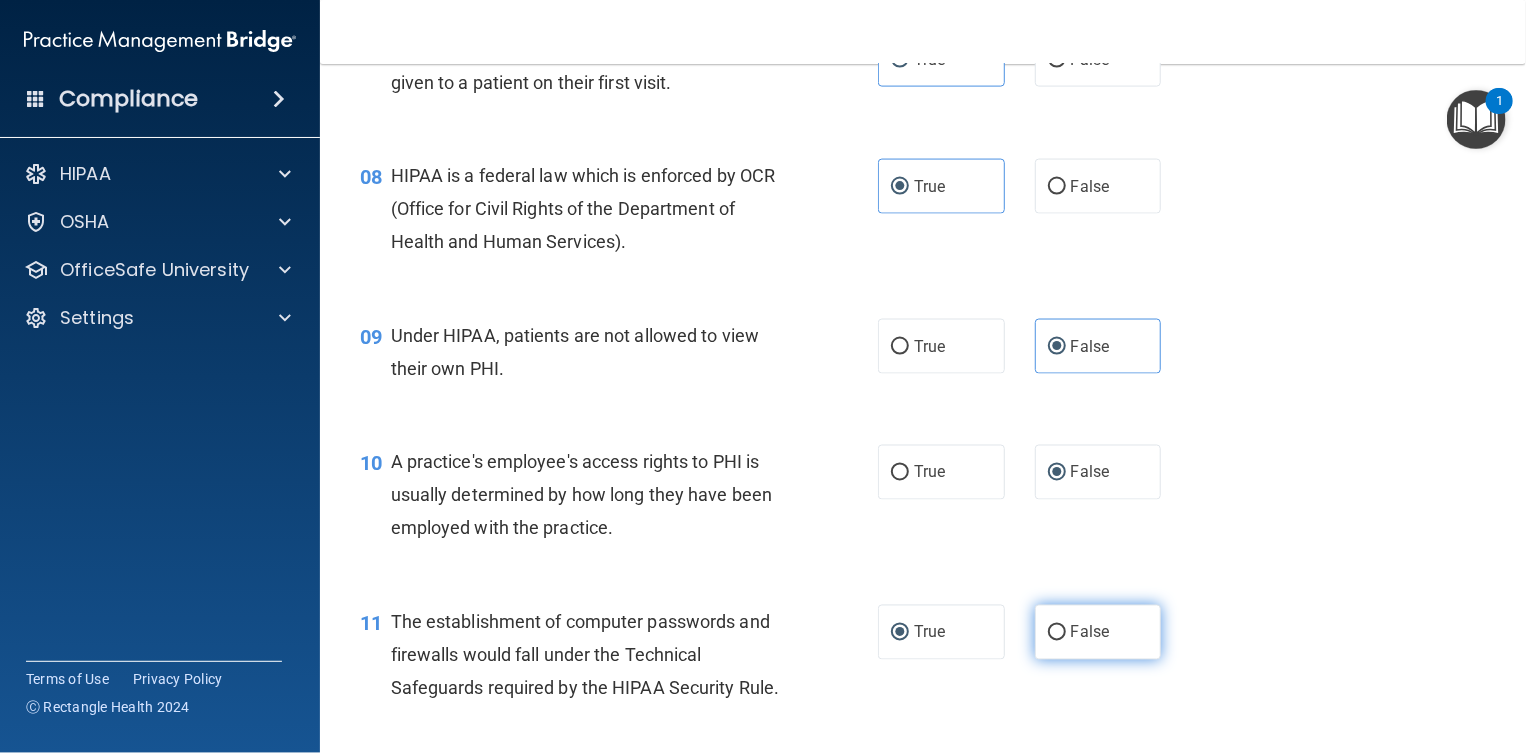 click on "False" at bounding box center [1090, 632] 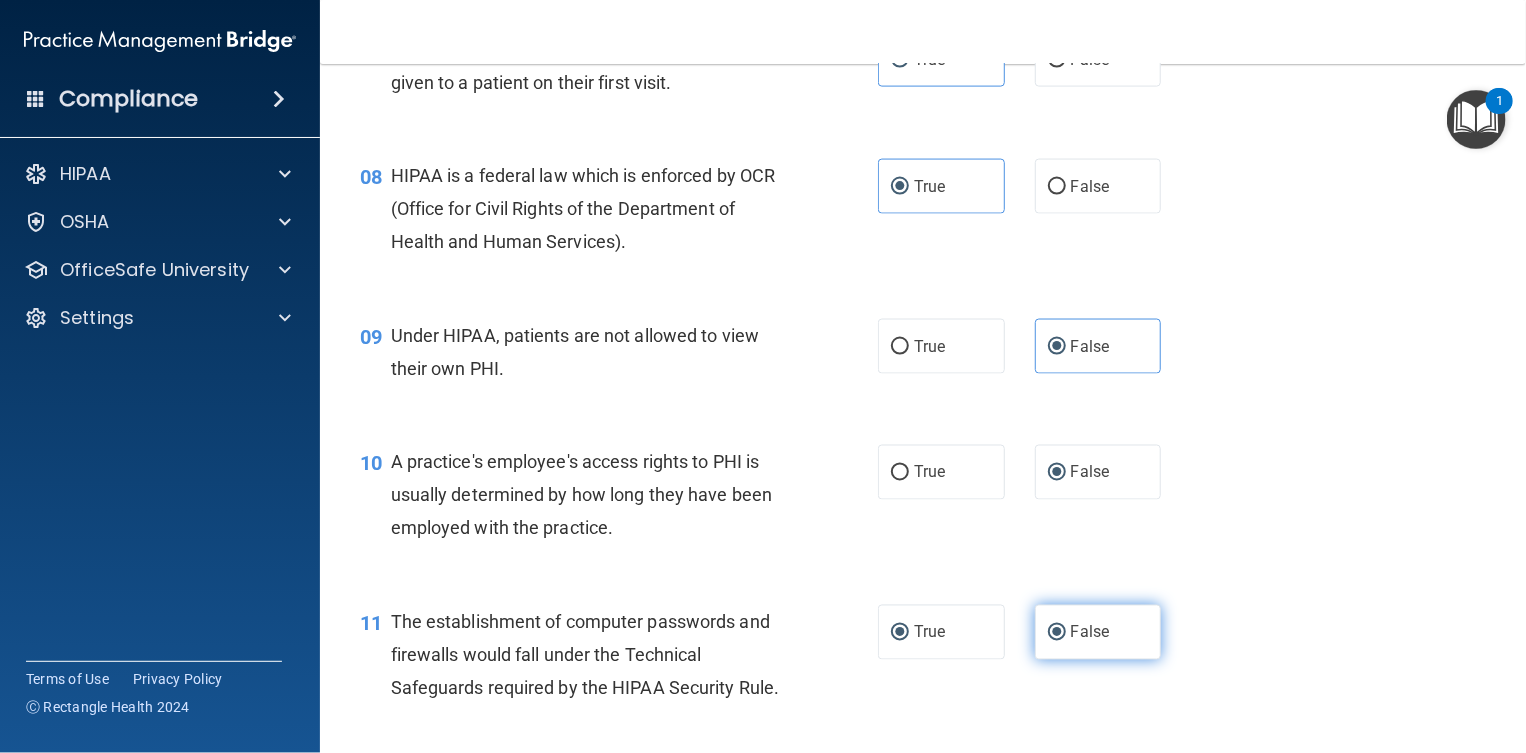 radio on "false" 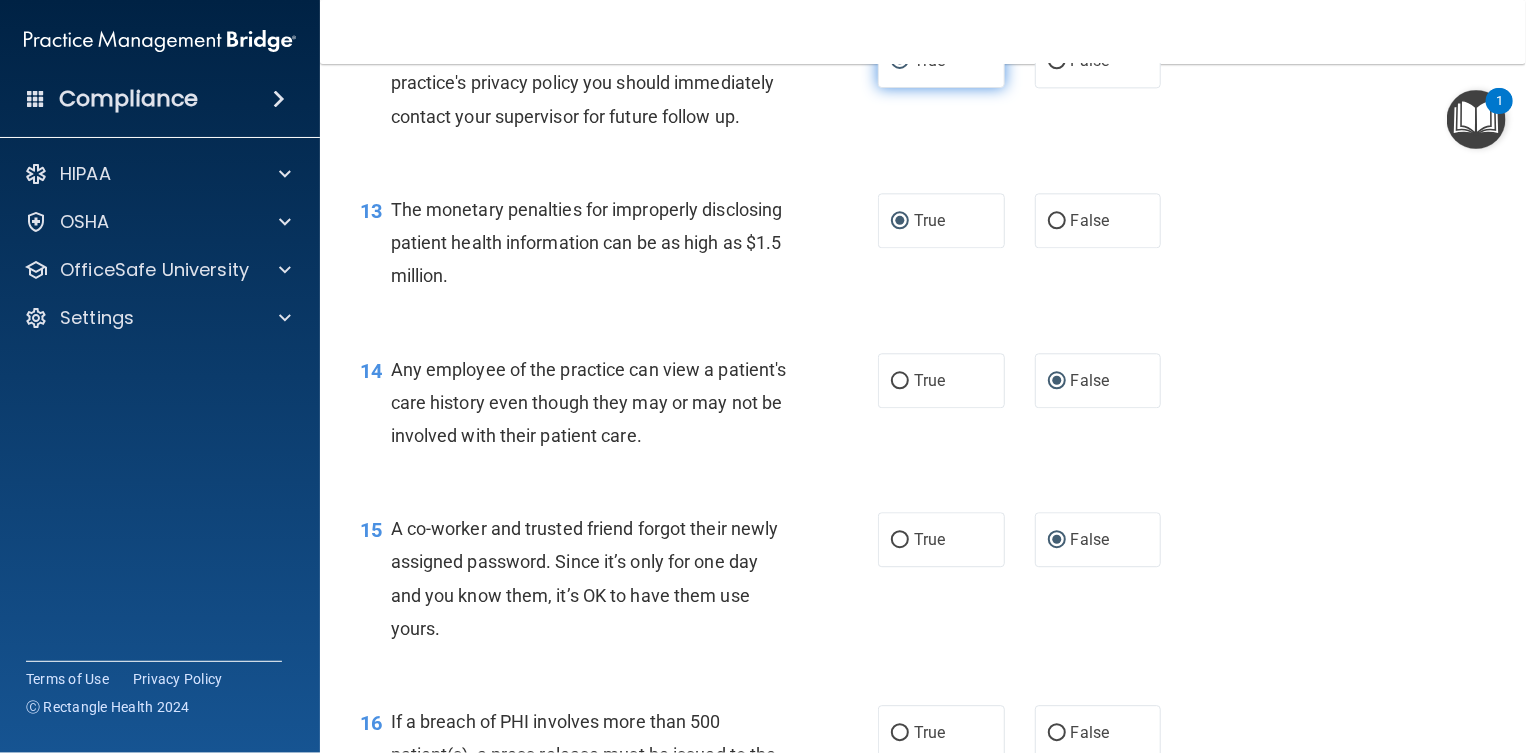scroll, scrollTop: 2000, scrollLeft: 0, axis: vertical 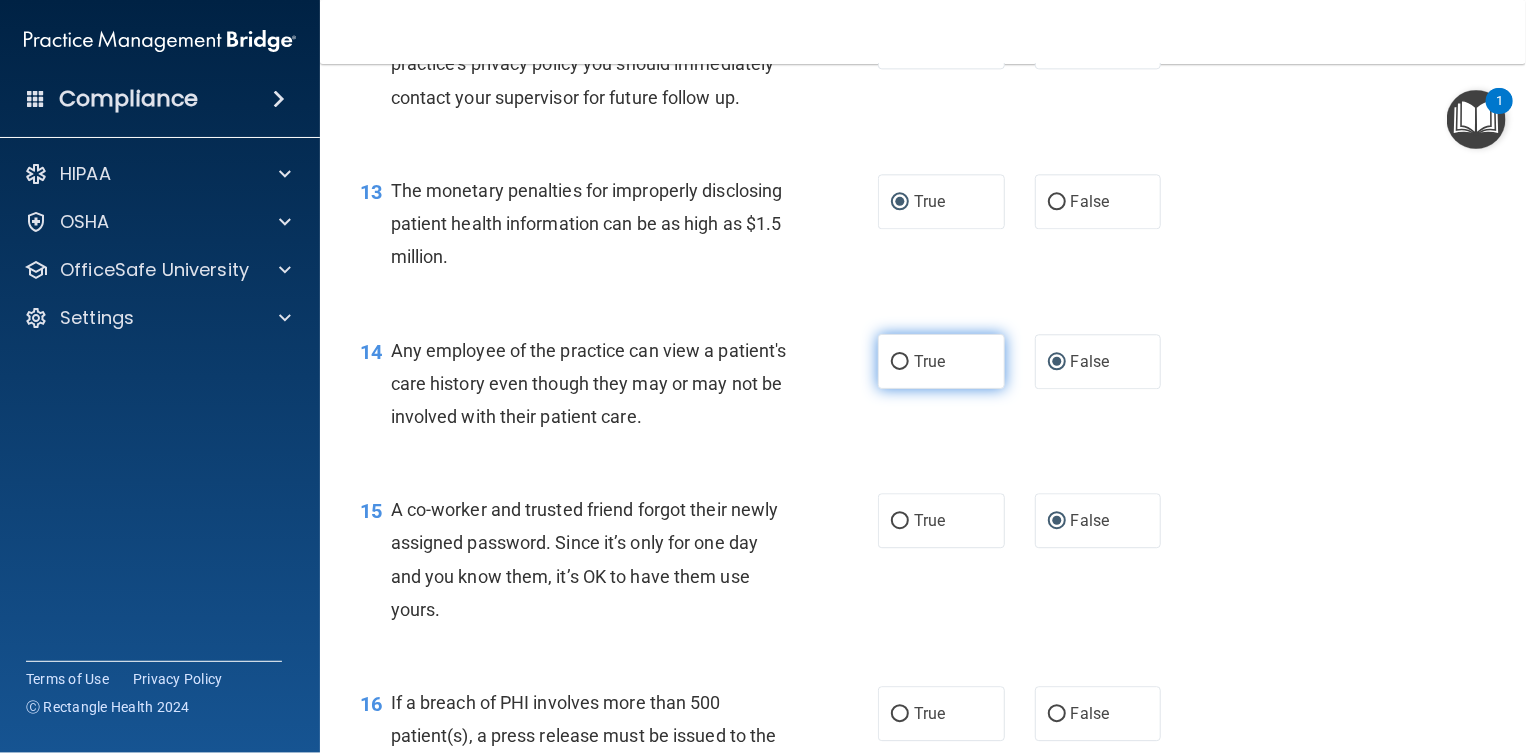 click on "True" at bounding box center (941, 361) 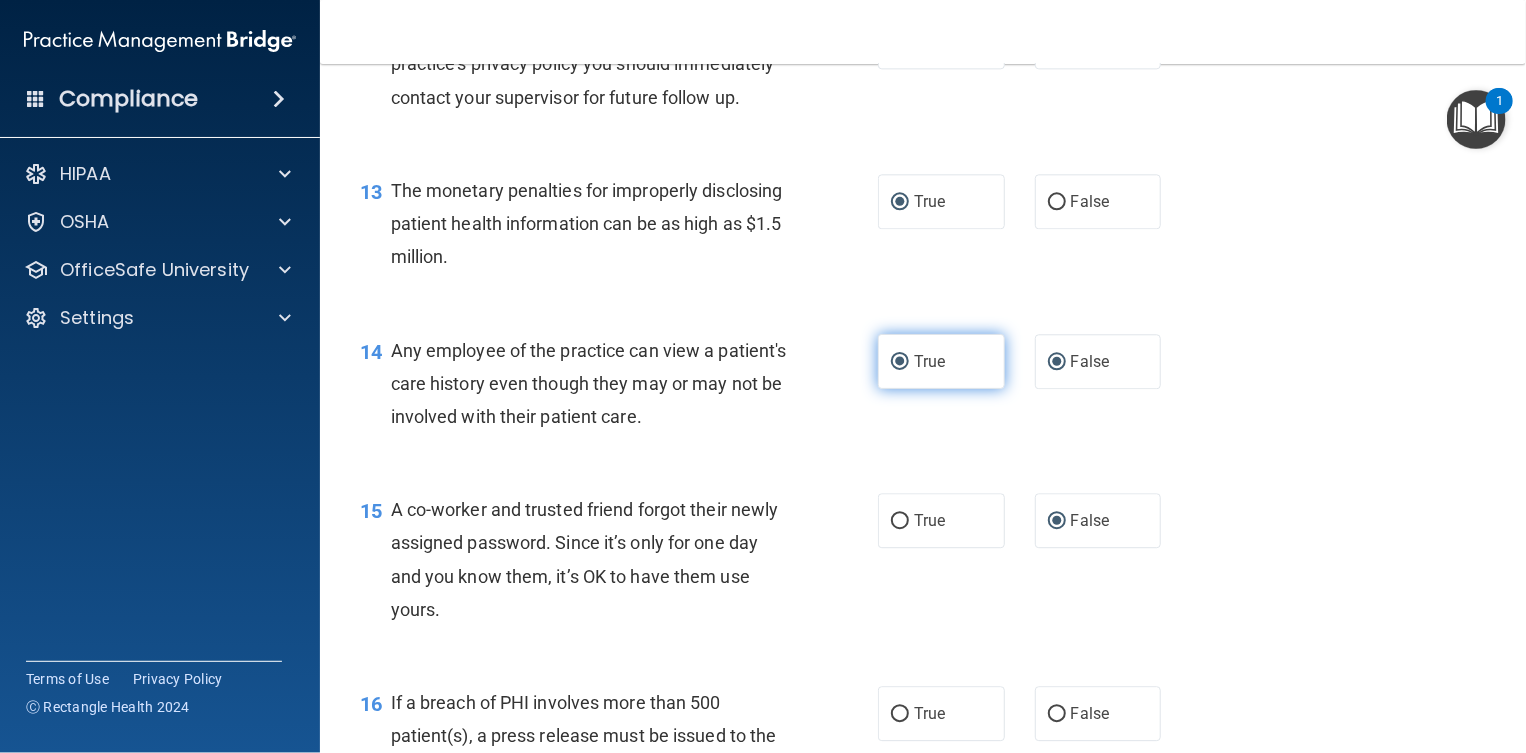 radio on "false" 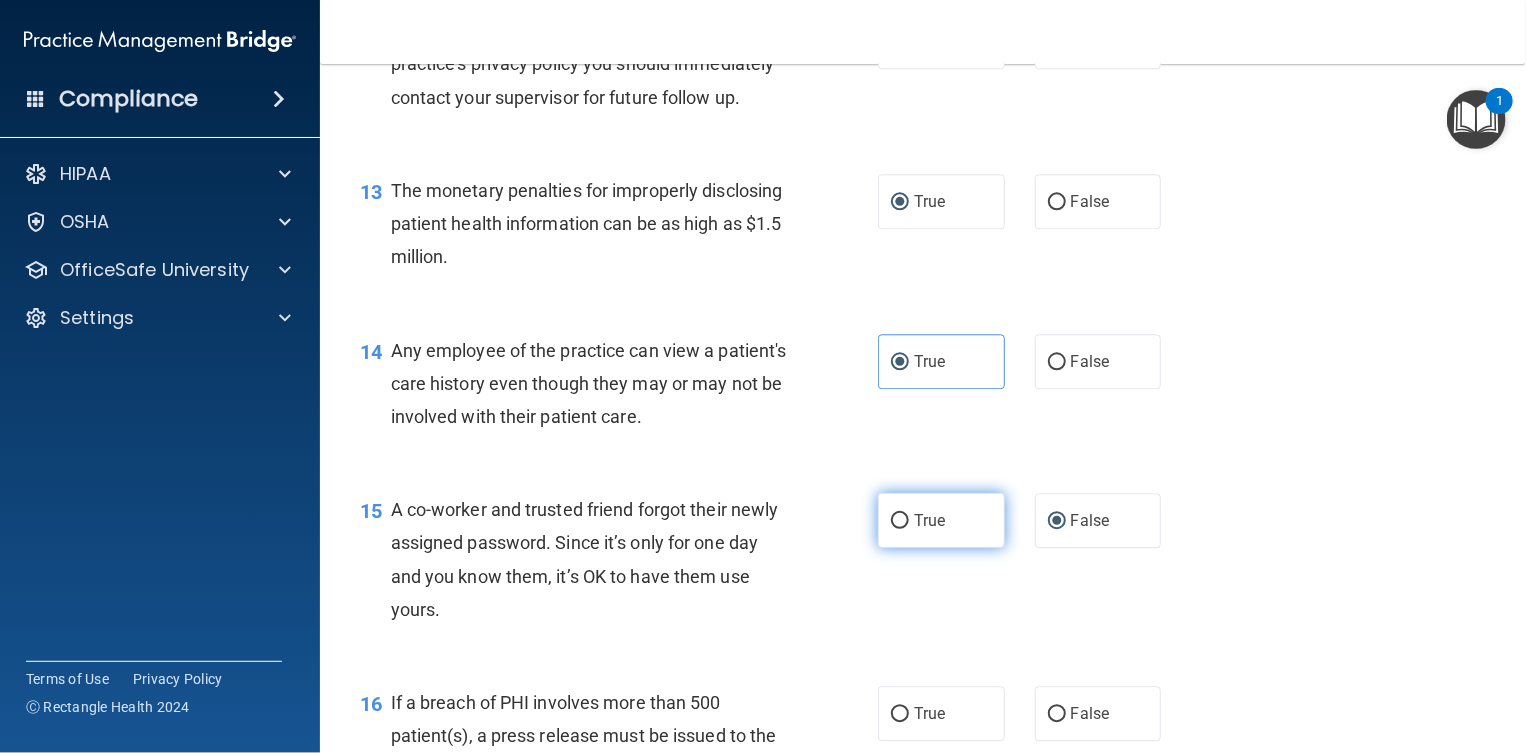 click on "True" at bounding box center (941, 520) 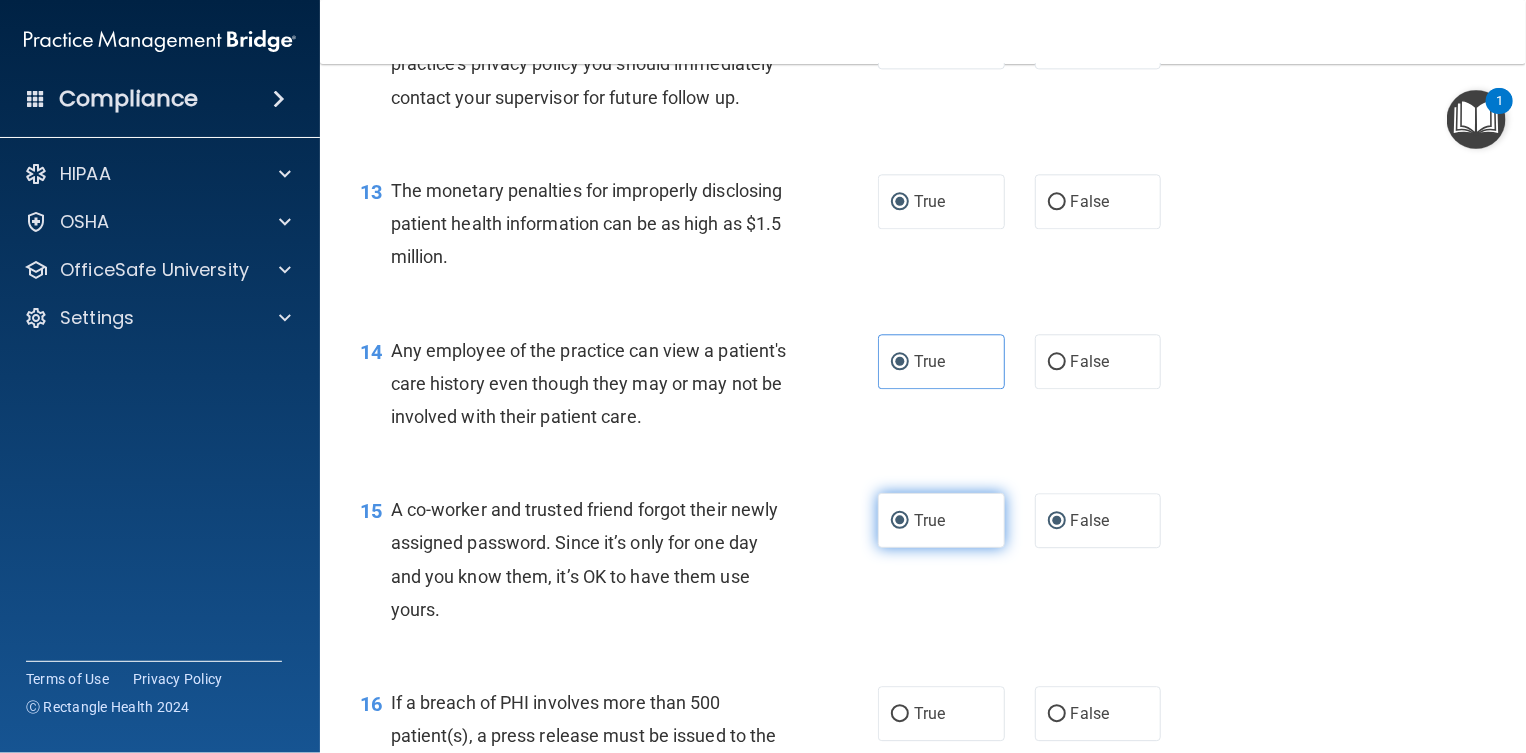 radio on "false" 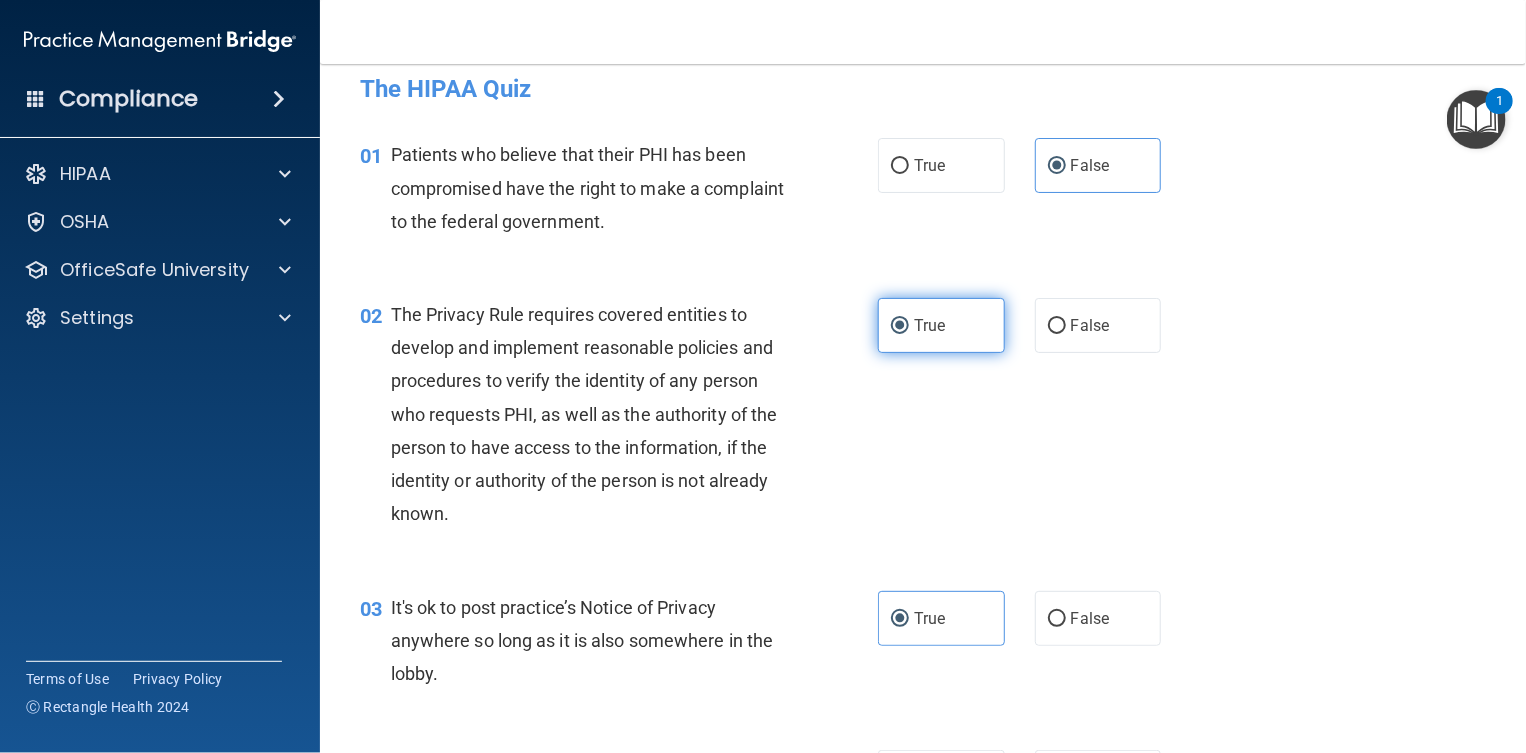 scroll, scrollTop: 0, scrollLeft: 0, axis: both 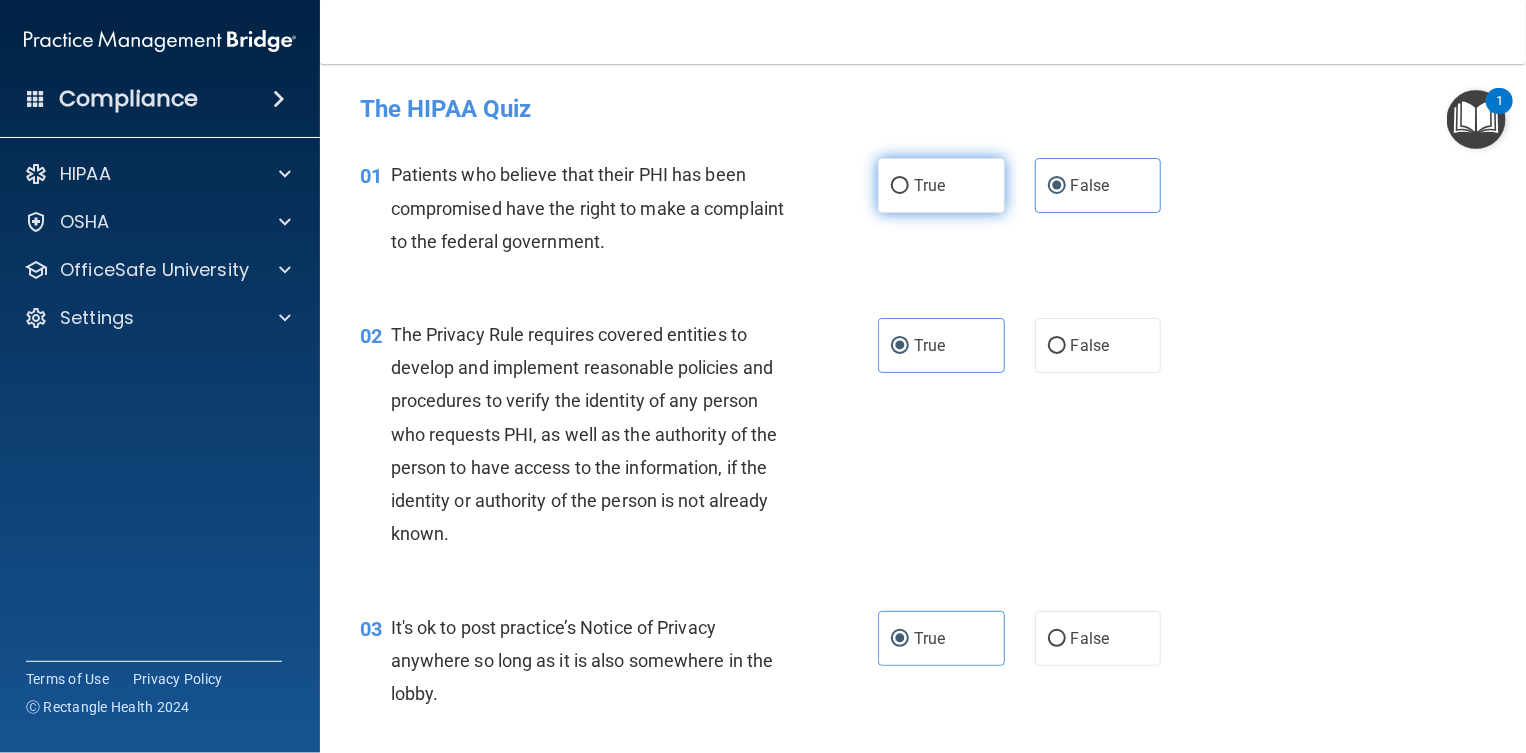 click on "True" at bounding box center [941, 185] 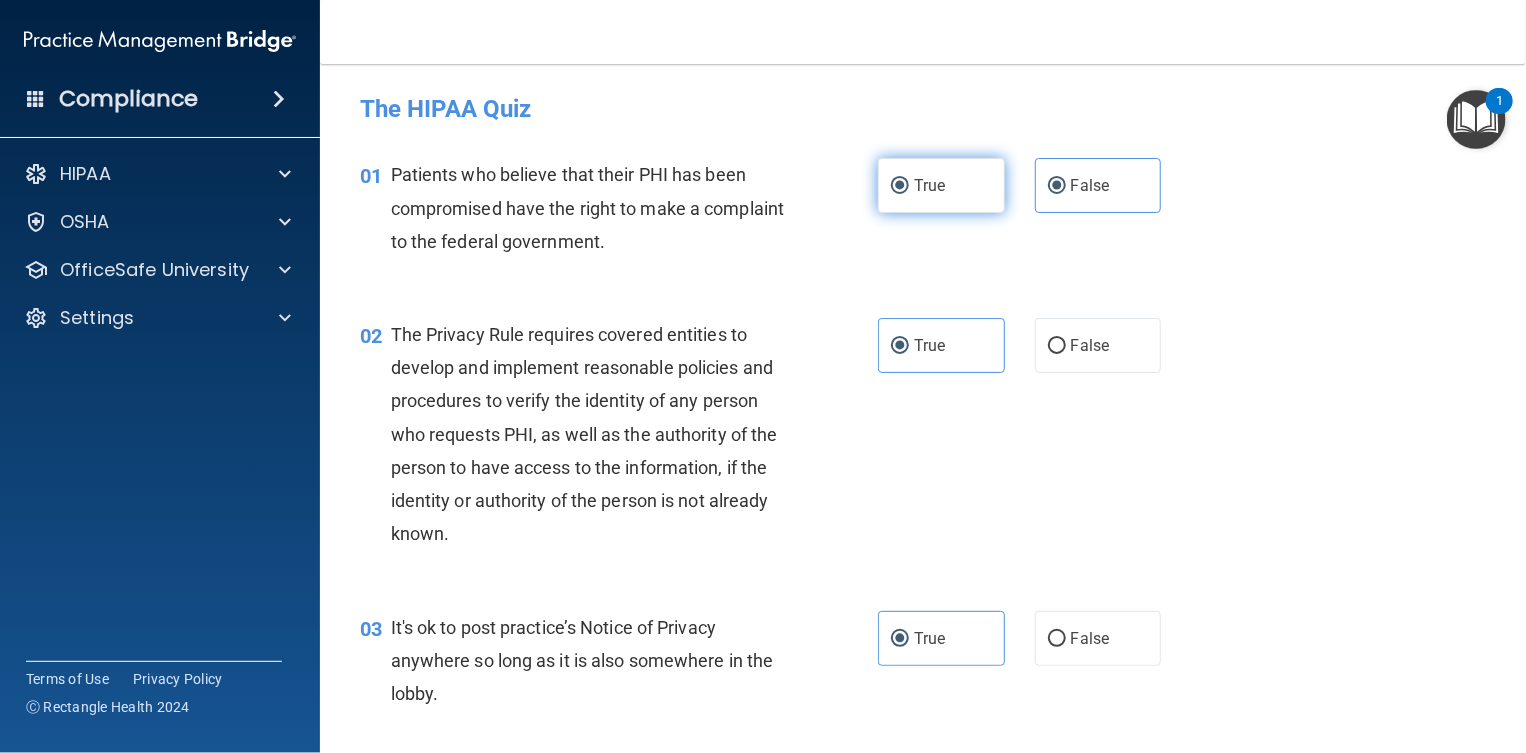 radio on "false" 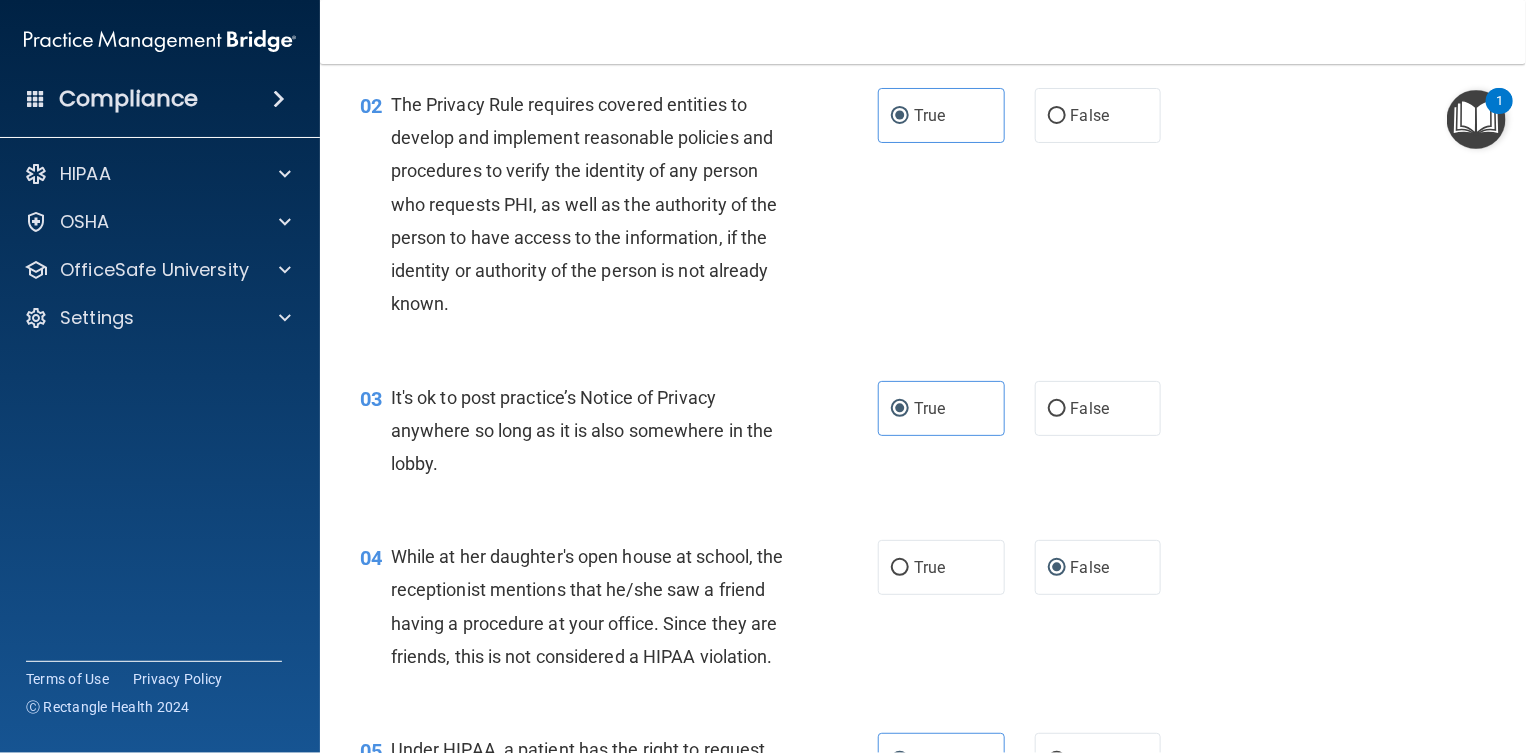 scroll, scrollTop: 250, scrollLeft: 0, axis: vertical 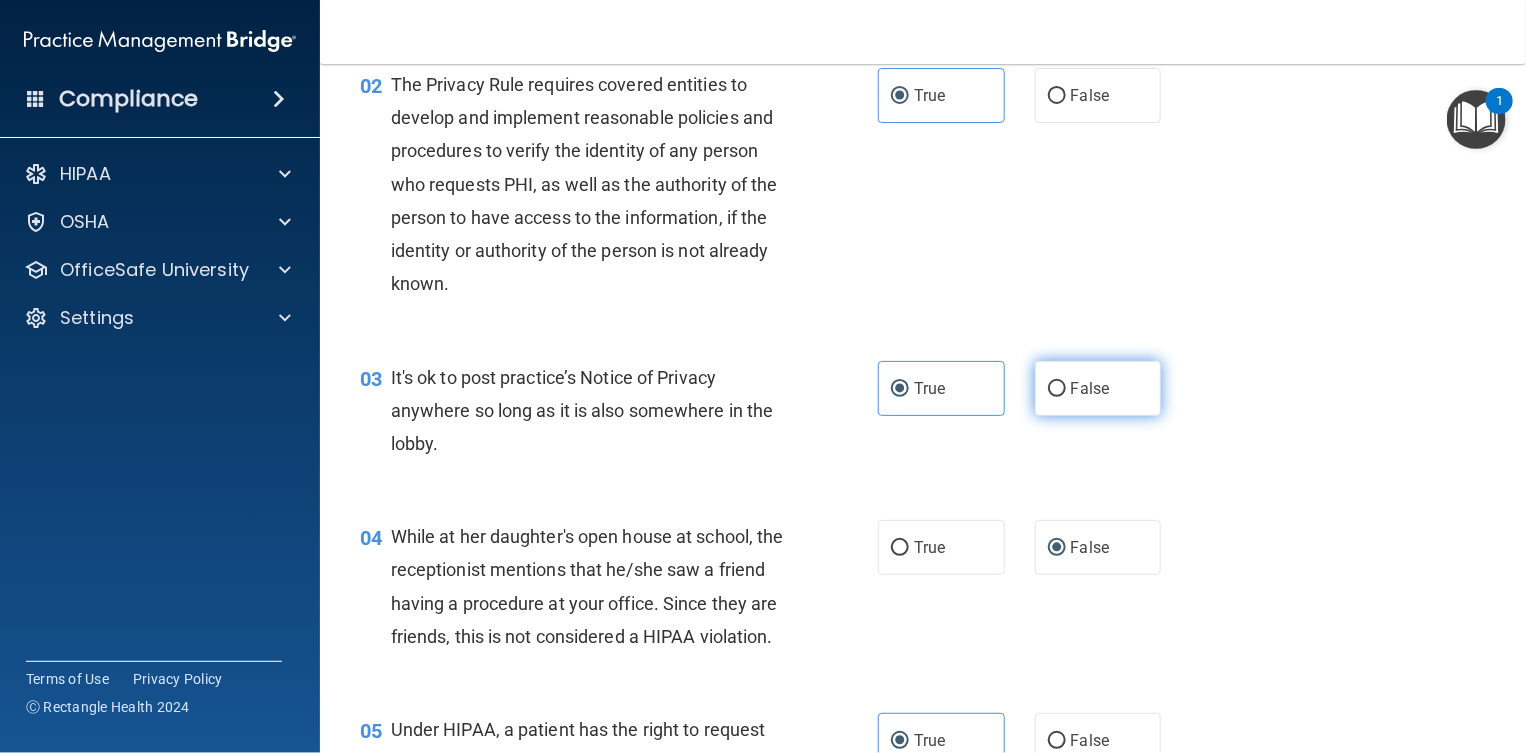 click on "False" at bounding box center (1090, 388) 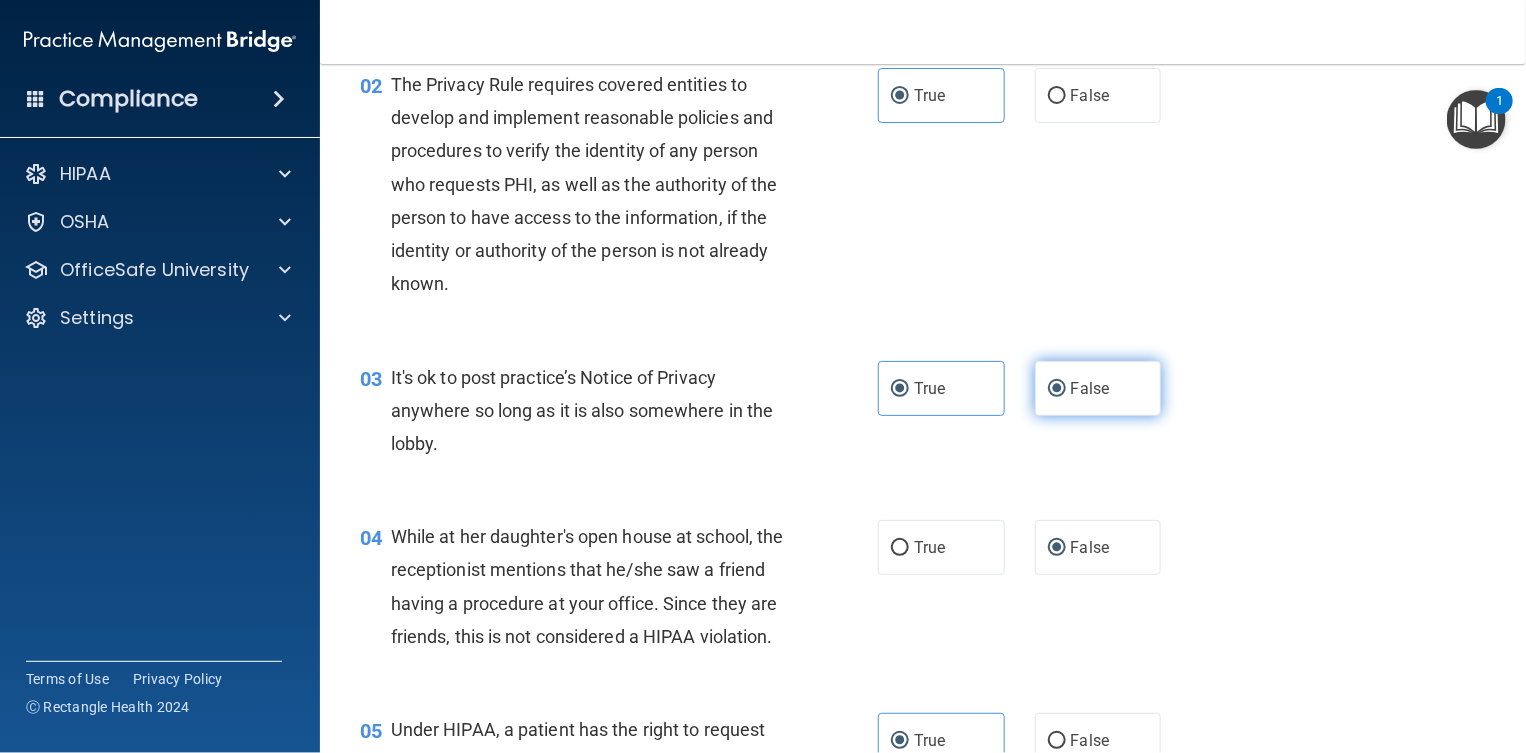 radio on "false" 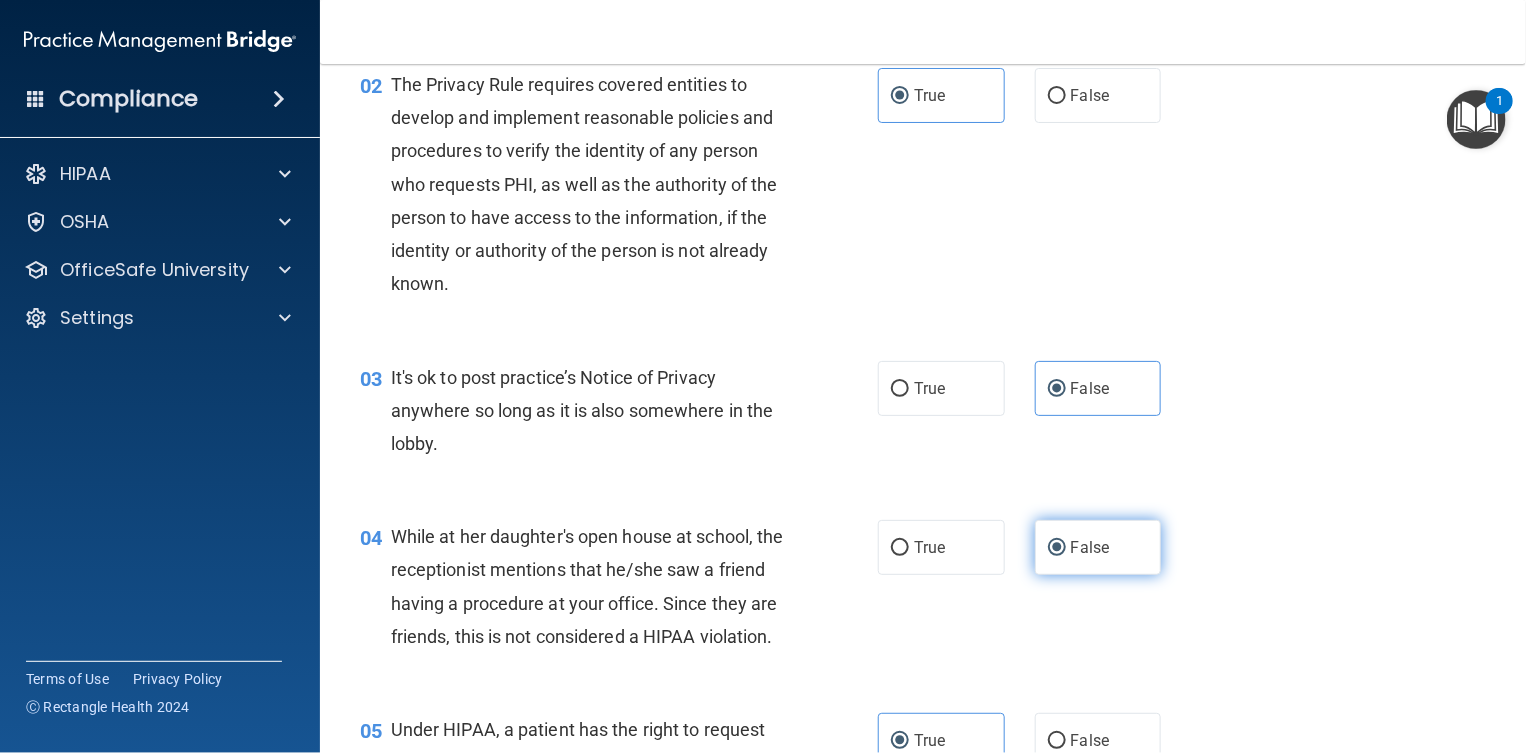 click on "False" at bounding box center [1090, 547] 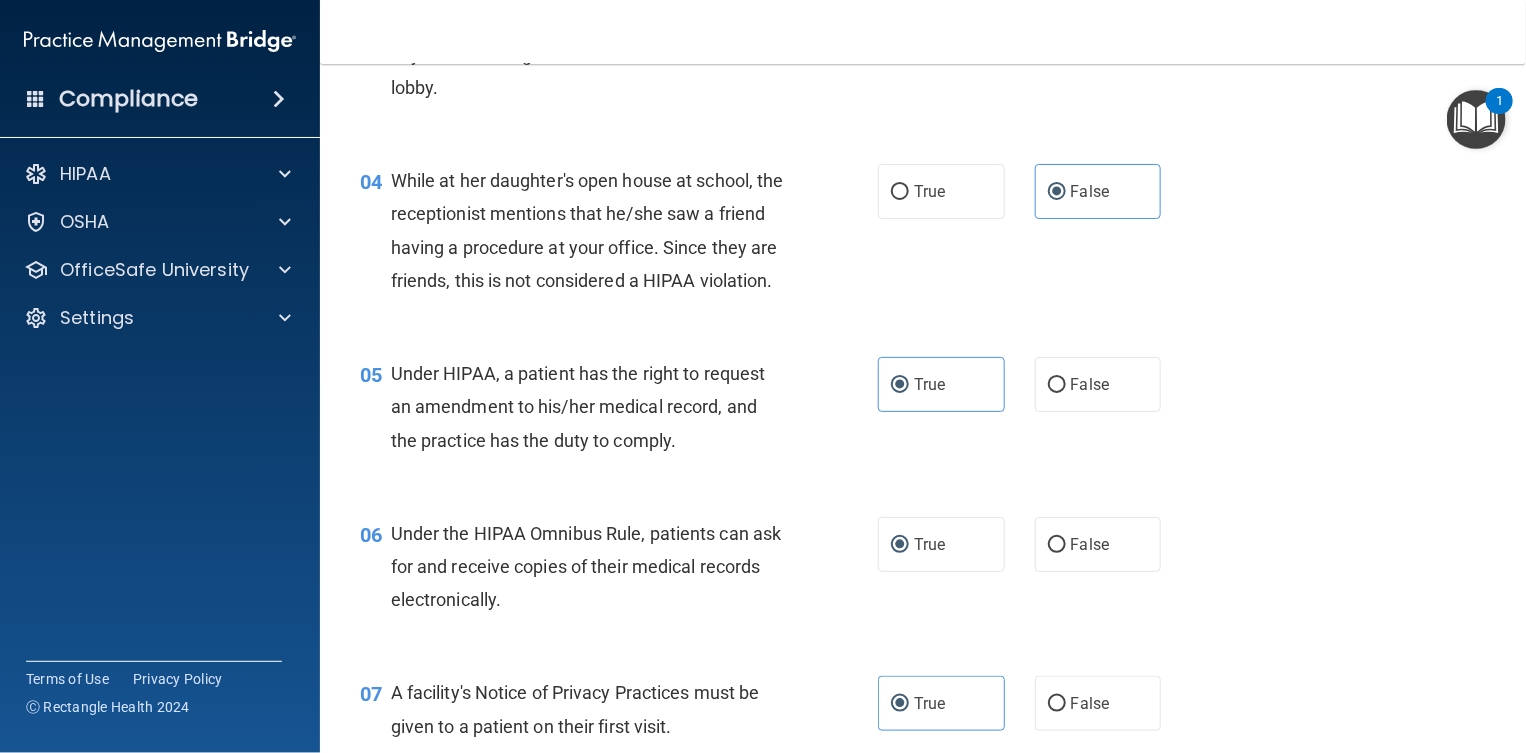 scroll, scrollTop: 625, scrollLeft: 0, axis: vertical 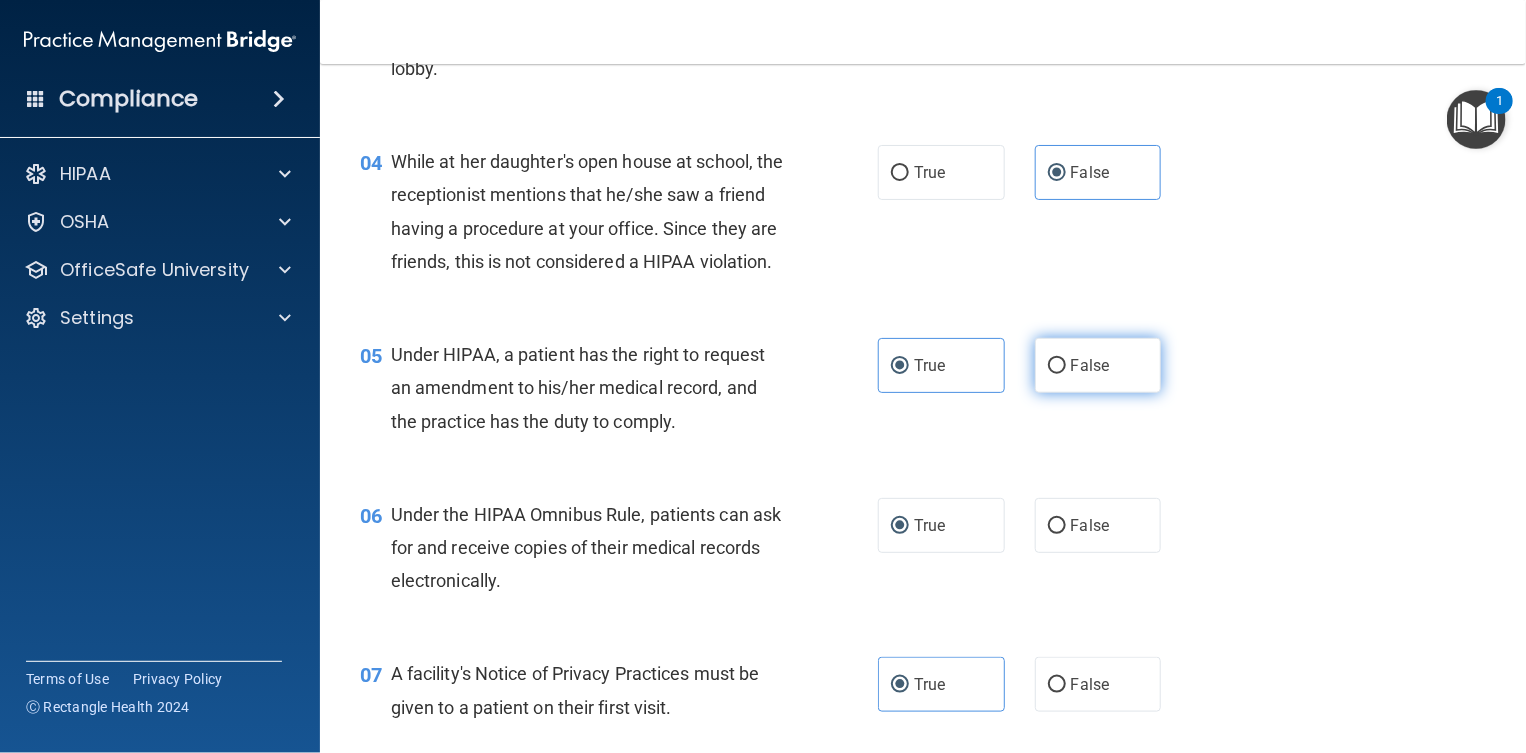 click on "False" at bounding box center [1090, 365] 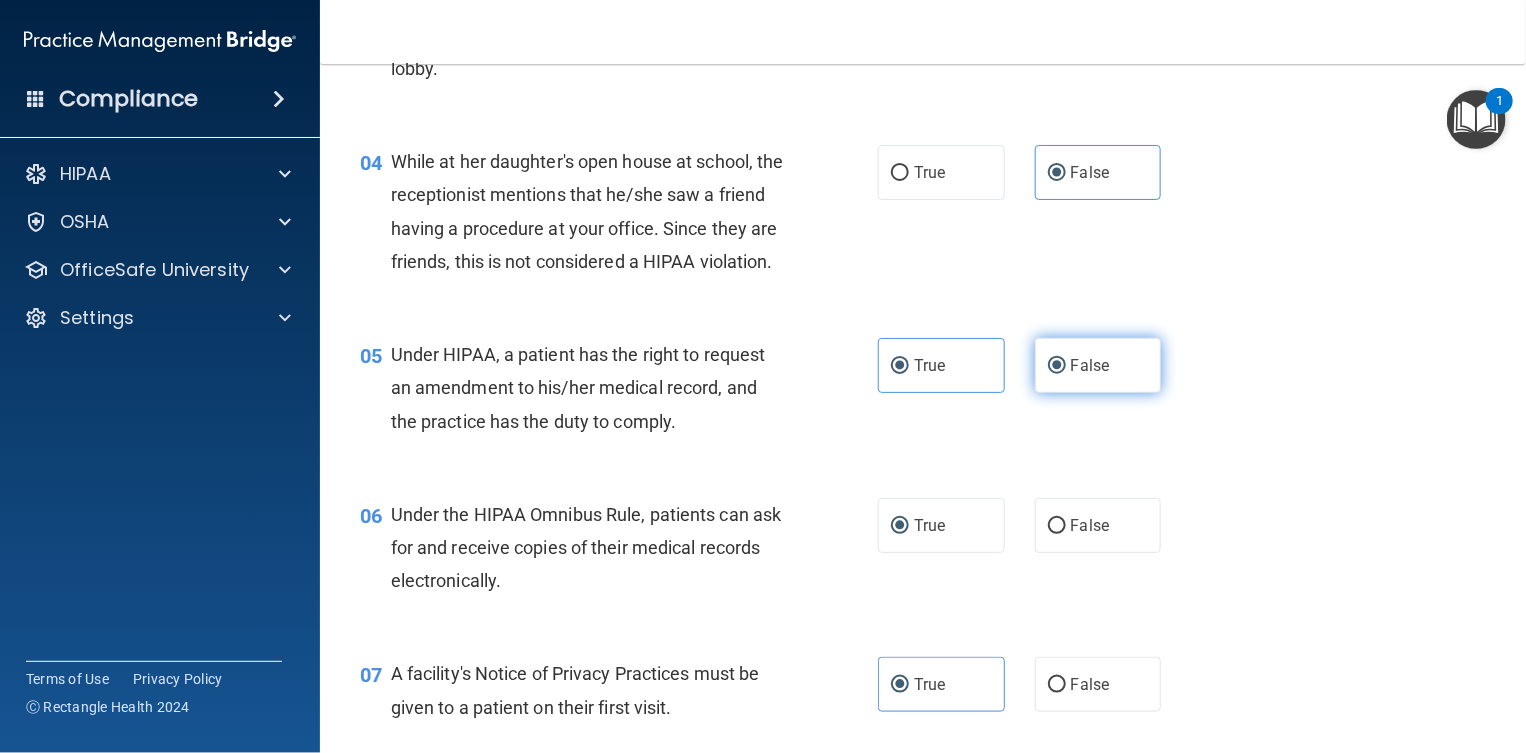 radio on "false" 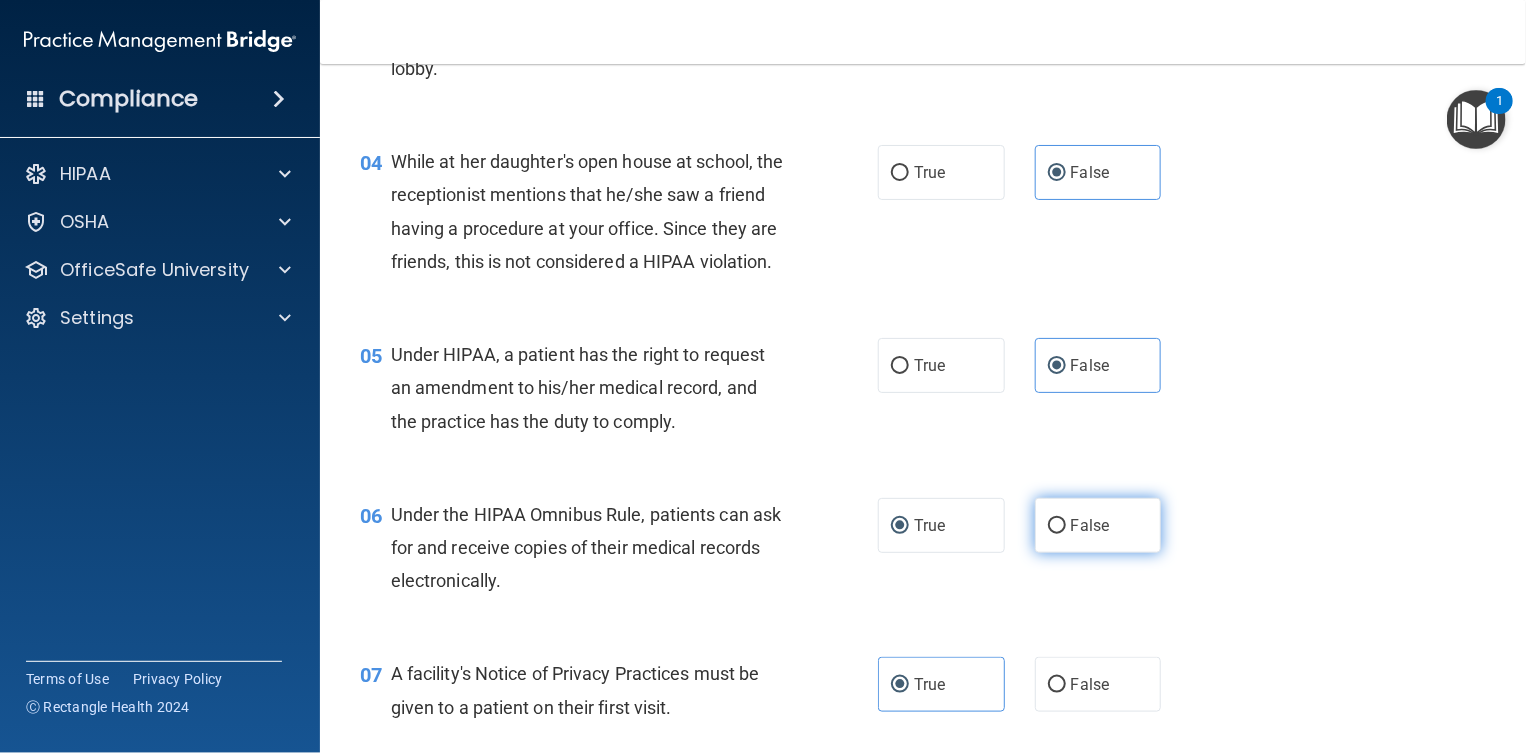 click on "False" at bounding box center (1090, 525) 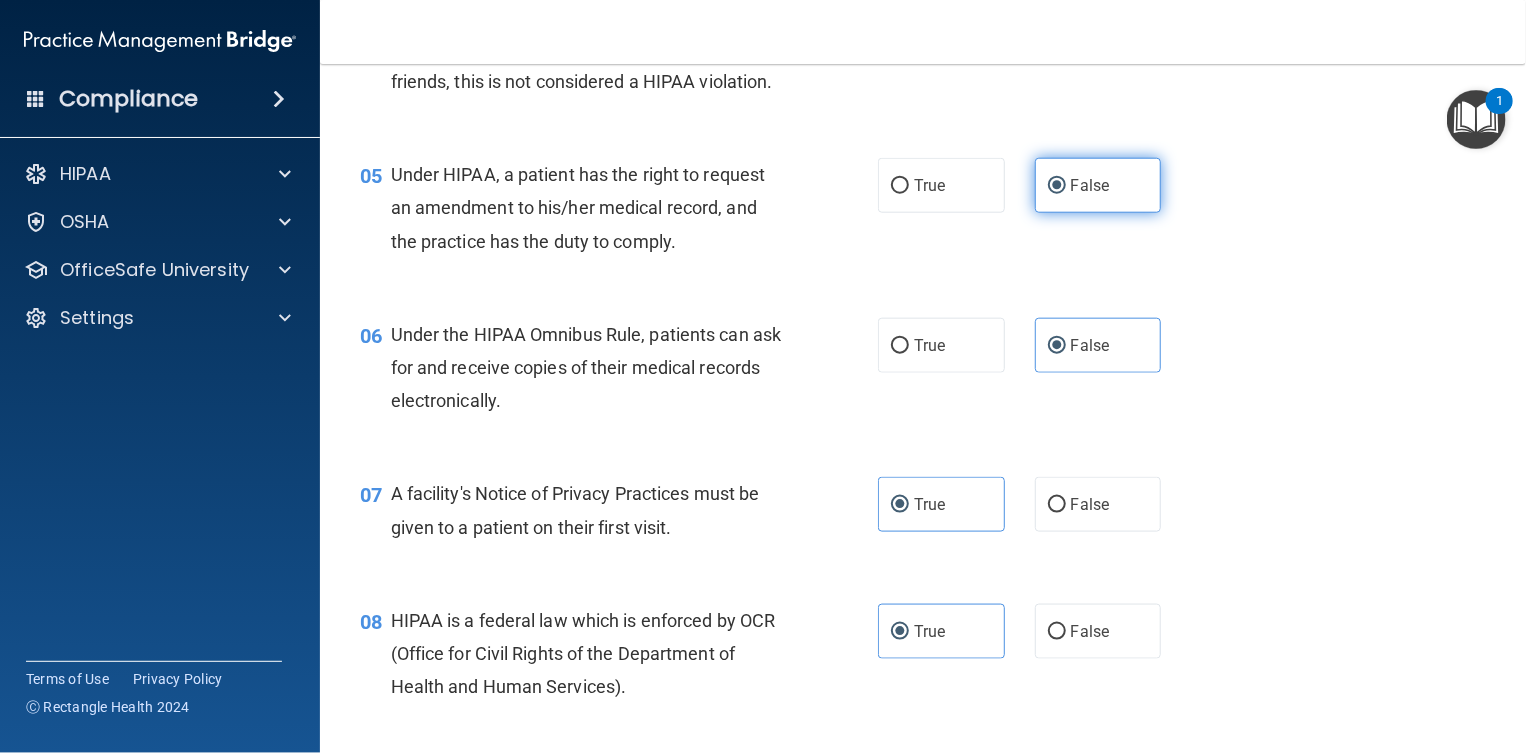 scroll, scrollTop: 625, scrollLeft: 0, axis: vertical 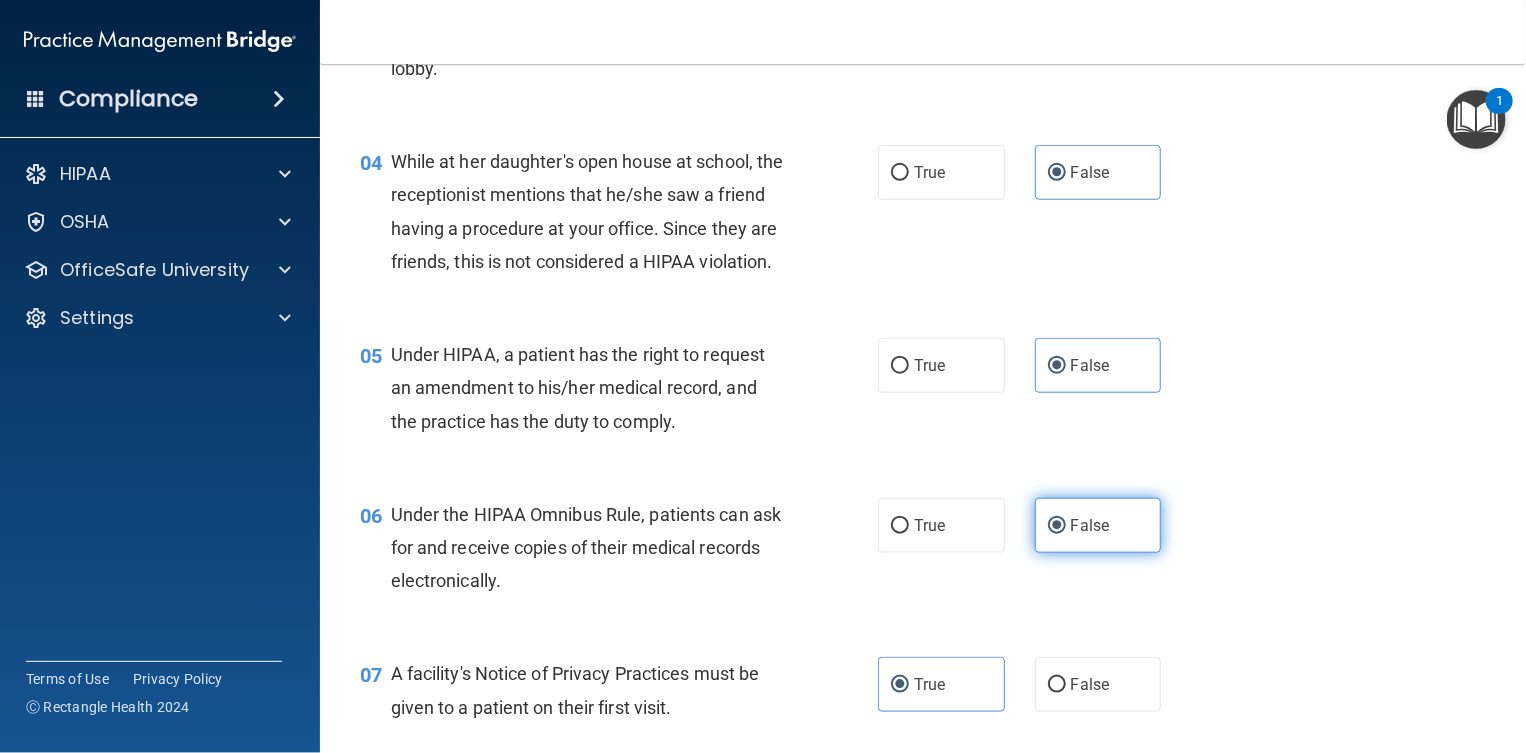 click on "False" at bounding box center [1057, 526] 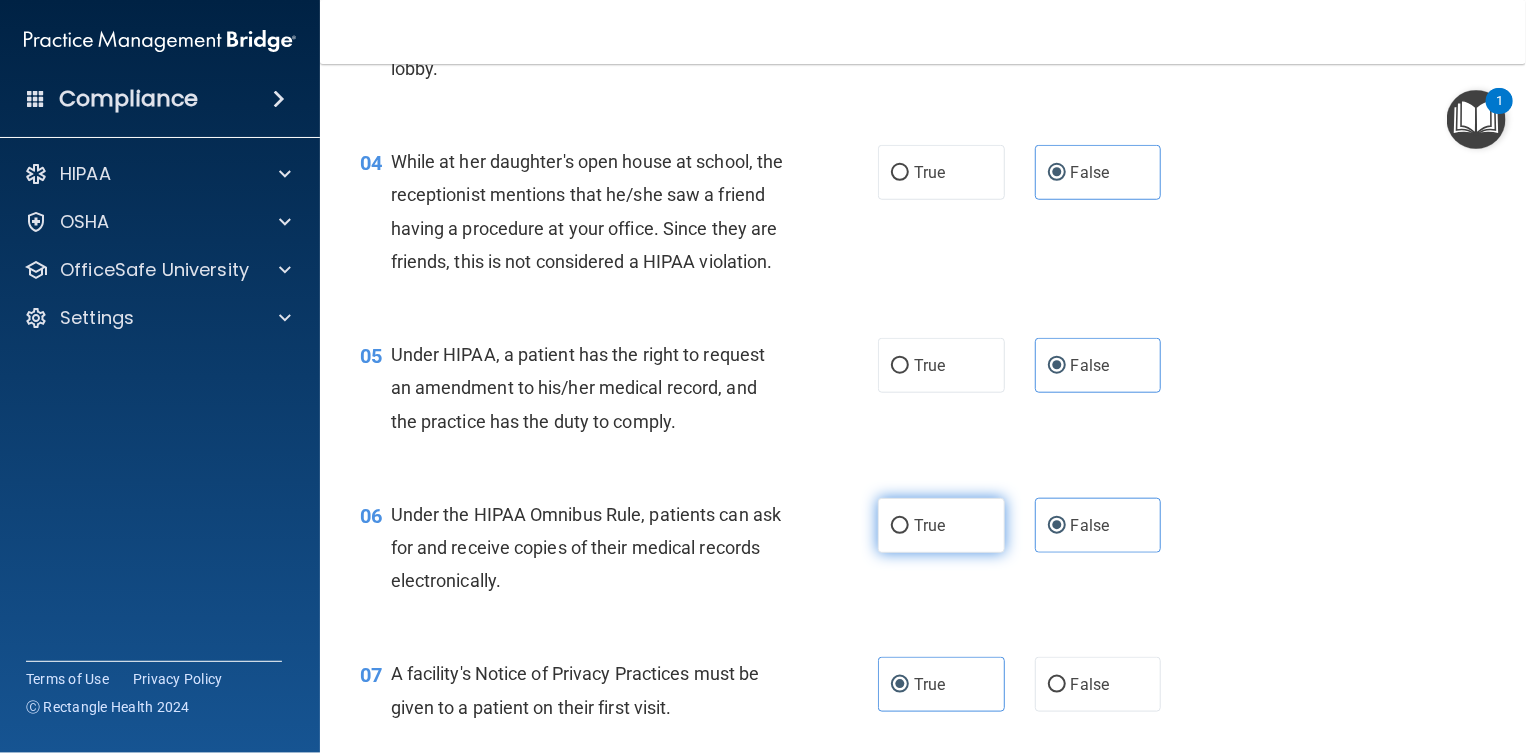 click on "True" at bounding box center (941, 525) 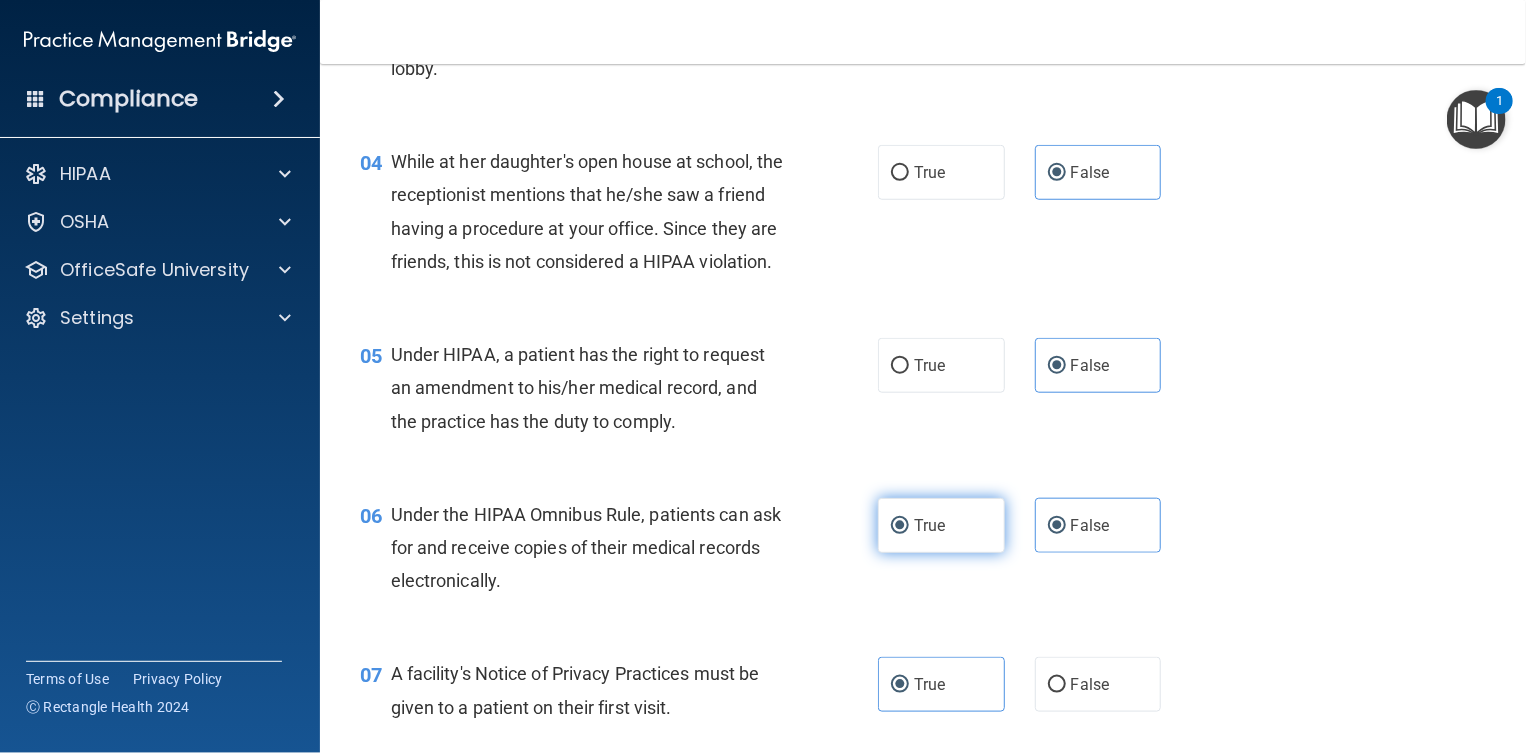 radio on "false" 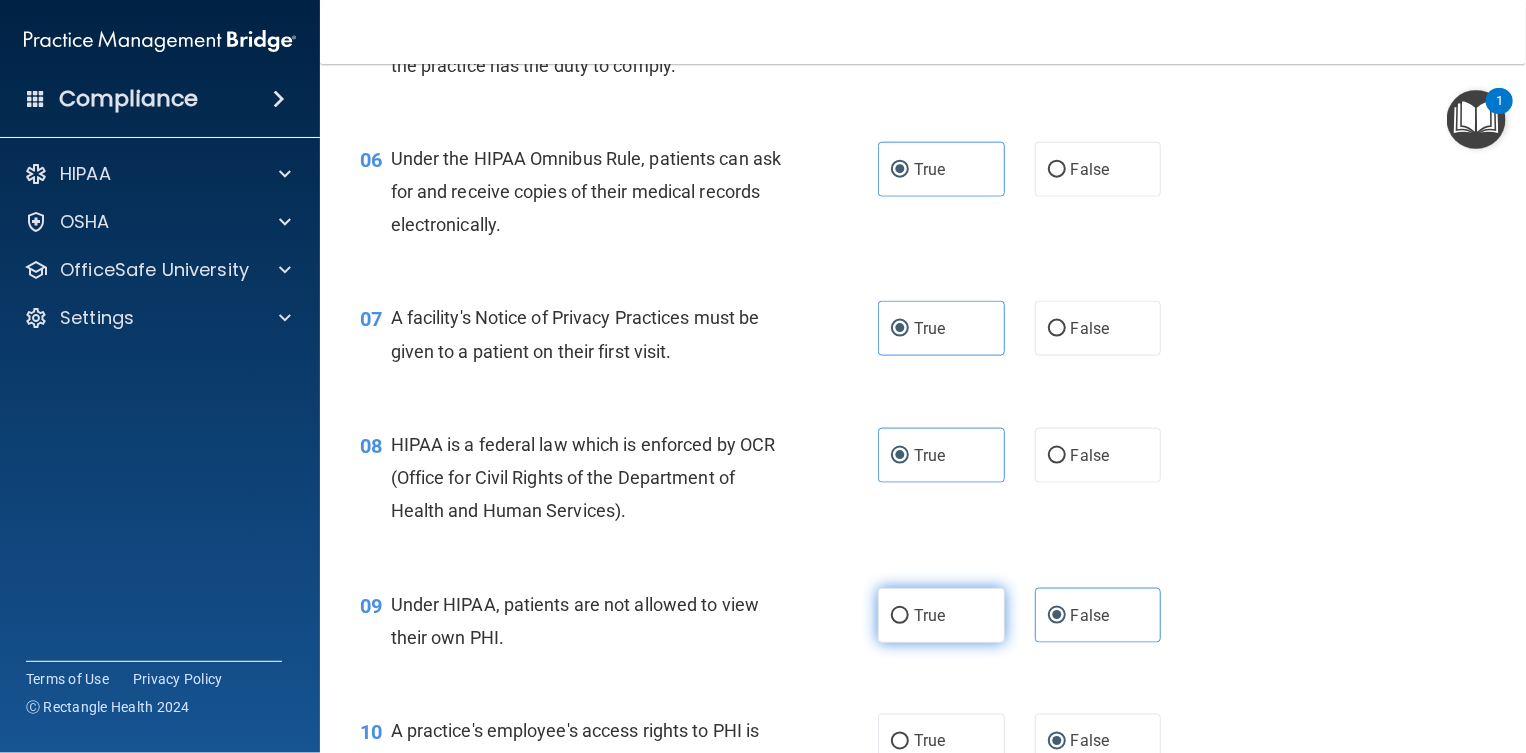 scroll, scrollTop: 1125, scrollLeft: 0, axis: vertical 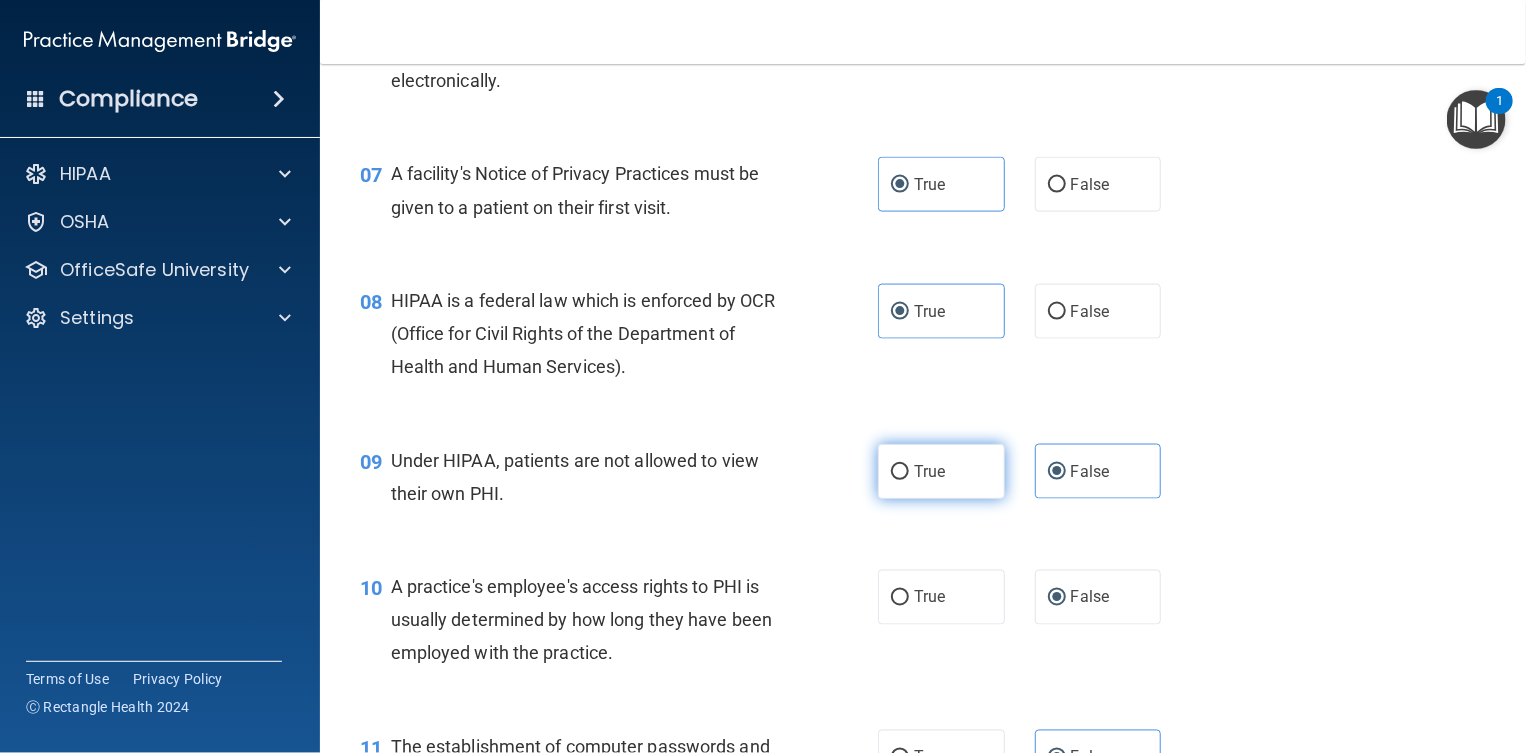 click on "True" at bounding box center (941, 471) 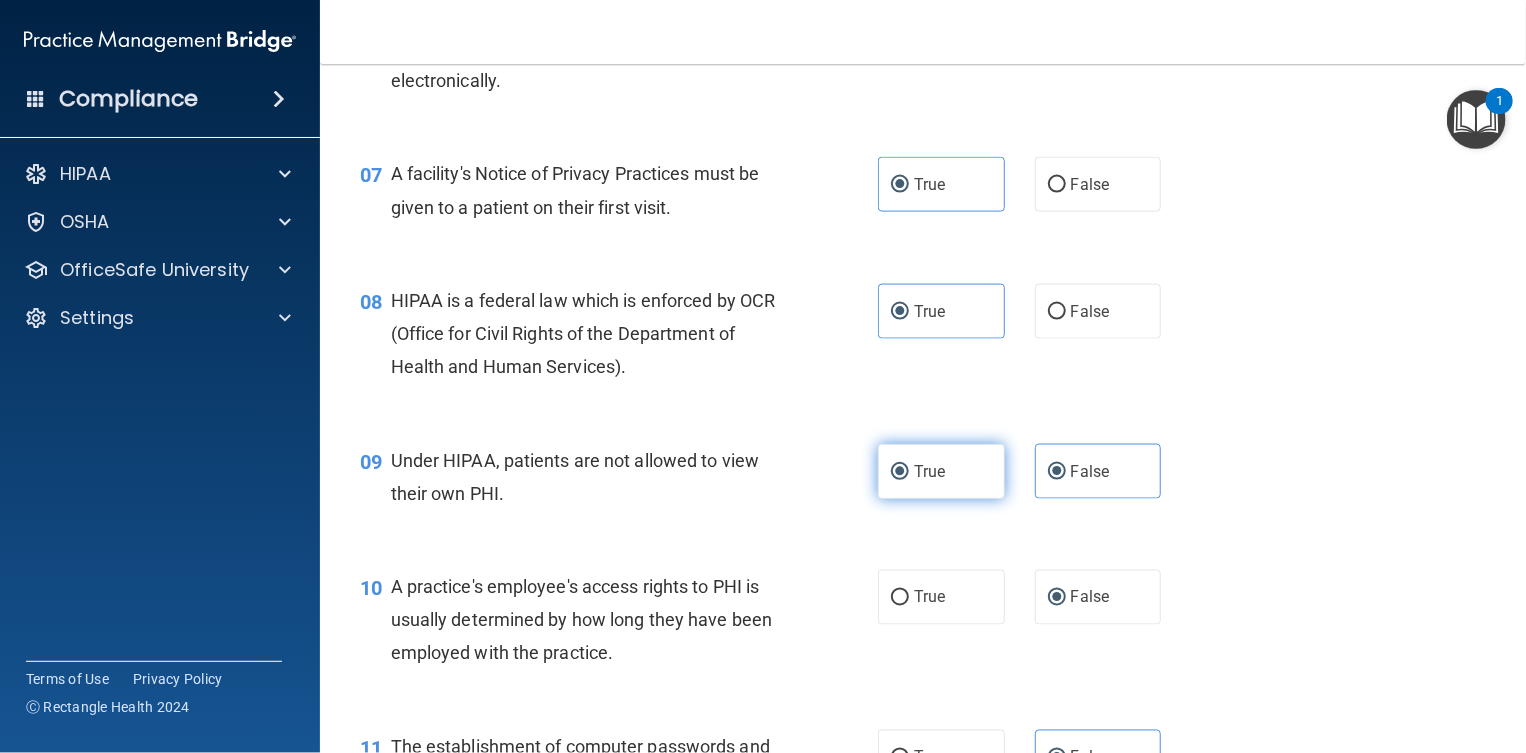 radio on "false" 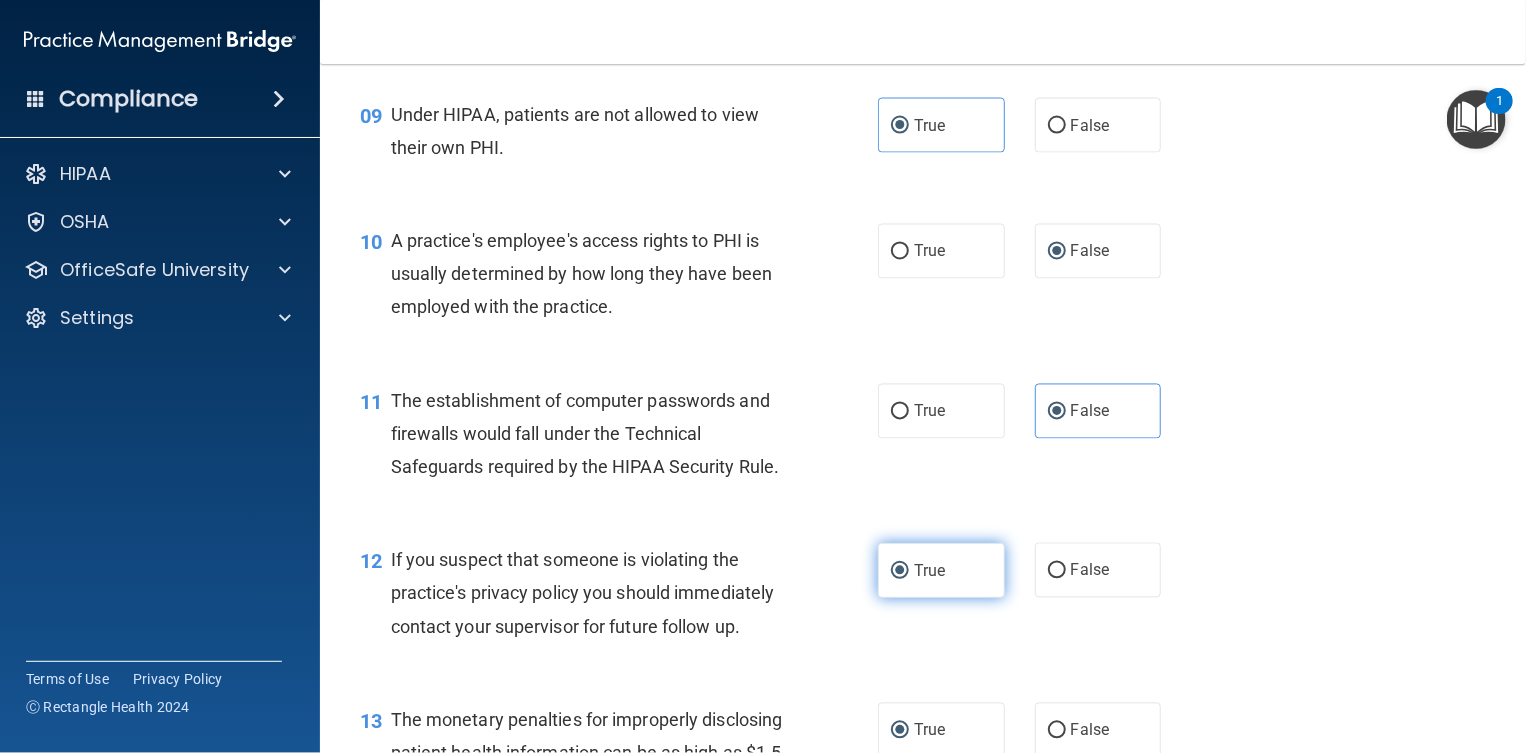 scroll, scrollTop: 1500, scrollLeft: 0, axis: vertical 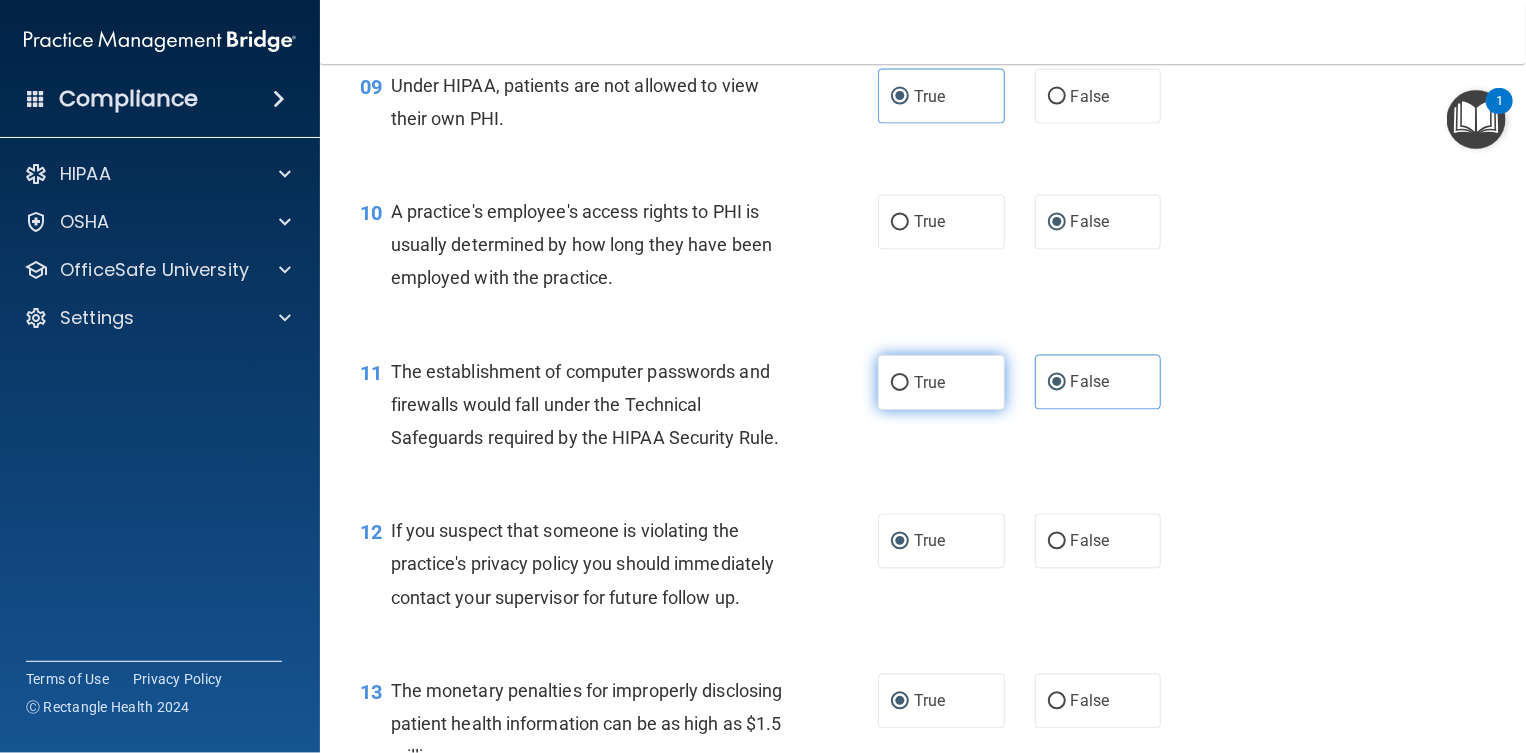 click on "True" at bounding box center [941, 382] 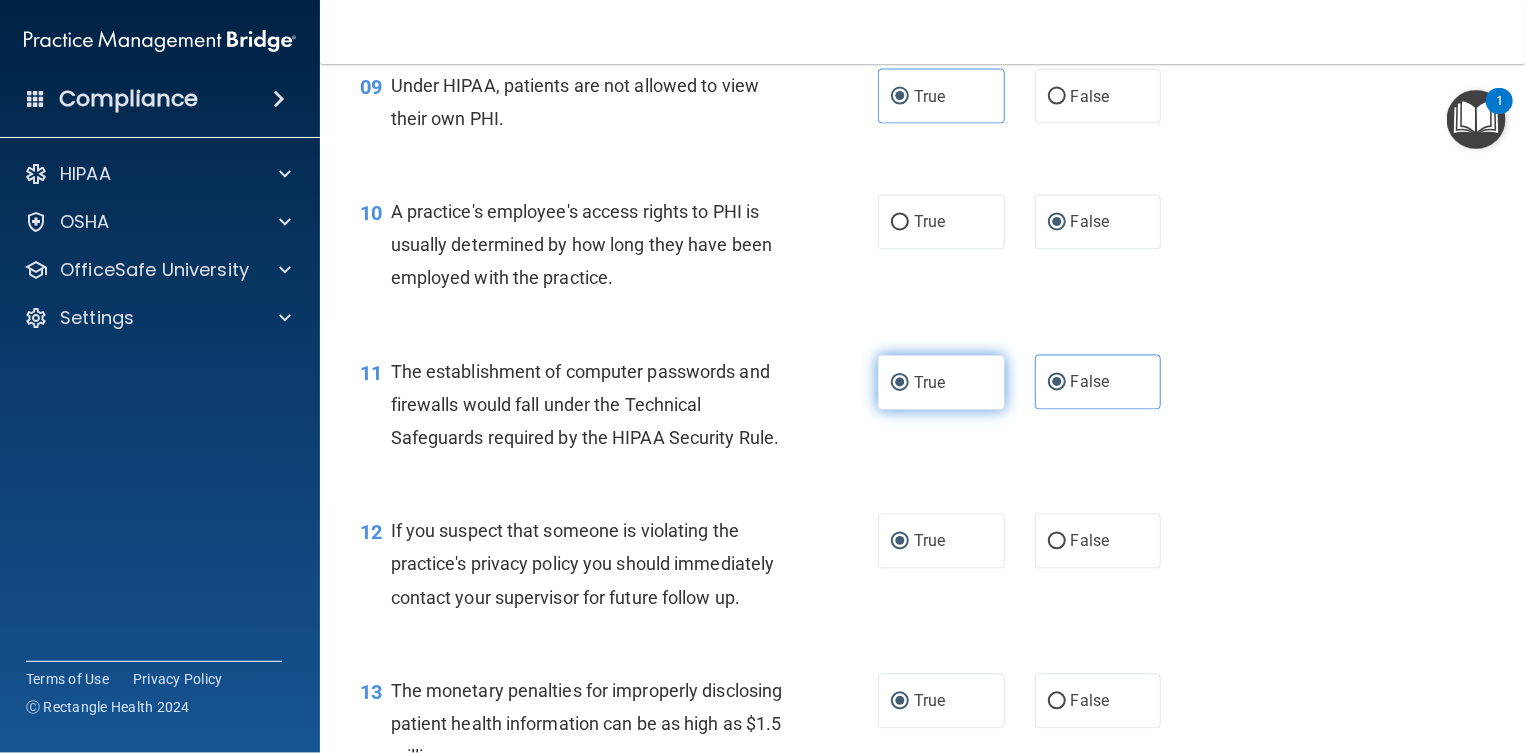 radio on "false" 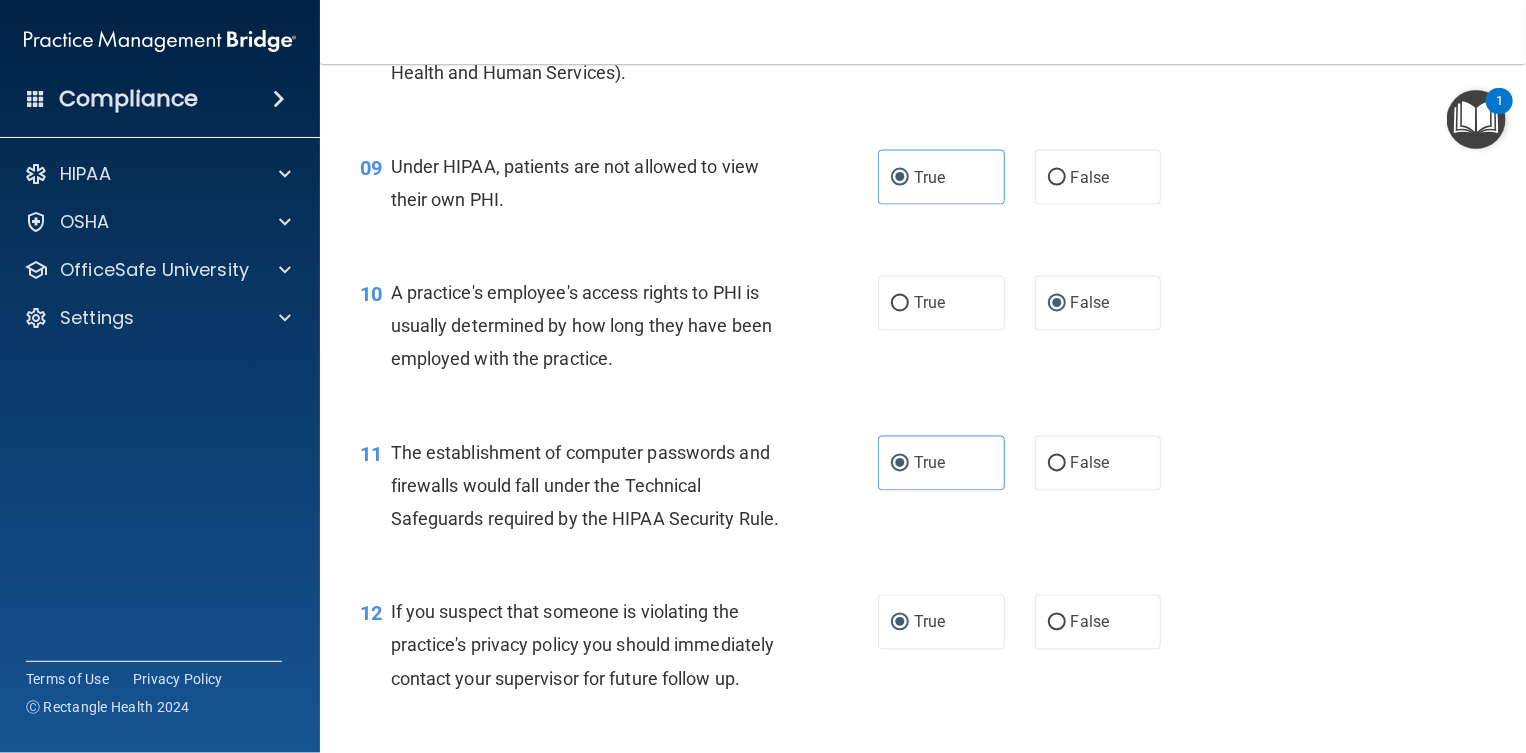 scroll, scrollTop: 1375, scrollLeft: 0, axis: vertical 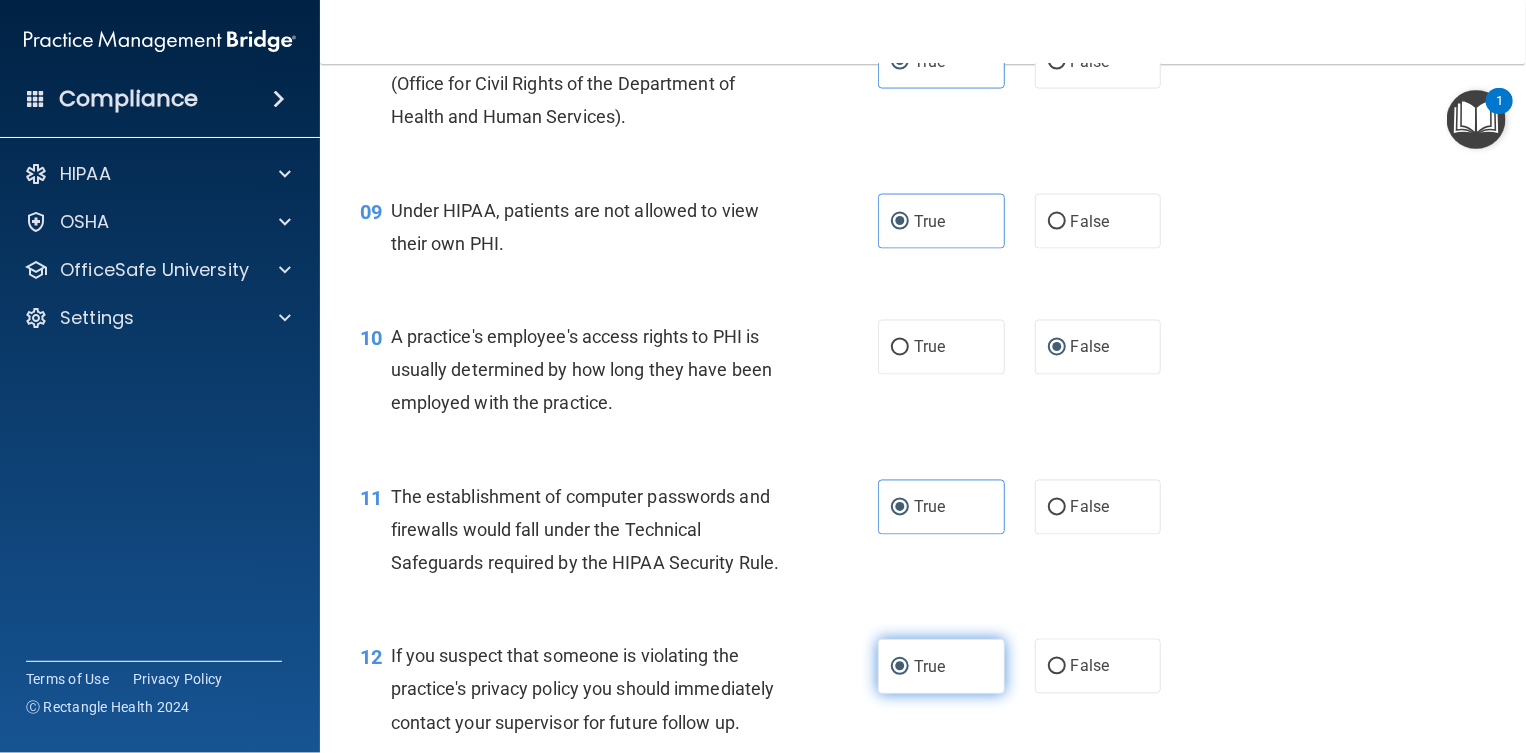 click on "True" at bounding box center (929, 666) 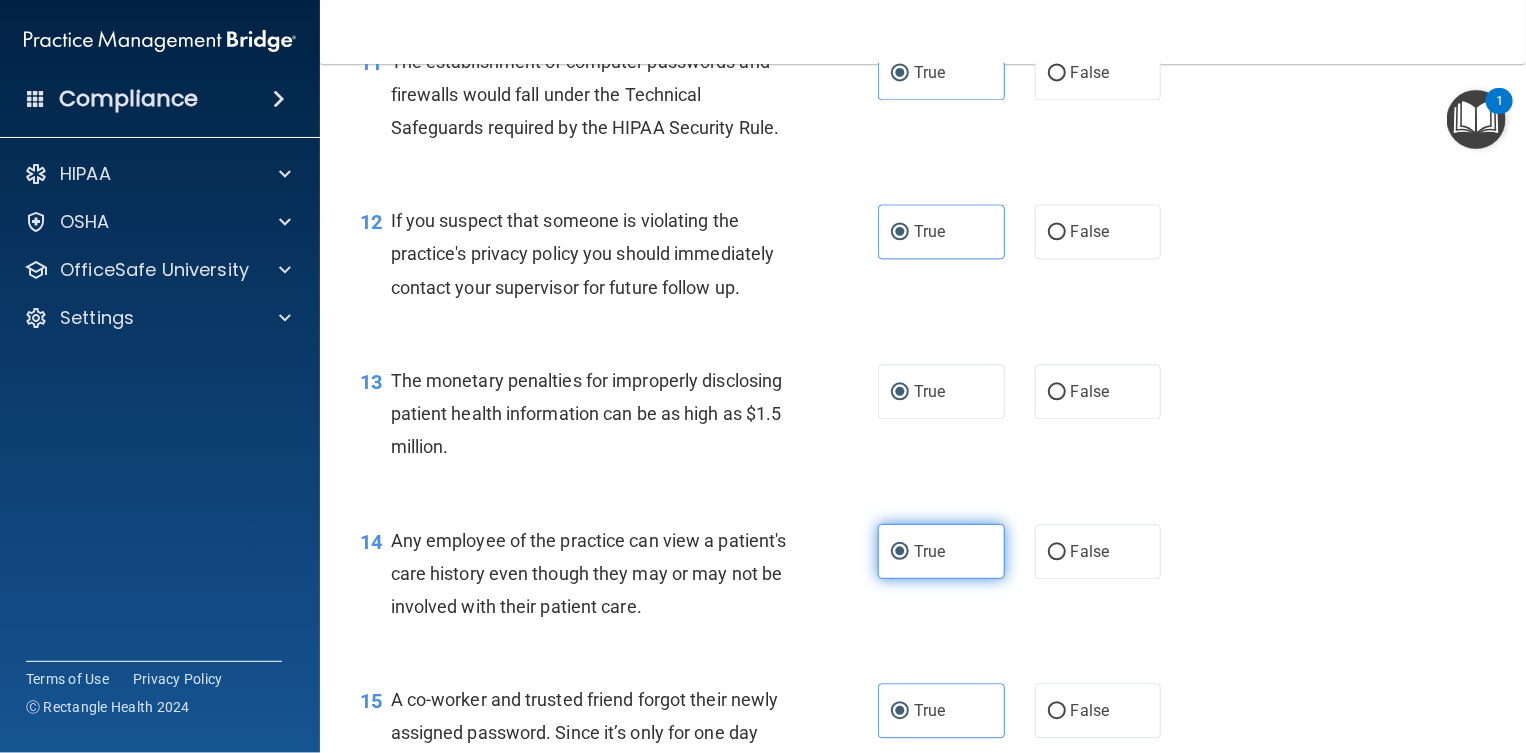 scroll, scrollTop: 1875, scrollLeft: 0, axis: vertical 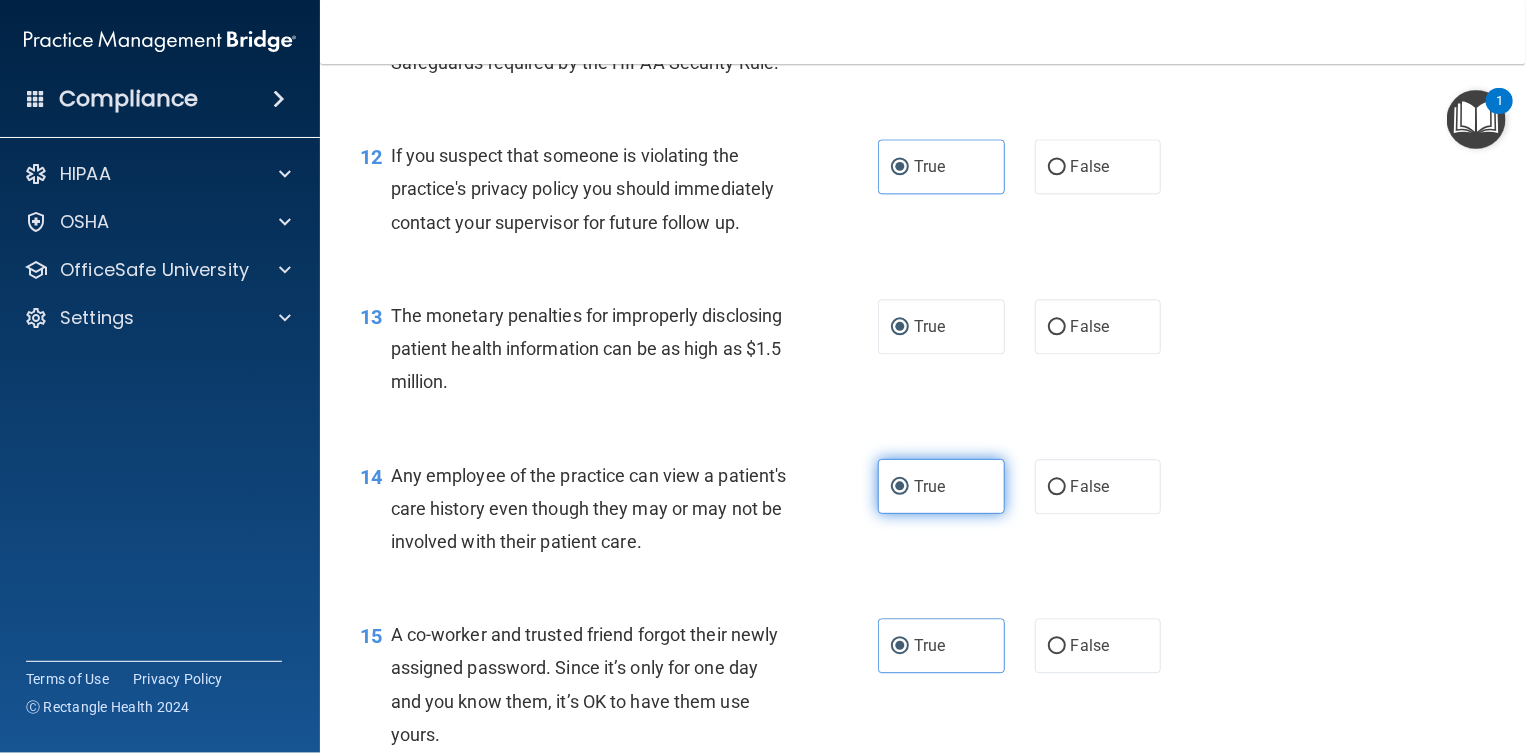 click on "True" at bounding box center (929, 486) 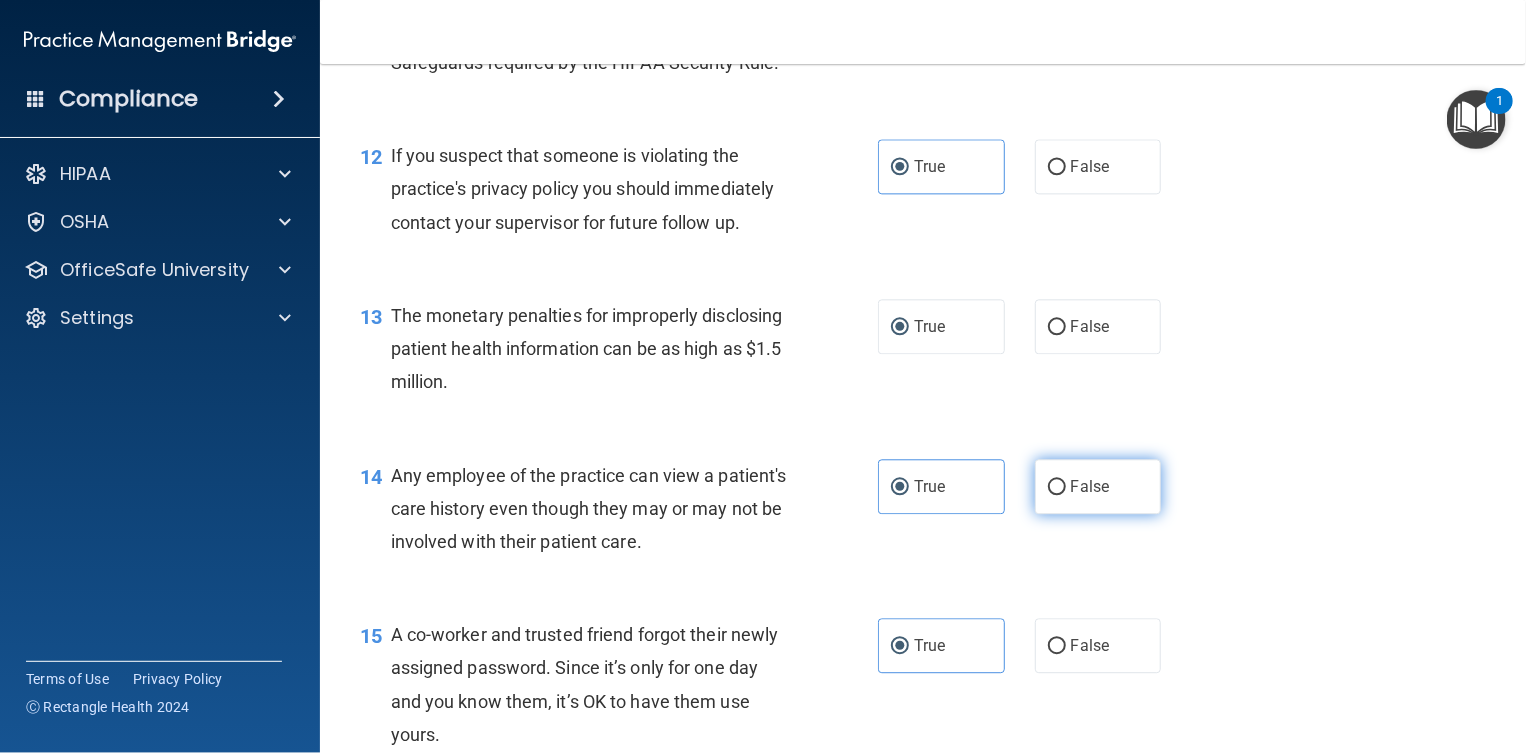 click on "False" at bounding box center (1090, 486) 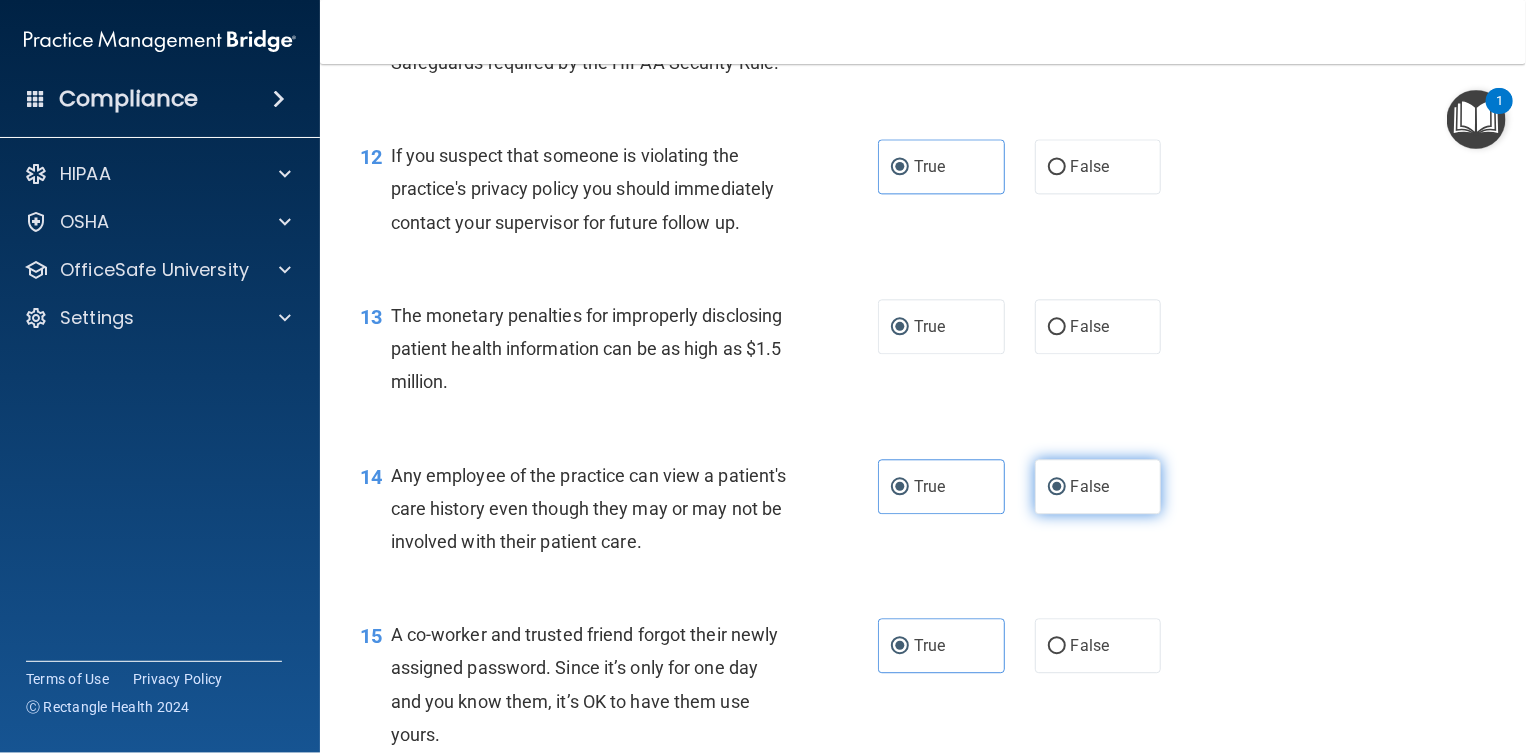 radio on "false" 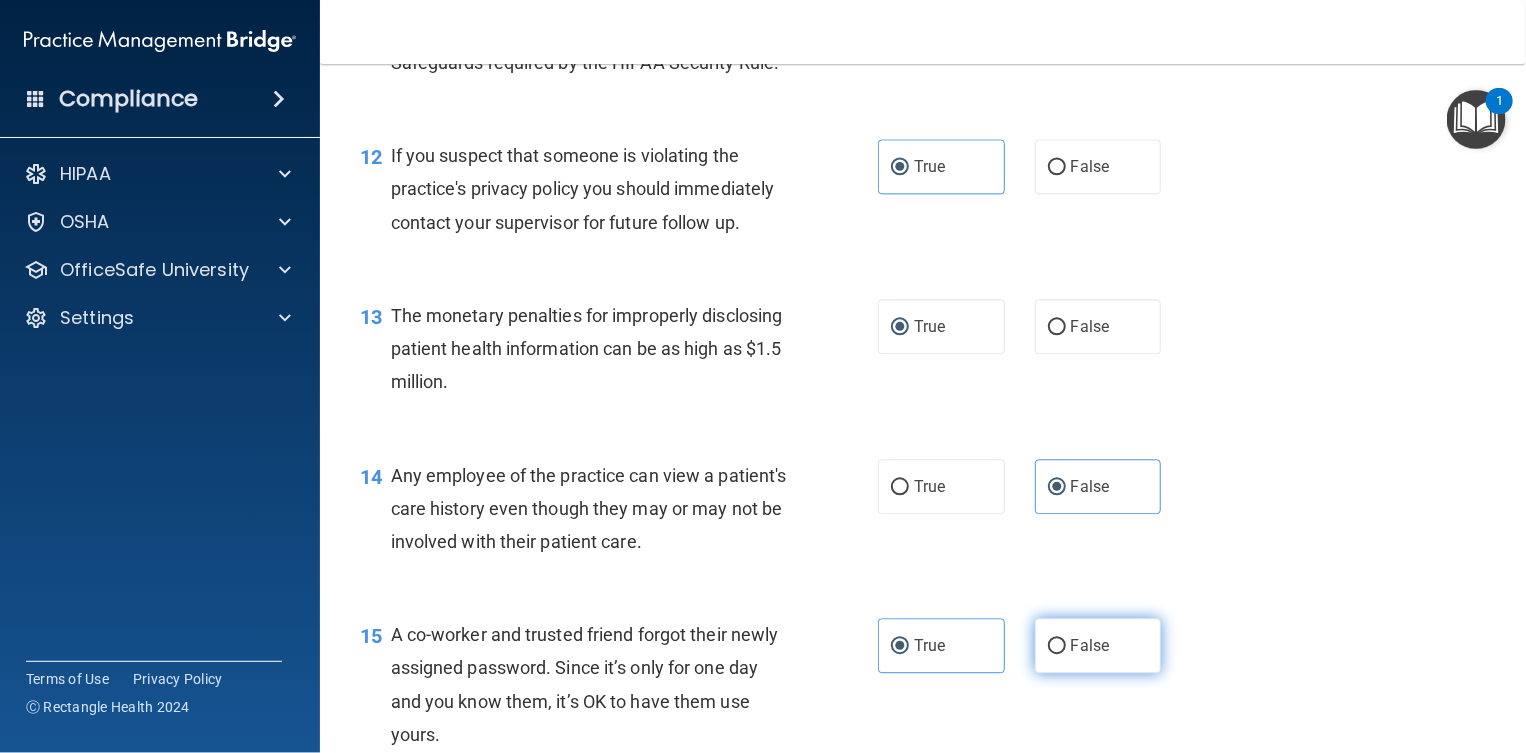 click on "False" at bounding box center [1098, 645] 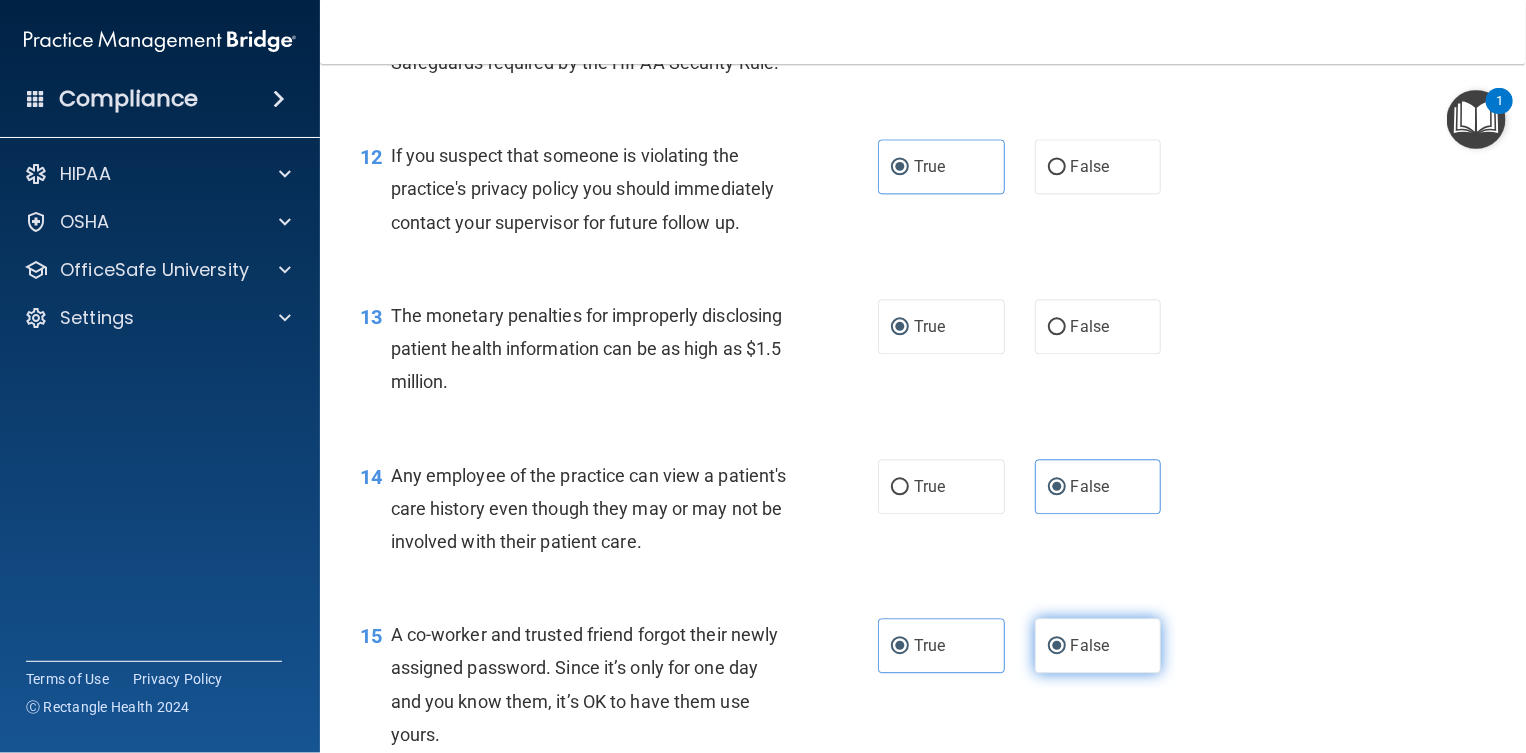 radio on "false" 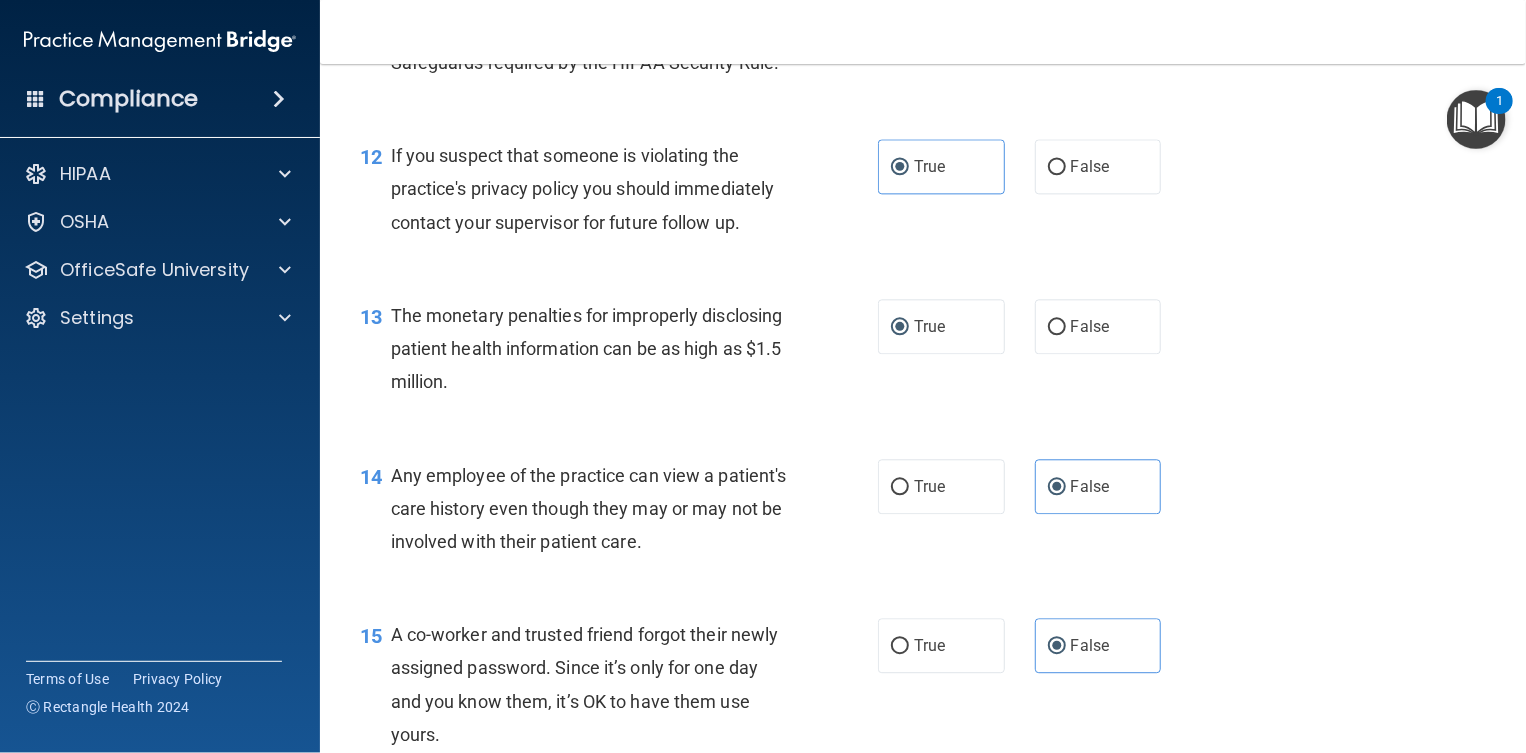 scroll, scrollTop: 2375, scrollLeft: 0, axis: vertical 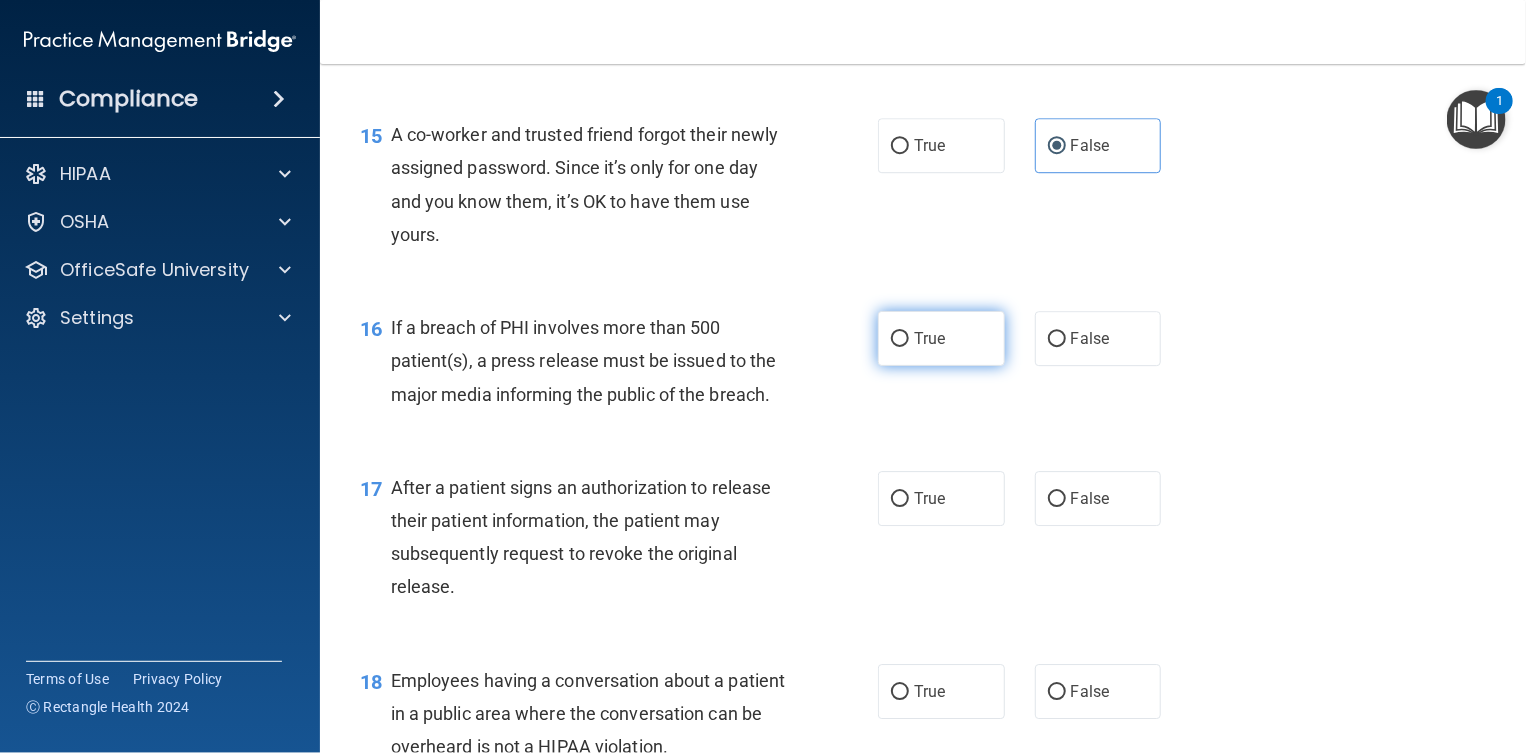 click on "True" at bounding box center (929, 338) 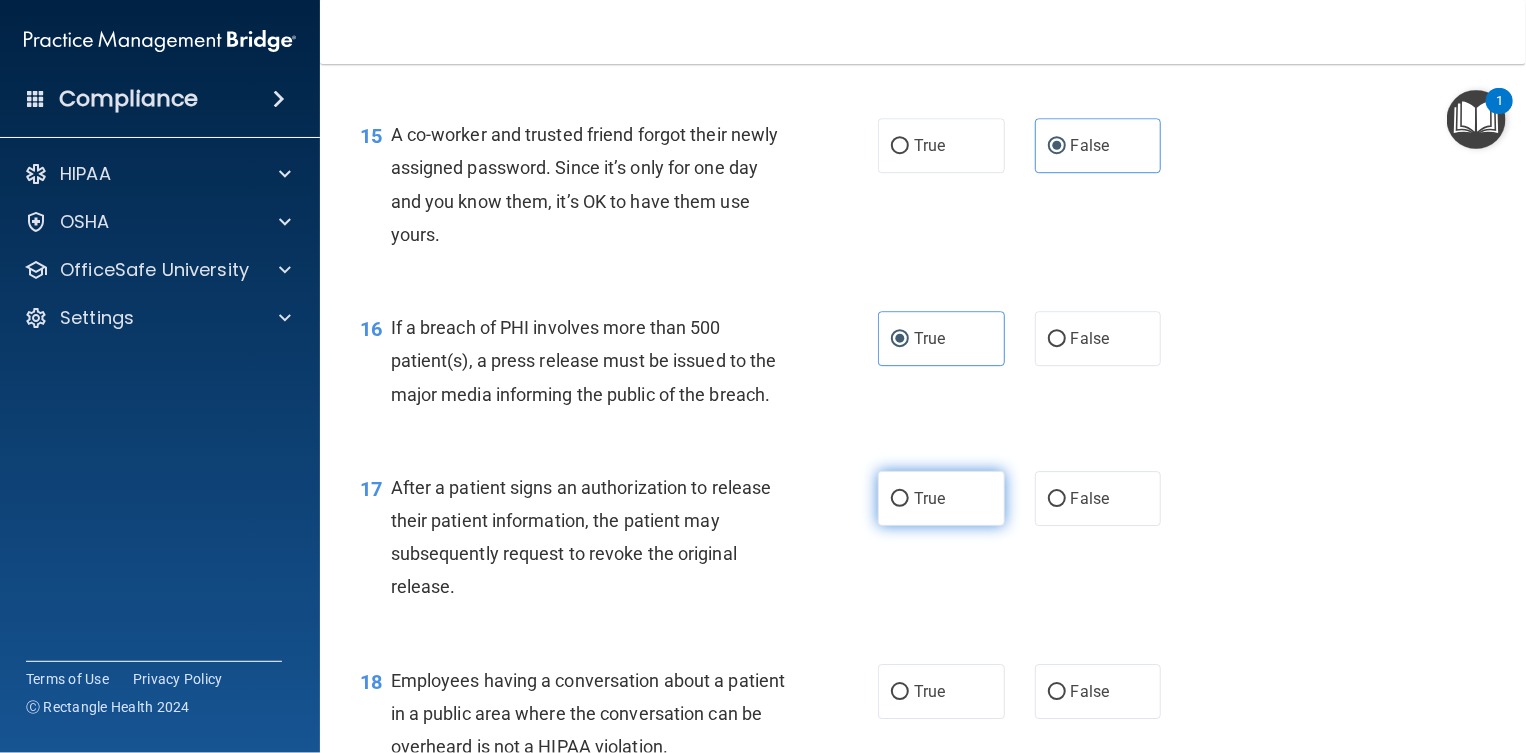 click on "True" at bounding box center (941, 498) 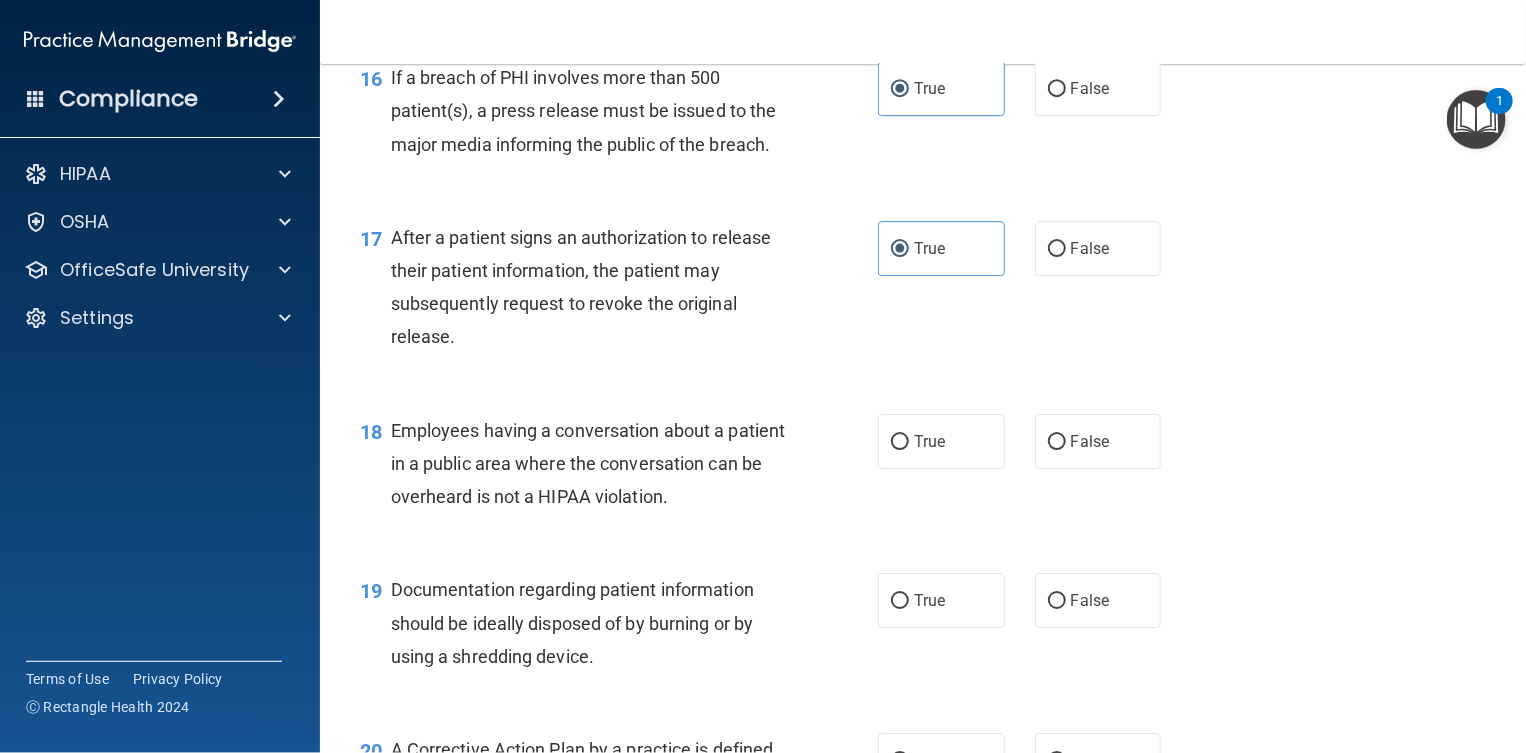 scroll, scrollTop: 2750, scrollLeft: 0, axis: vertical 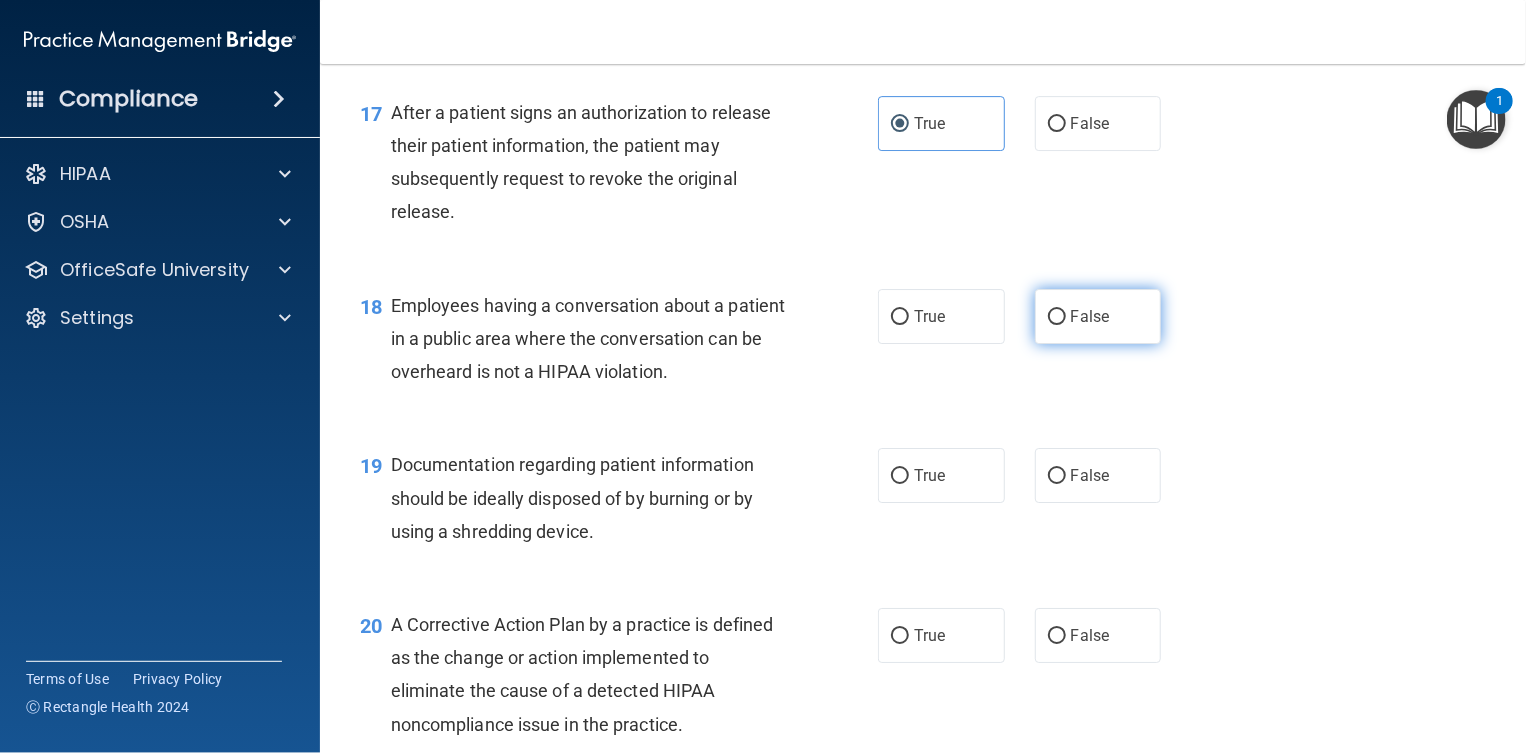 click on "False" at bounding box center (1057, 317) 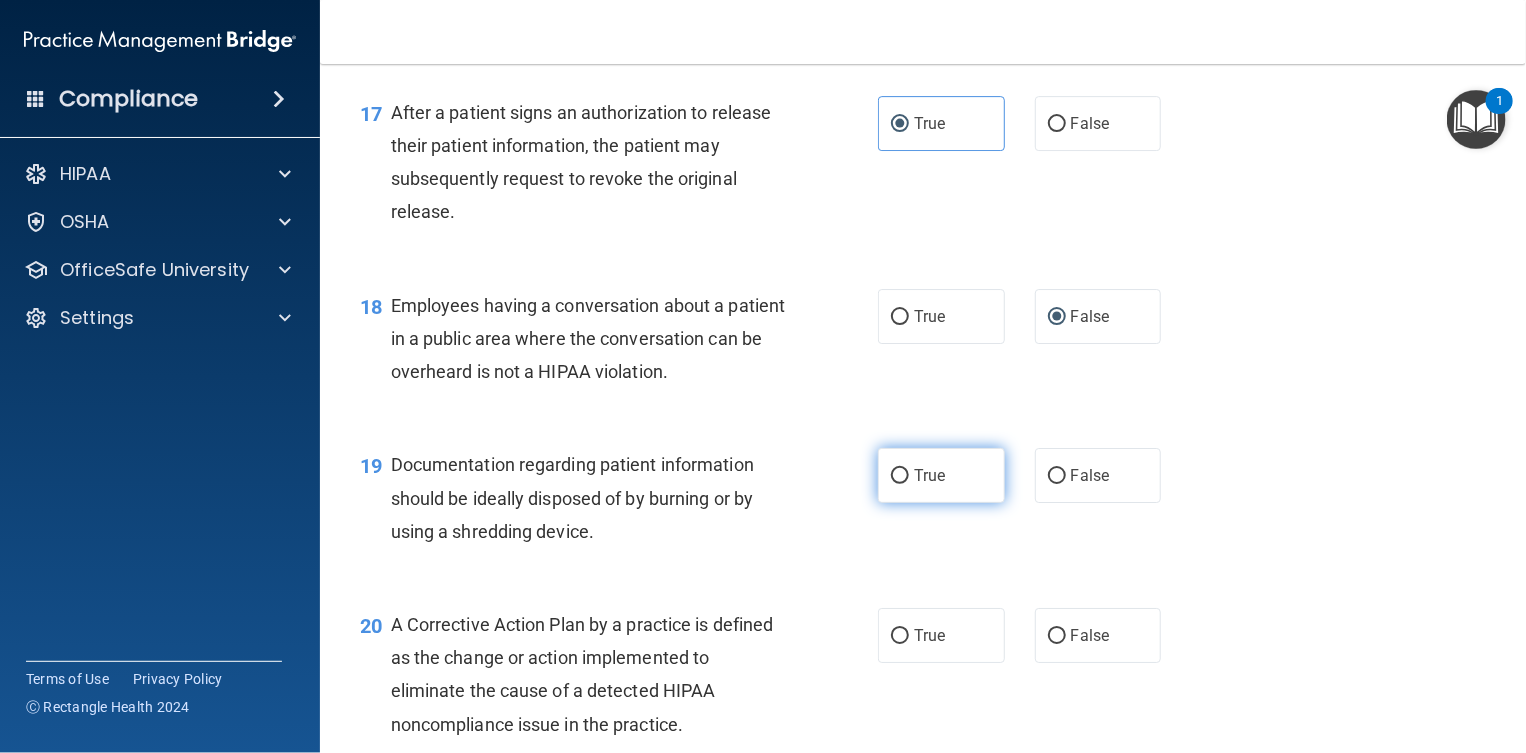 click on "True" at bounding box center [900, 476] 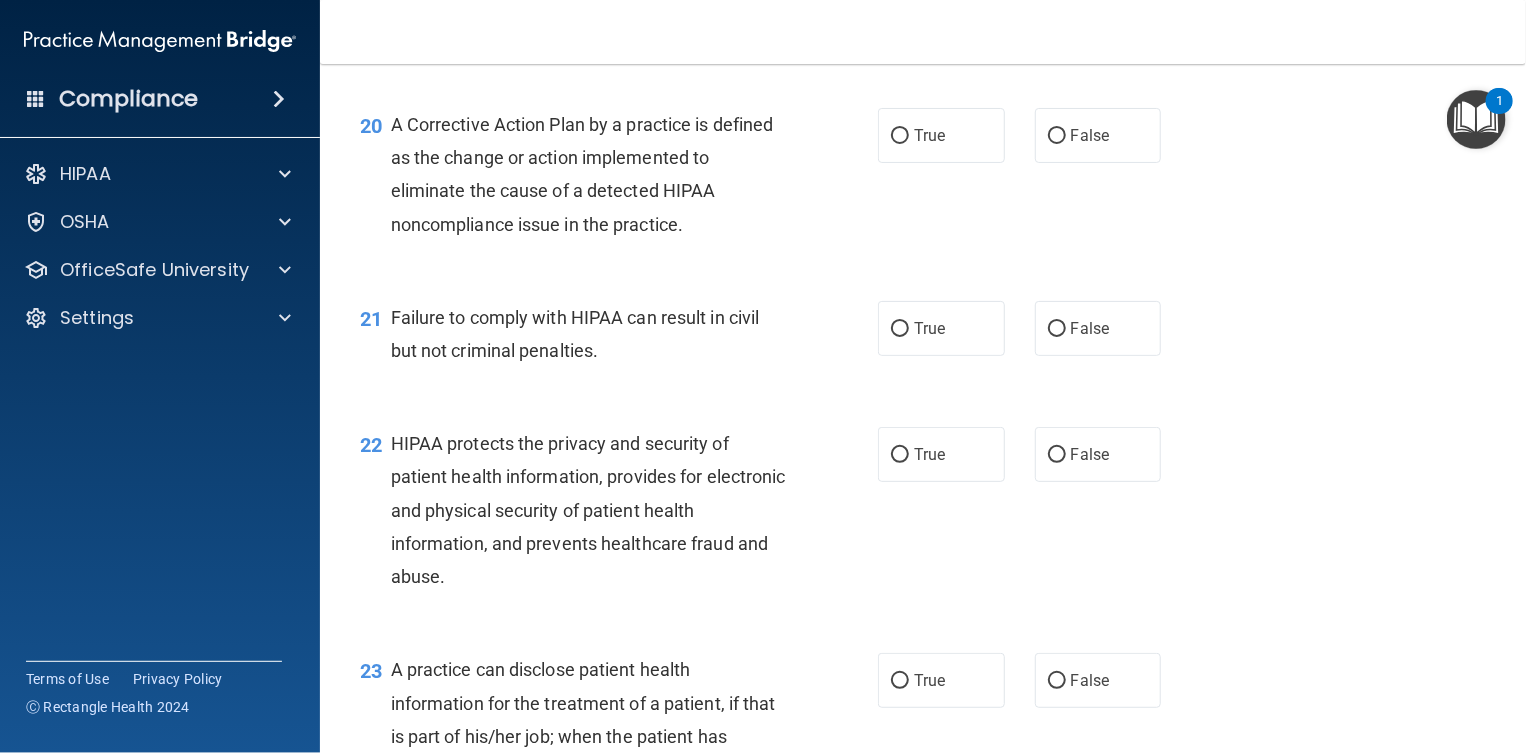 scroll, scrollTop: 3125, scrollLeft: 0, axis: vertical 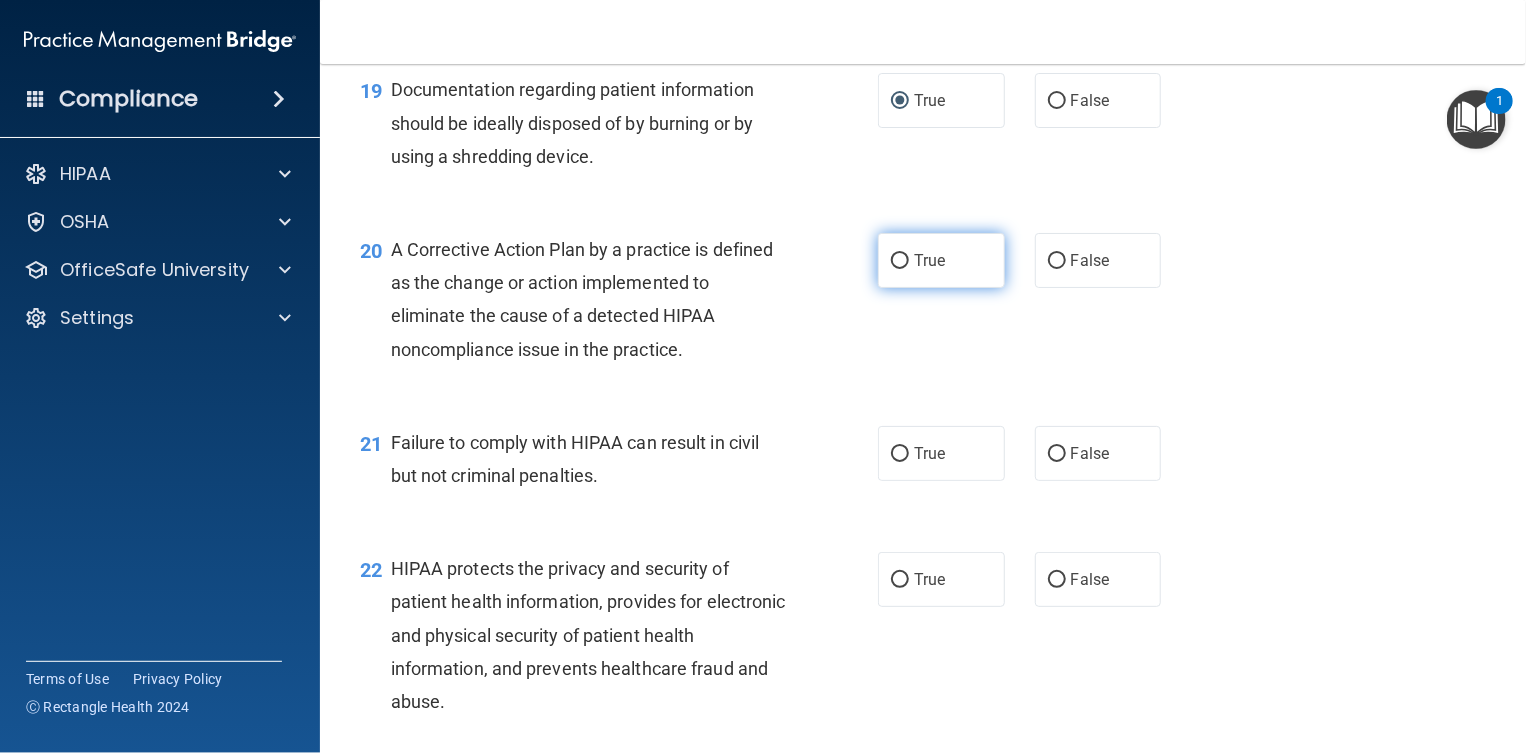 click on "True" at bounding box center [900, 261] 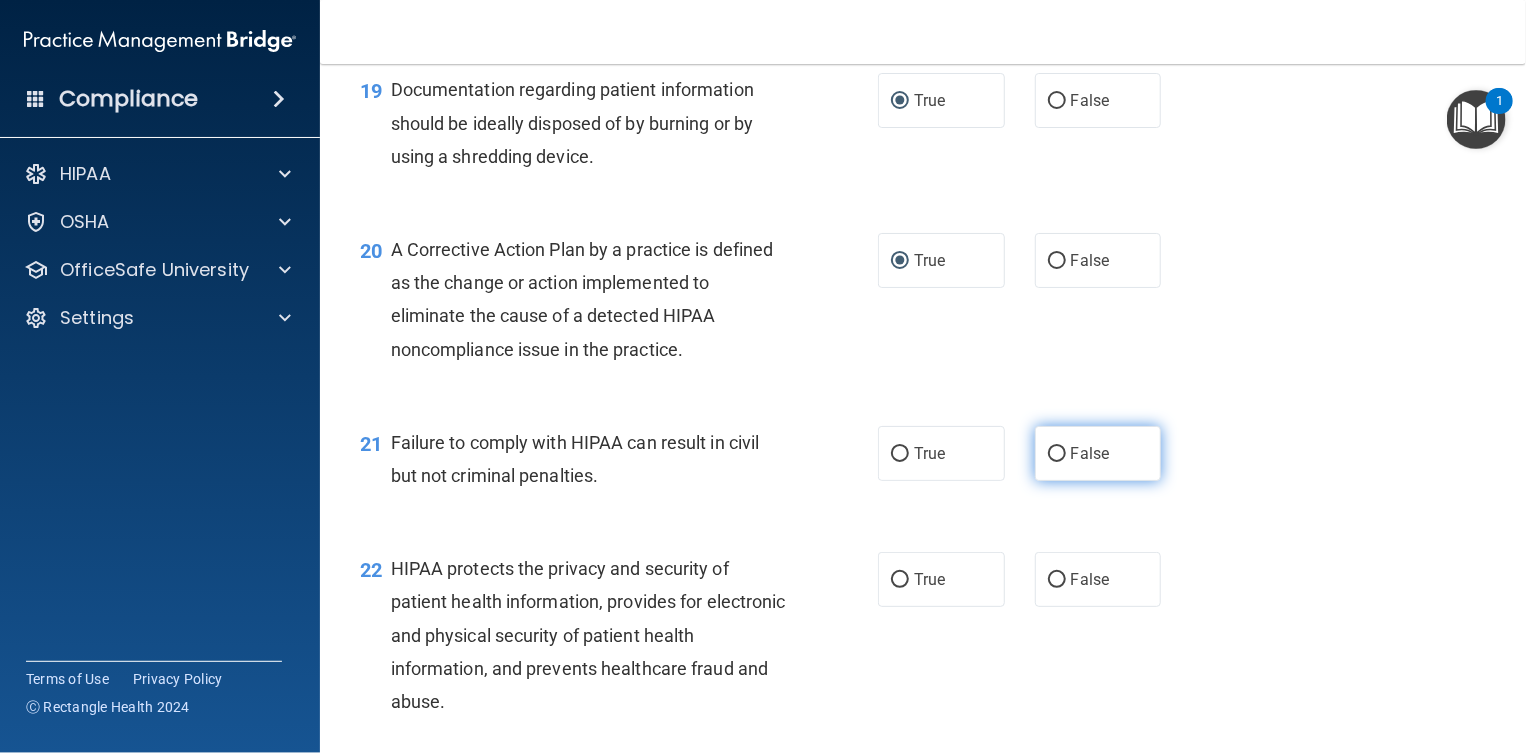 click on "False" at bounding box center (1090, 453) 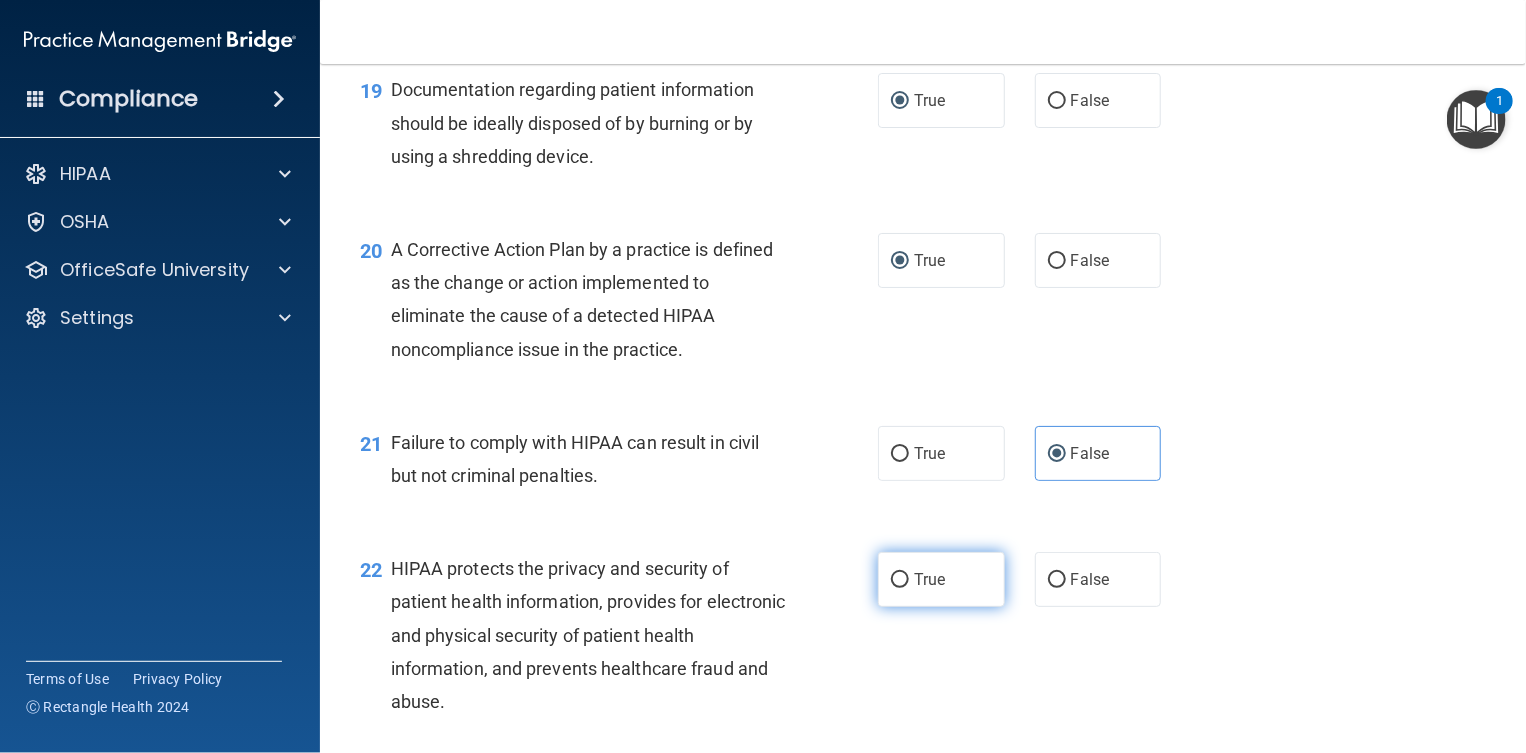 click on "True" at bounding box center (941, 579) 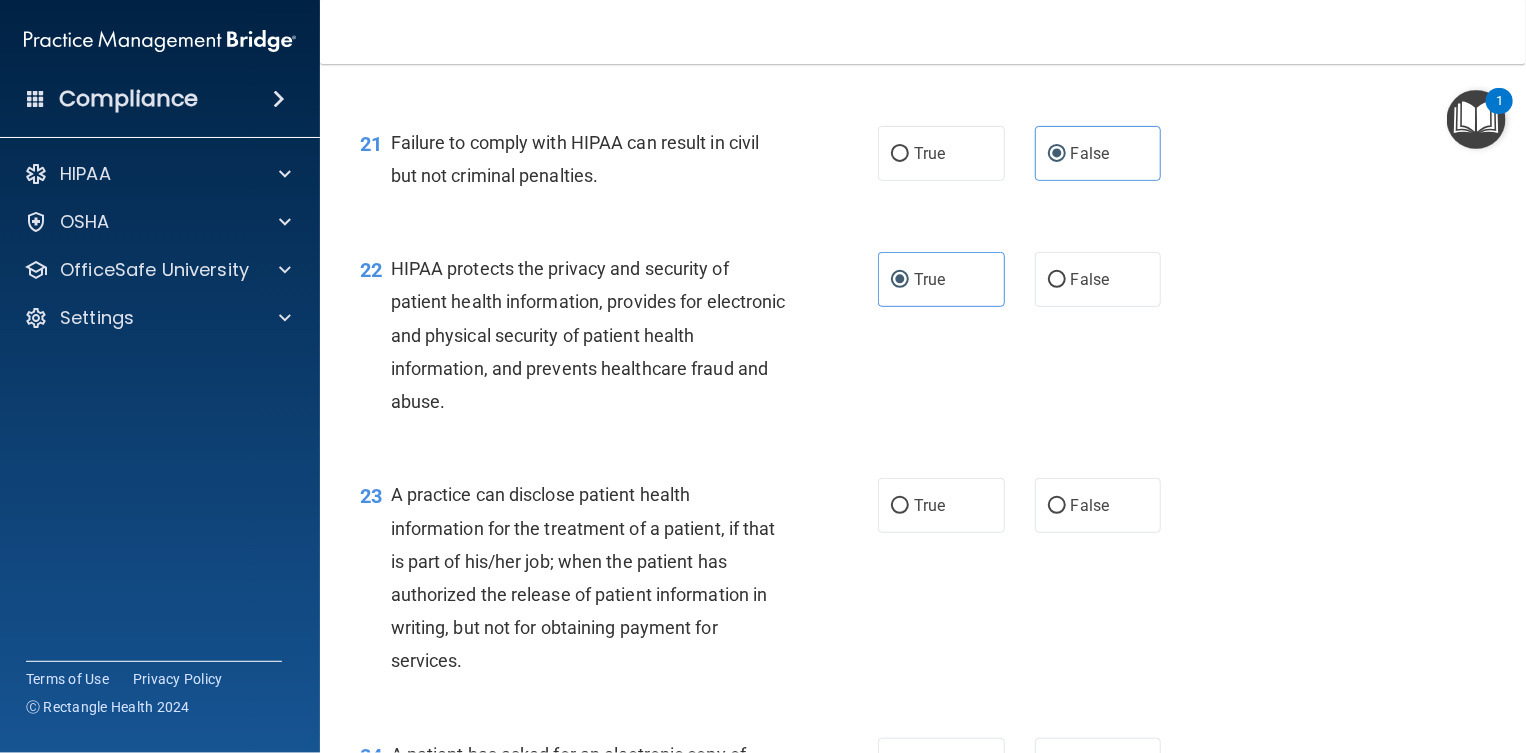 scroll, scrollTop: 3500, scrollLeft: 0, axis: vertical 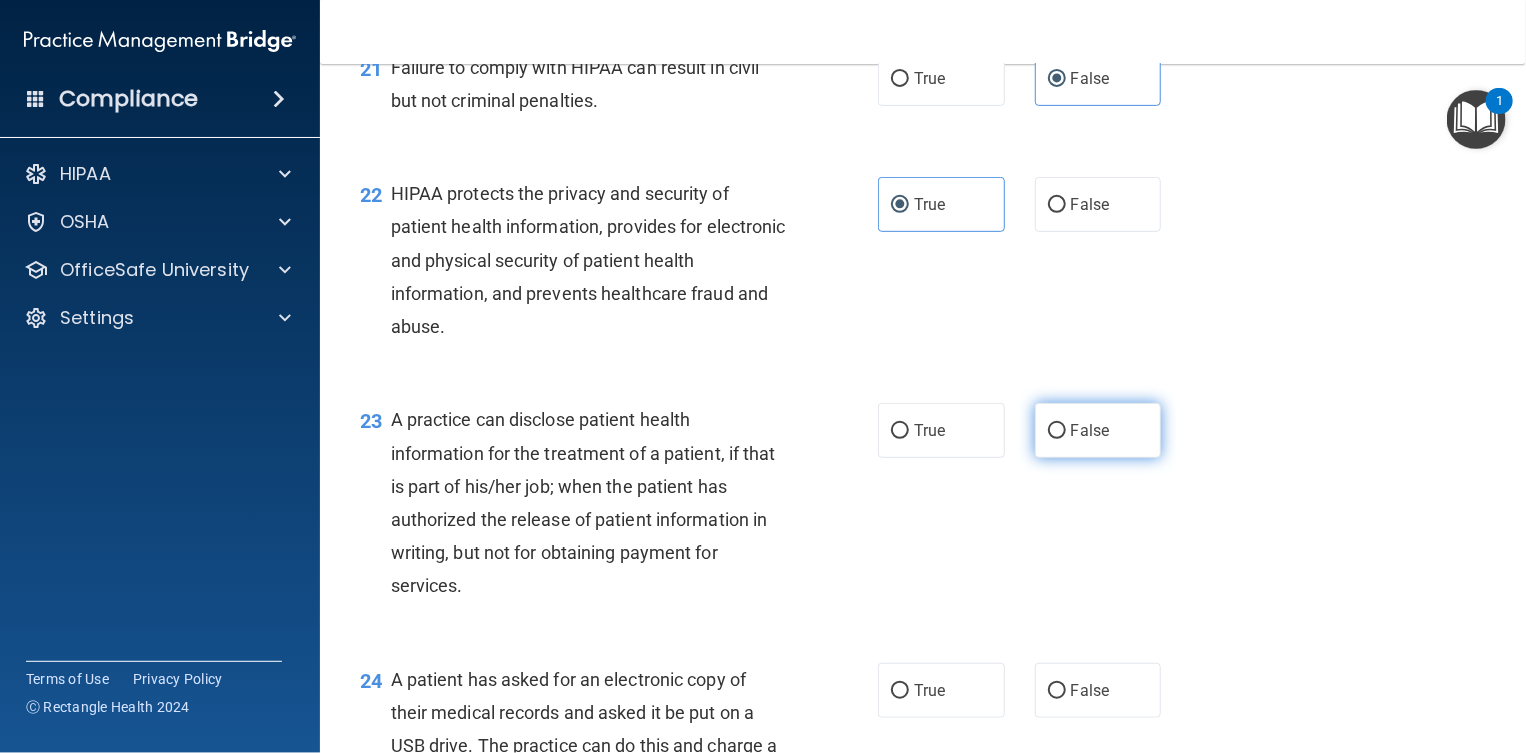 click on "False" at bounding box center [1098, 430] 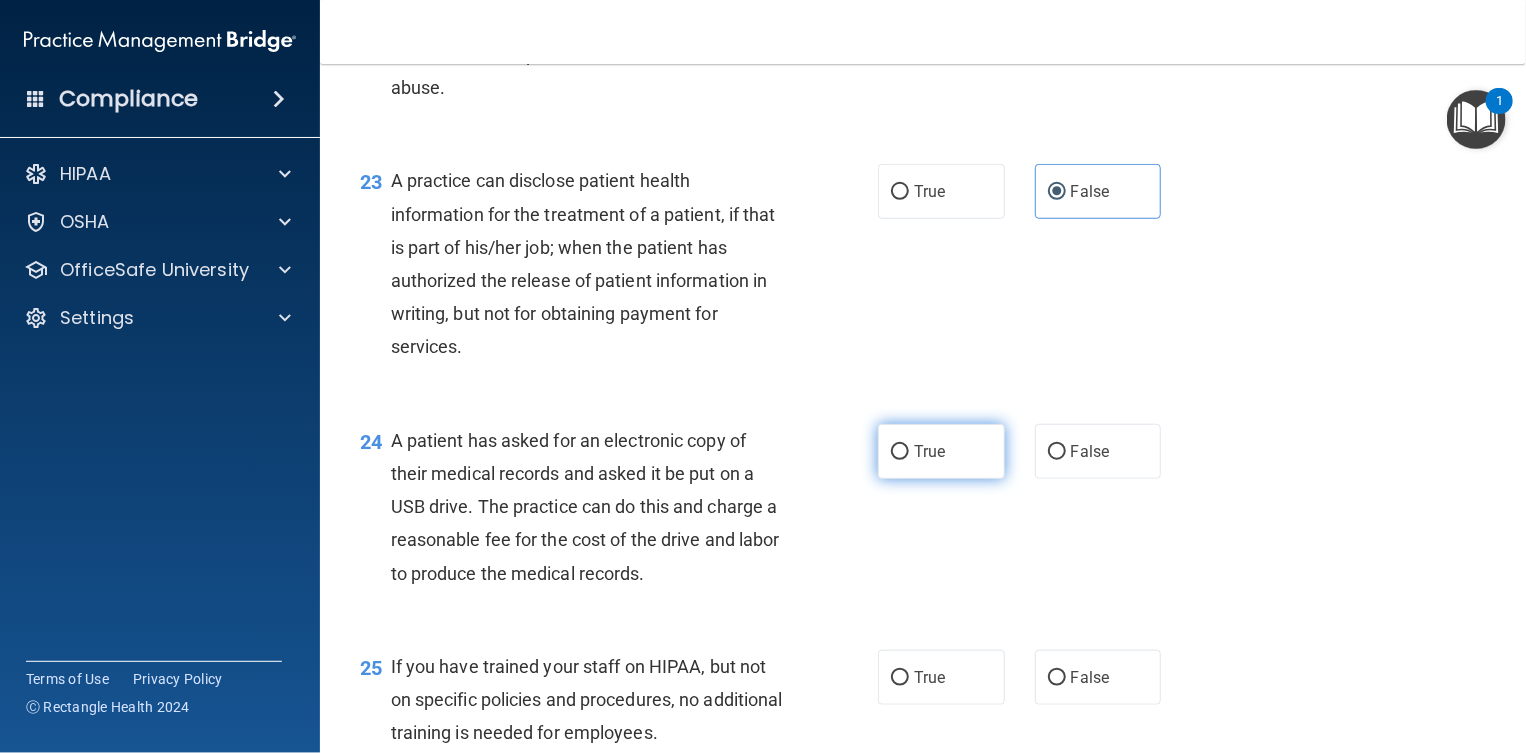 scroll, scrollTop: 3750, scrollLeft: 0, axis: vertical 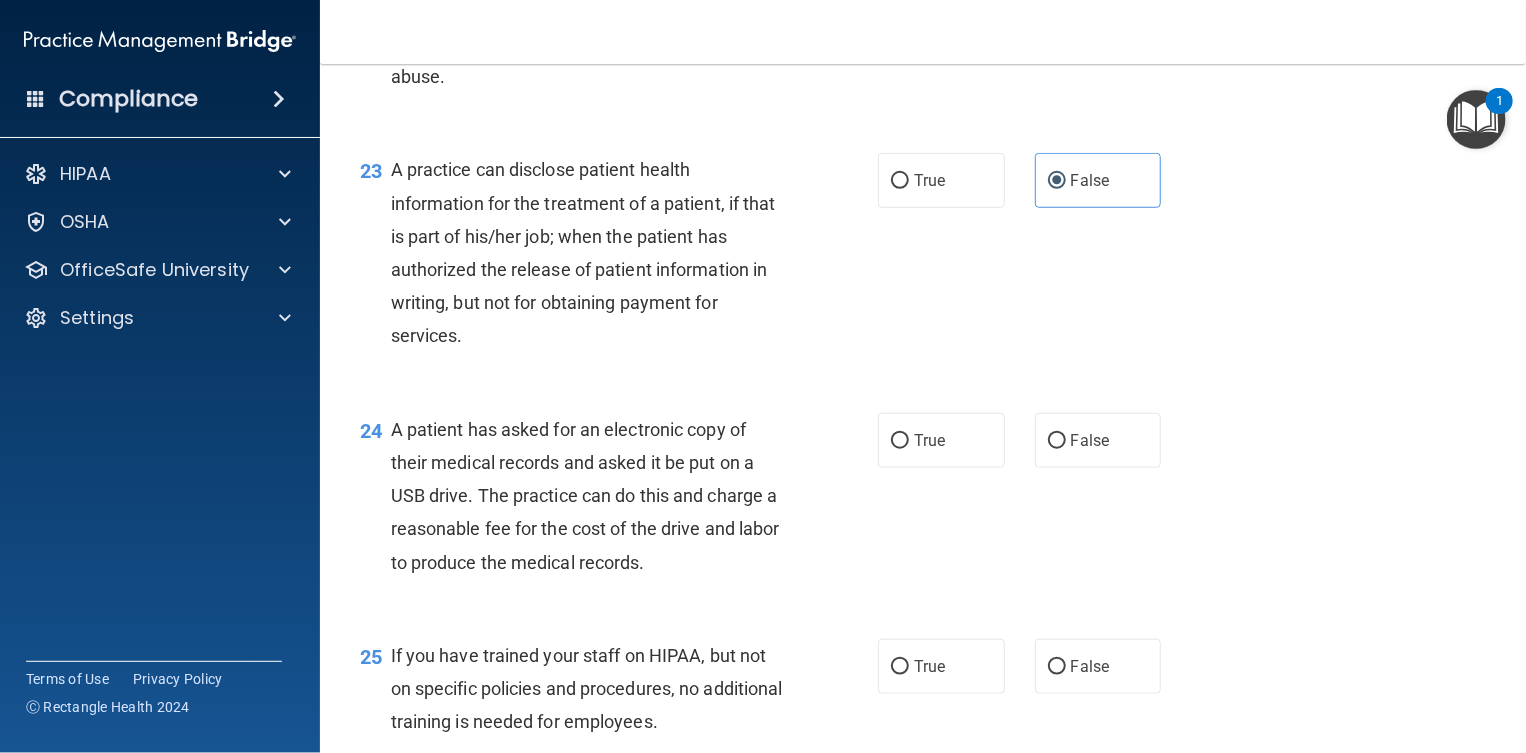 click on "24       A patient has asked for an electronic copy of their medical records and asked it be put on a USB drive.  The practice can do this and charge a reasonable fee for the cost of the drive and labor to produce the medical records.                 True           False" at bounding box center (923, 501) 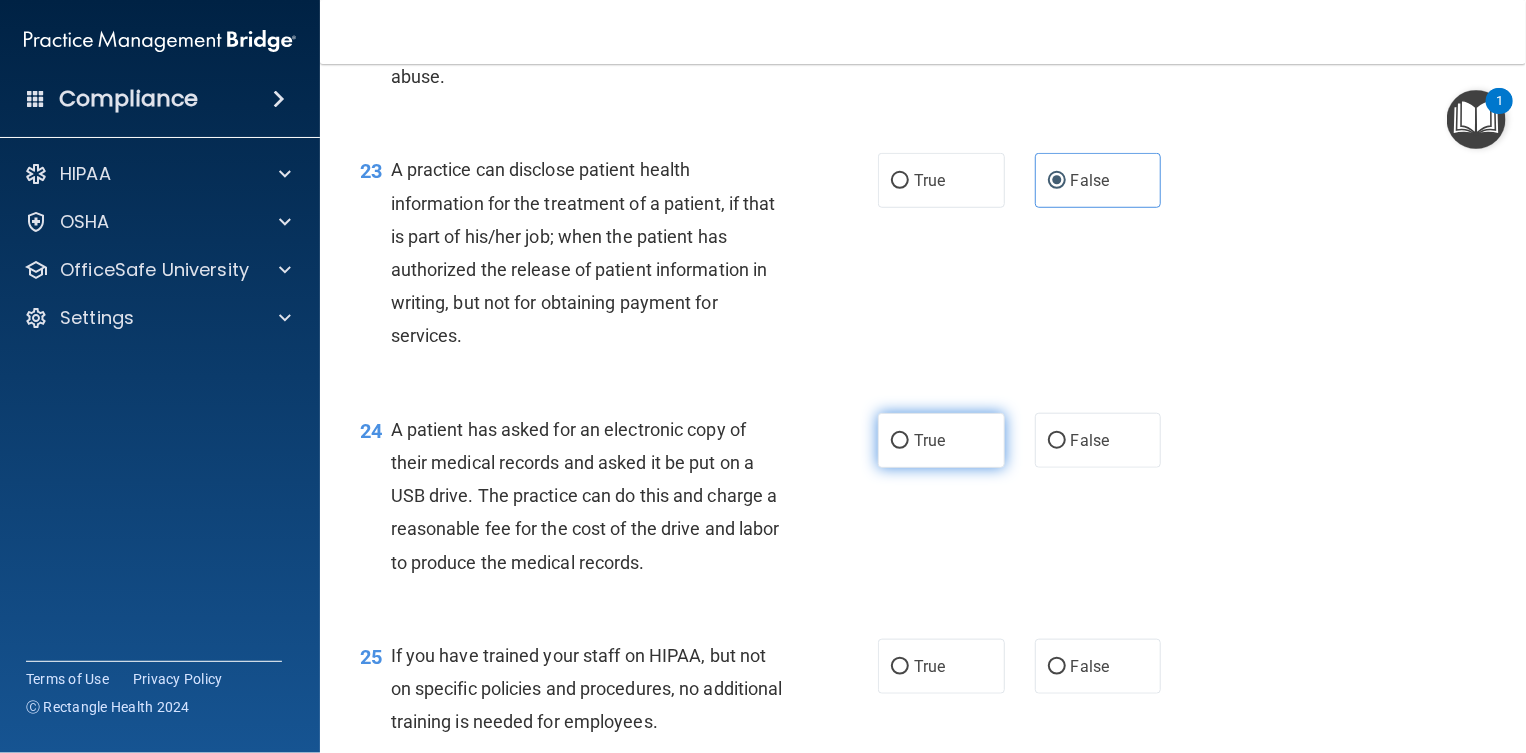 click on "True" at bounding box center [929, 440] 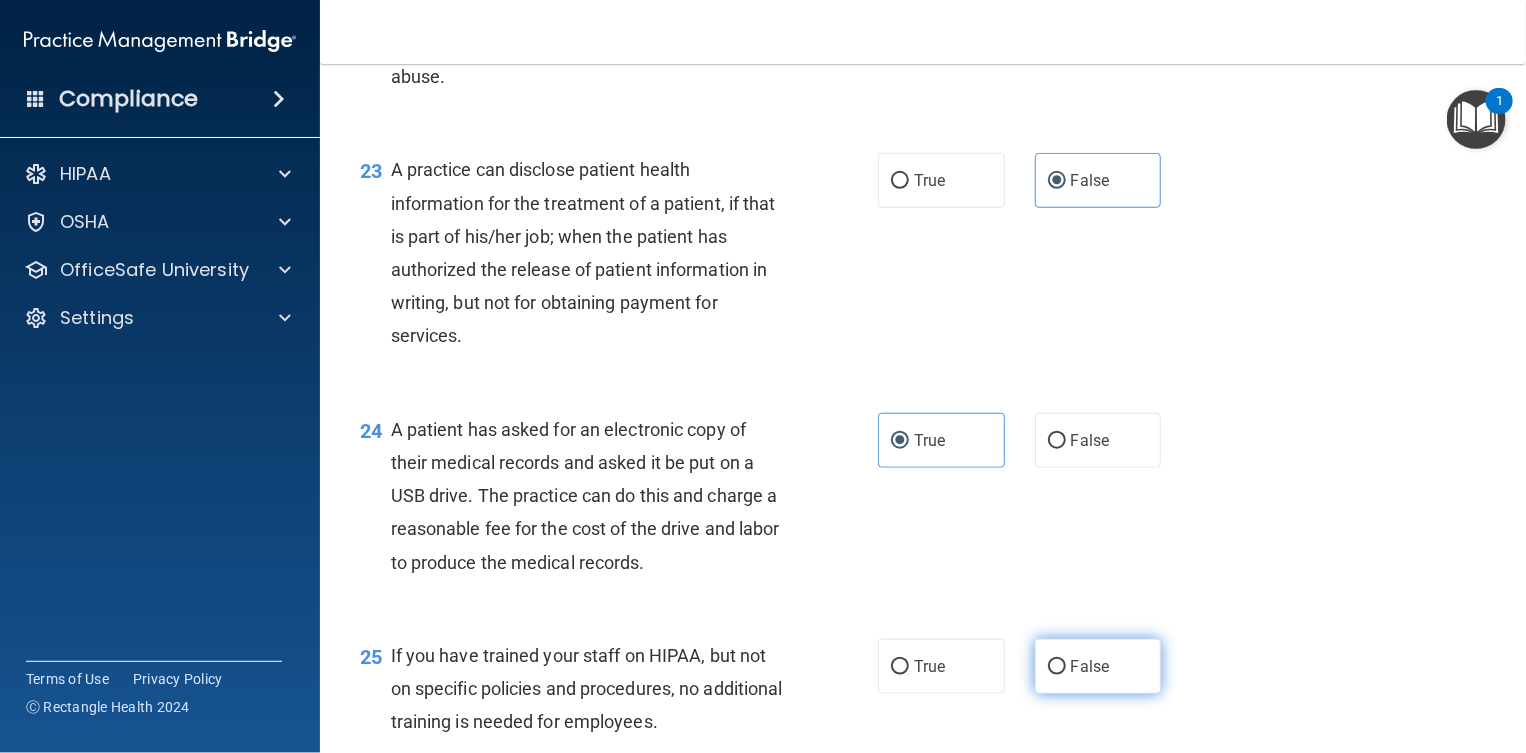 click on "False" at bounding box center (1098, 666) 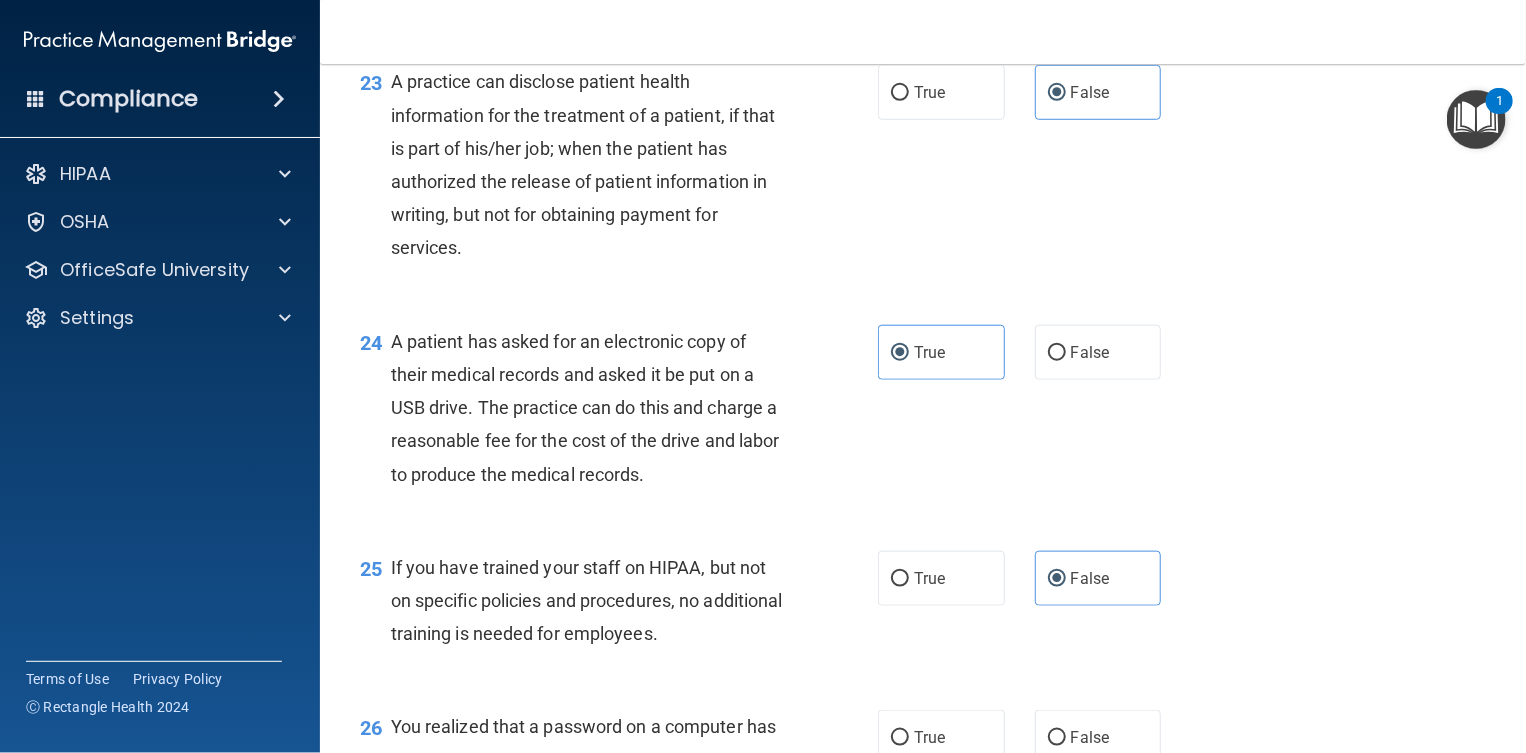 scroll, scrollTop: 4125, scrollLeft: 0, axis: vertical 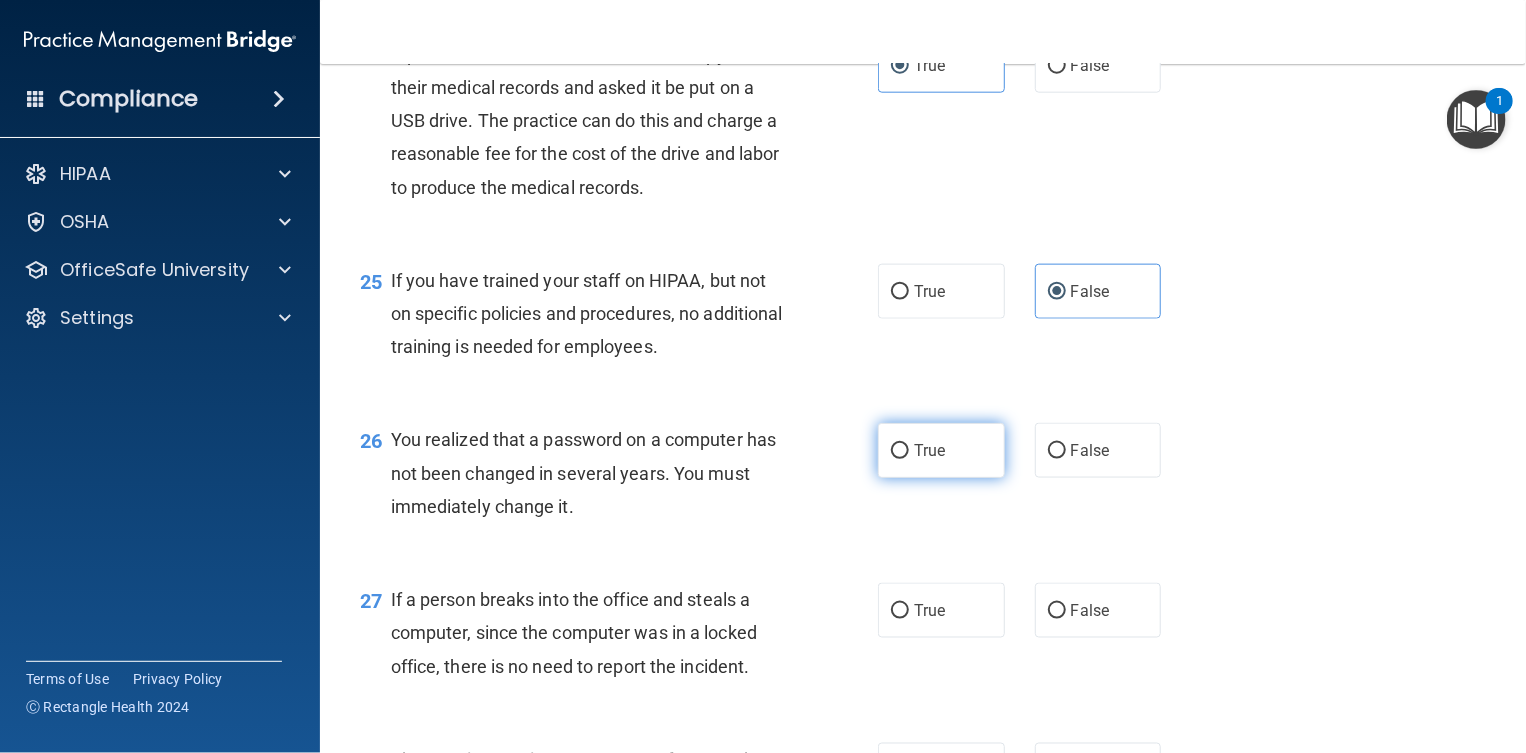 click on "True" at bounding box center [941, 450] 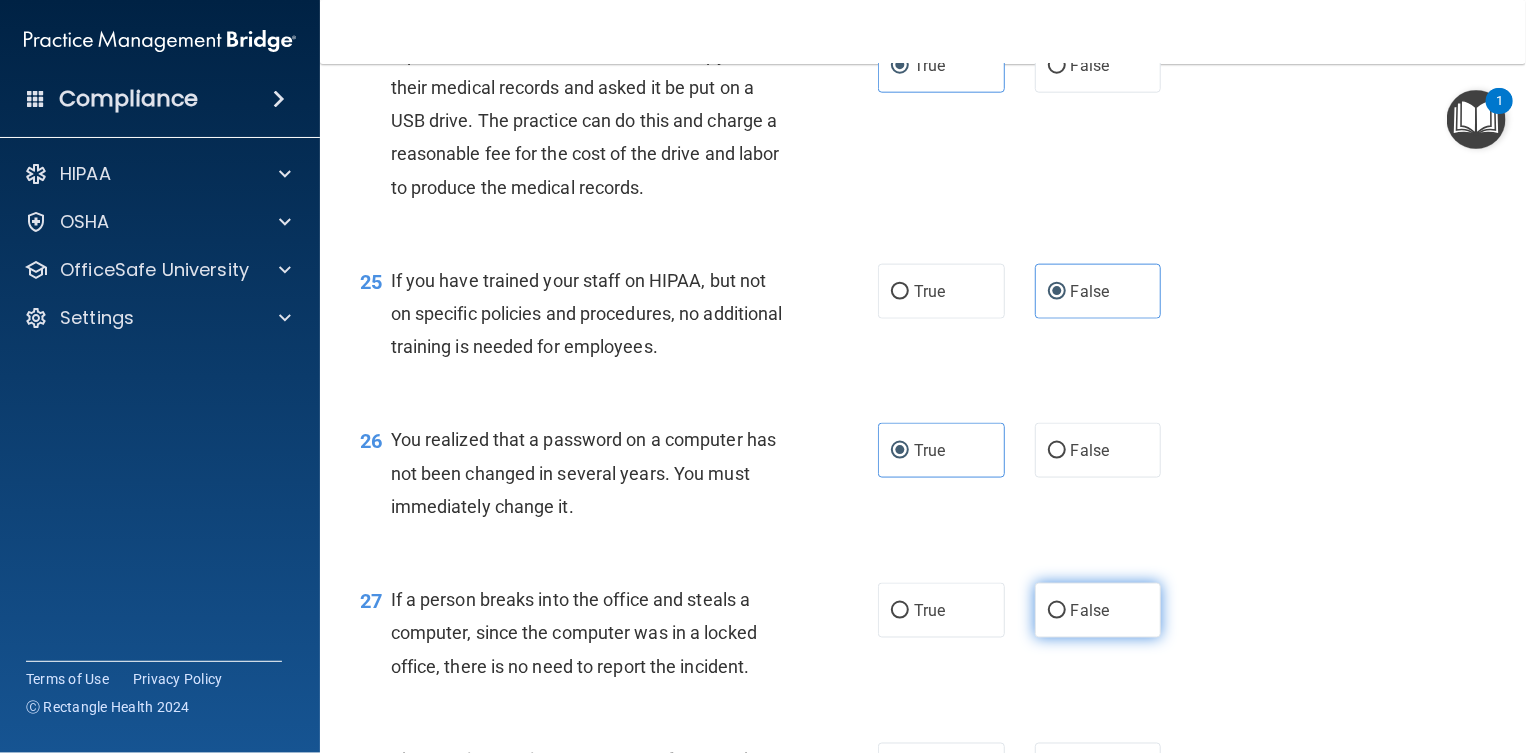 click on "False" at bounding box center (1090, 610) 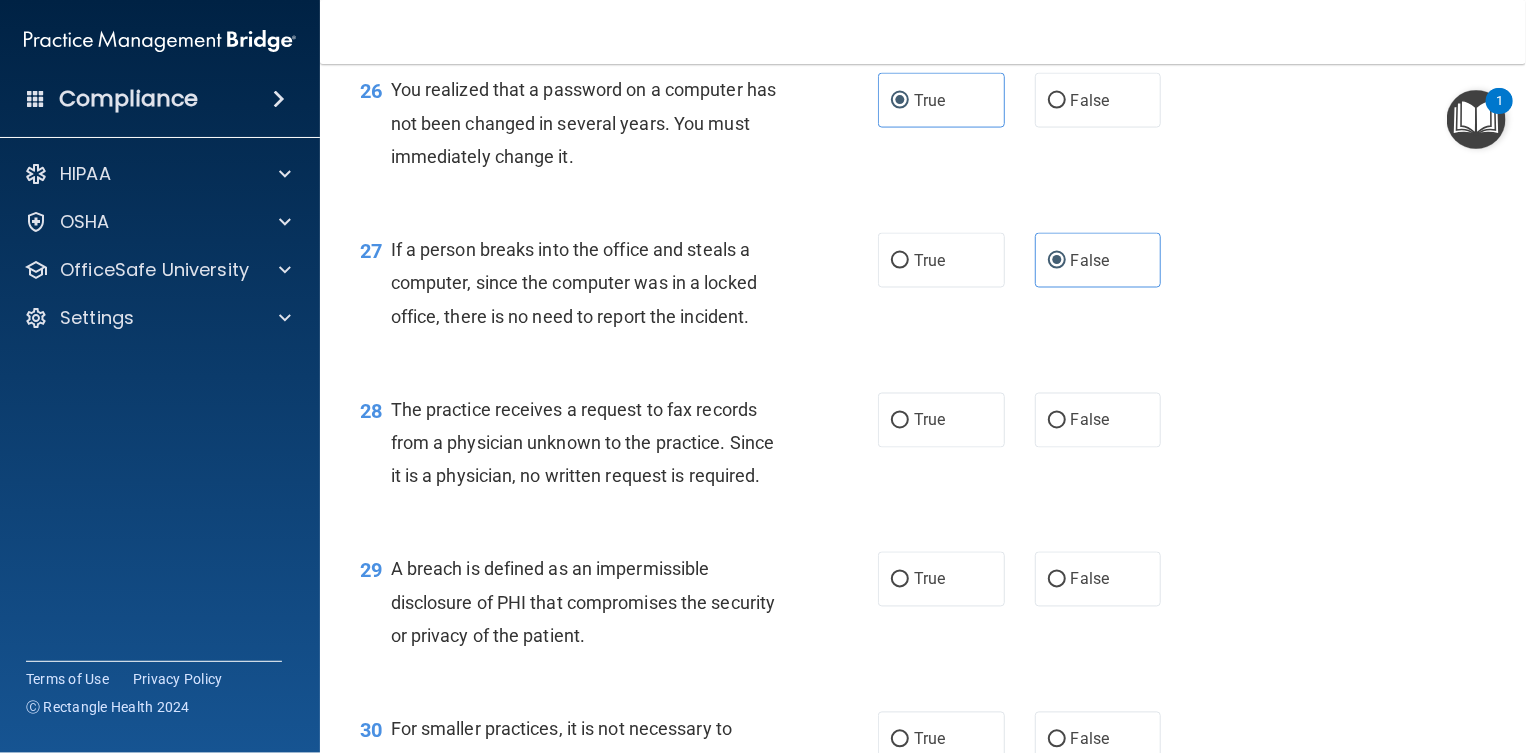 scroll, scrollTop: 4500, scrollLeft: 0, axis: vertical 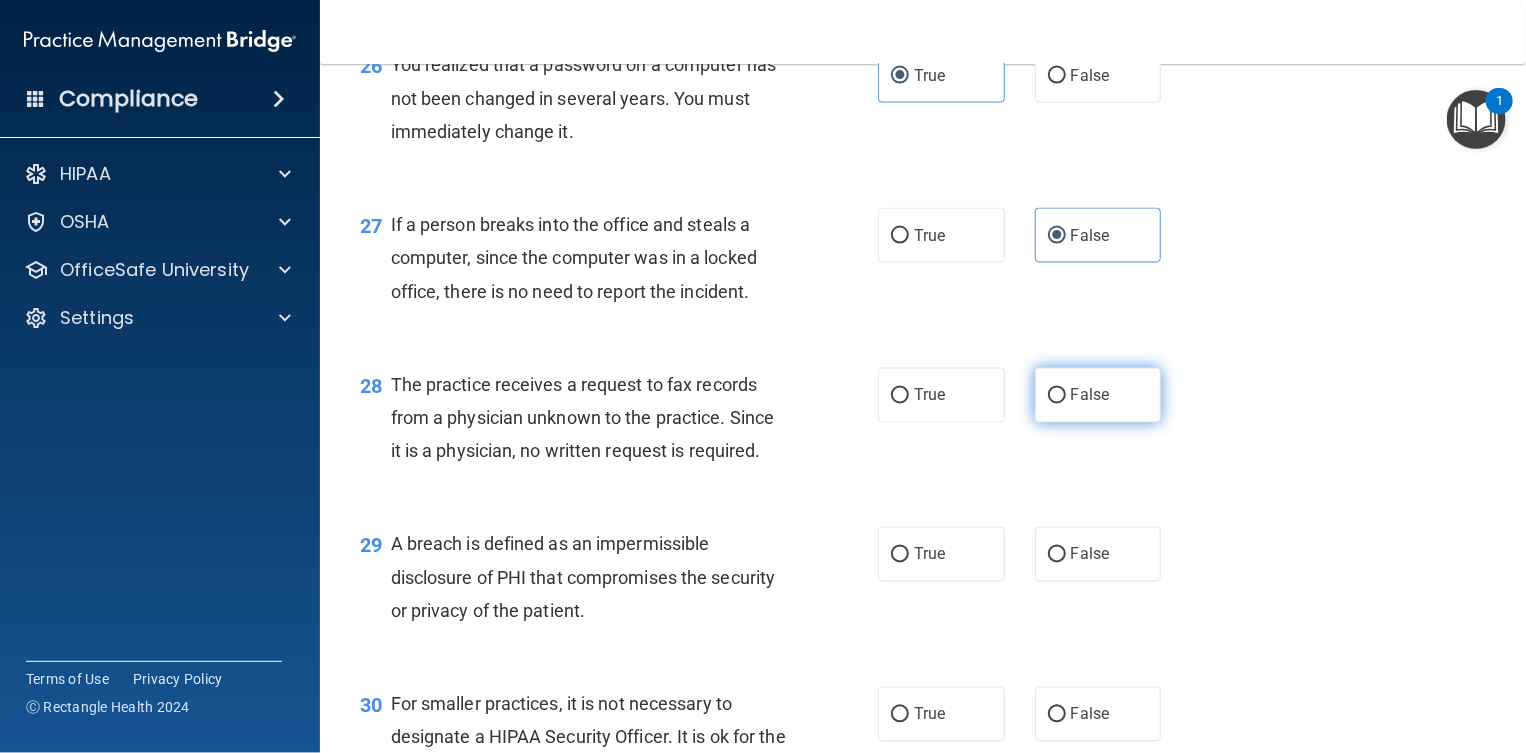 click on "False" at bounding box center [1098, 395] 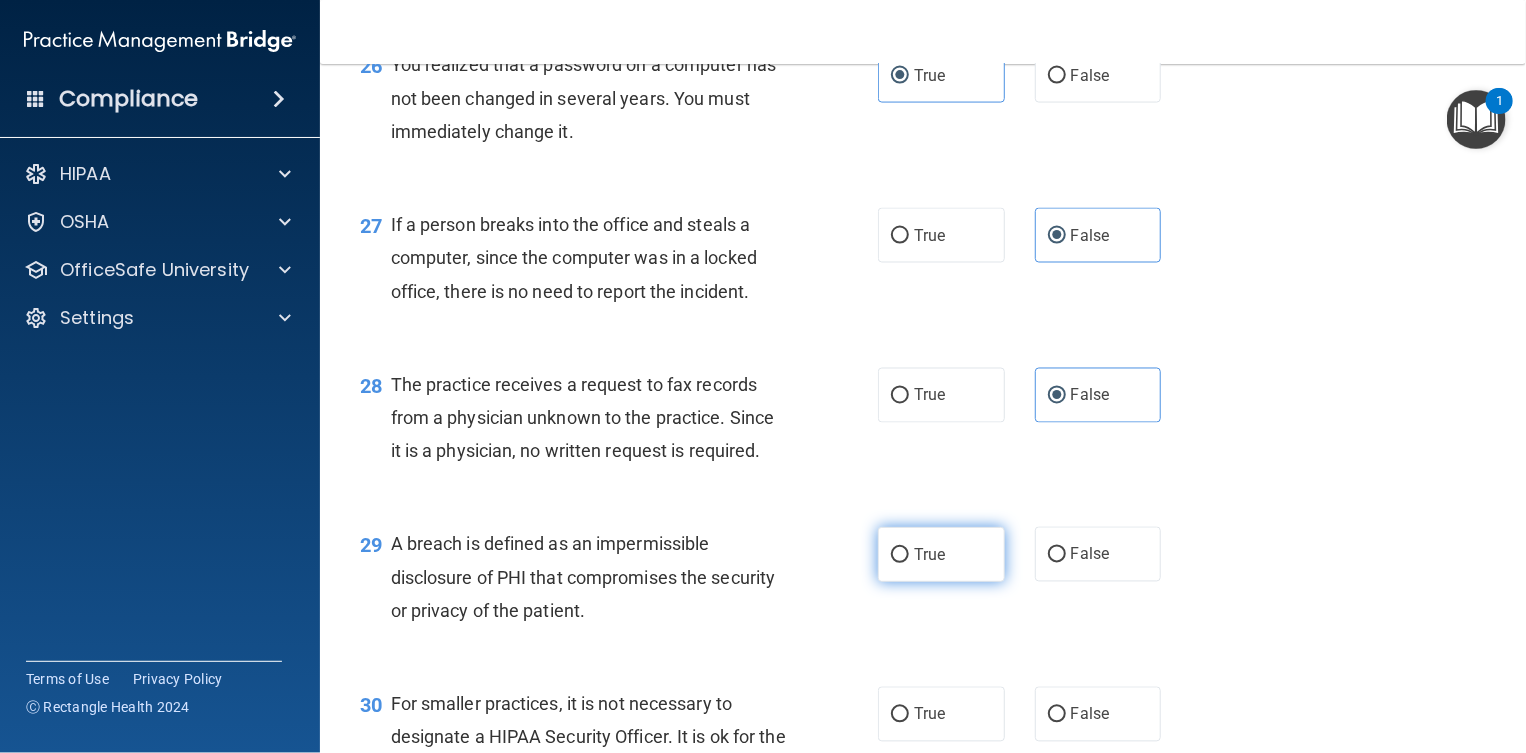 click on "True" at bounding box center (941, 554) 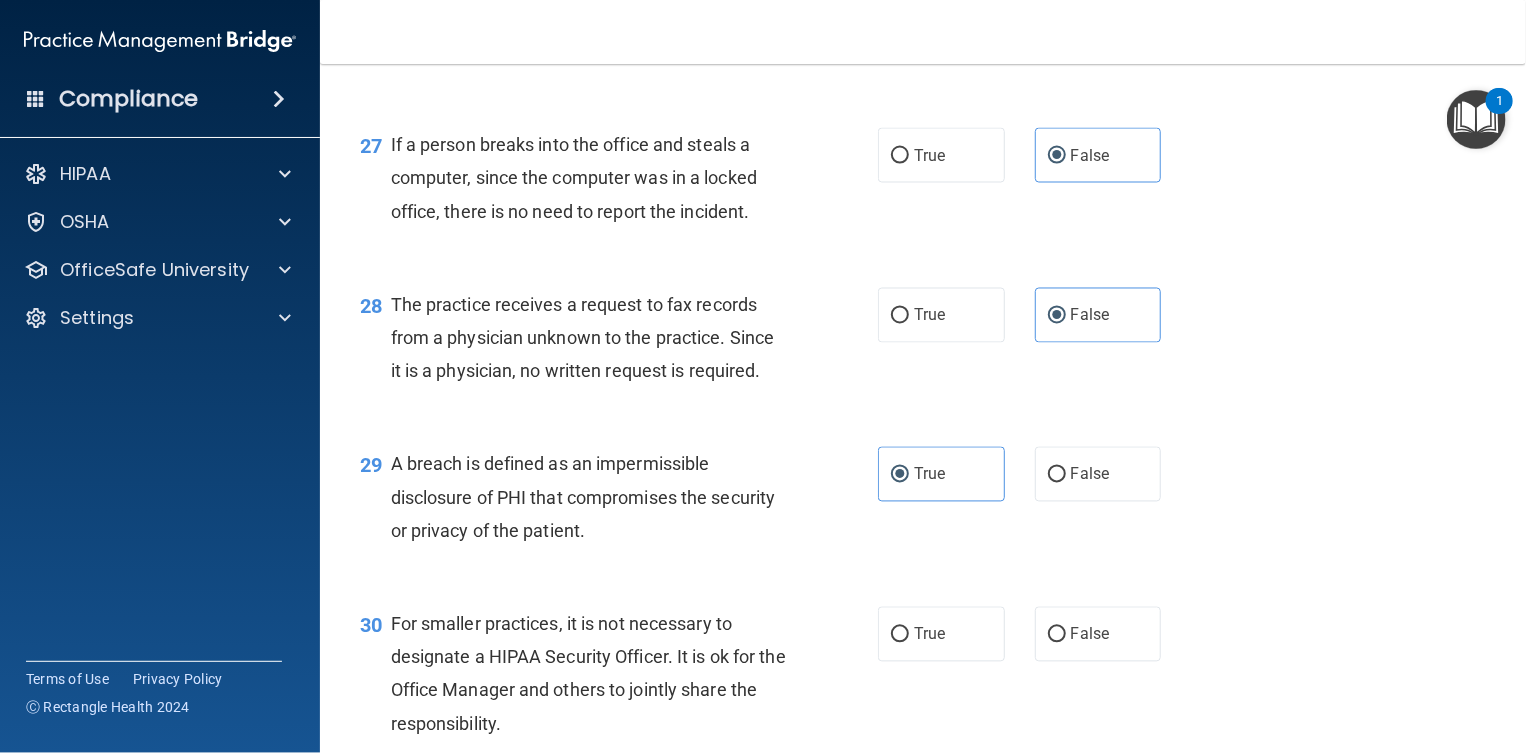 scroll, scrollTop: 4762, scrollLeft: 0, axis: vertical 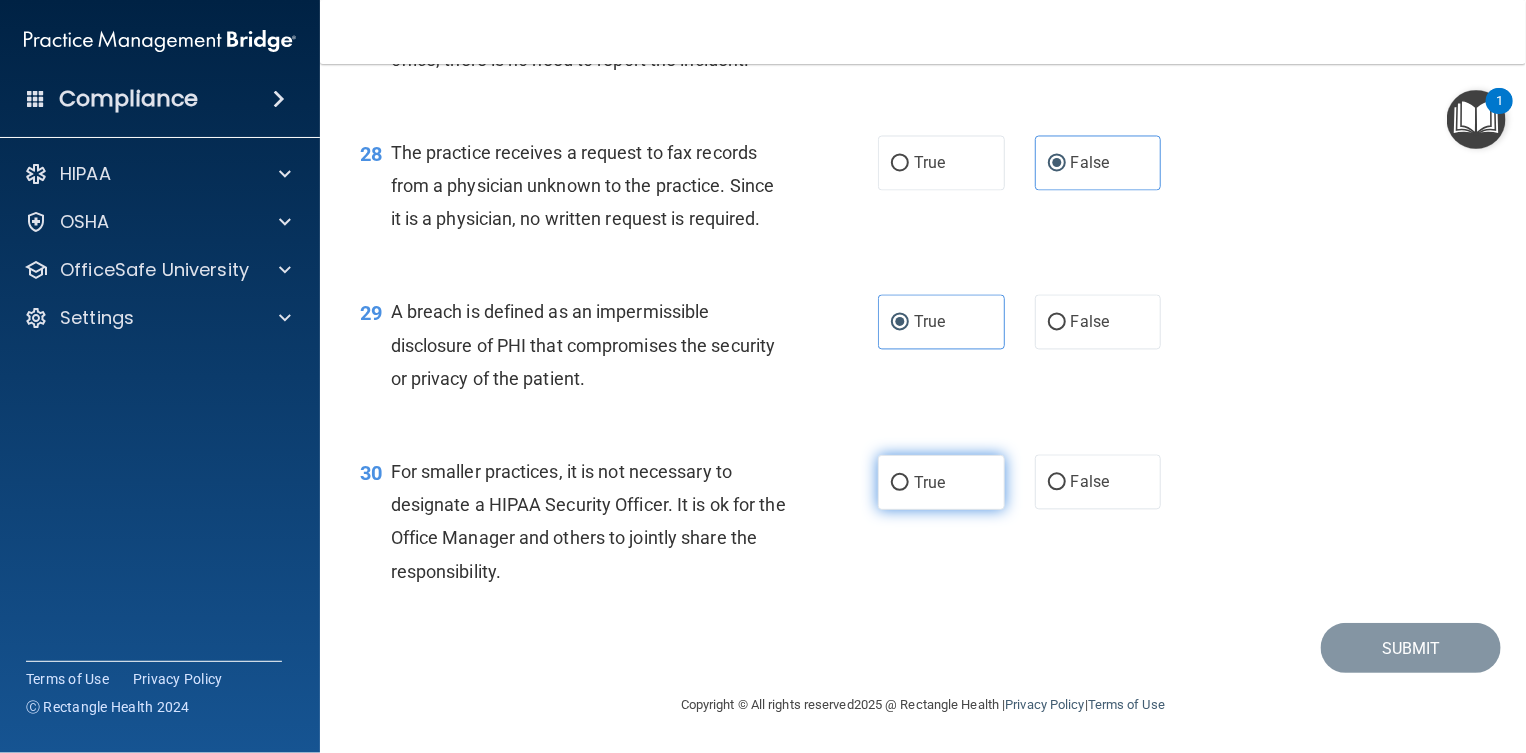 click on "True" at bounding box center [941, 482] 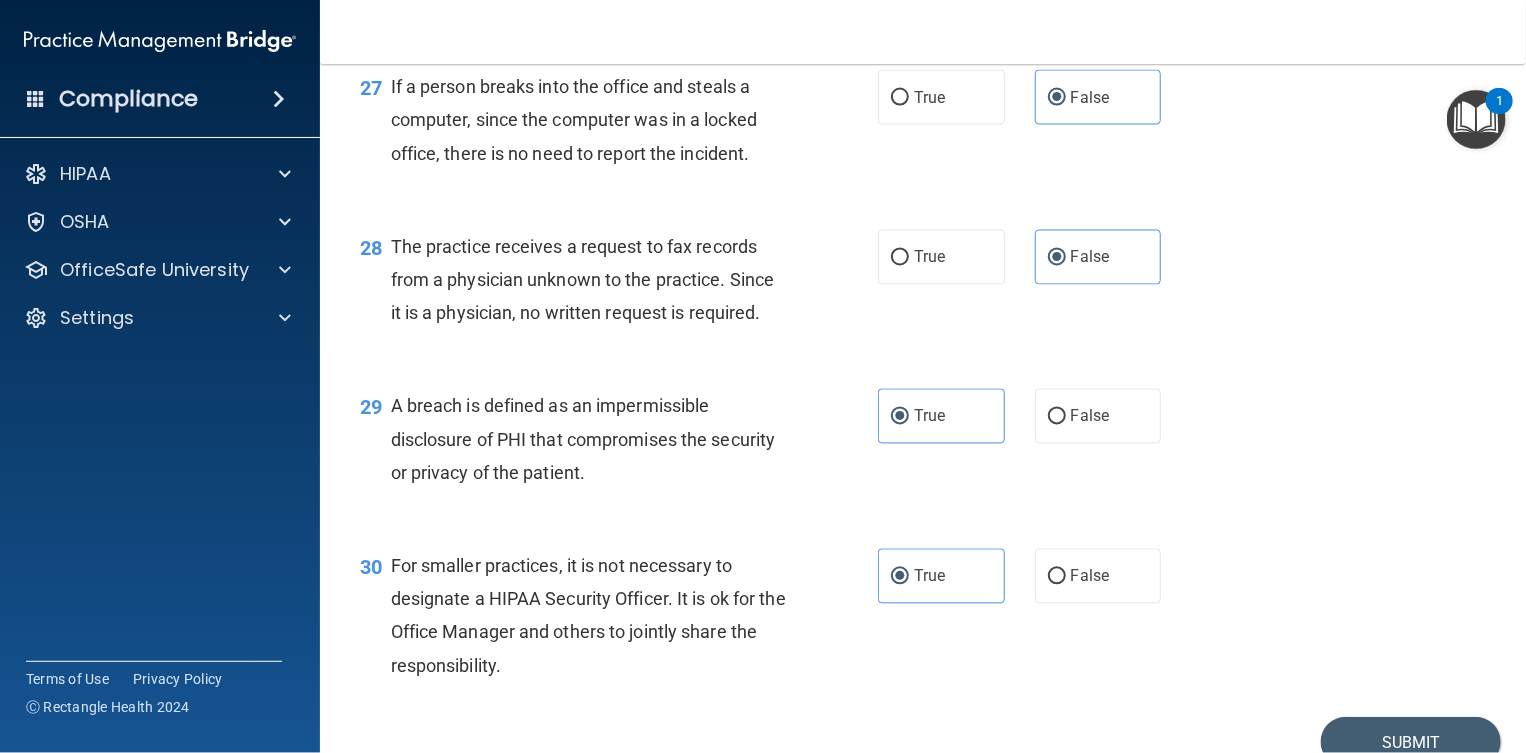 scroll, scrollTop: 4762, scrollLeft: 0, axis: vertical 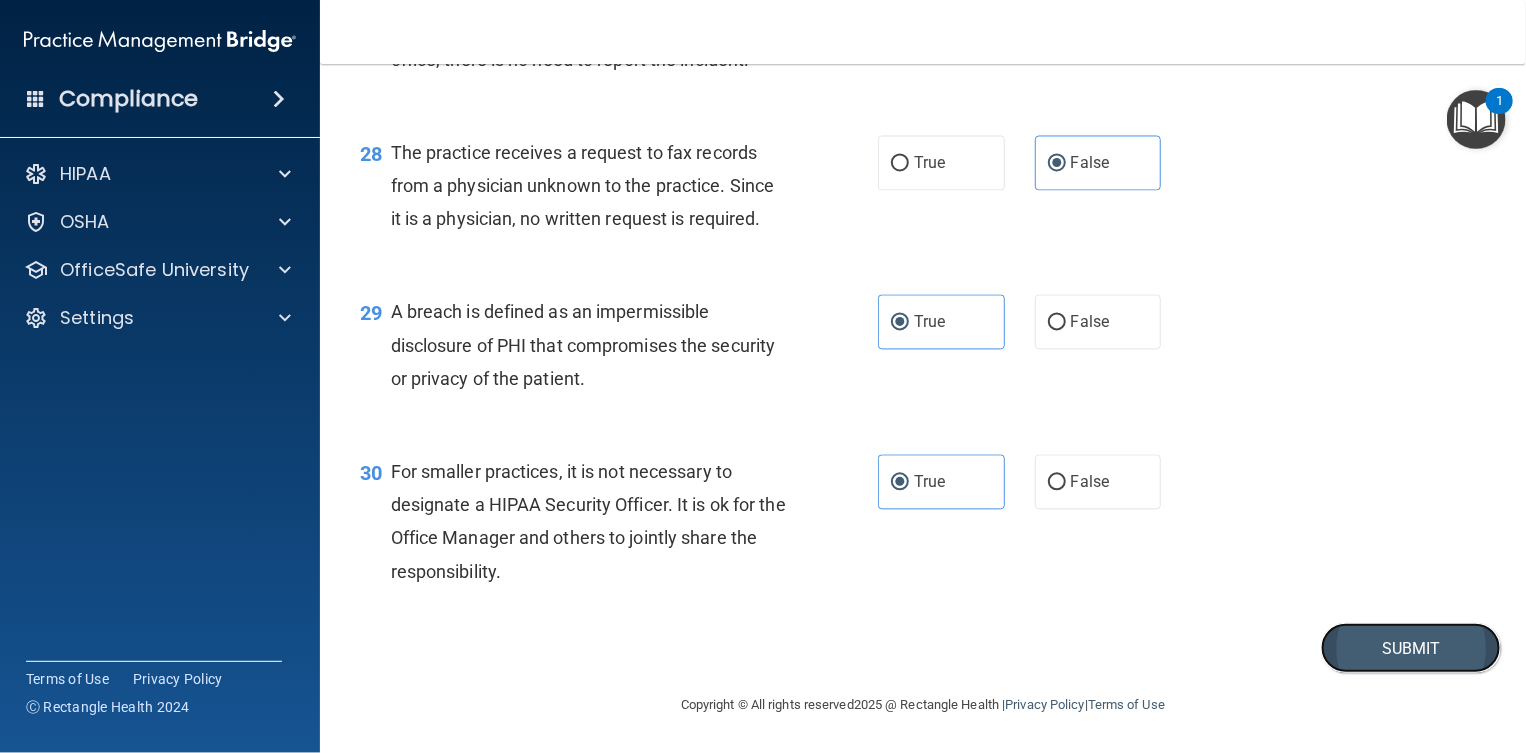 click on "Submit" at bounding box center [1411, 648] 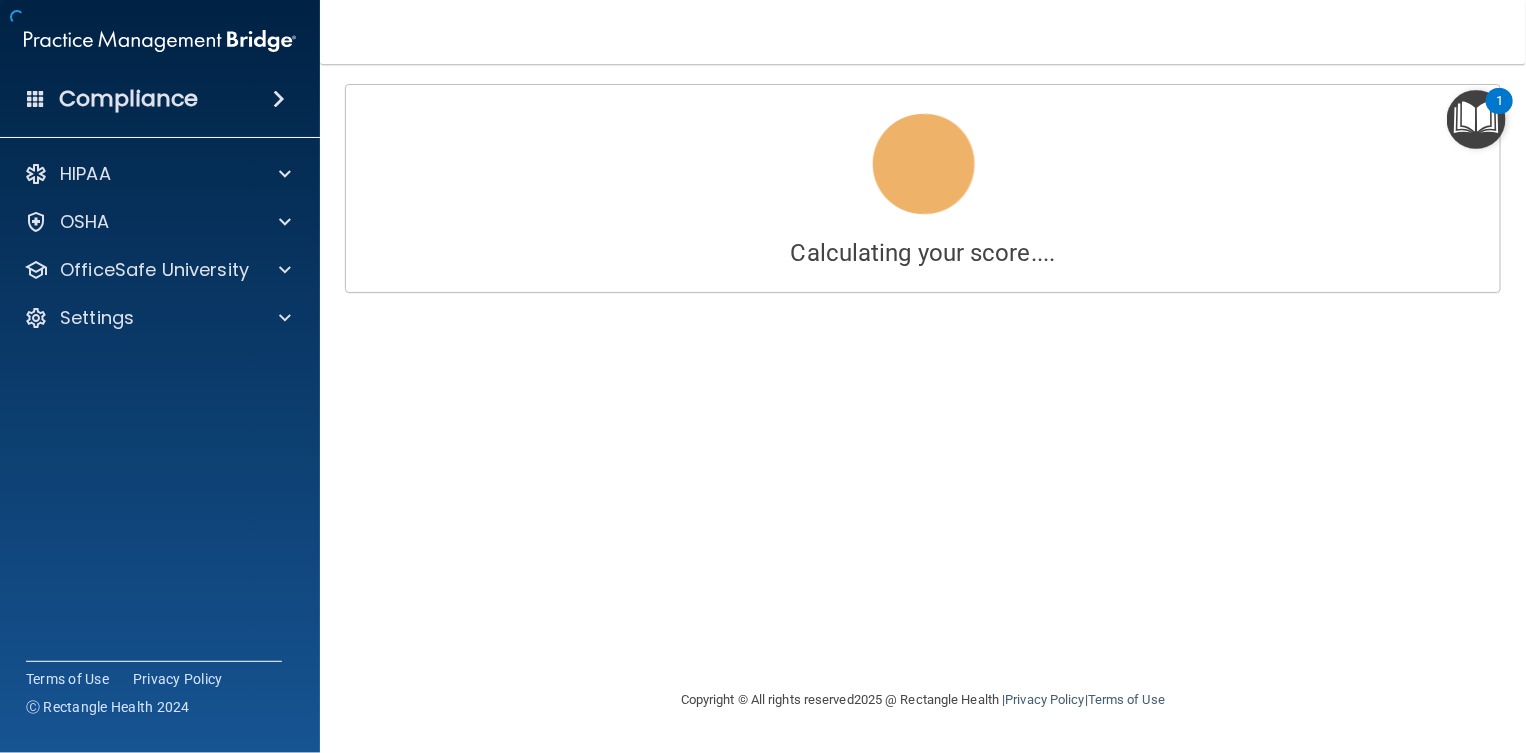 scroll, scrollTop: 0, scrollLeft: 0, axis: both 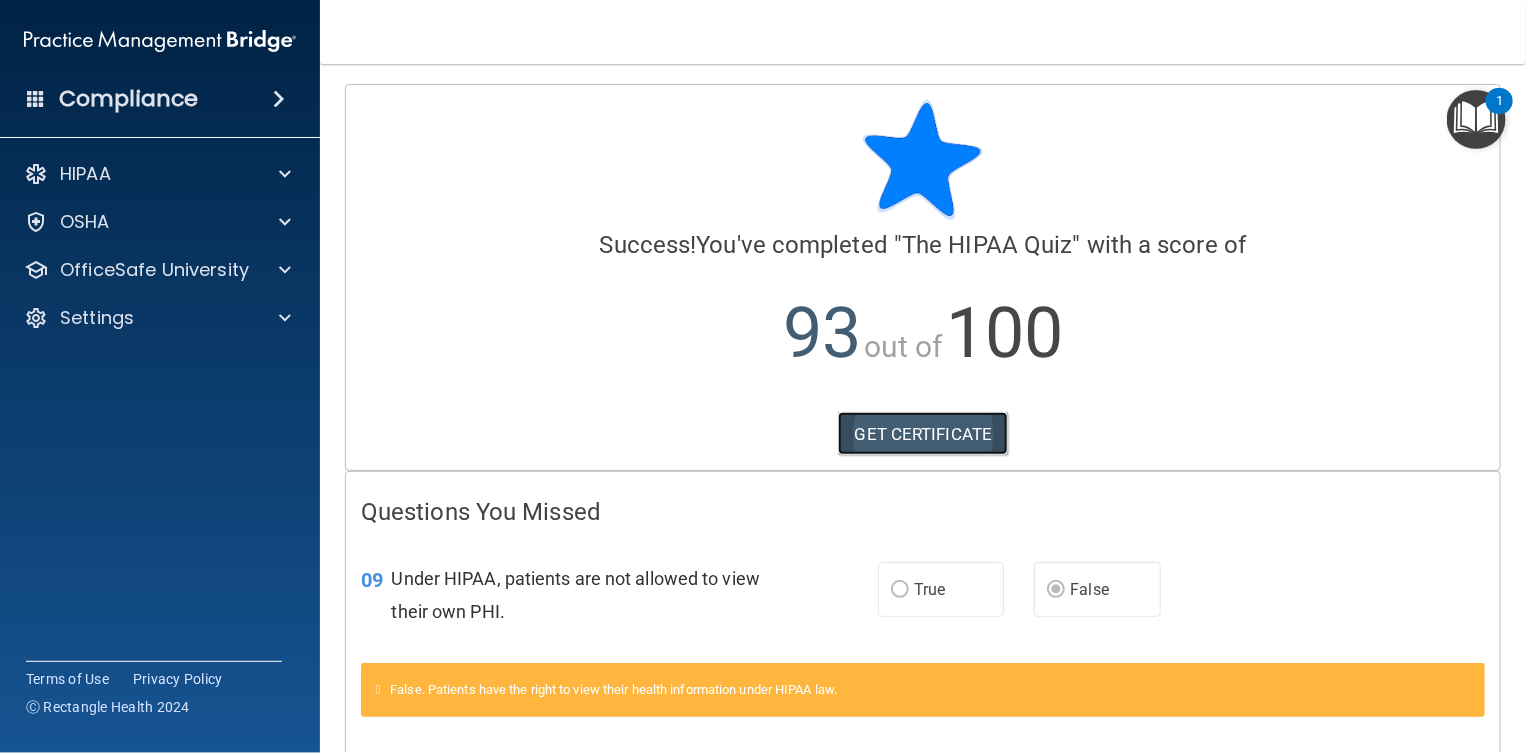 click on "GET CERTIFICATE" at bounding box center [923, 434] 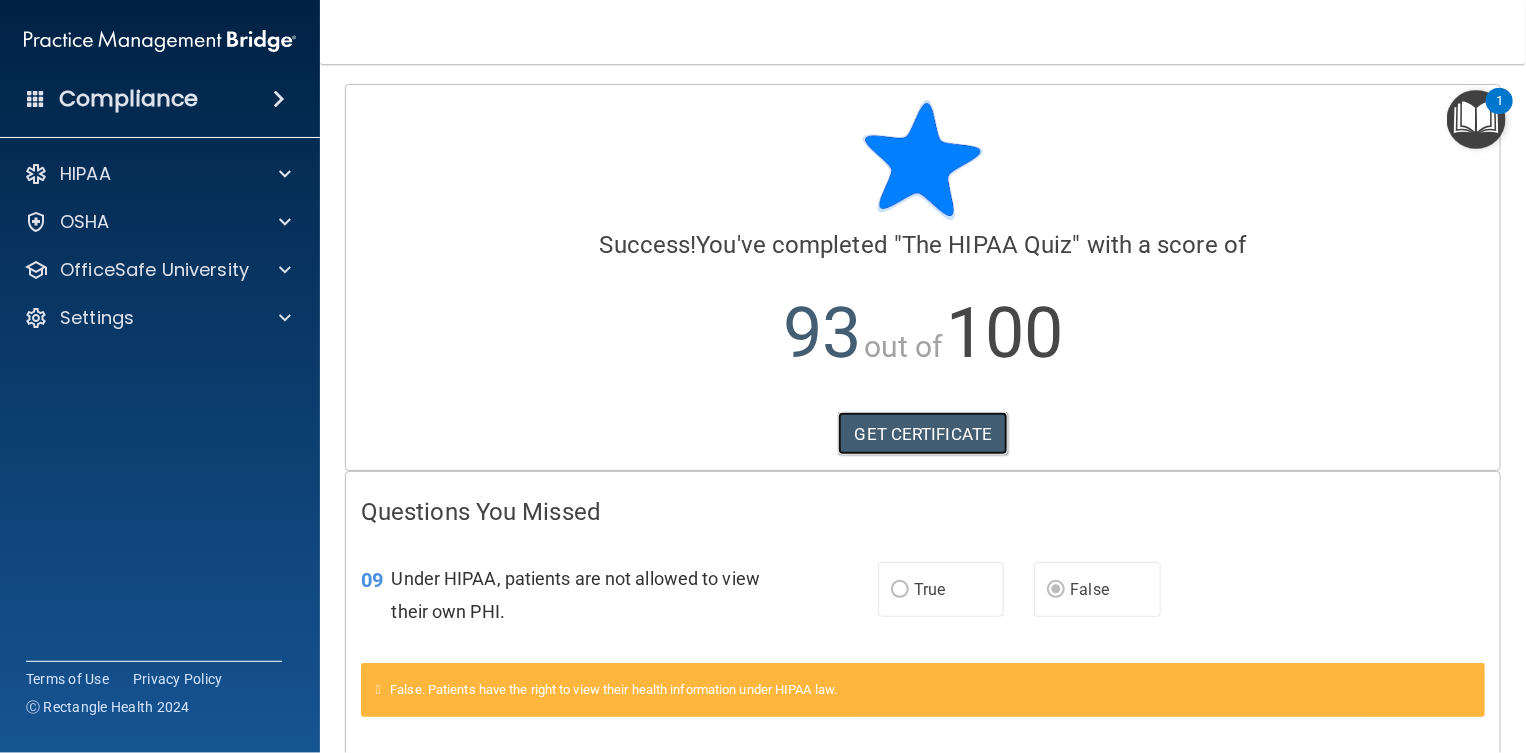 scroll, scrollTop: 0, scrollLeft: 0, axis: both 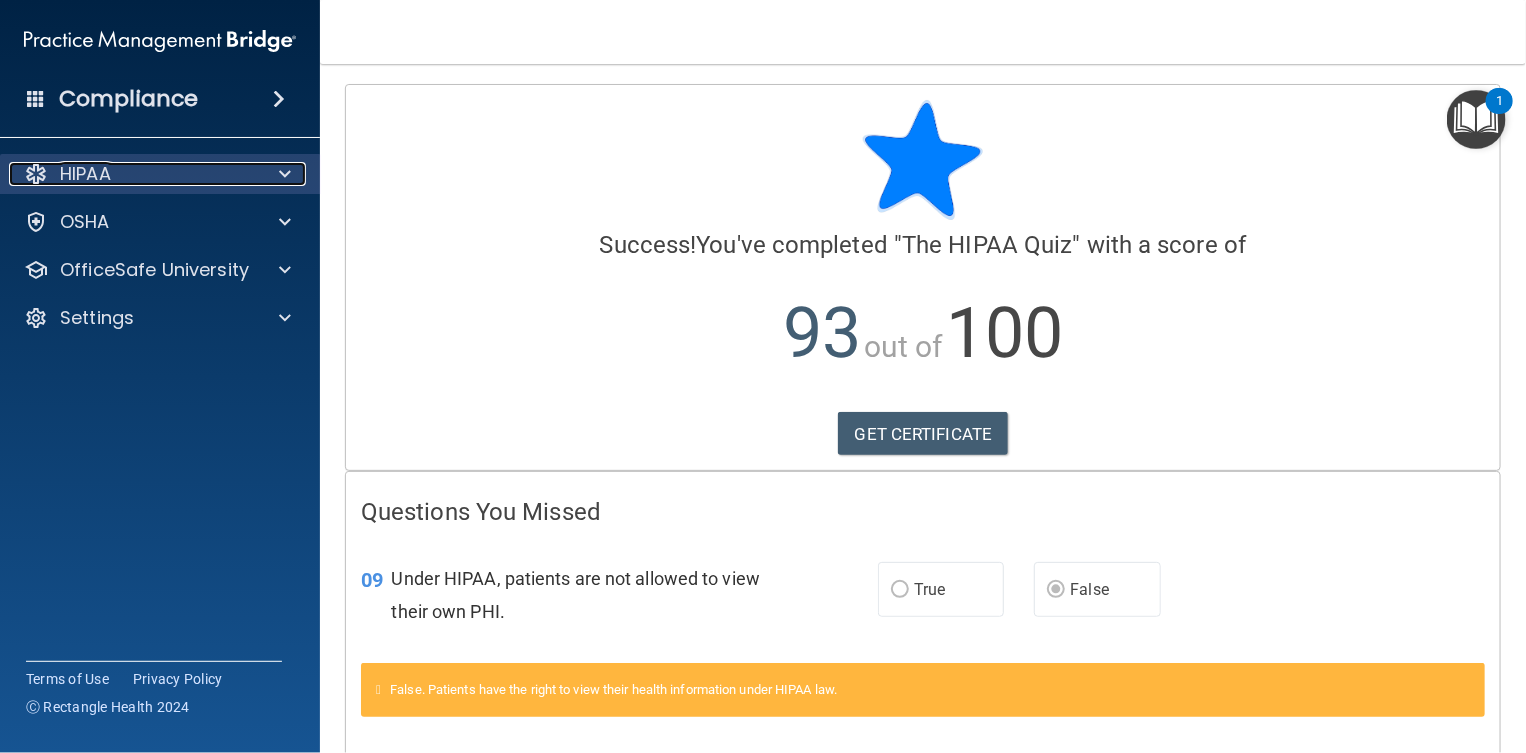 click on "HIPAA" at bounding box center (133, 174) 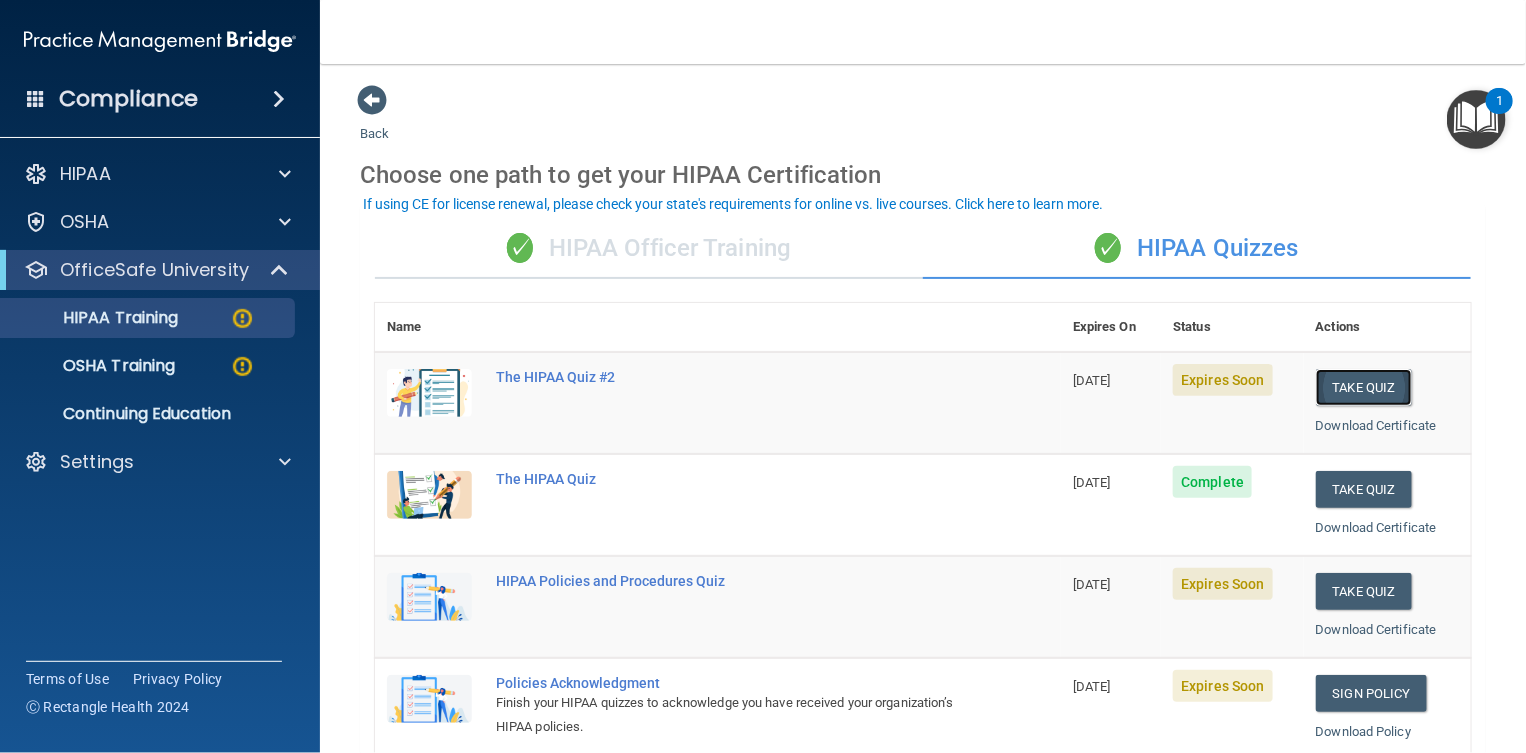 click on "Take Quiz" at bounding box center (1364, 387) 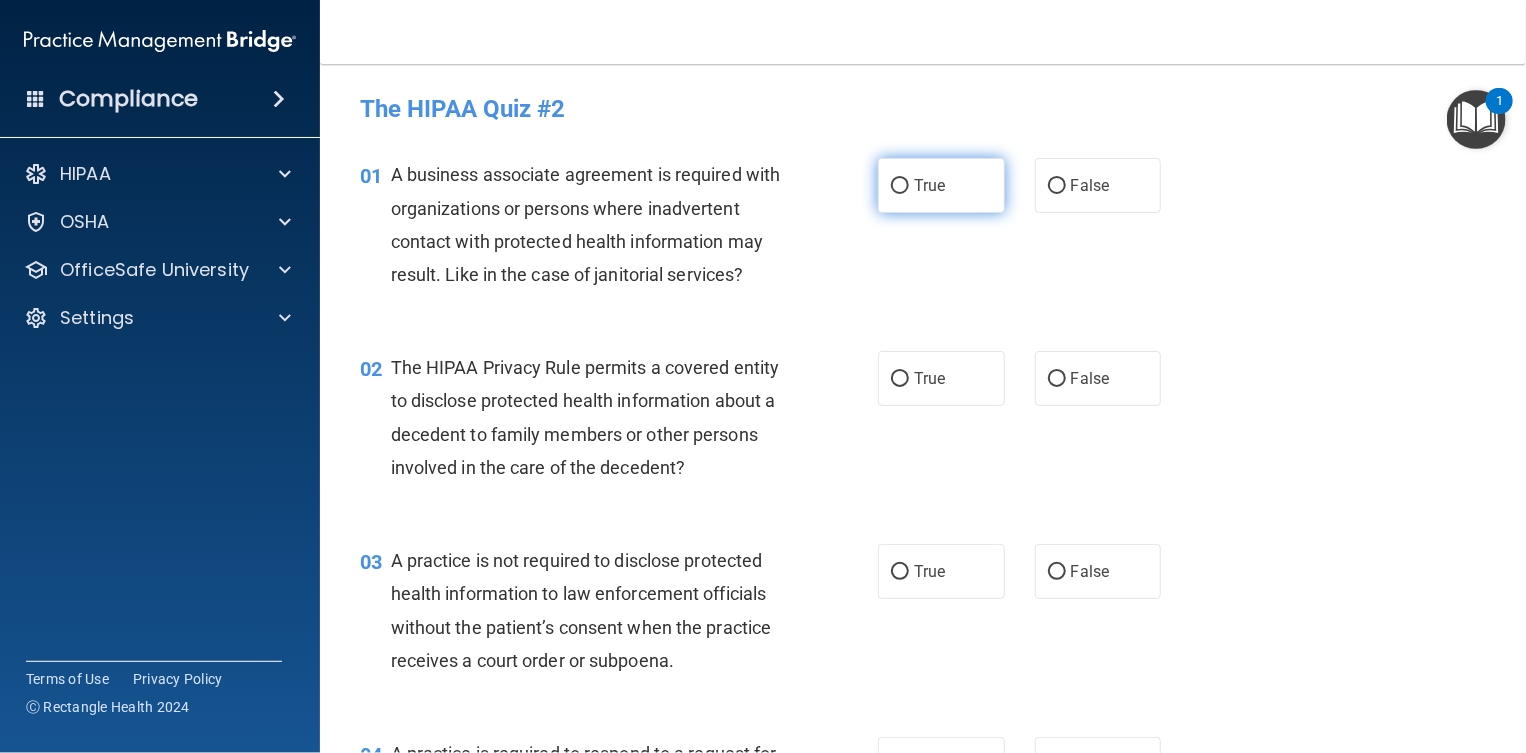 click on "True" at bounding box center (900, 186) 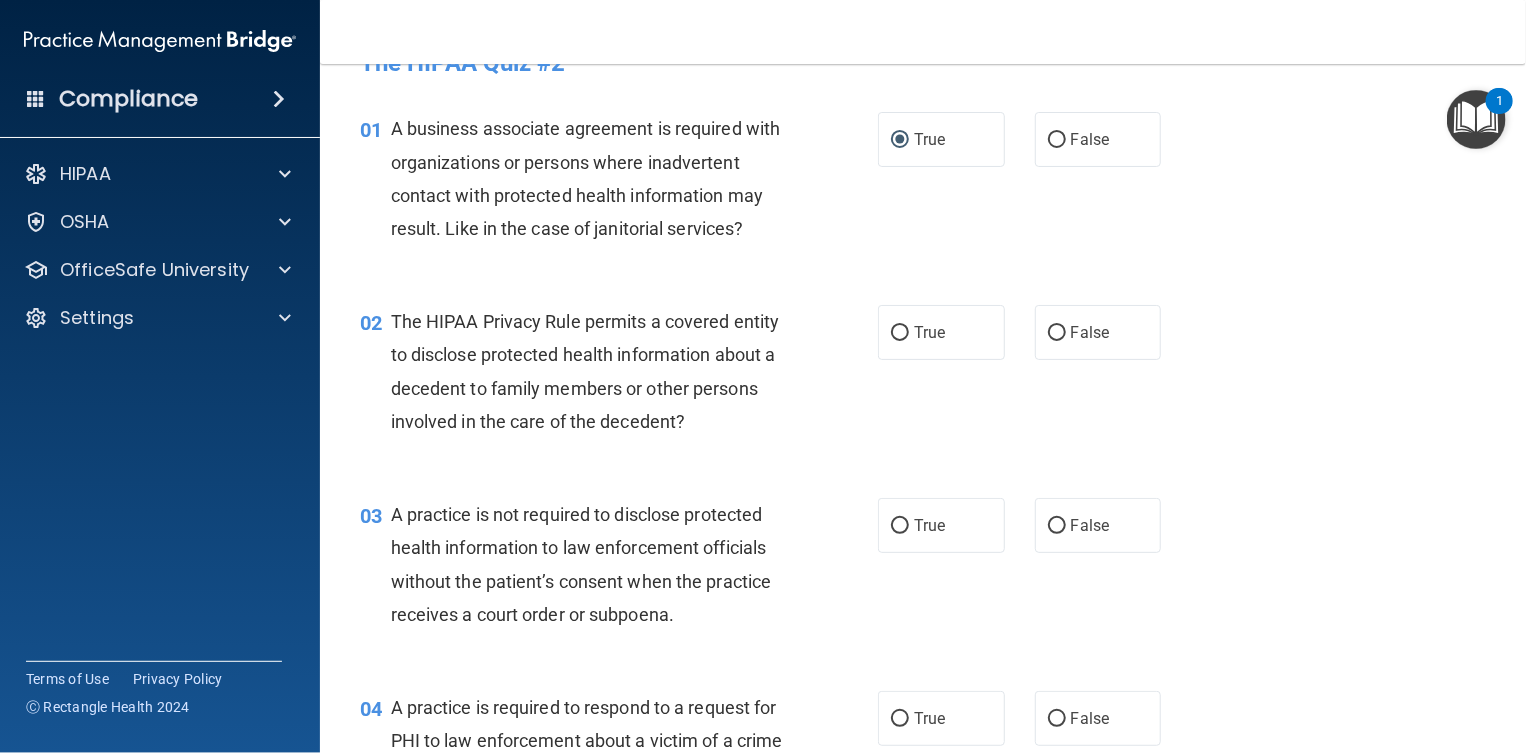 scroll, scrollTop: 125, scrollLeft: 0, axis: vertical 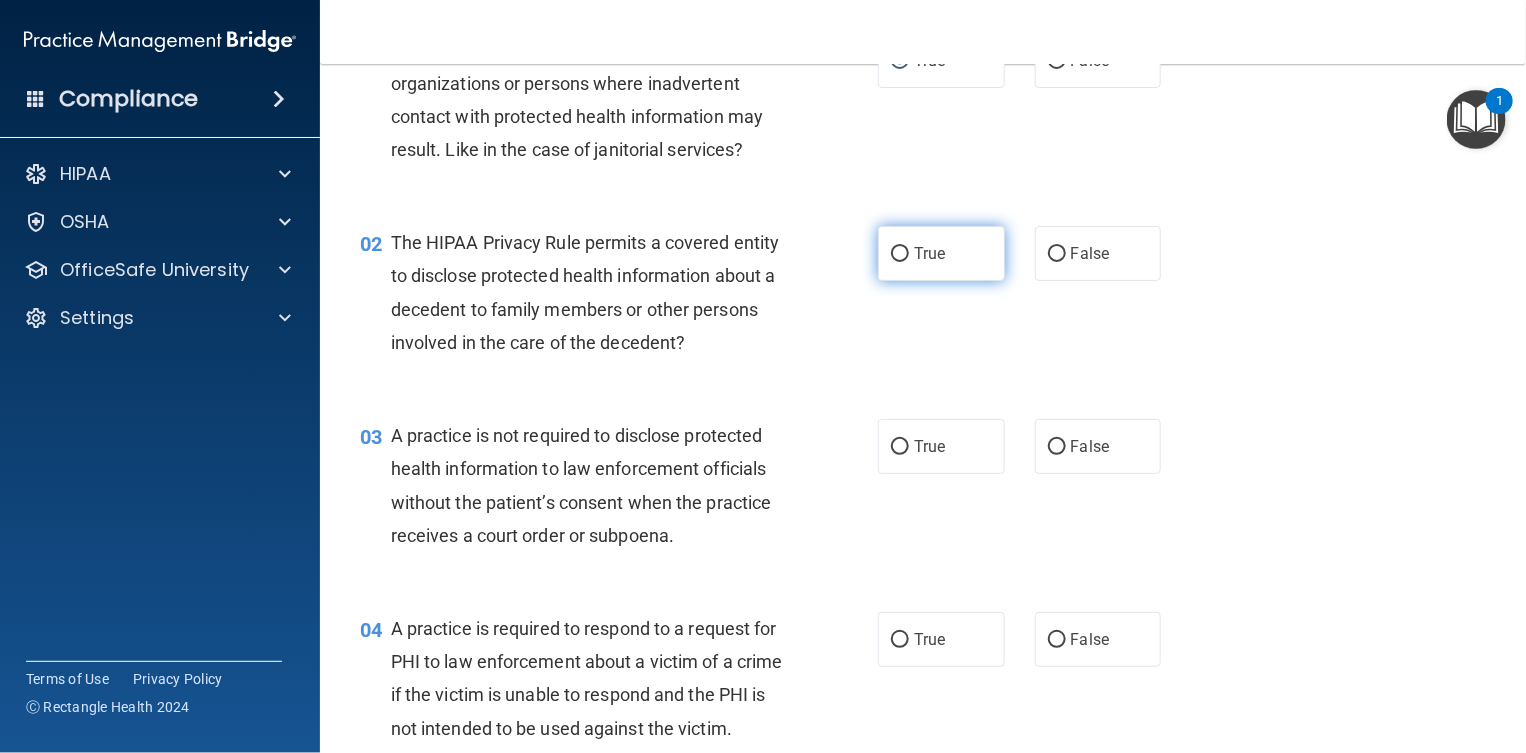 click on "True" at bounding box center [941, 253] 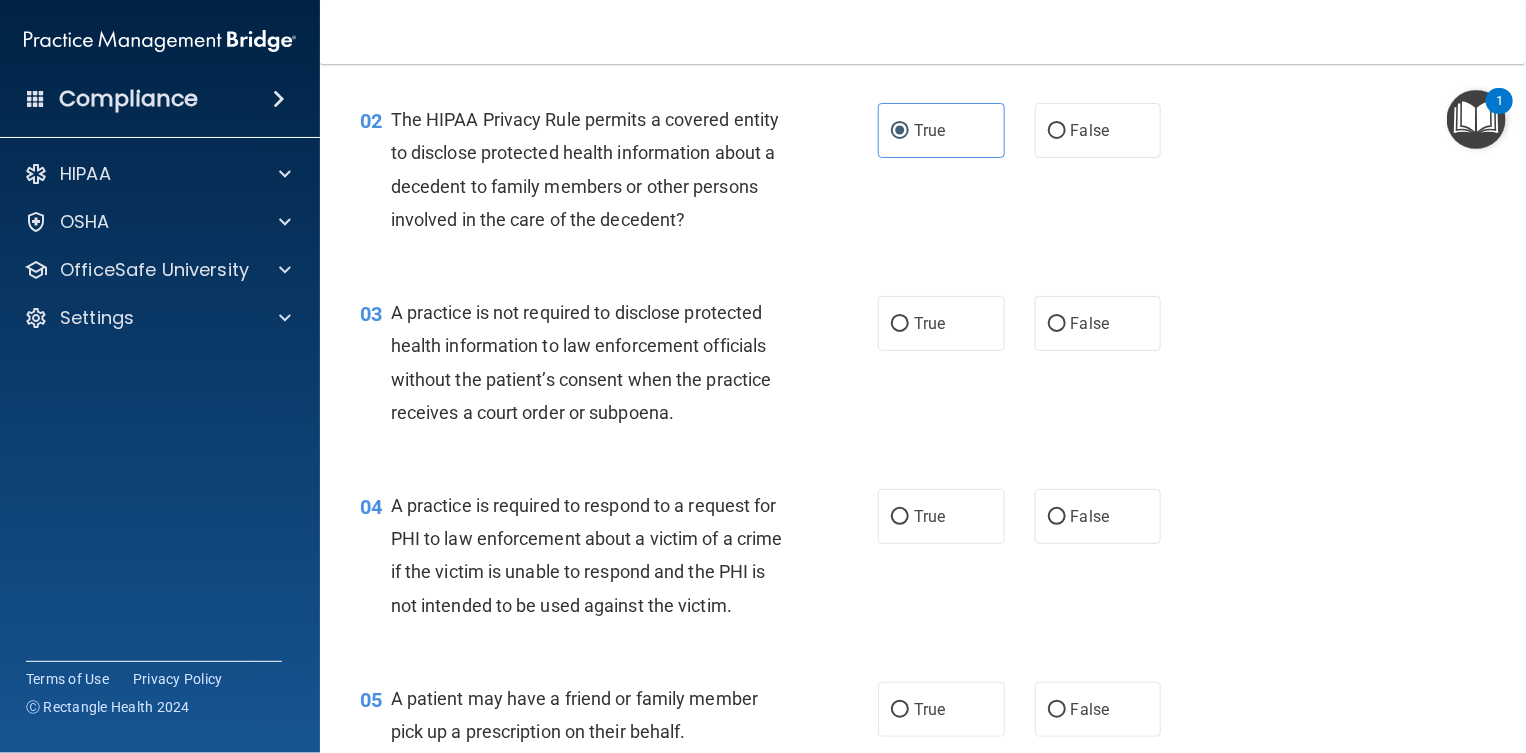 scroll, scrollTop: 250, scrollLeft: 0, axis: vertical 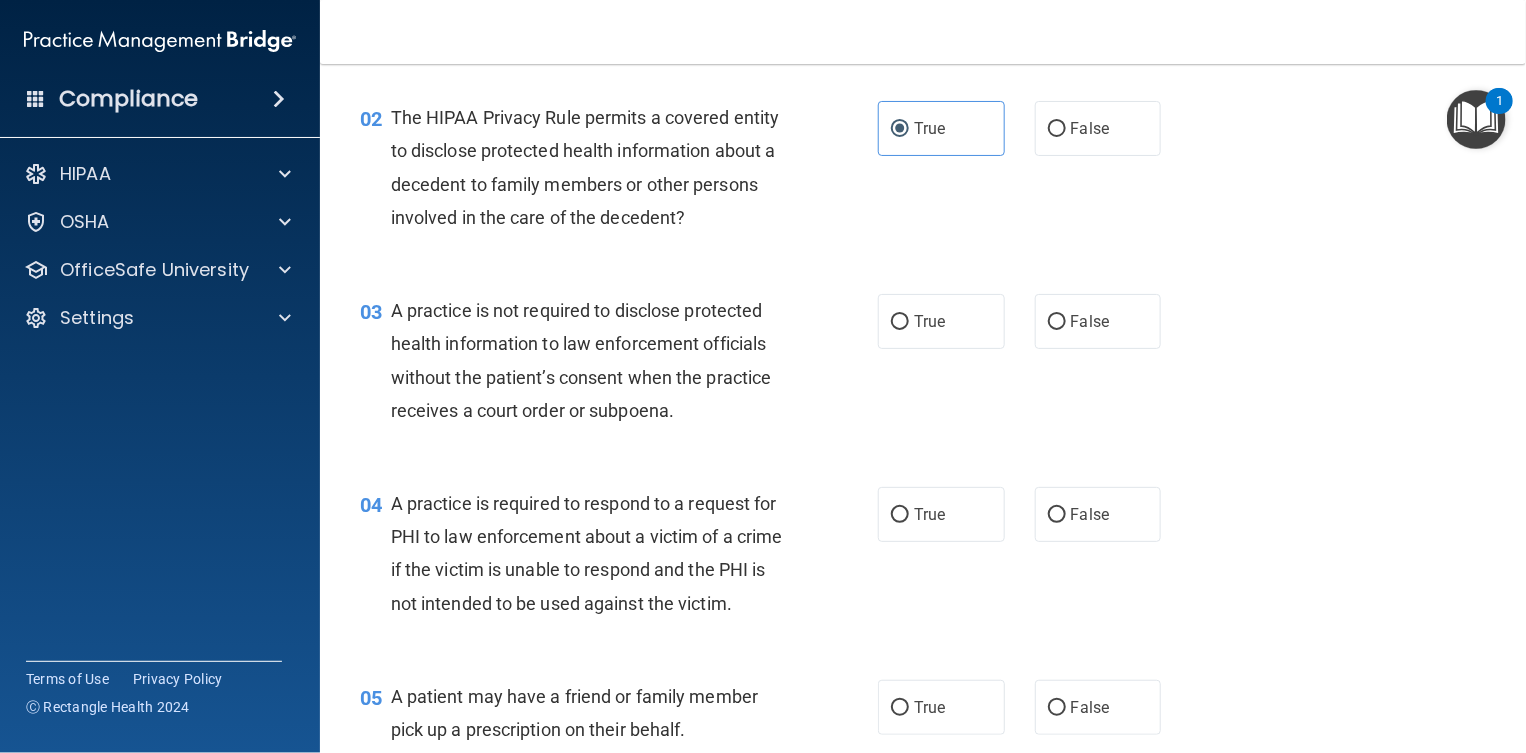 drag, startPoint x: 906, startPoint y: 361, endPoint x: 865, endPoint y: 391, distance: 50.803543 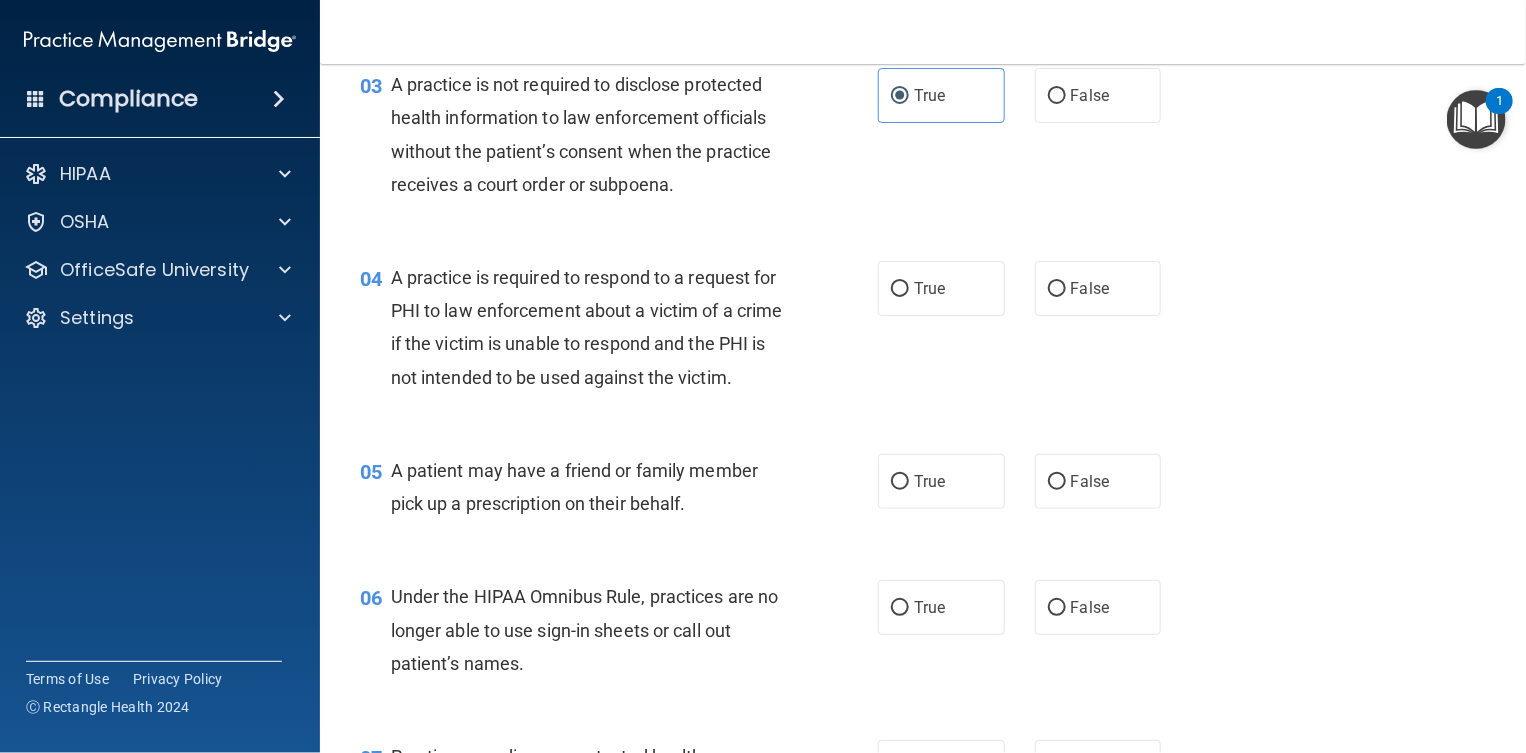 scroll, scrollTop: 500, scrollLeft: 0, axis: vertical 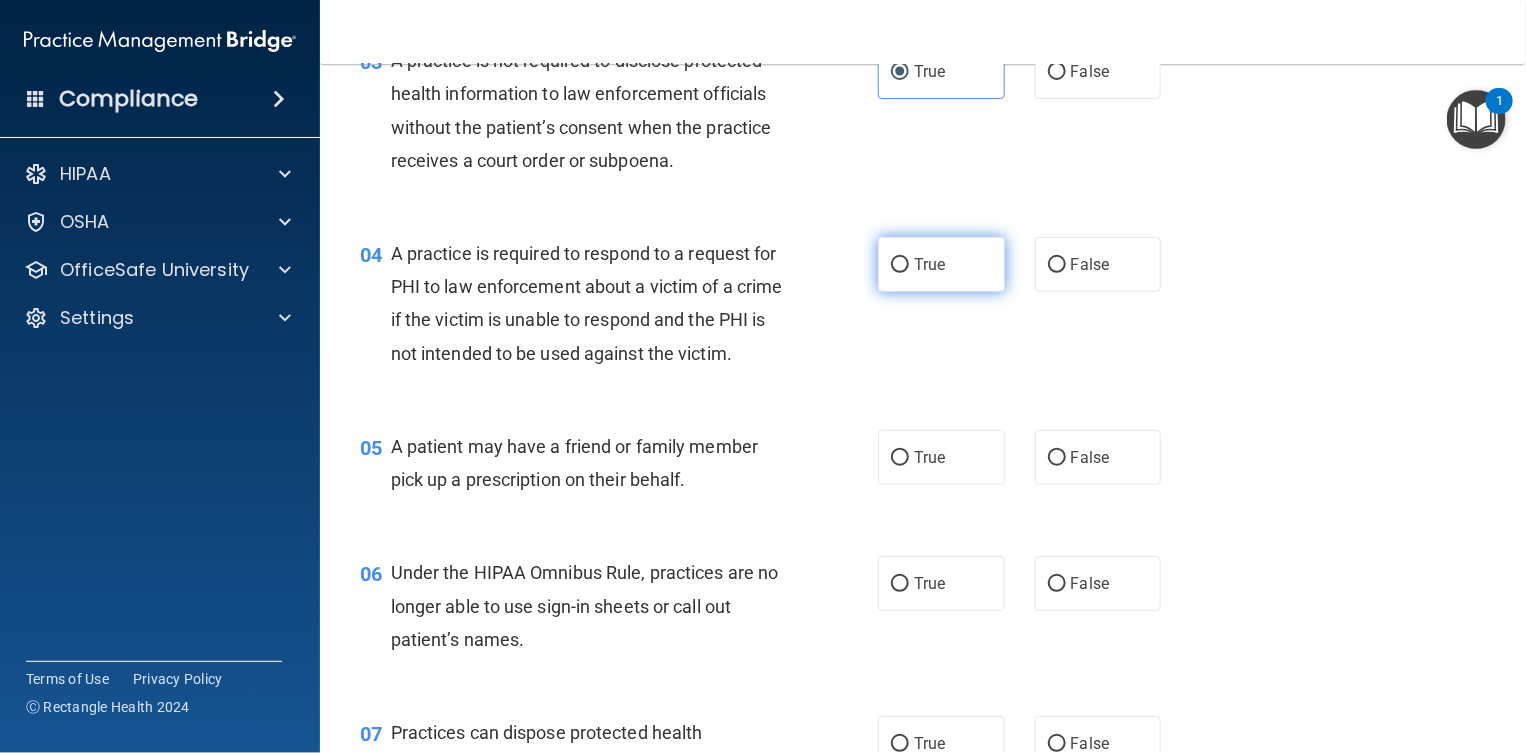 click on "True" at bounding box center [929, 264] 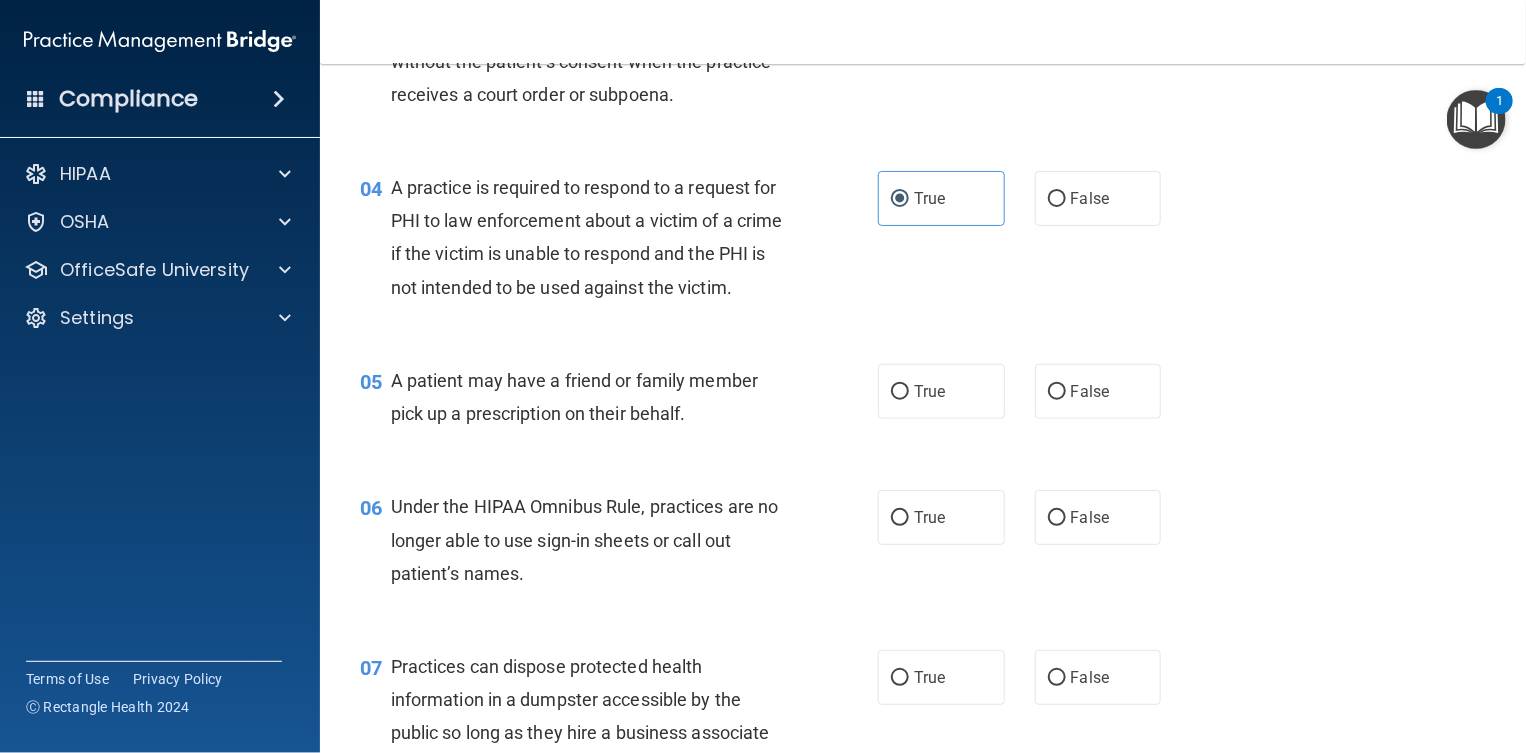 scroll, scrollTop: 625, scrollLeft: 0, axis: vertical 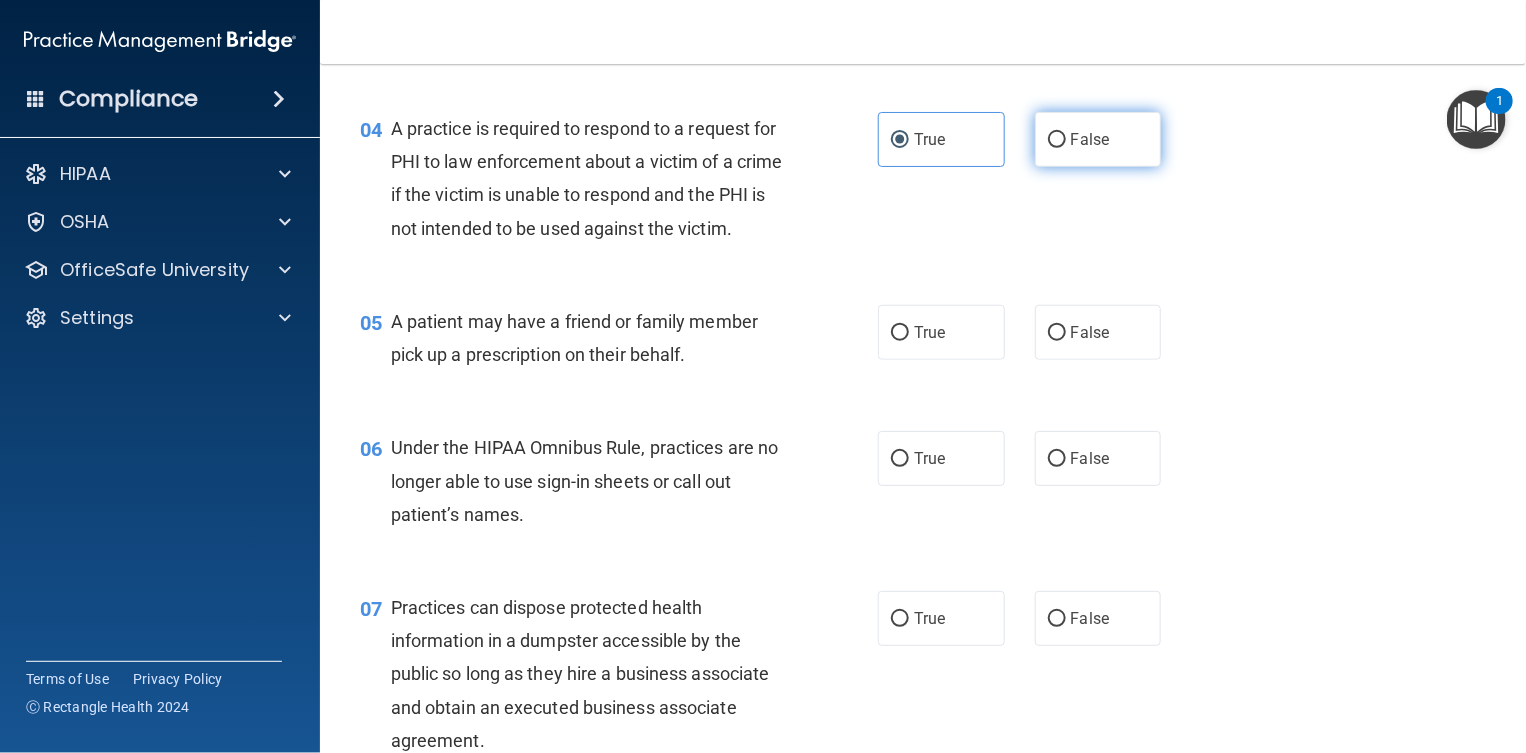 click on "False" at bounding box center (1090, 139) 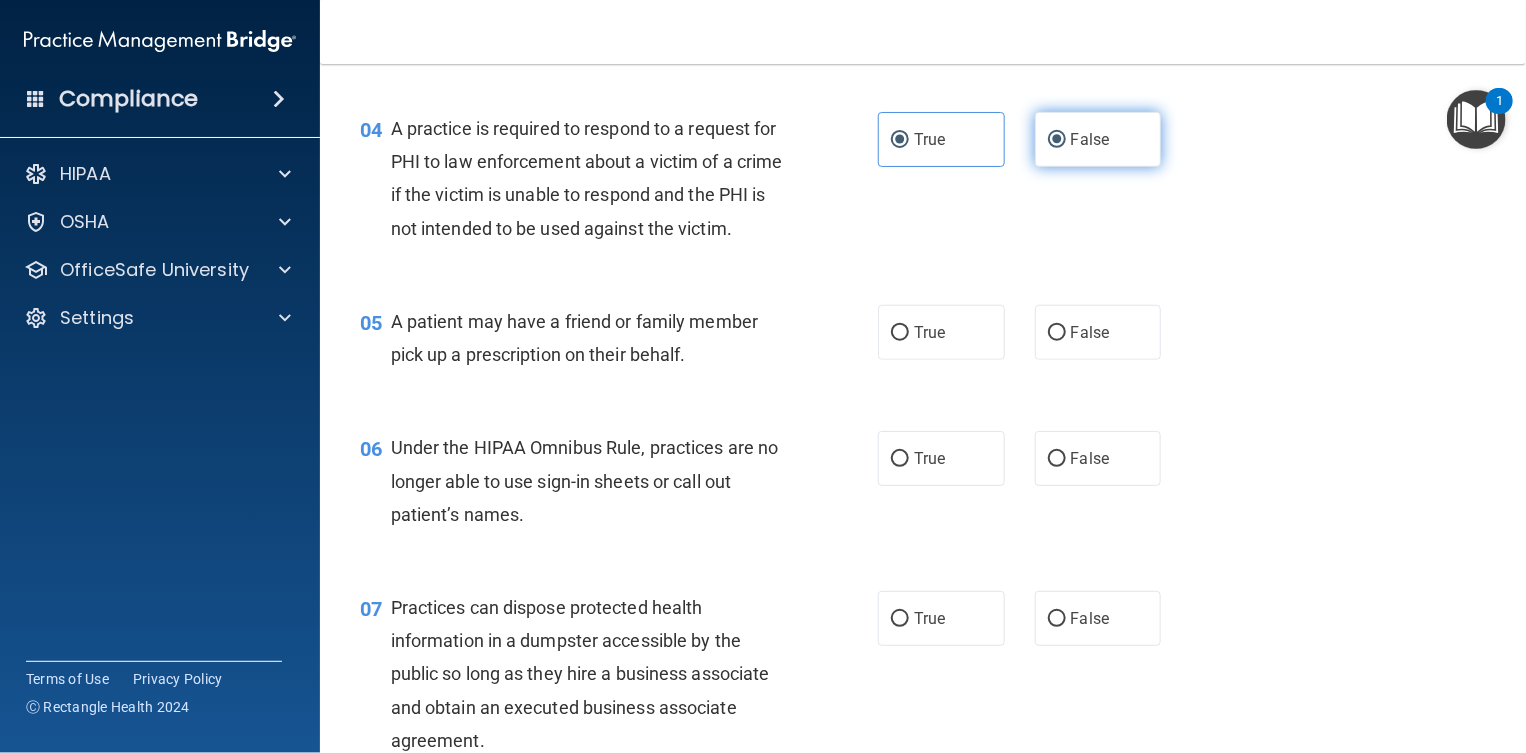 radio on "false" 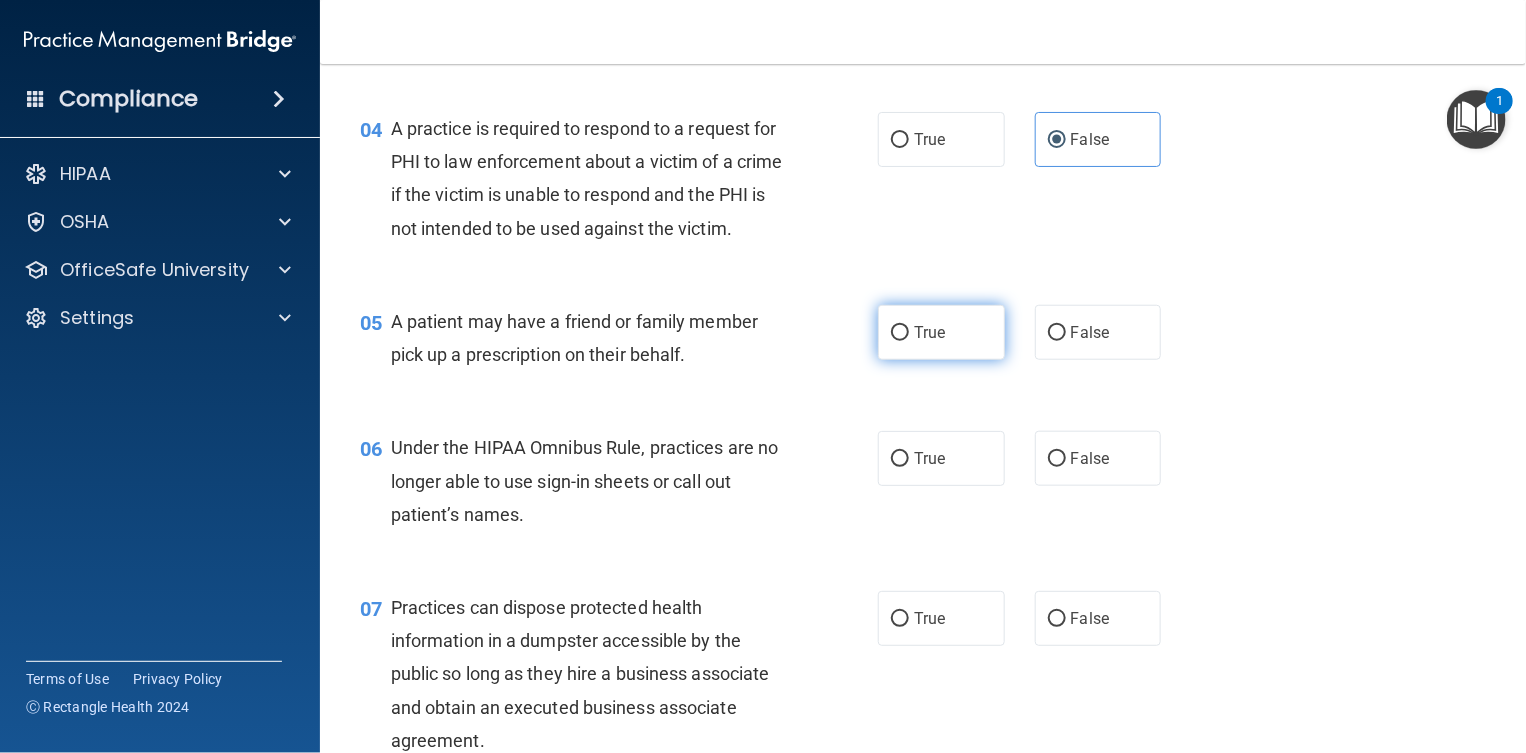 click on "True" at bounding box center [941, 332] 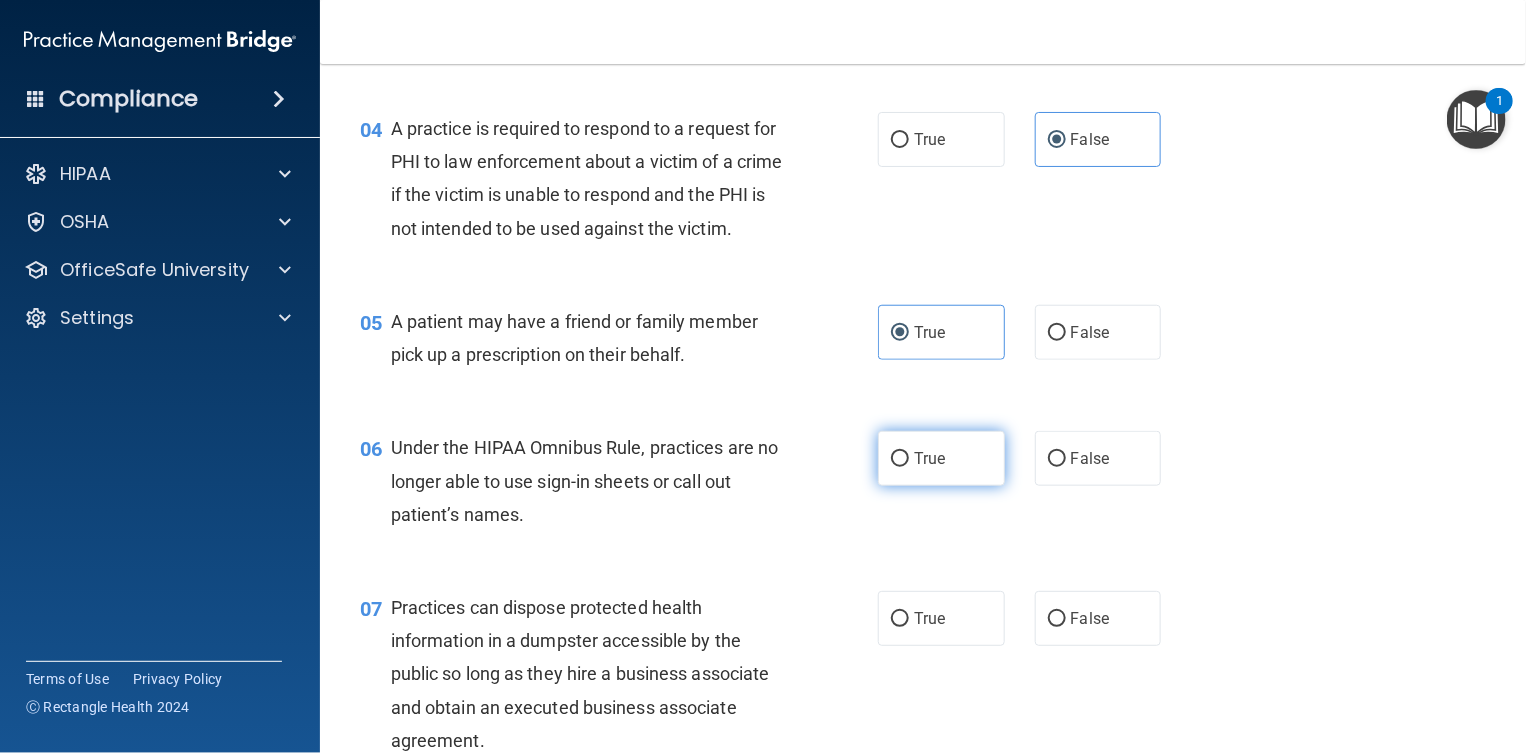 click on "True" at bounding box center [929, 458] 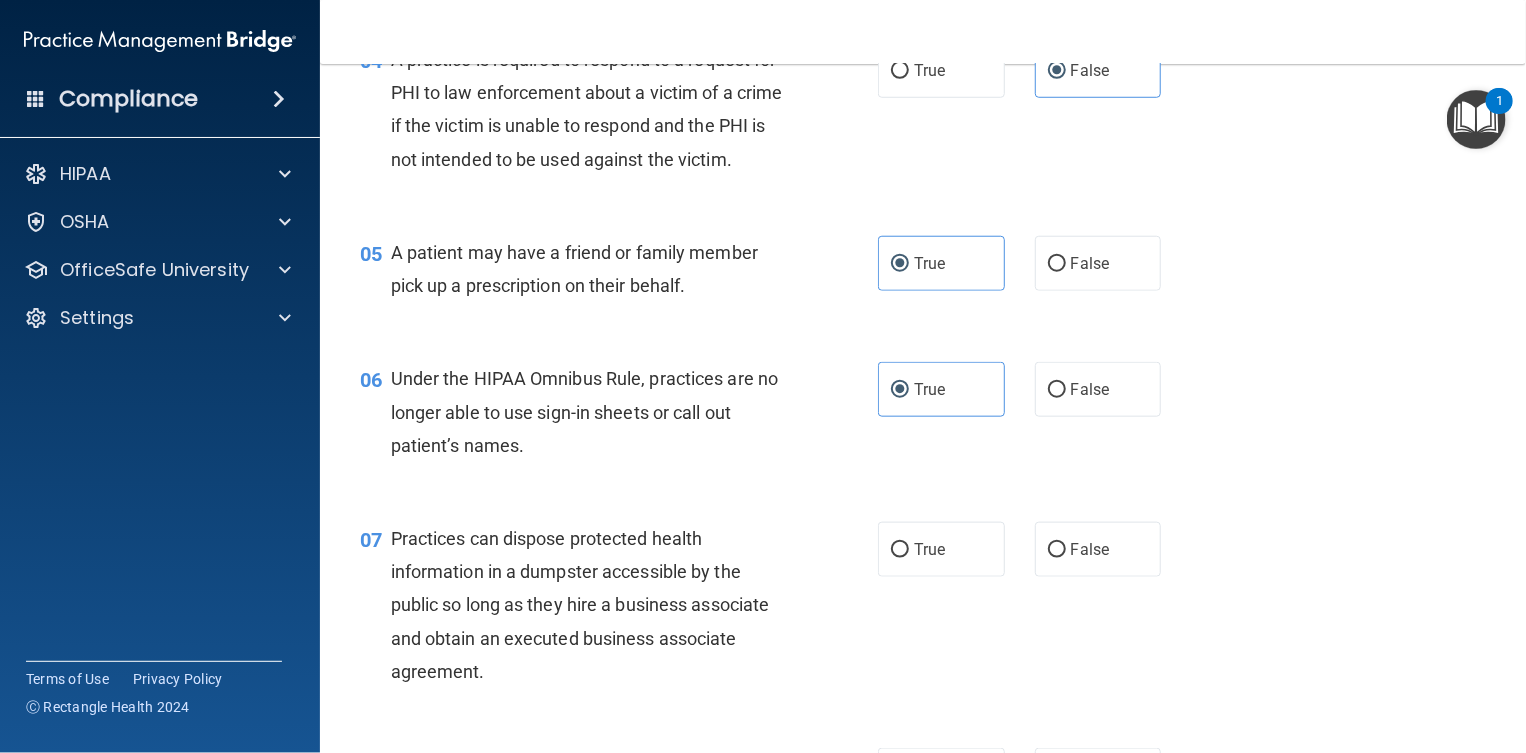 scroll, scrollTop: 875, scrollLeft: 0, axis: vertical 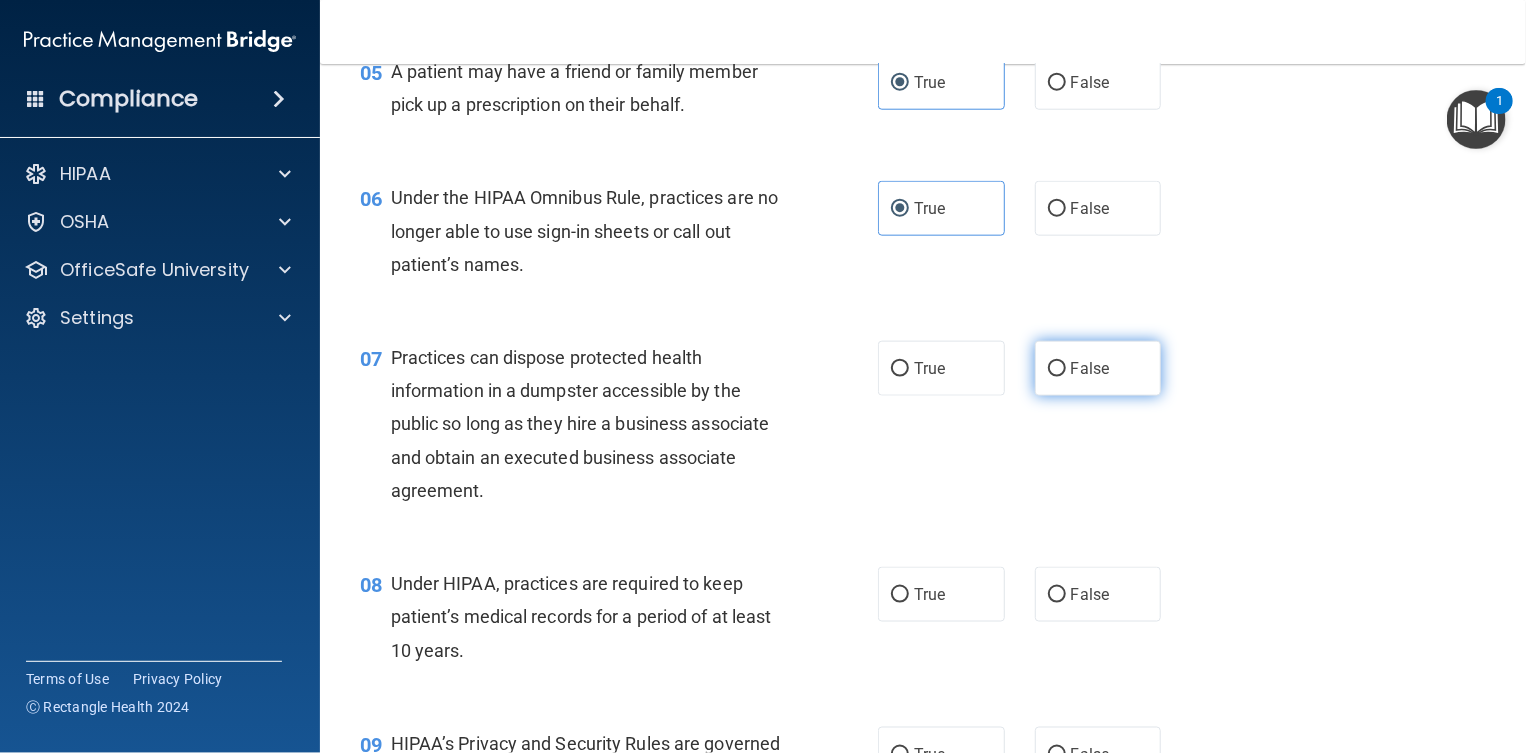 click on "False" at bounding box center (1098, 368) 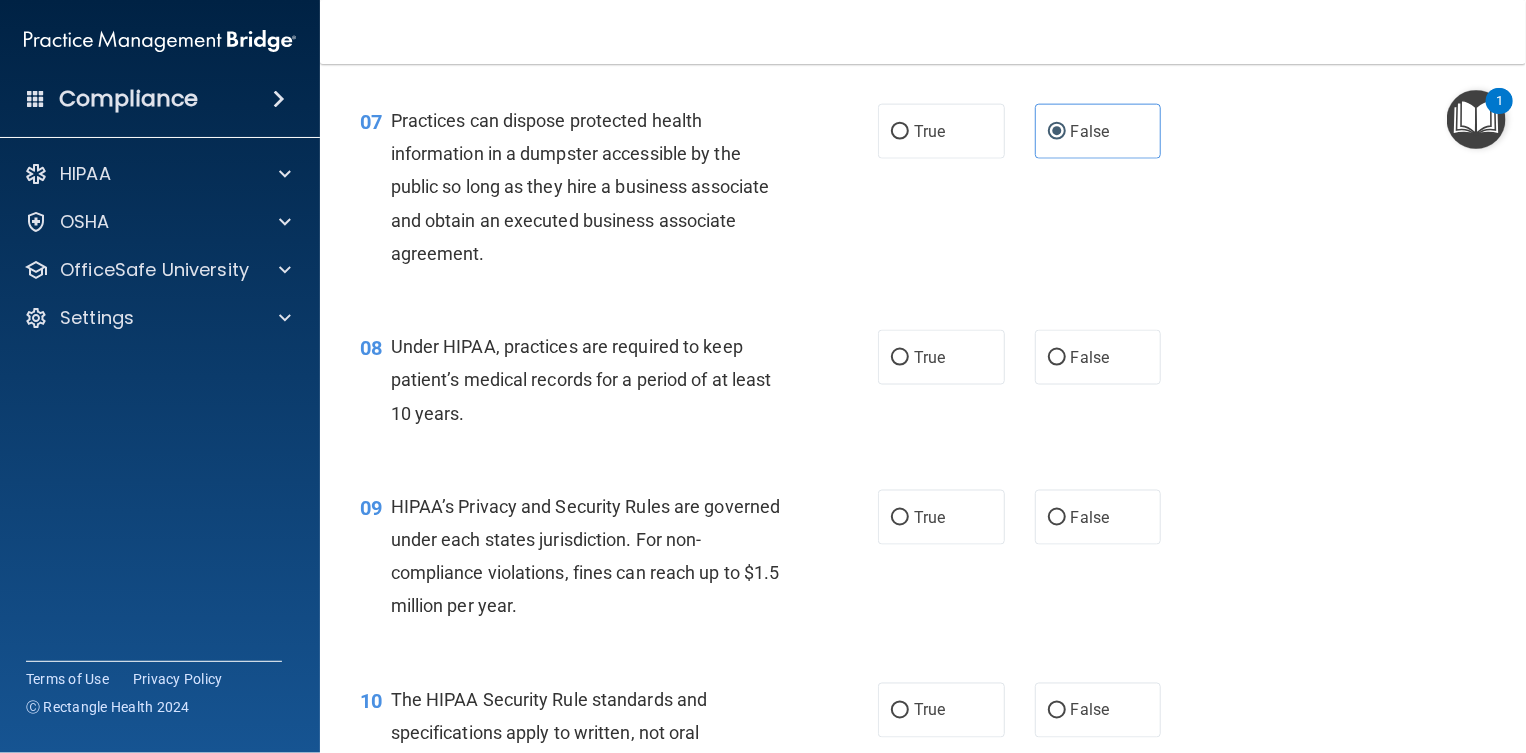 scroll, scrollTop: 1125, scrollLeft: 0, axis: vertical 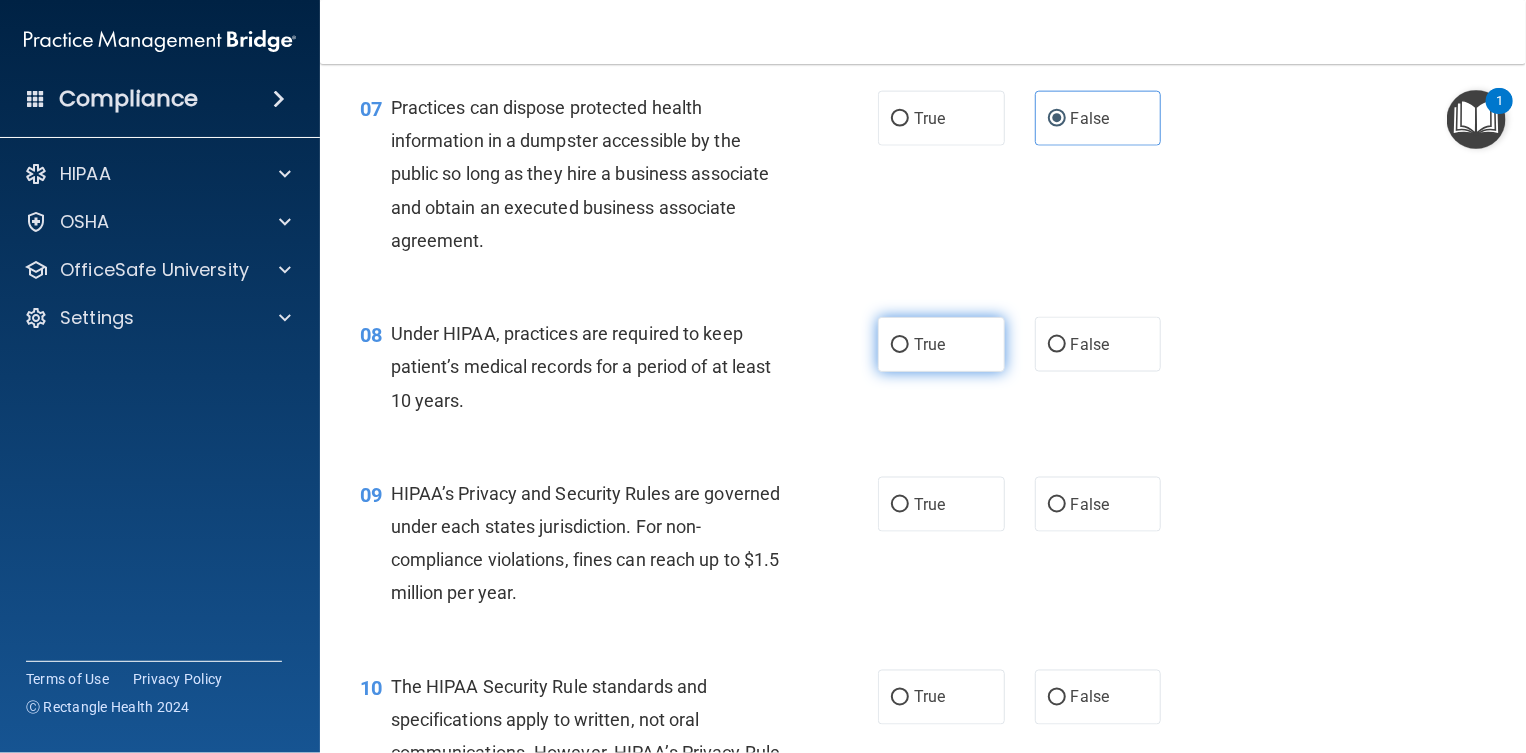 click on "True" at bounding box center [941, 344] 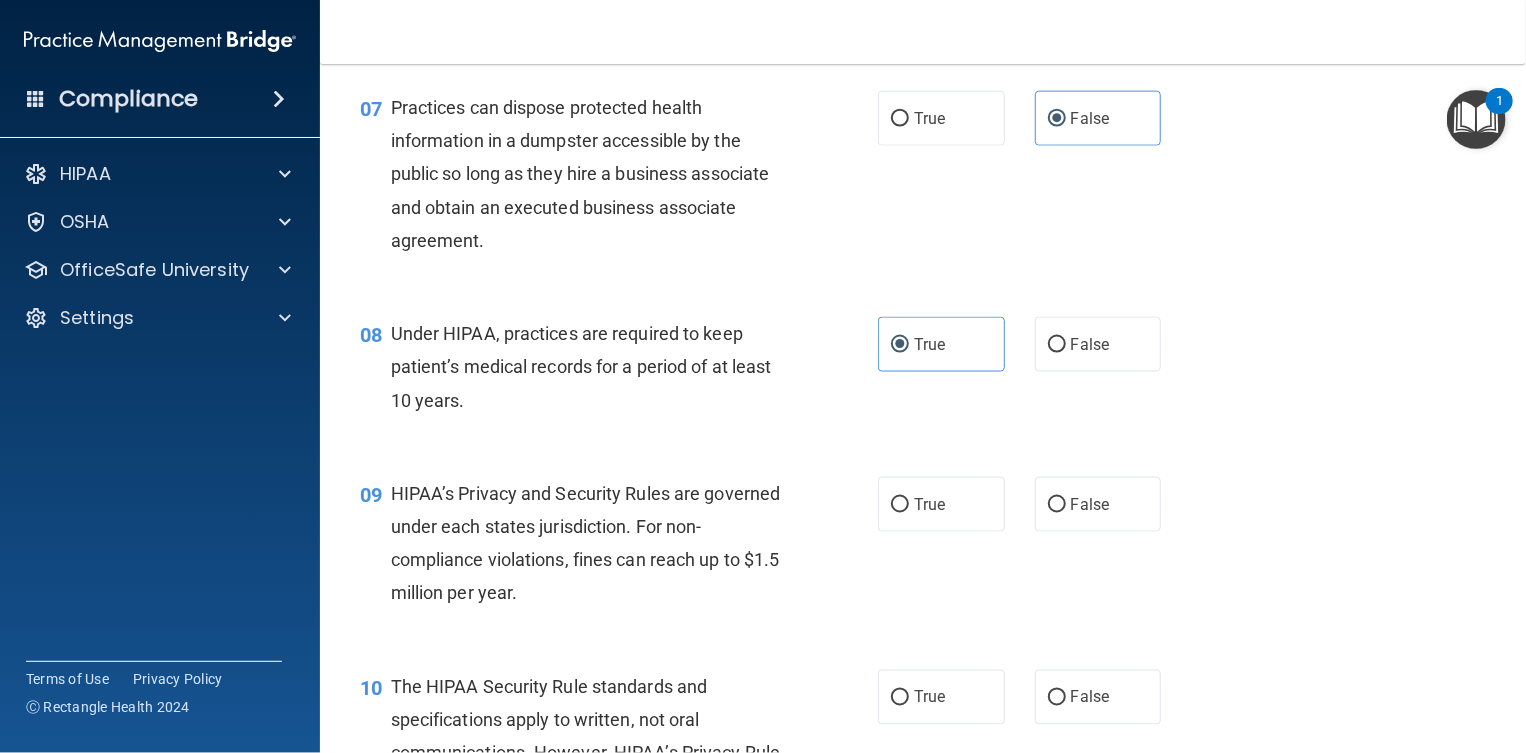 scroll, scrollTop: 1250, scrollLeft: 0, axis: vertical 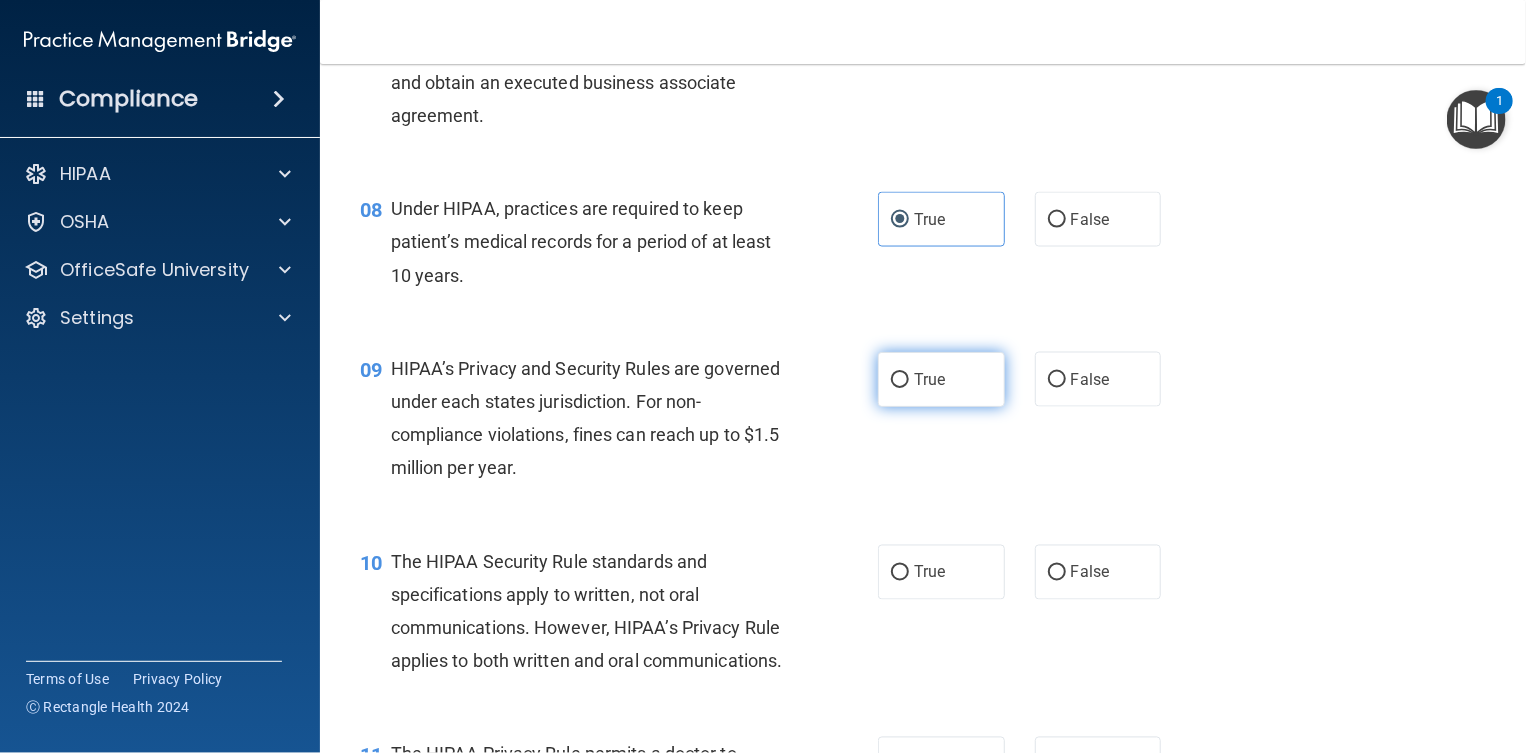click on "True" at bounding box center (929, 379) 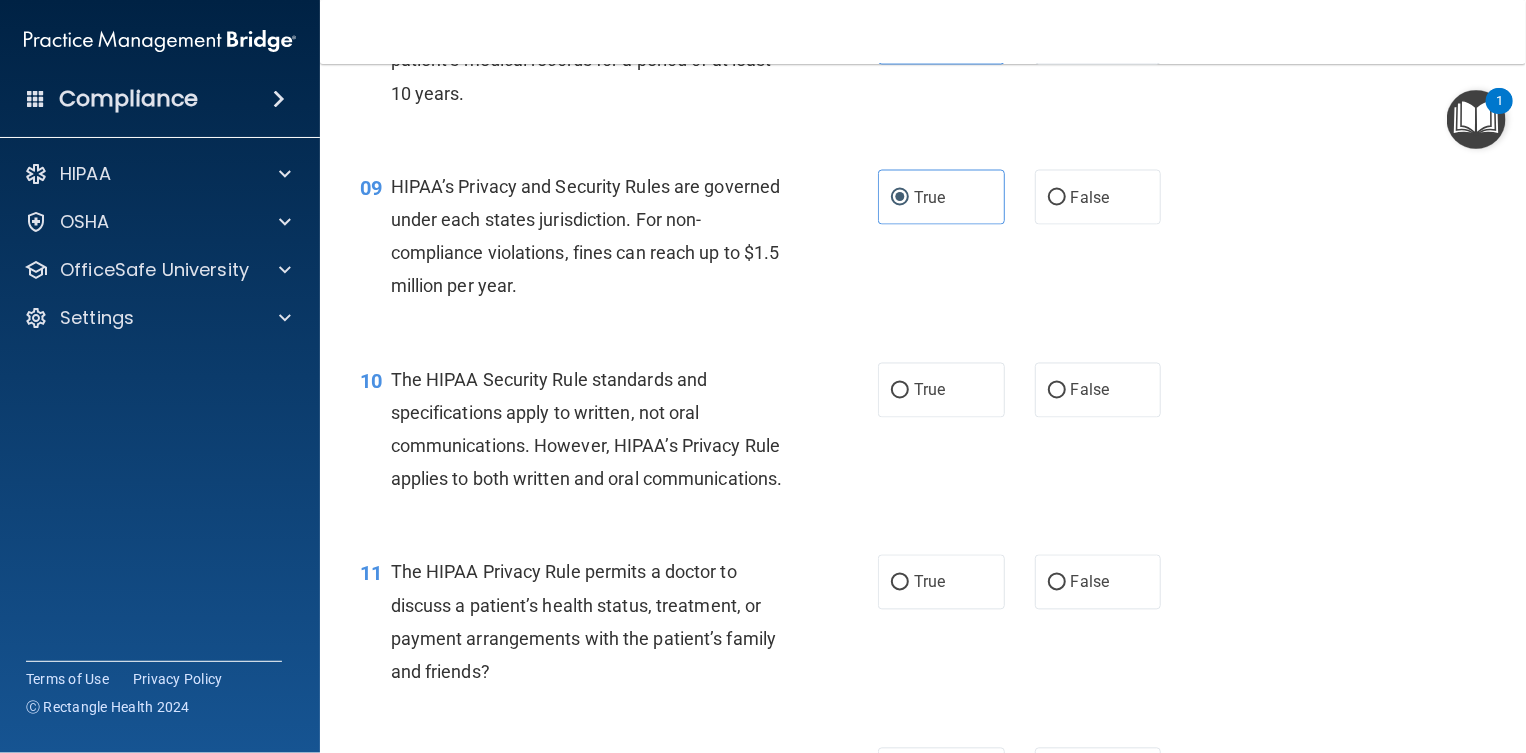 scroll, scrollTop: 1704, scrollLeft: 0, axis: vertical 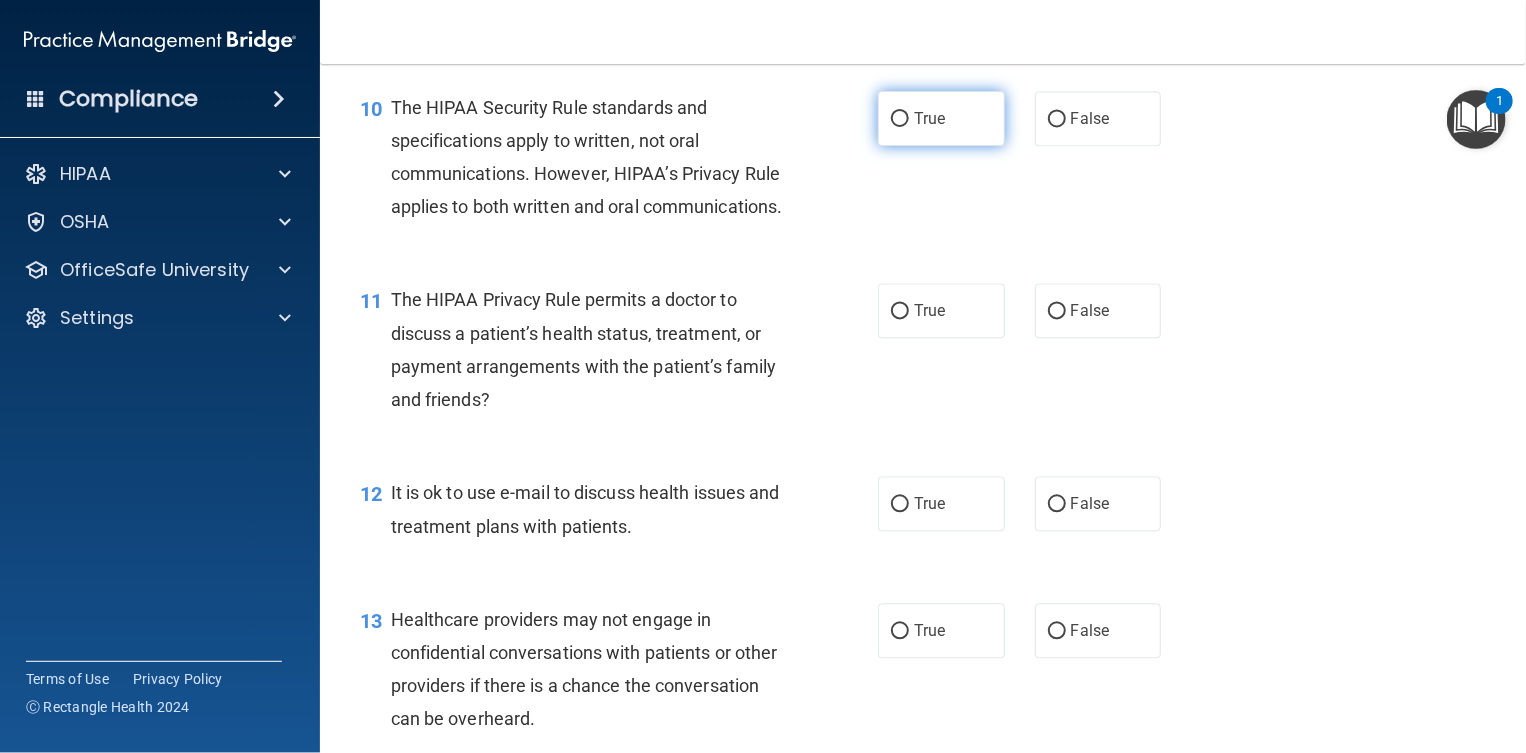 click on "True" at bounding box center (941, 118) 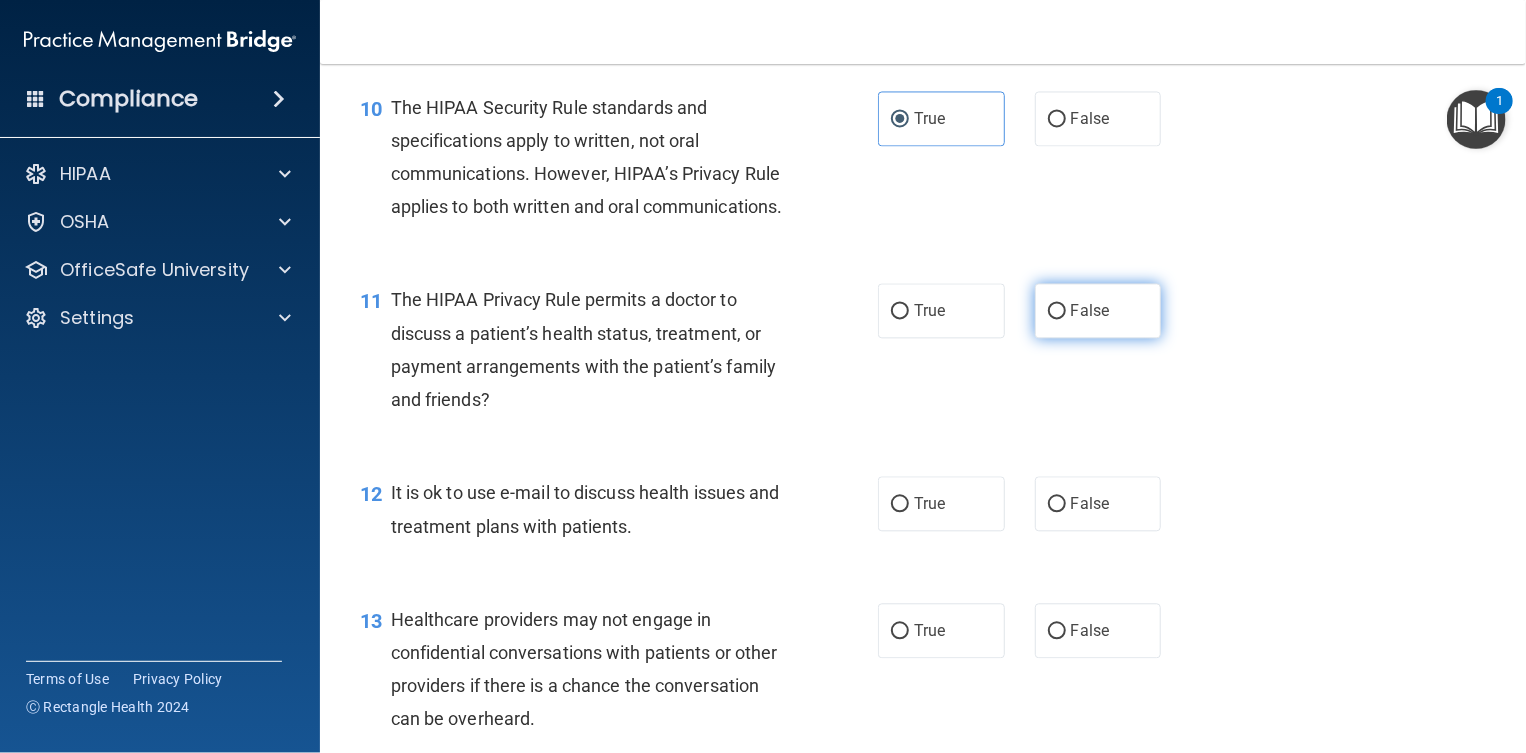 click on "False" at bounding box center (1098, 310) 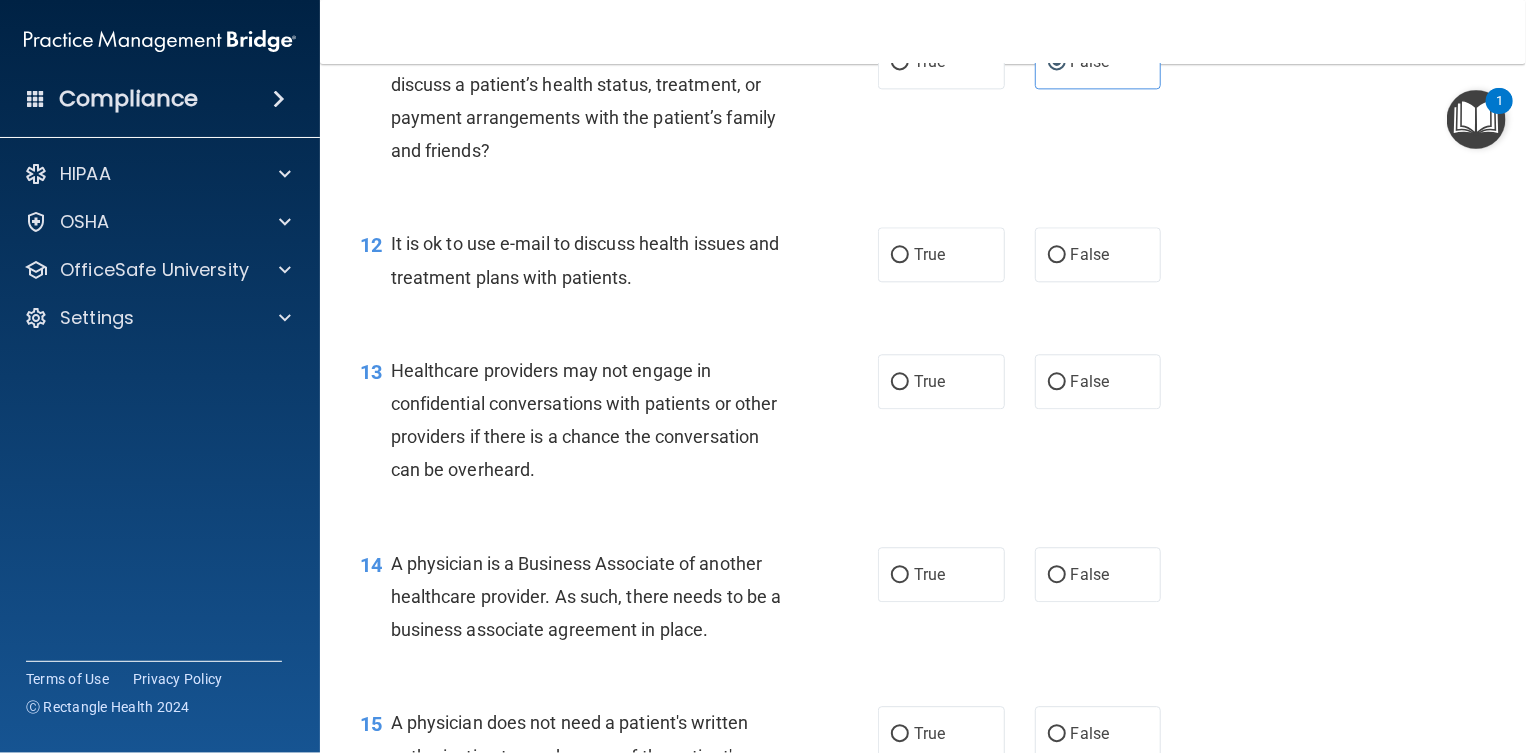 scroll, scrollTop: 1954, scrollLeft: 0, axis: vertical 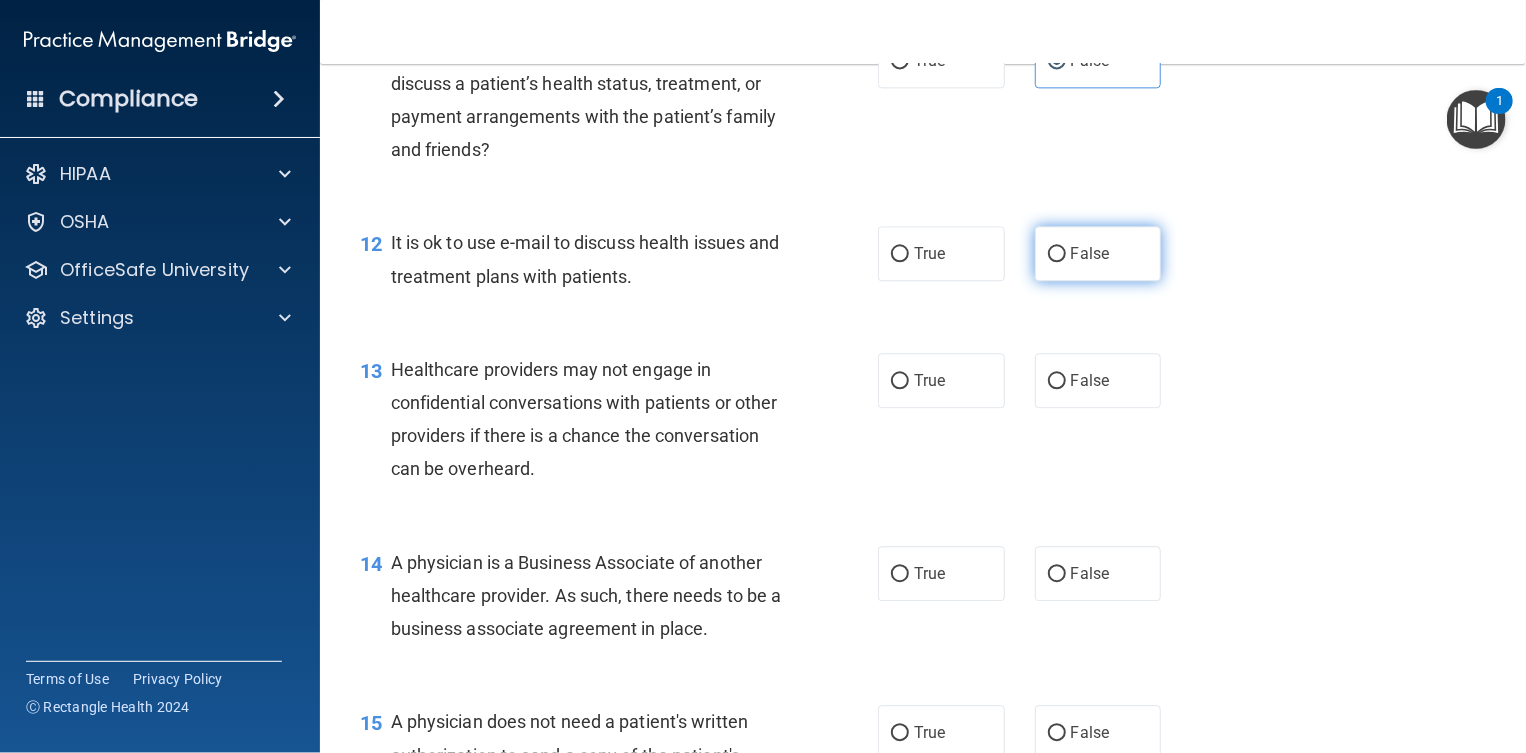 click on "False" at bounding box center (1090, 253) 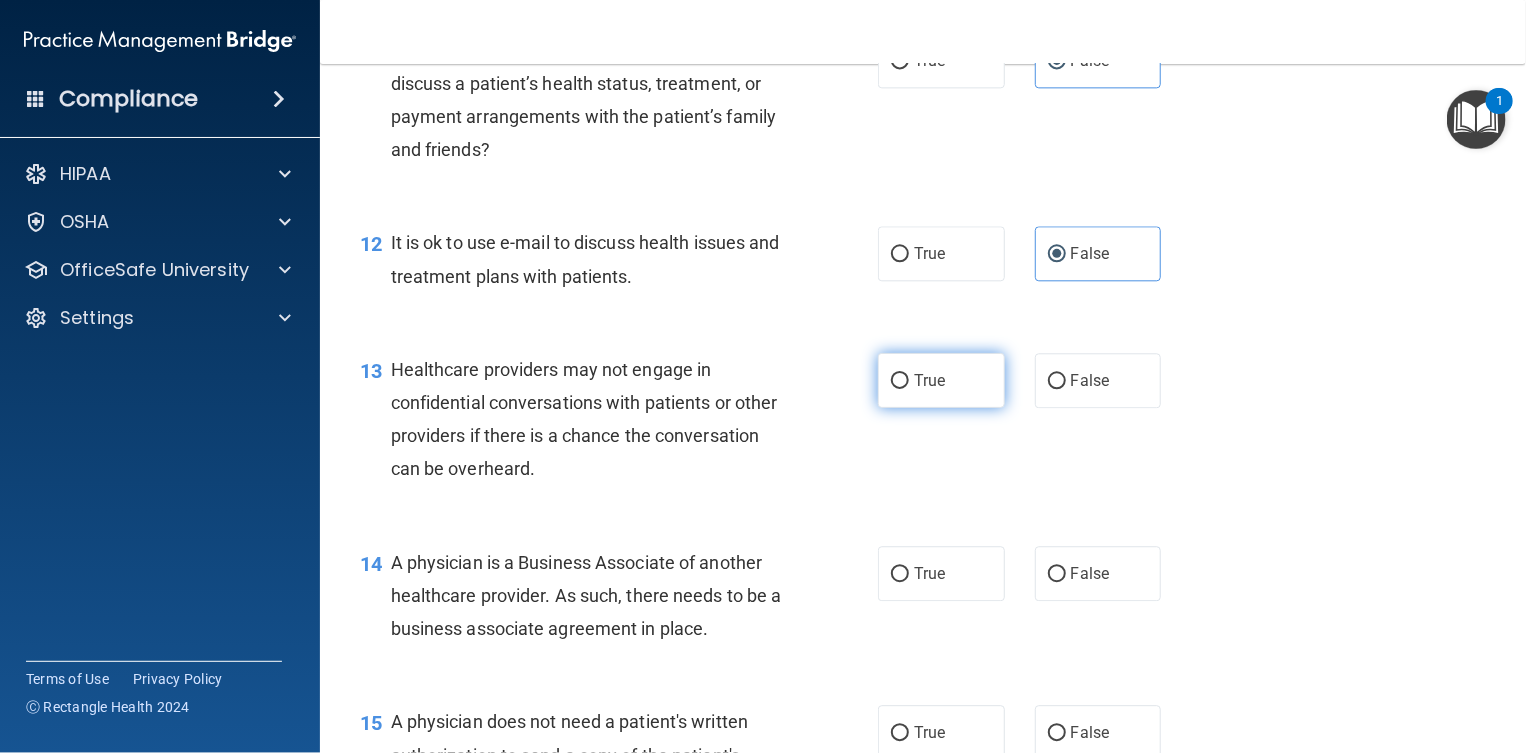 click on "True" at bounding box center (941, 380) 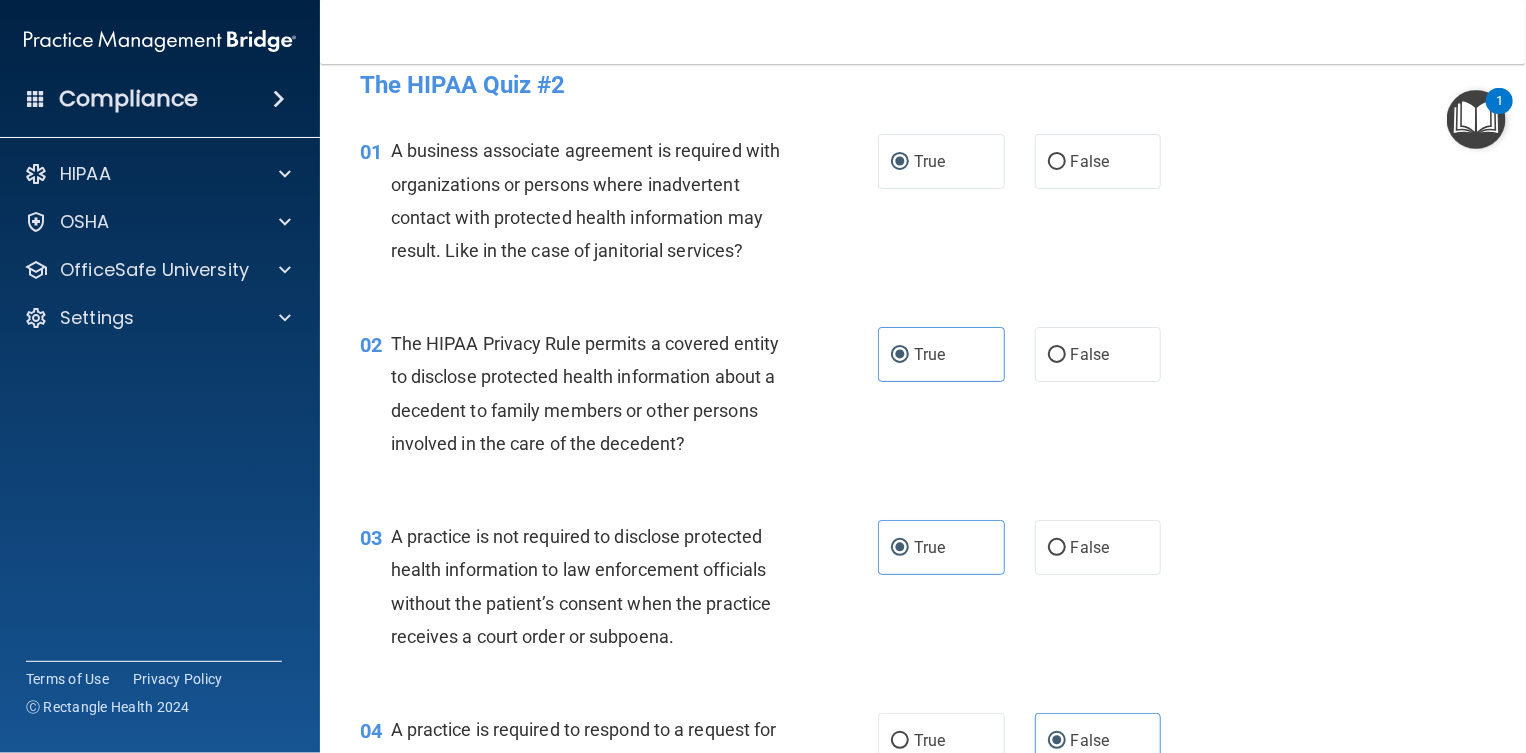scroll, scrollTop: 0, scrollLeft: 0, axis: both 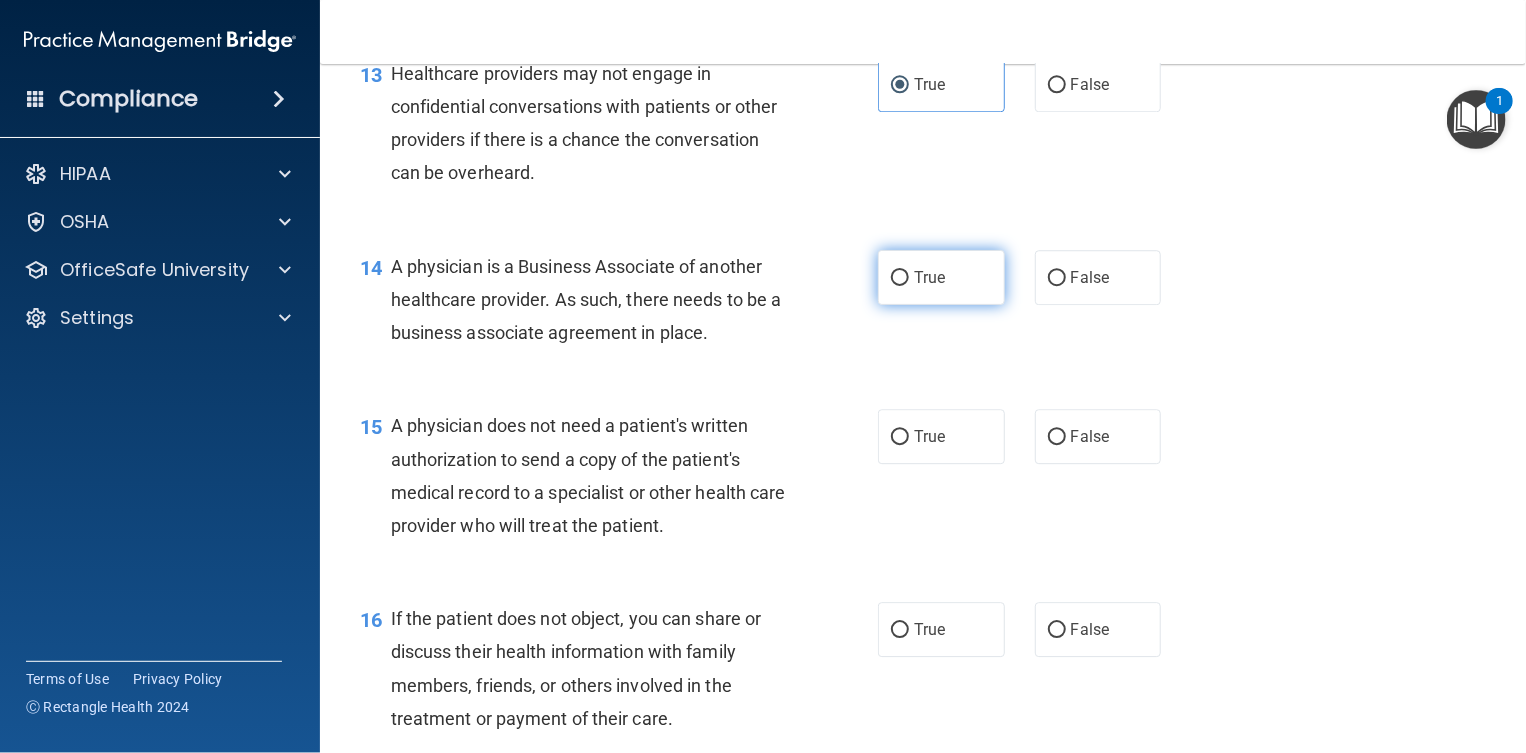 click on "True" at bounding box center (929, 277) 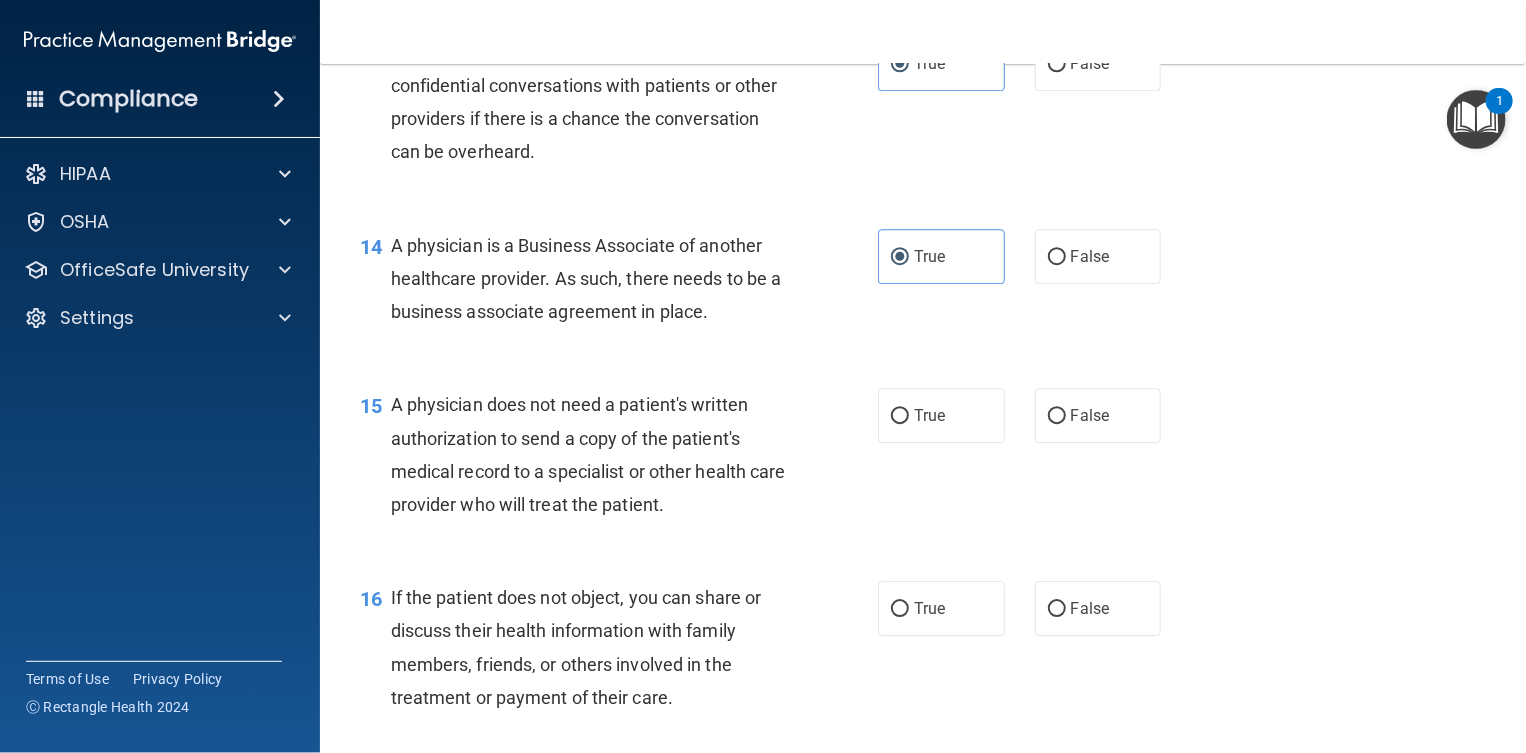 scroll, scrollTop: 2375, scrollLeft: 0, axis: vertical 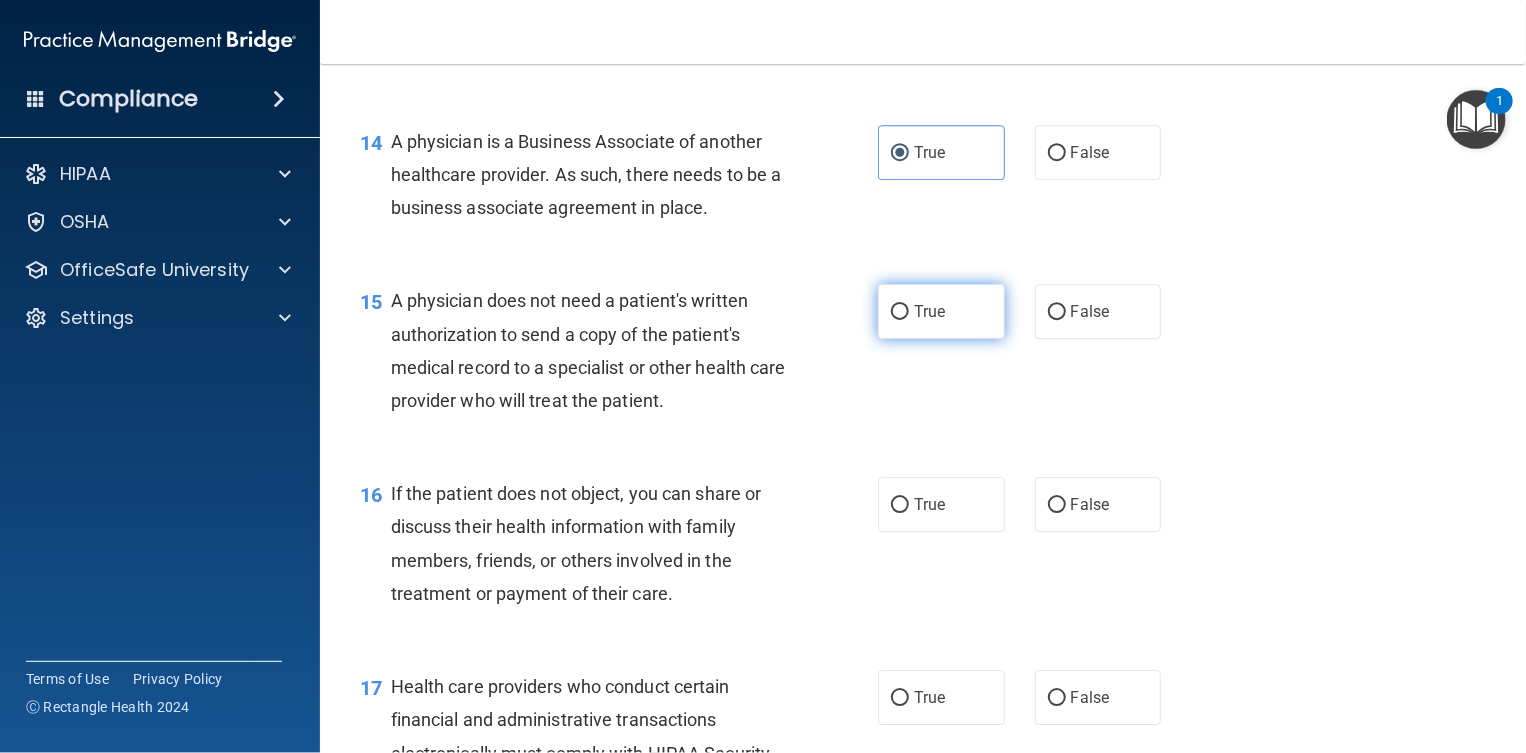 click on "True" at bounding box center [941, 311] 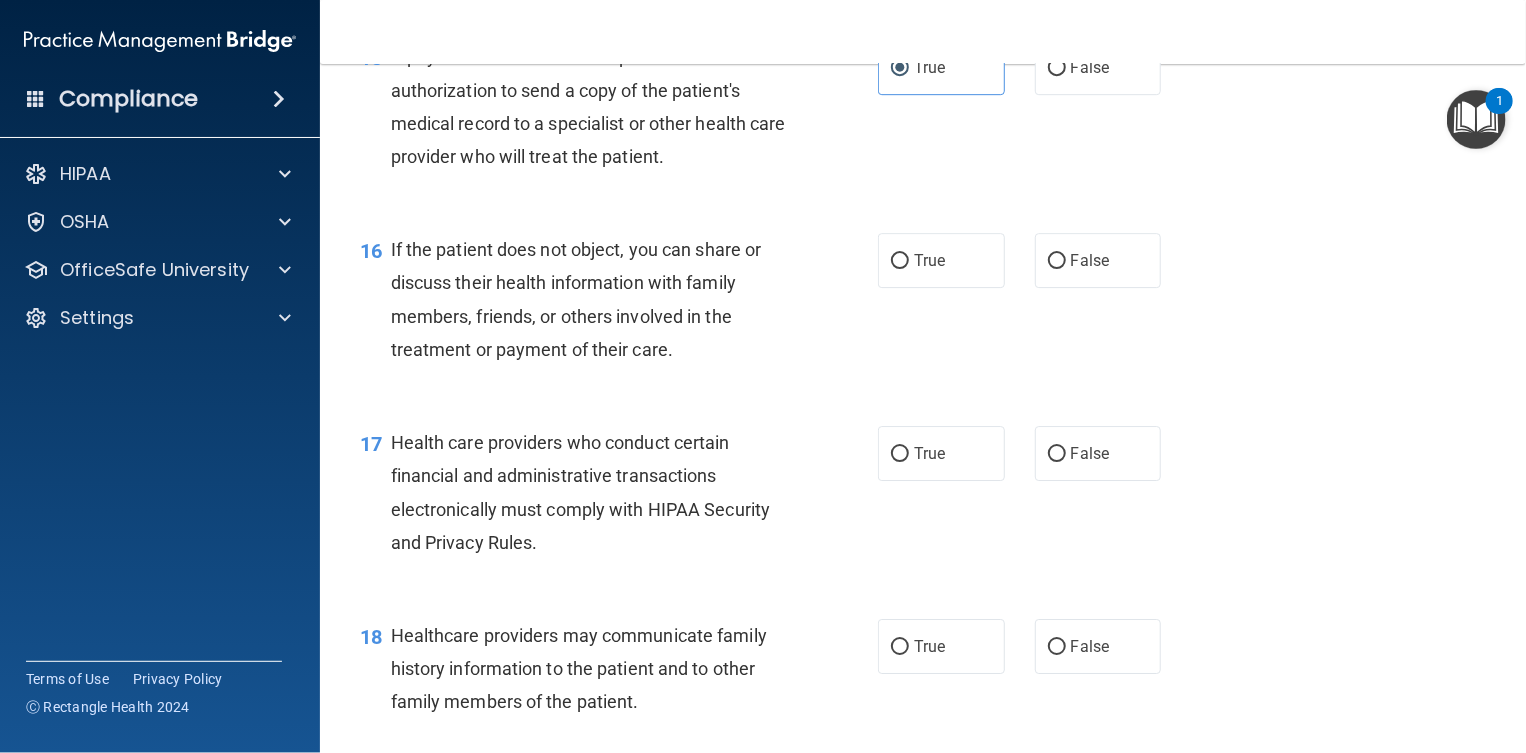 scroll, scrollTop: 2625, scrollLeft: 0, axis: vertical 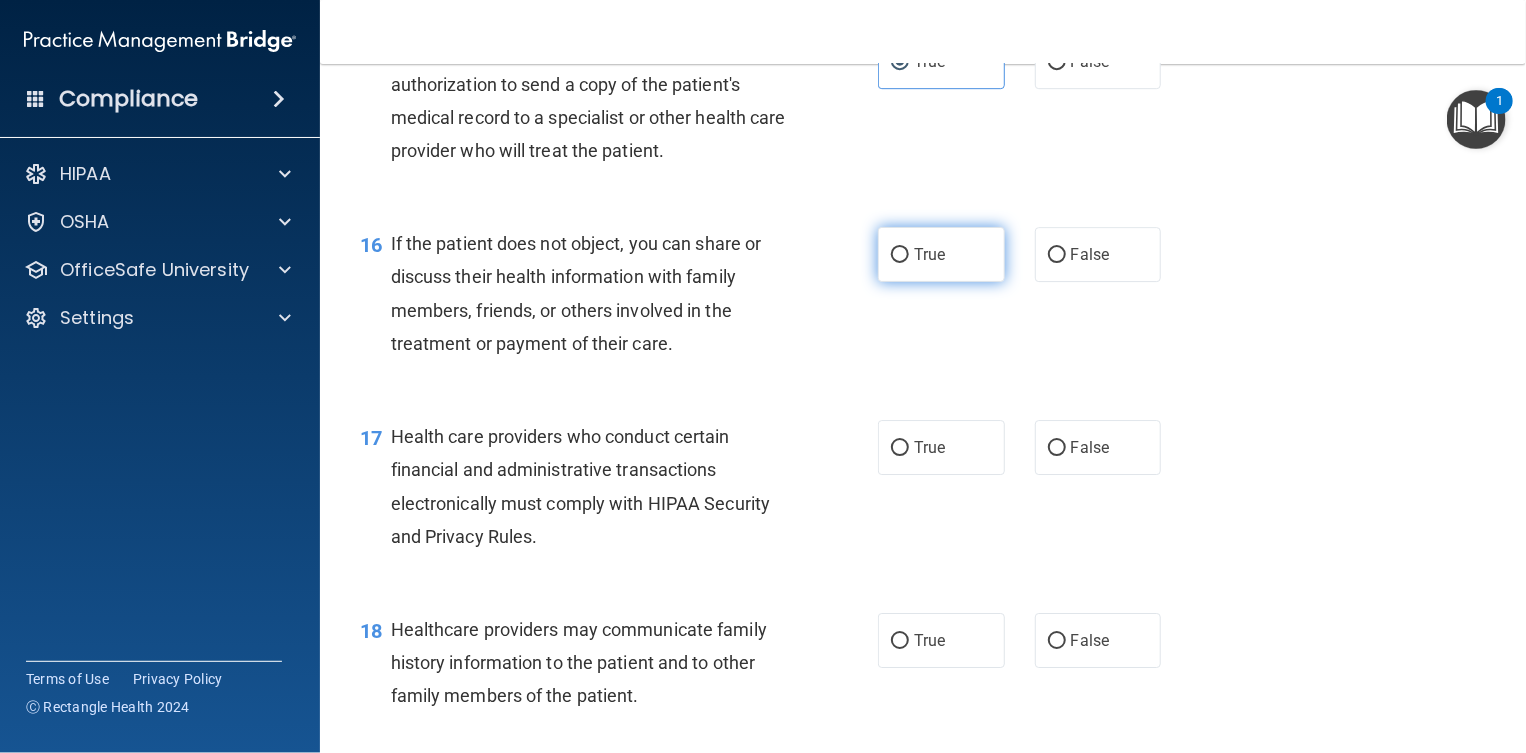 click on "True" at bounding box center (929, 254) 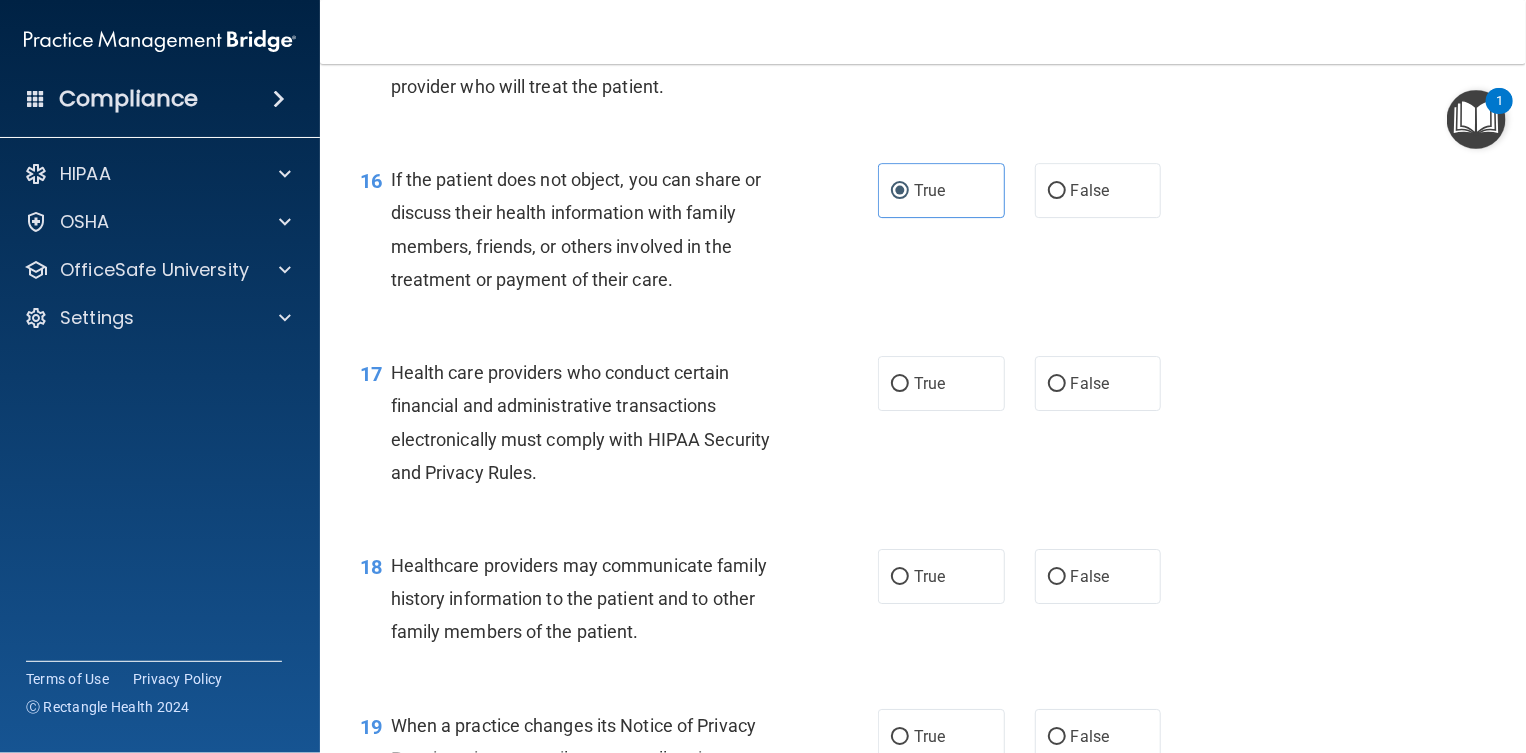 scroll, scrollTop: 2750, scrollLeft: 0, axis: vertical 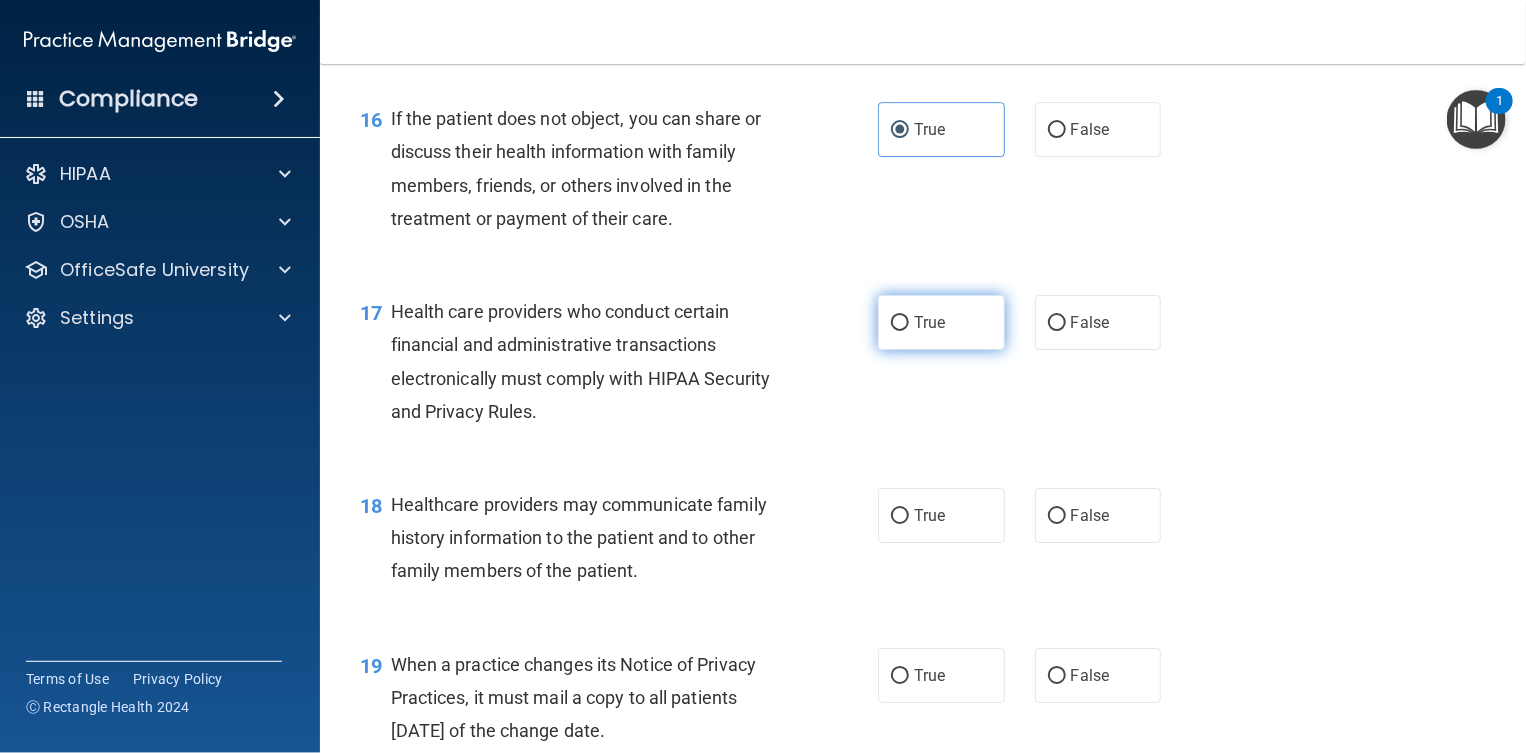 click on "True" at bounding box center (929, 322) 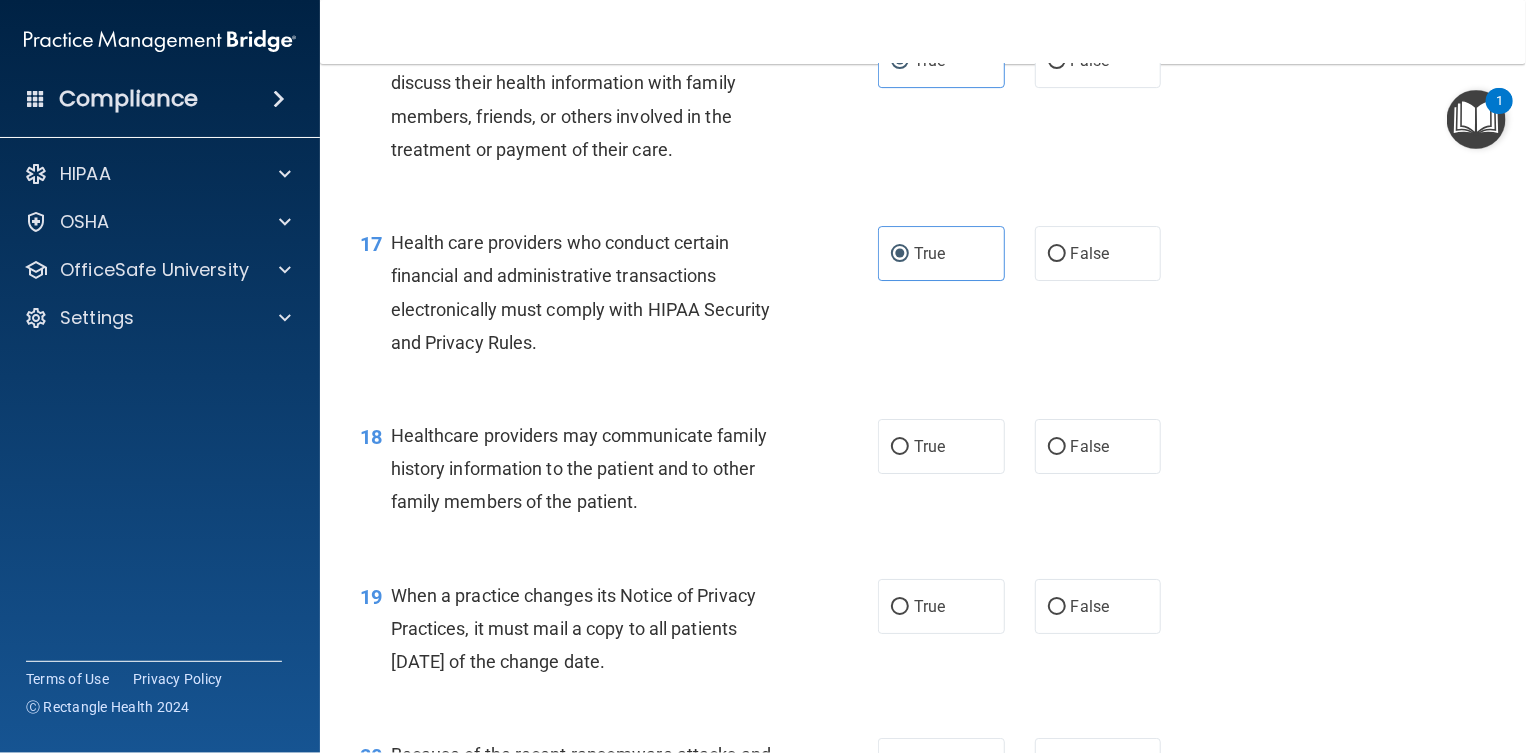 scroll, scrollTop: 3000, scrollLeft: 0, axis: vertical 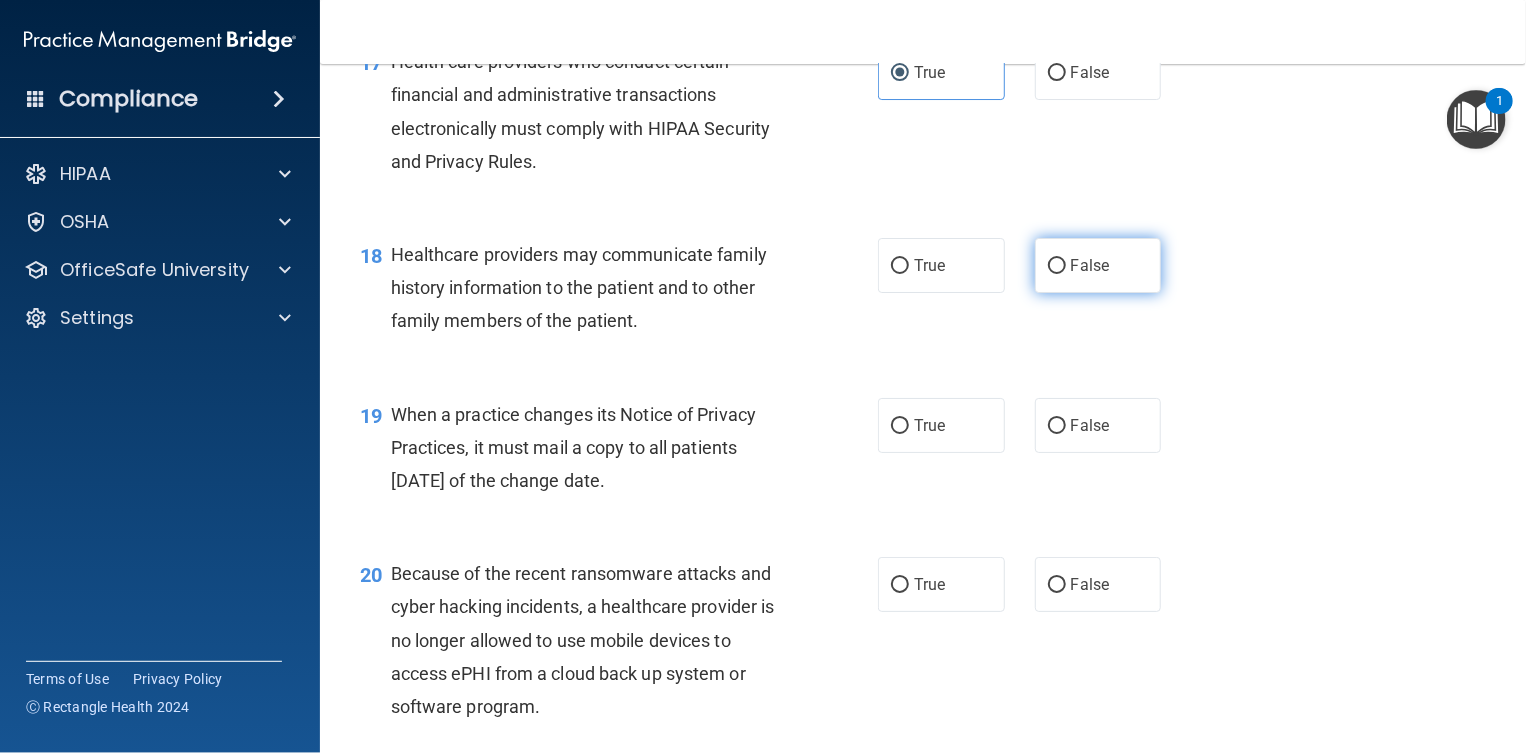 click on "False" at bounding box center [1098, 265] 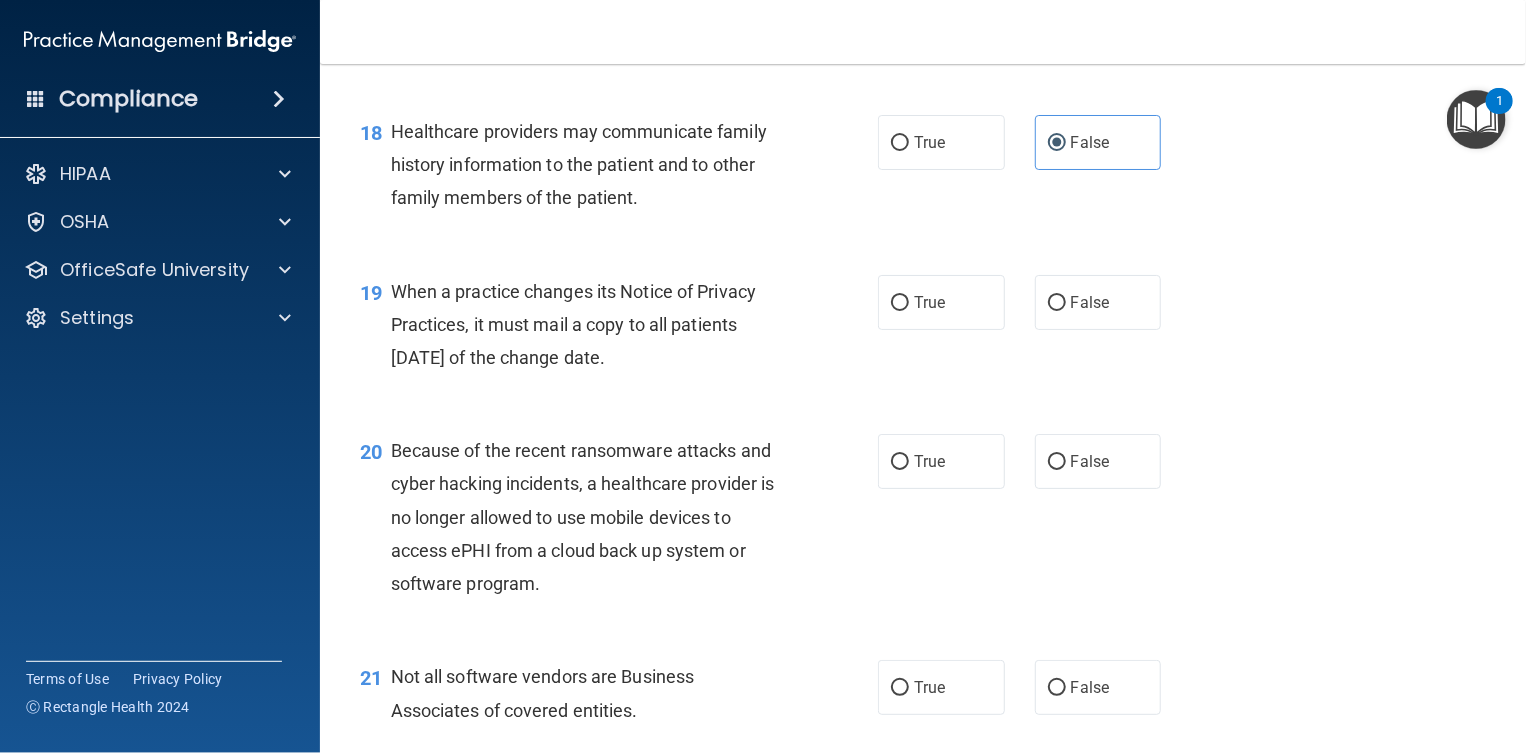 scroll, scrollTop: 3125, scrollLeft: 0, axis: vertical 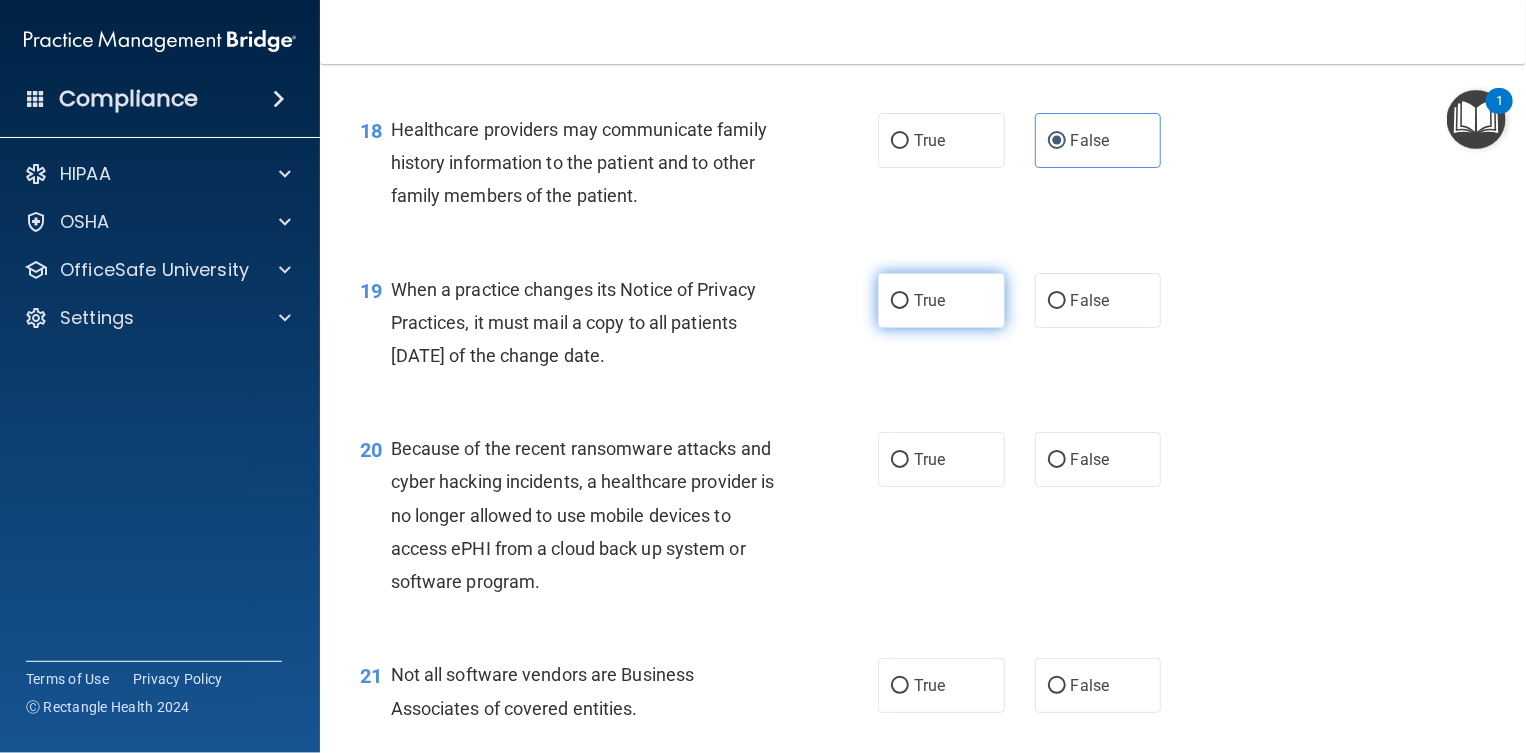 click on "True" at bounding box center [941, 300] 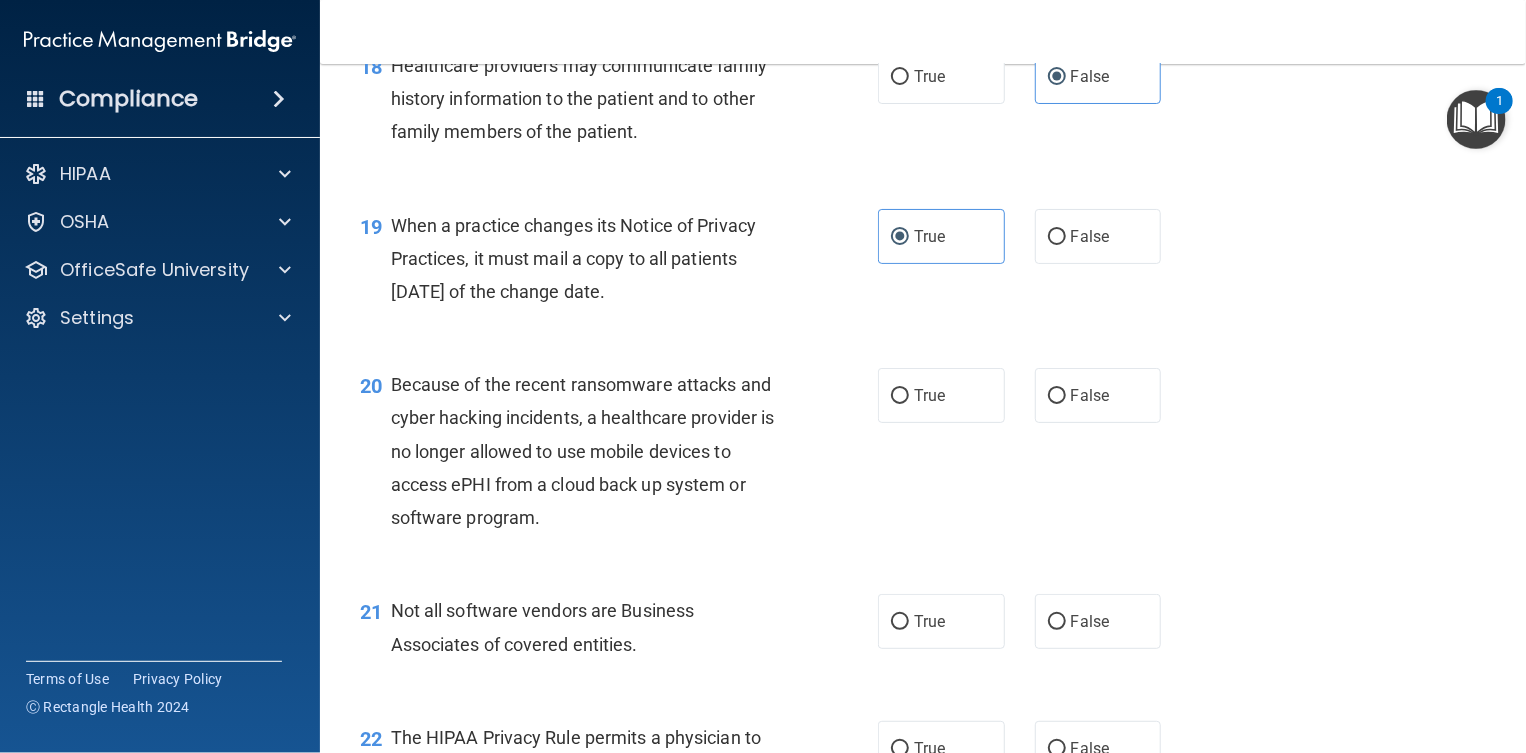 scroll, scrollTop: 3250, scrollLeft: 0, axis: vertical 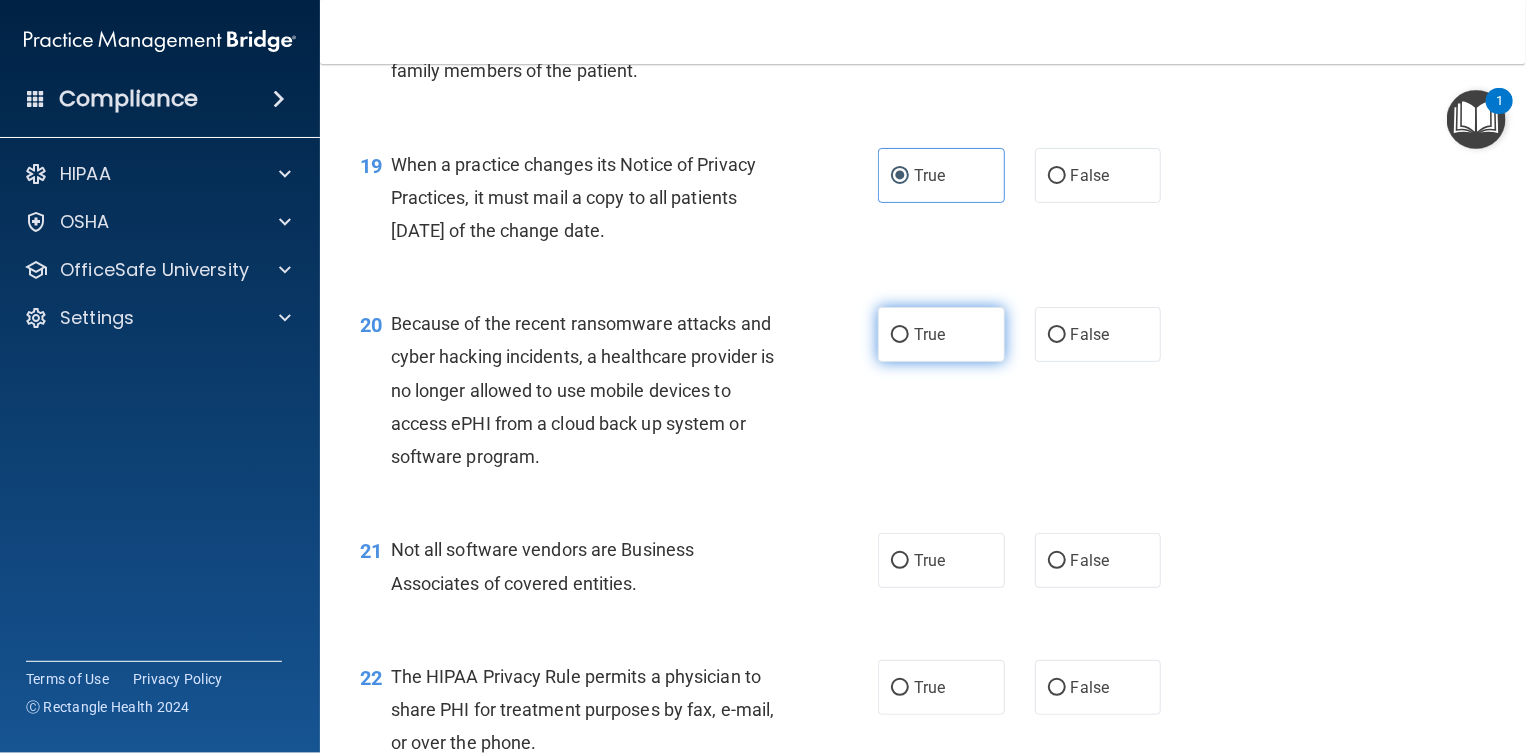 click on "True" at bounding box center (929, 334) 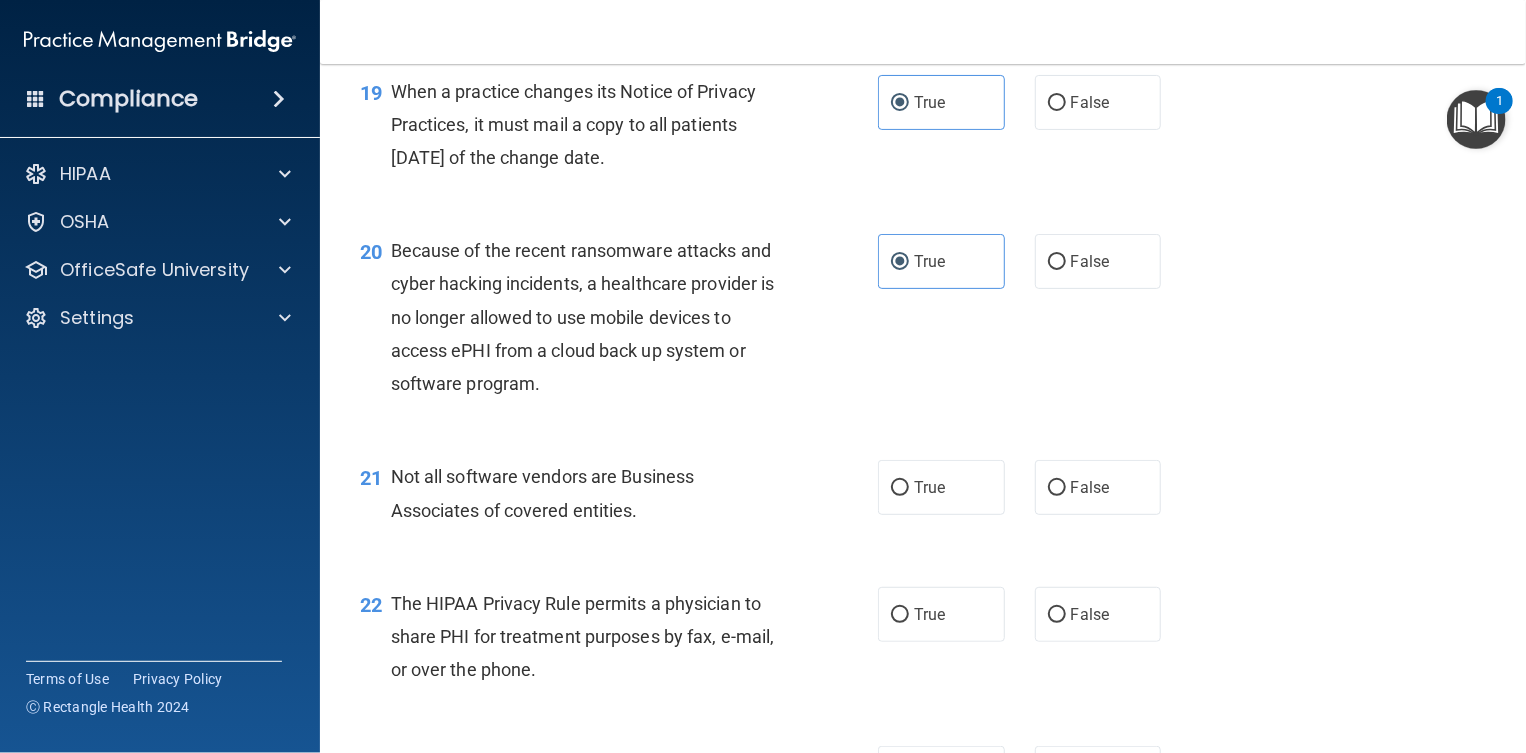 scroll, scrollTop: 3500, scrollLeft: 0, axis: vertical 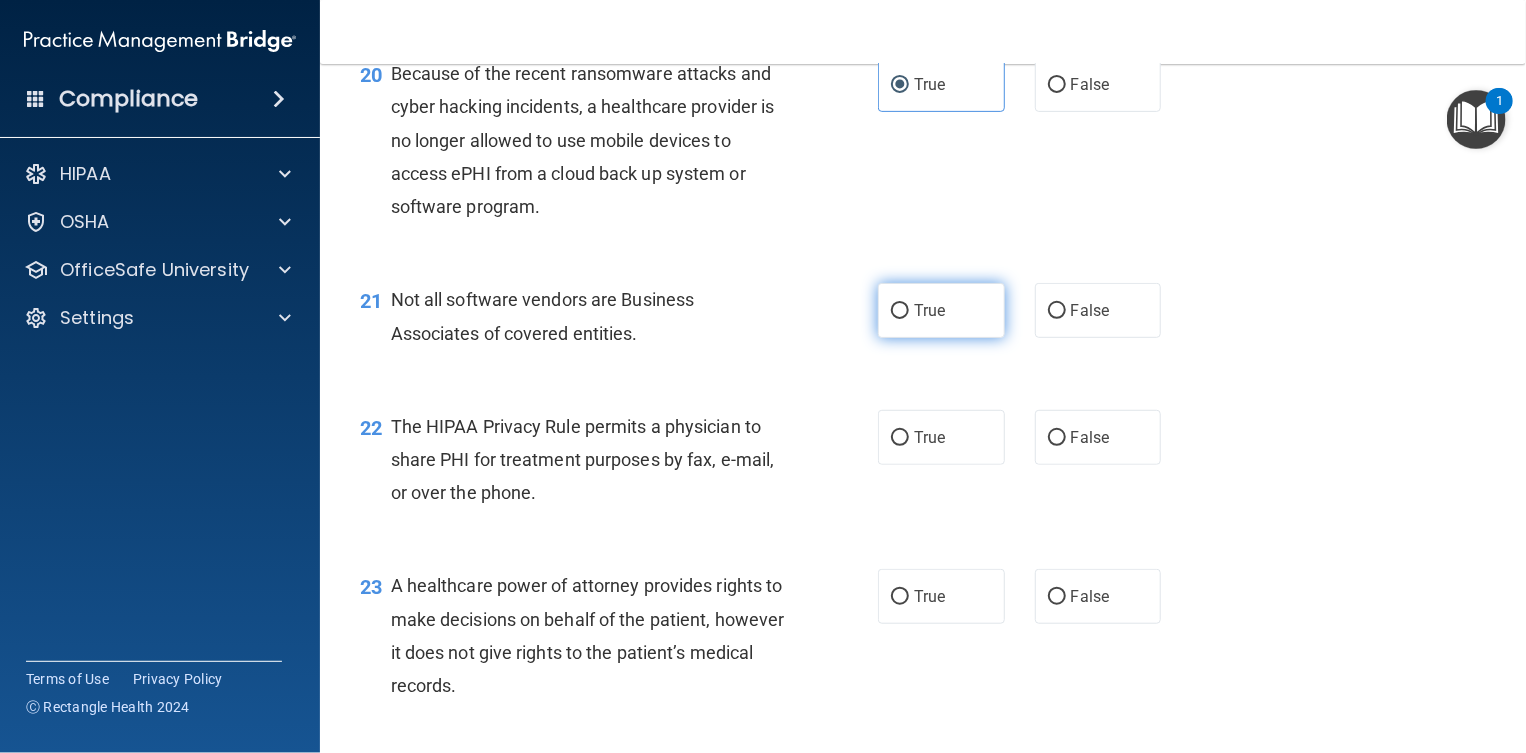 click on "True" at bounding box center [941, 310] 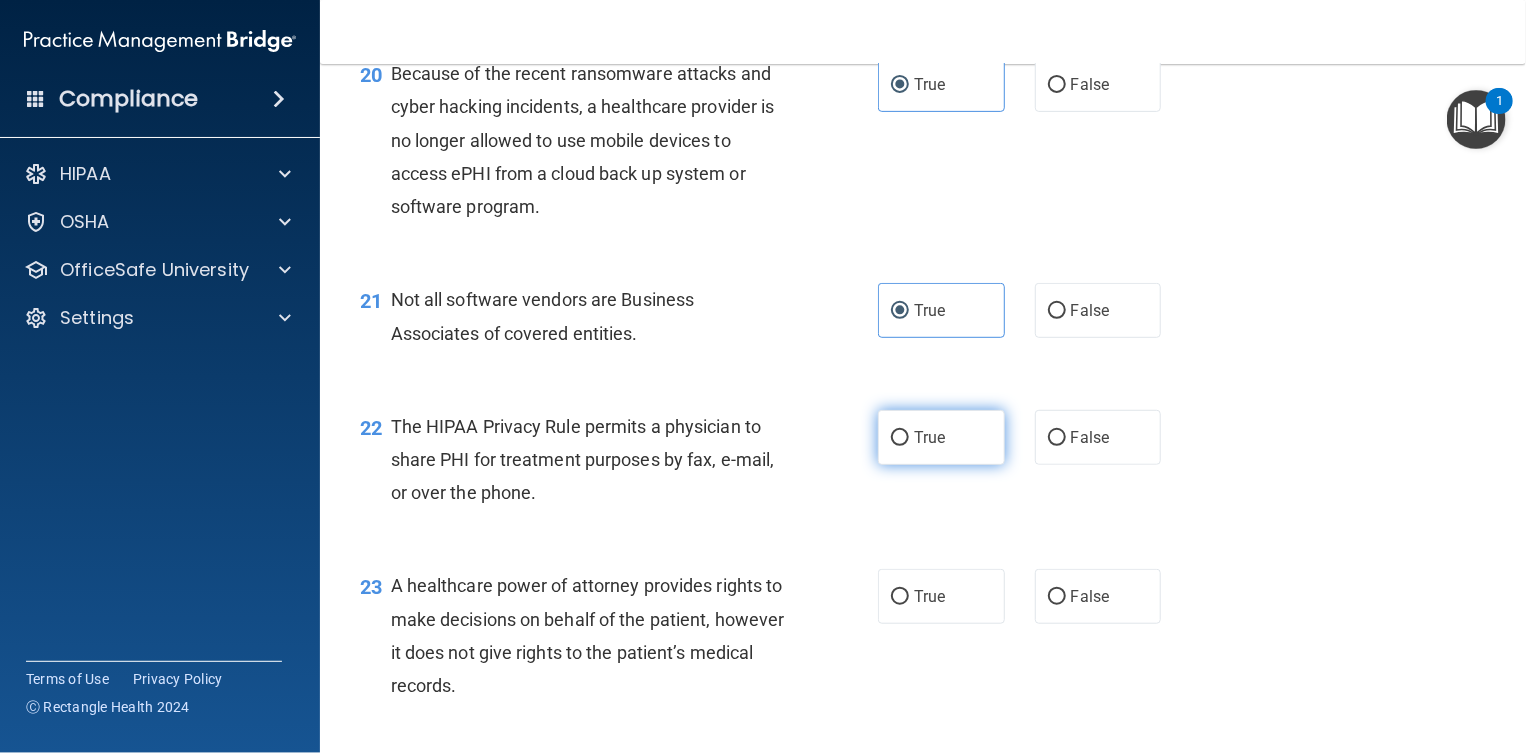 click on "True" at bounding box center [941, 437] 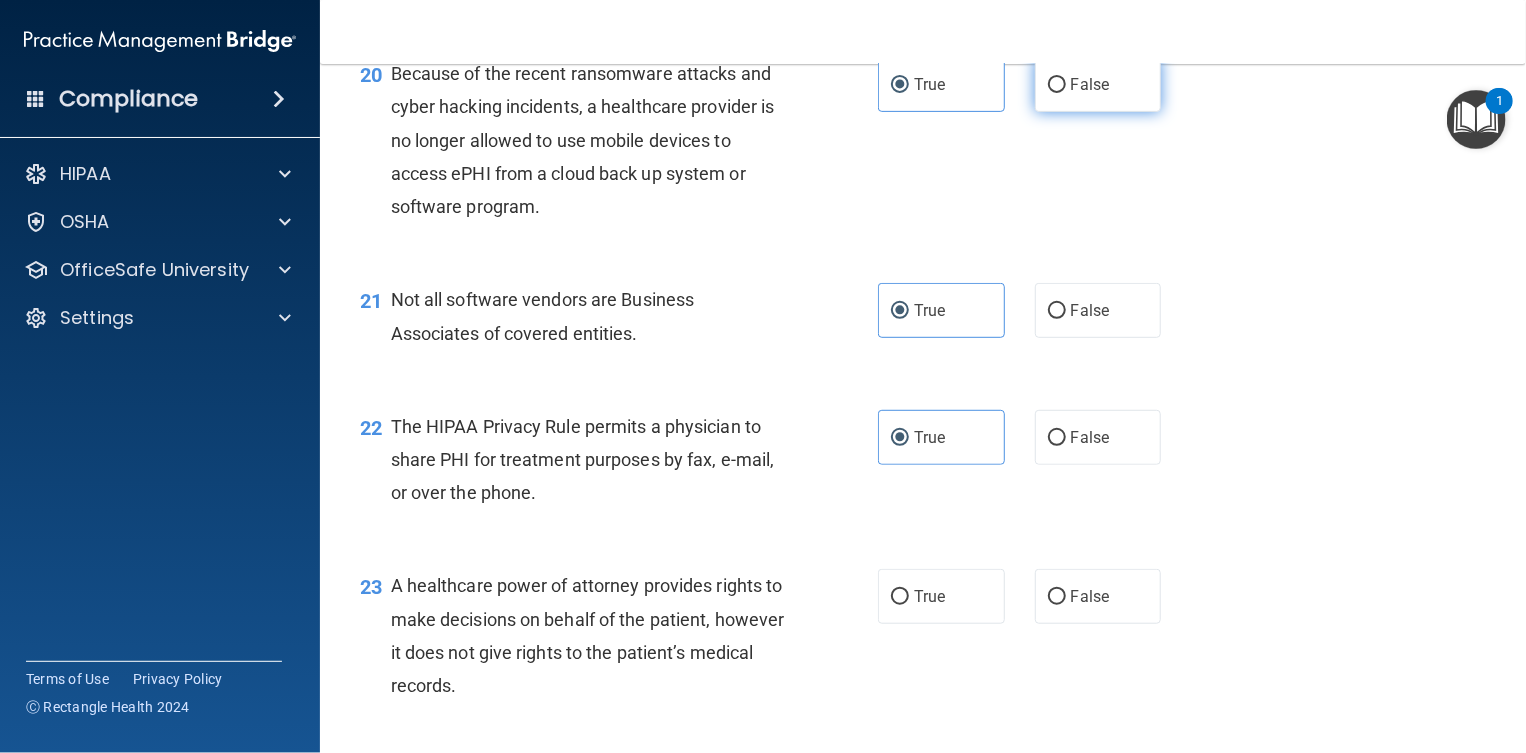 click on "False" at bounding box center (1098, 84) 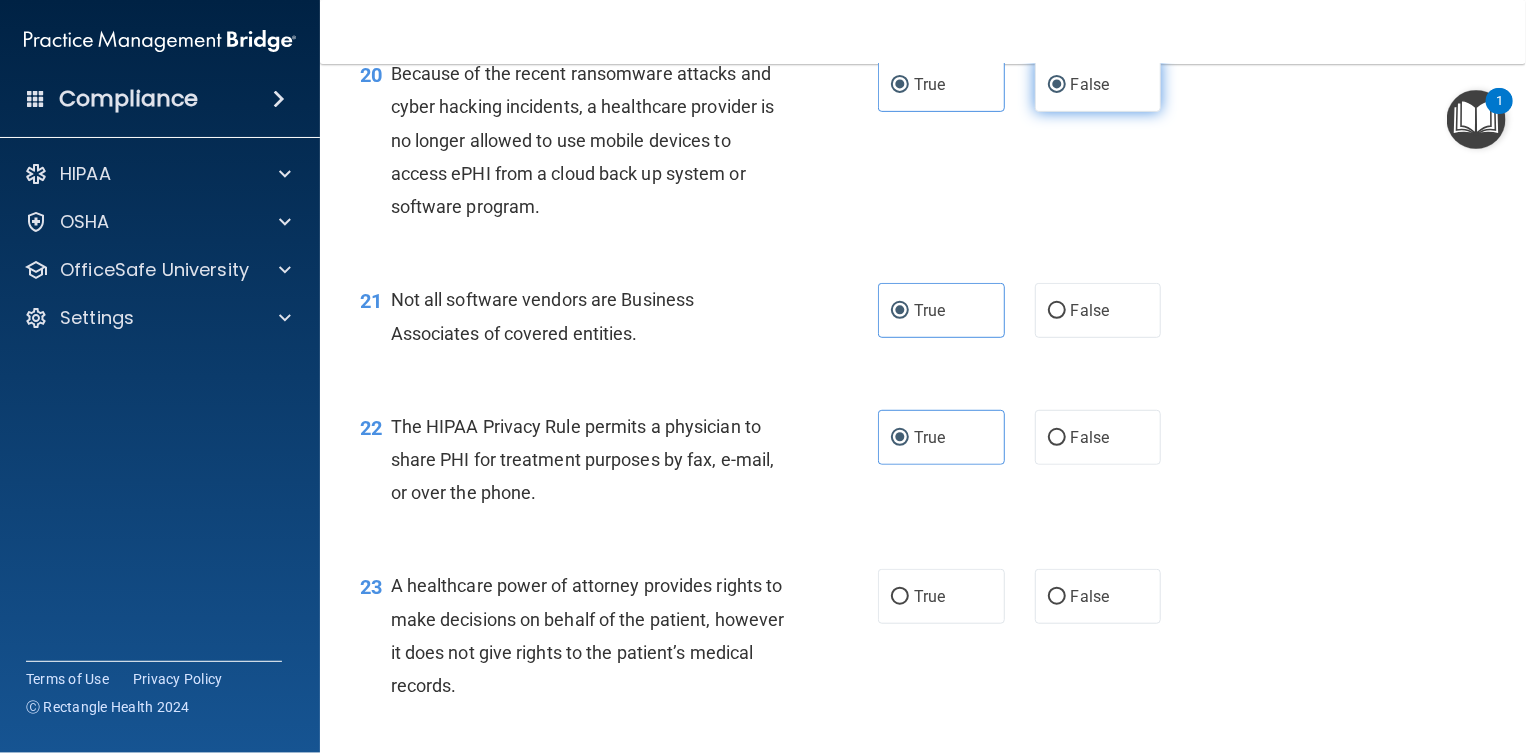 radio on "false" 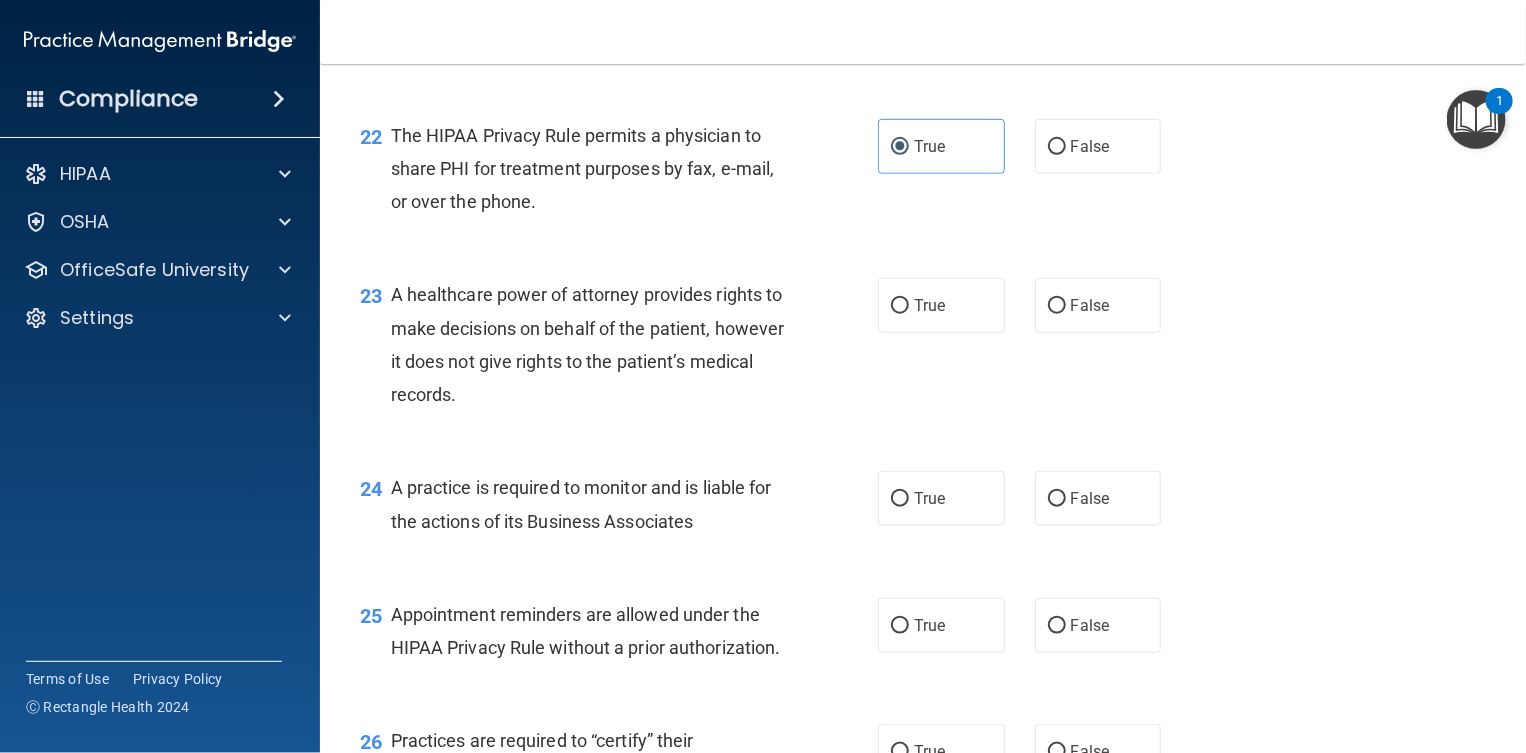 scroll, scrollTop: 4000, scrollLeft: 0, axis: vertical 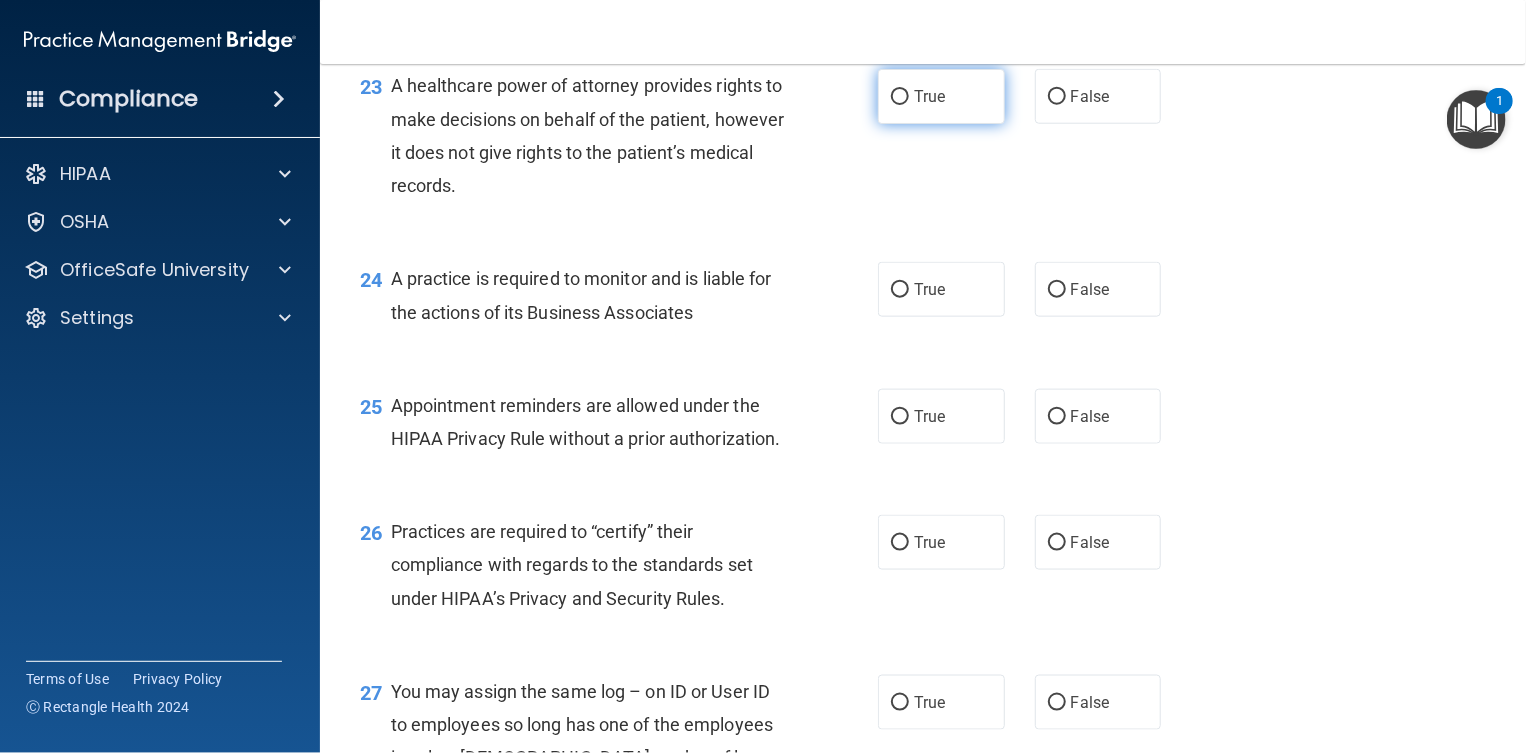 click on "True" at bounding box center [900, 97] 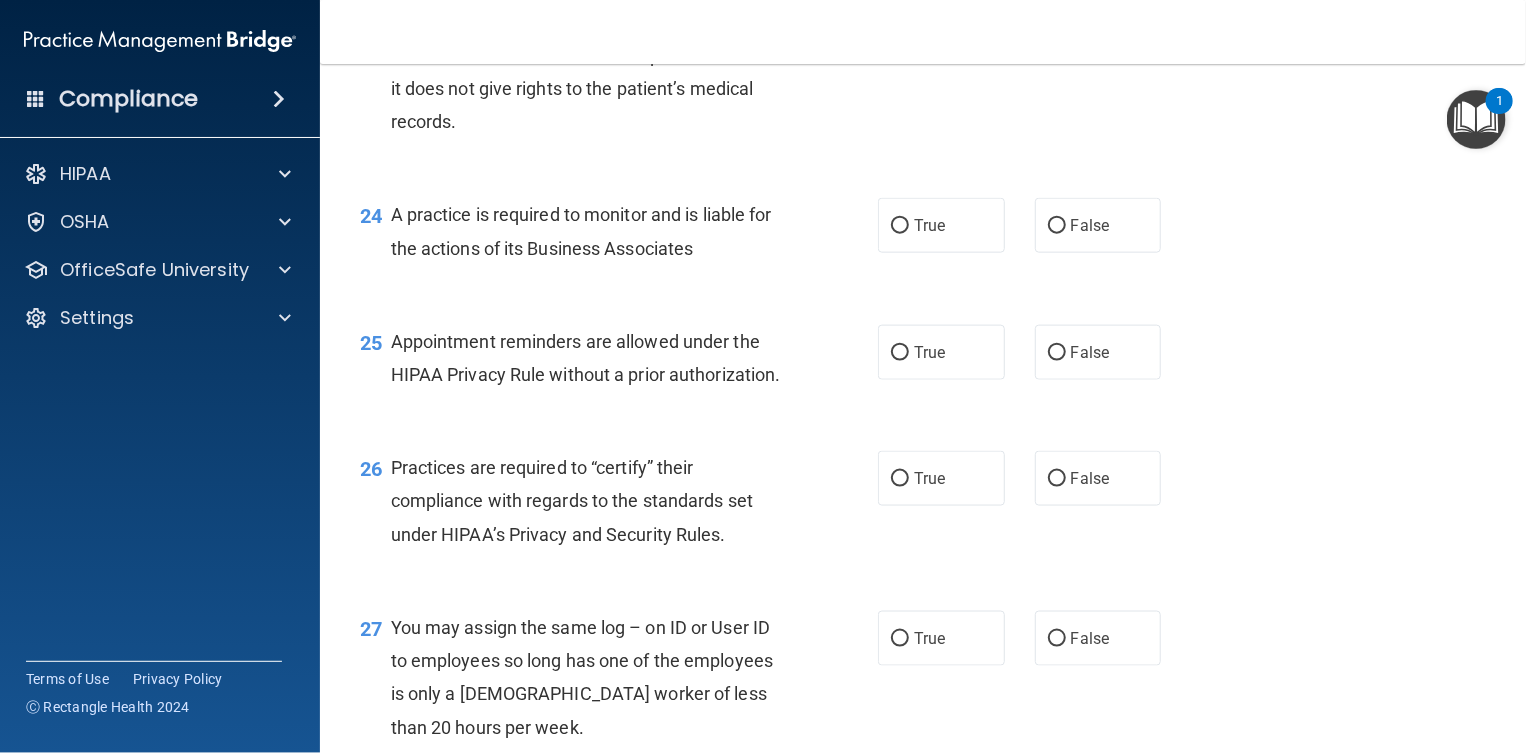 scroll, scrollTop: 4125, scrollLeft: 0, axis: vertical 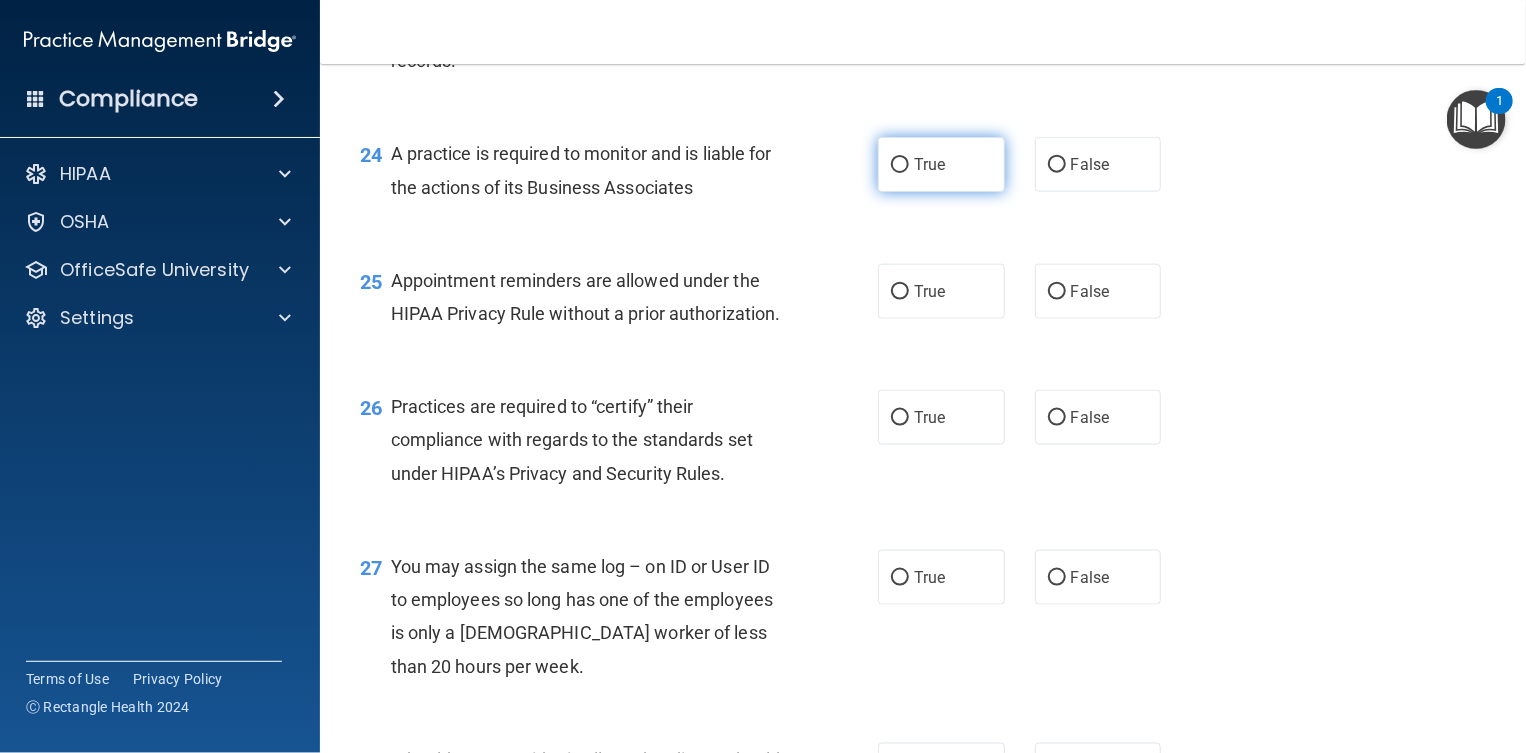 click on "True" at bounding box center [941, 164] 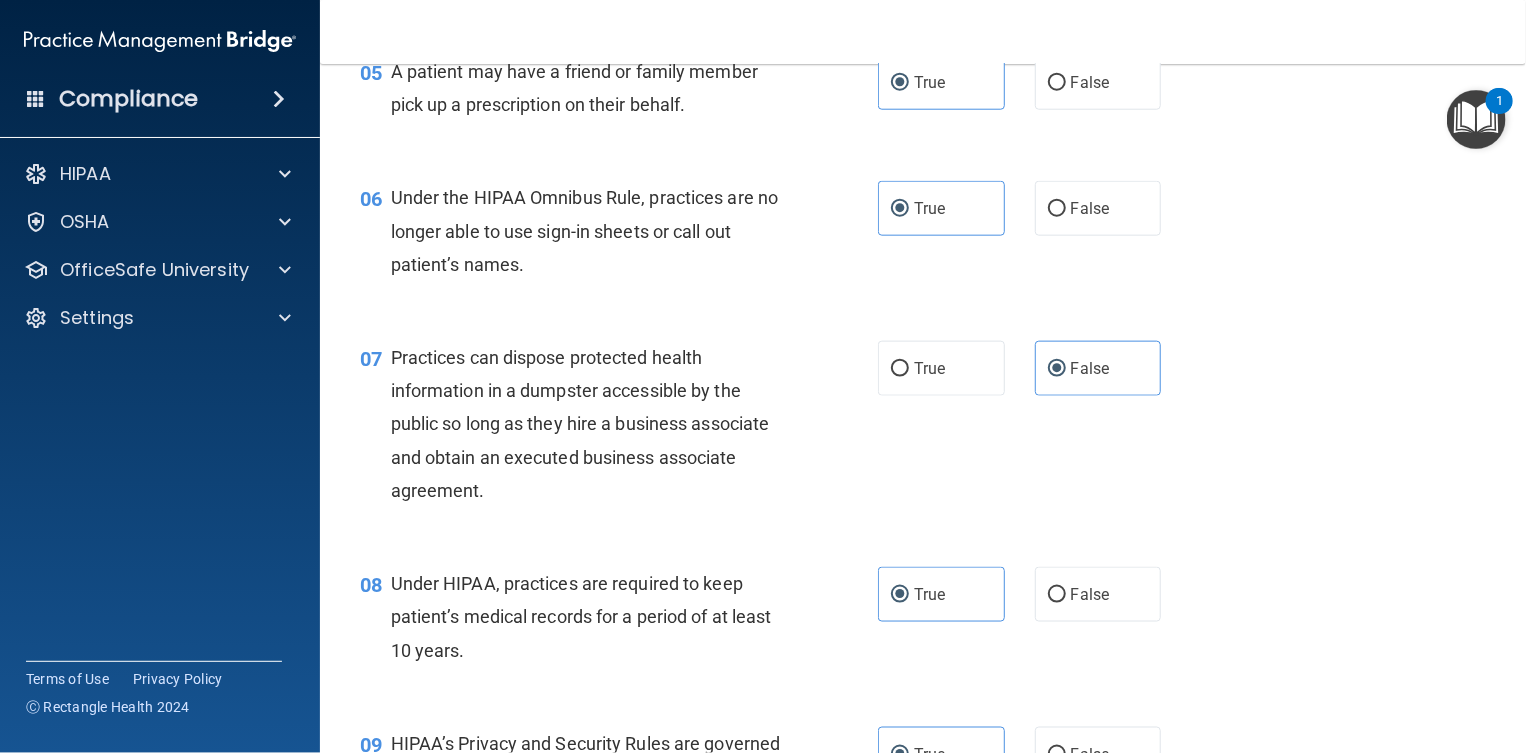 scroll, scrollTop: 0, scrollLeft: 0, axis: both 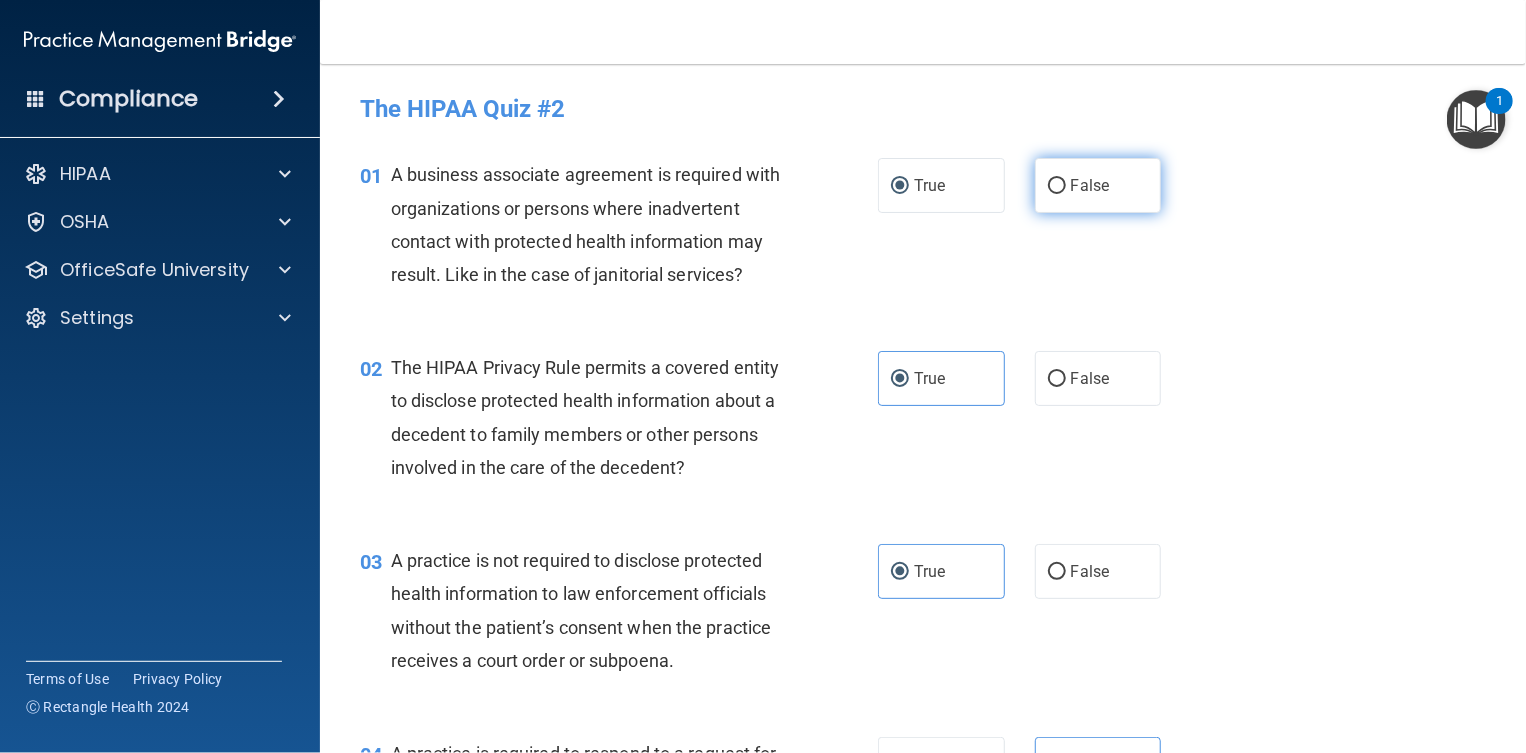 drag, startPoint x: 1117, startPoint y: 179, endPoint x: 1130, endPoint y: 179, distance: 13 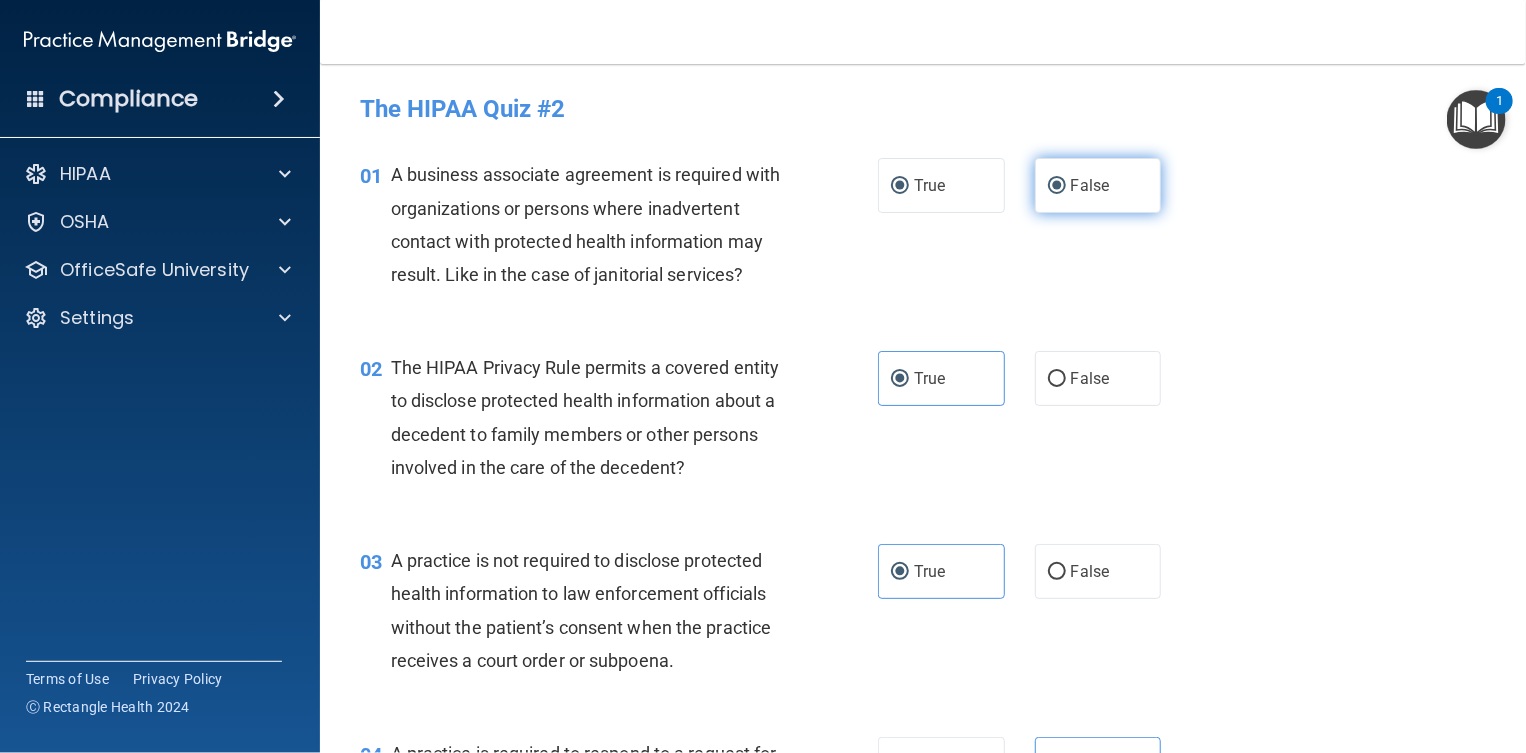 radio on "false" 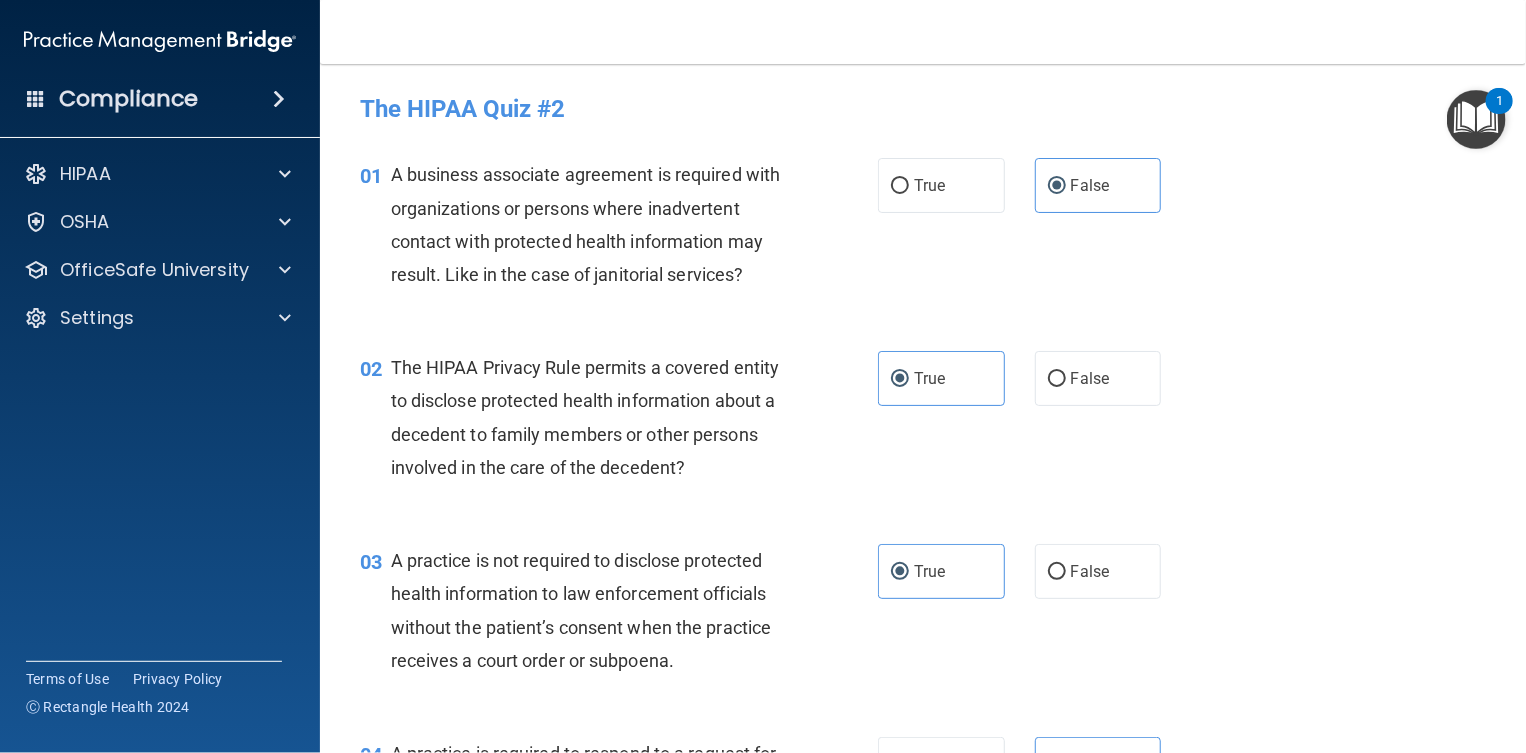 scroll, scrollTop: 125, scrollLeft: 0, axis: vertical 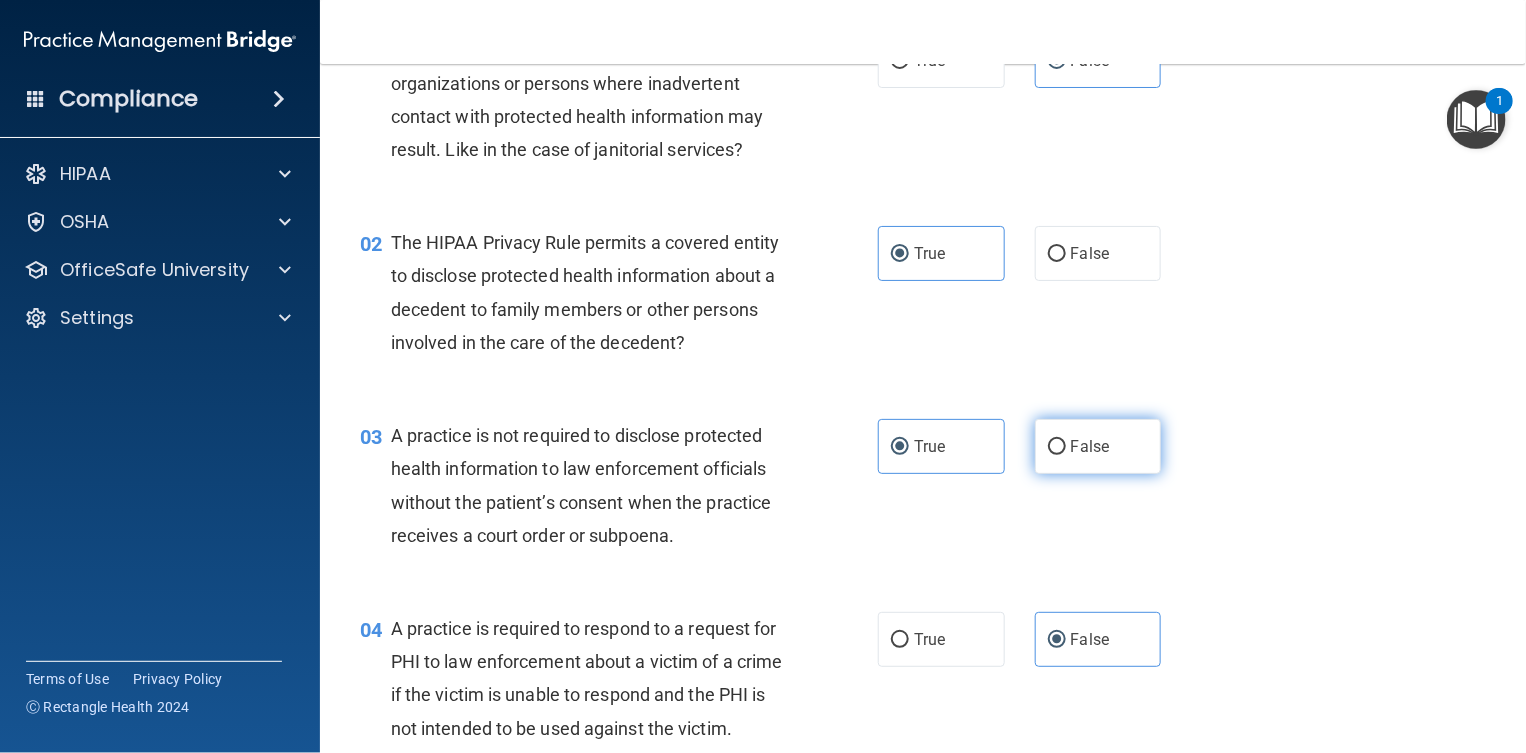 click on "False" at bounding box center [1098, 446] 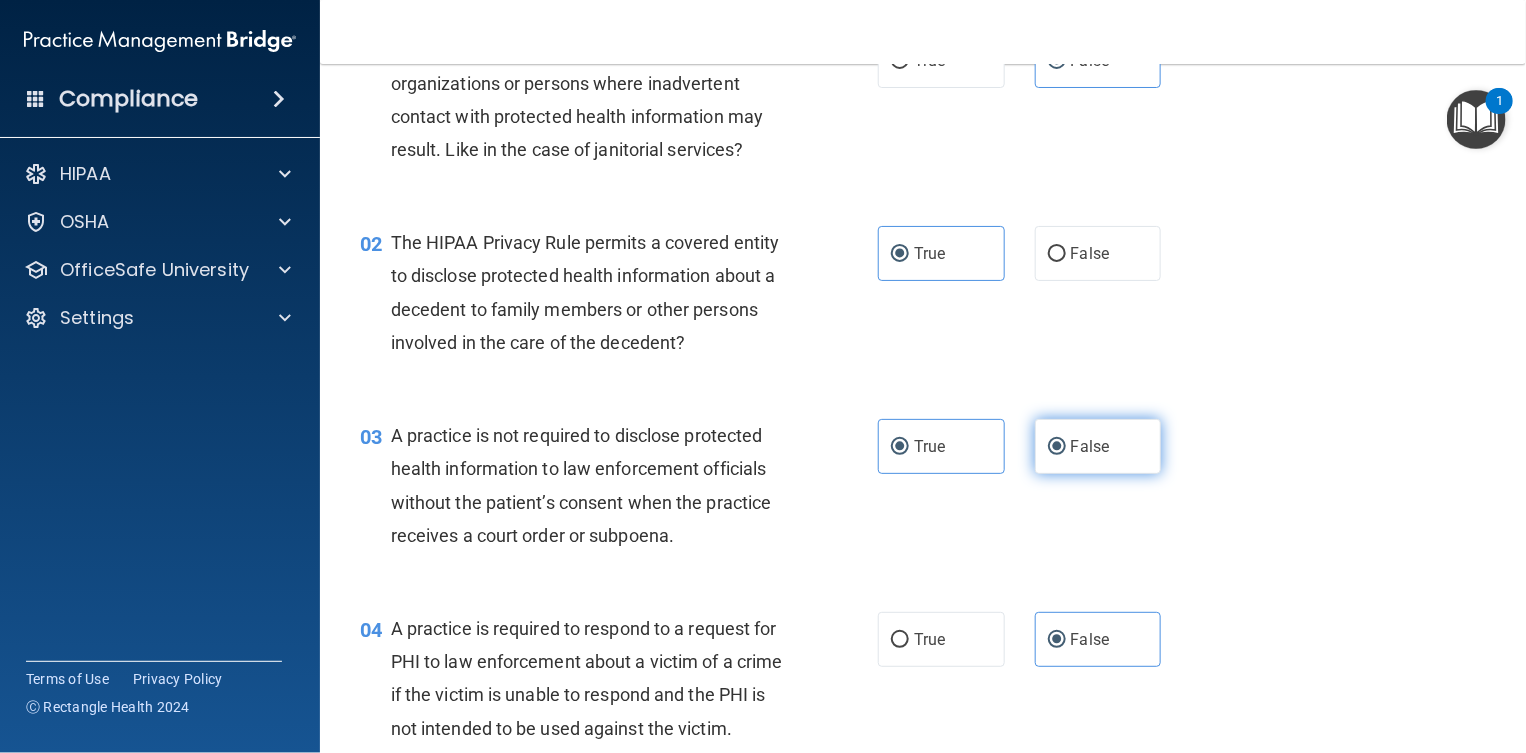 radio on "false" 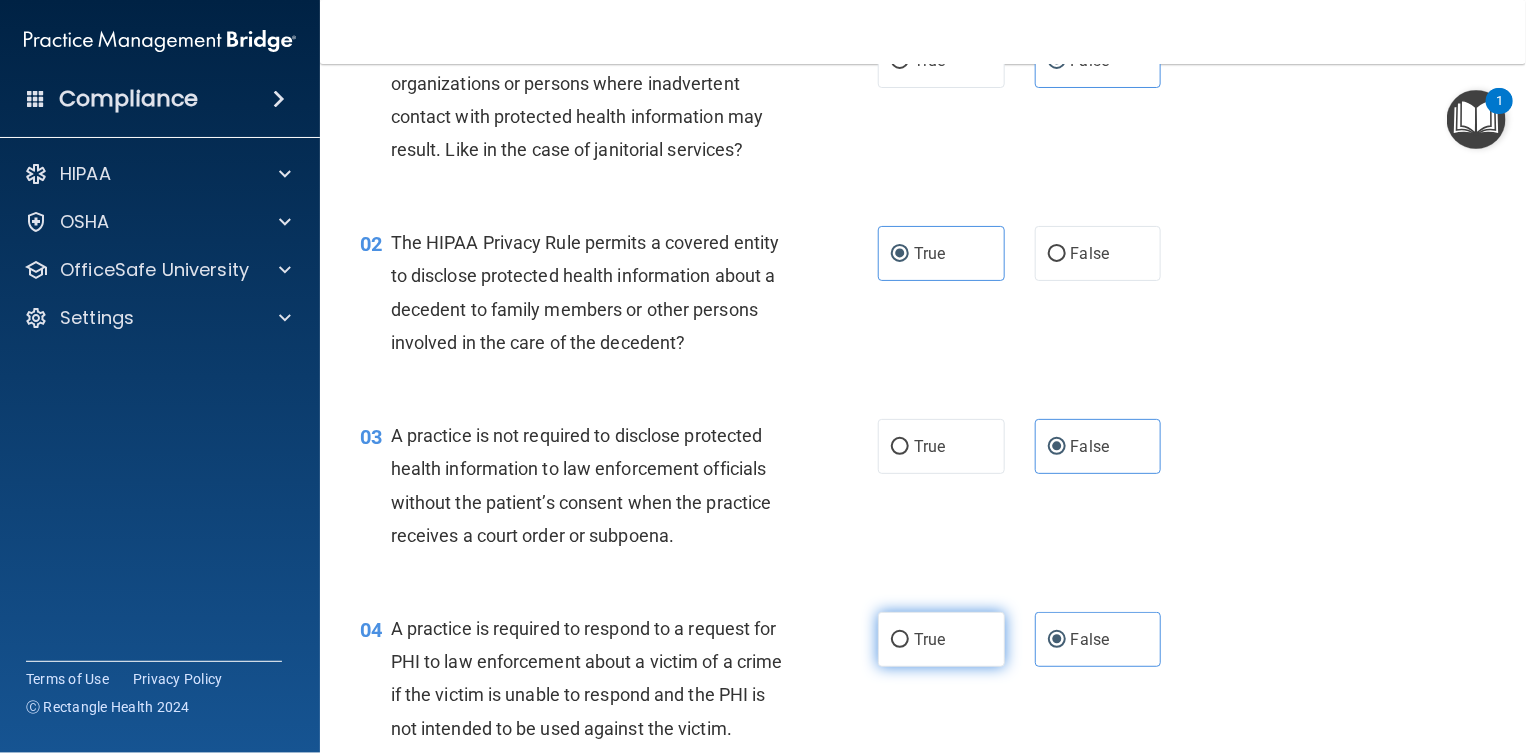 click on "True" at bounding box center (941, 639) 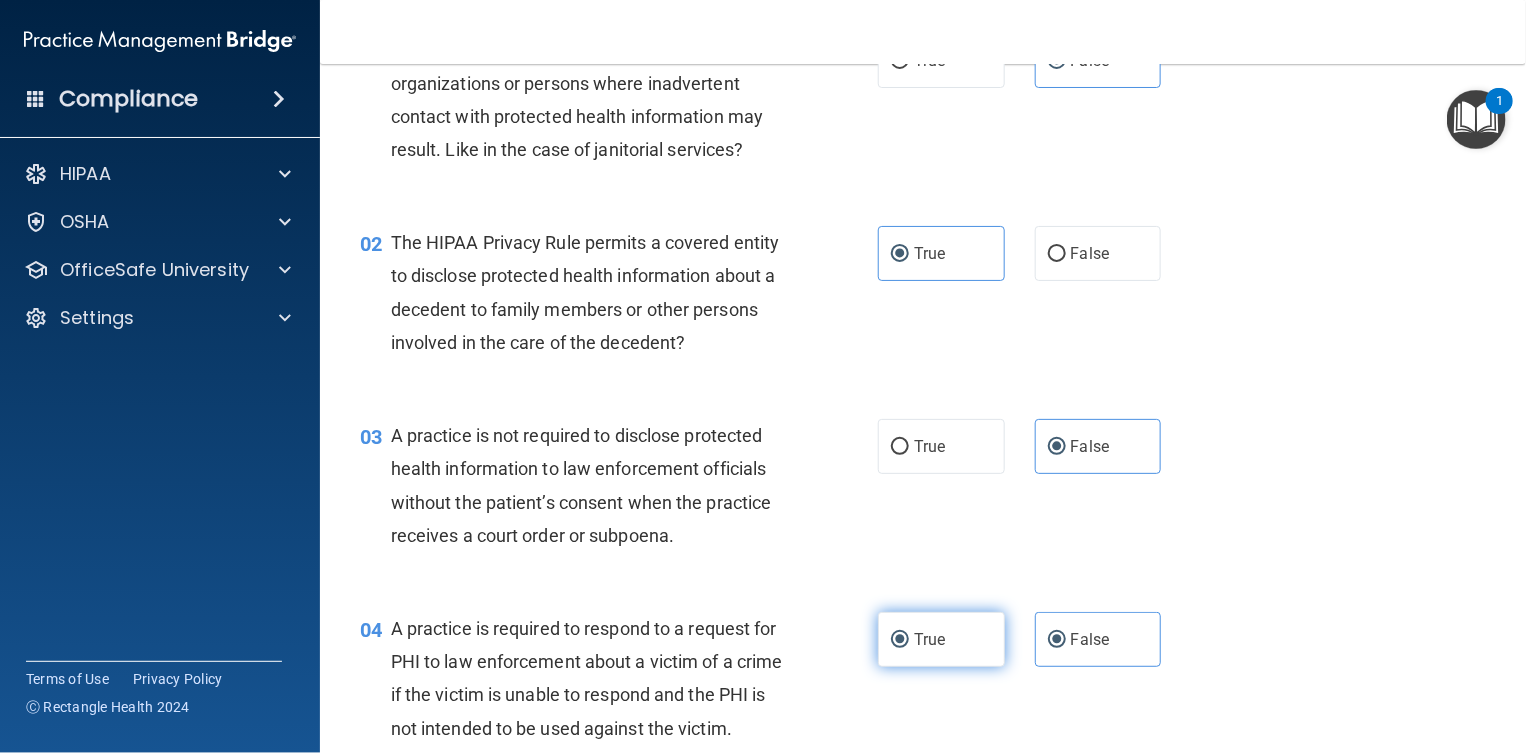 radio on "false" 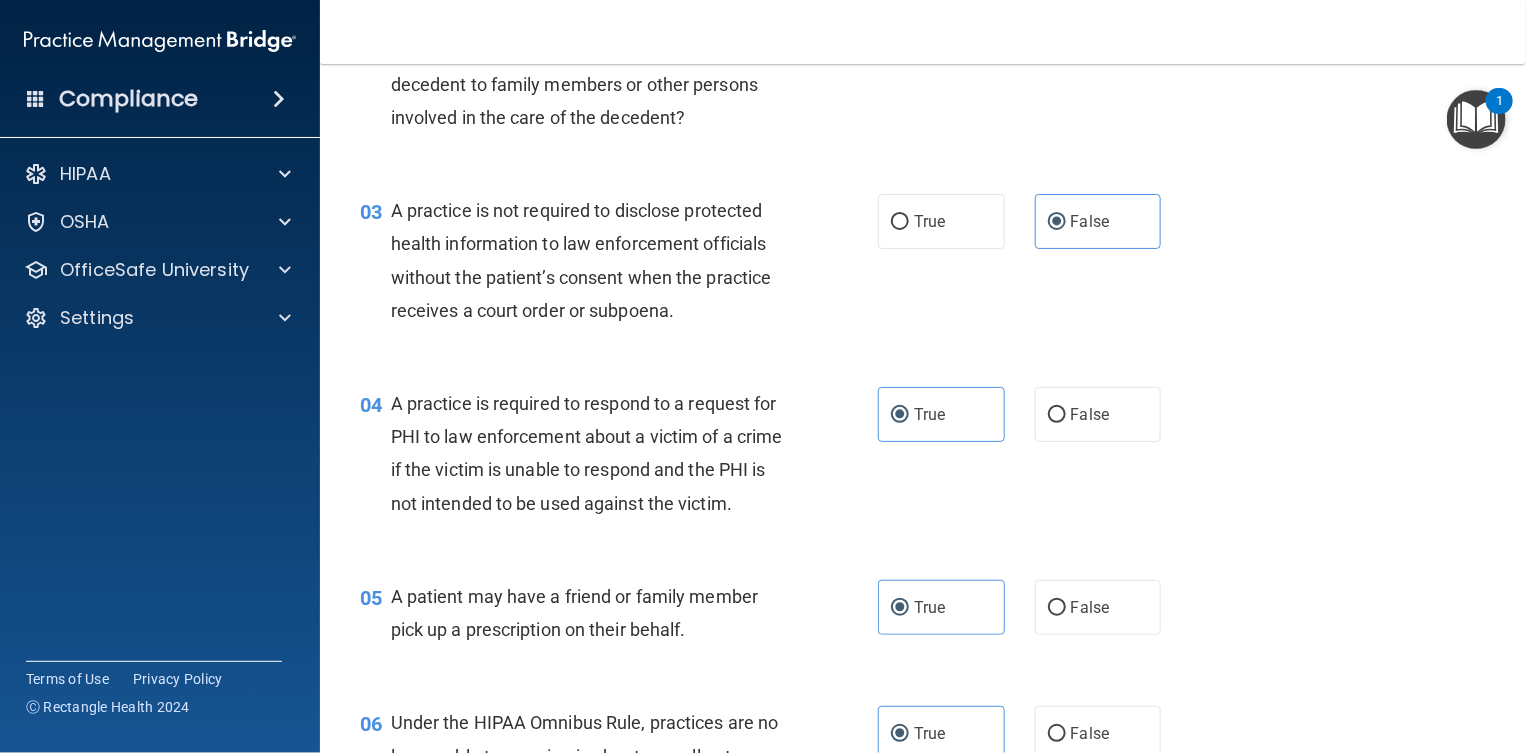 scroll, scrollTop: 375, scrollLeft: 0, axis: vertical 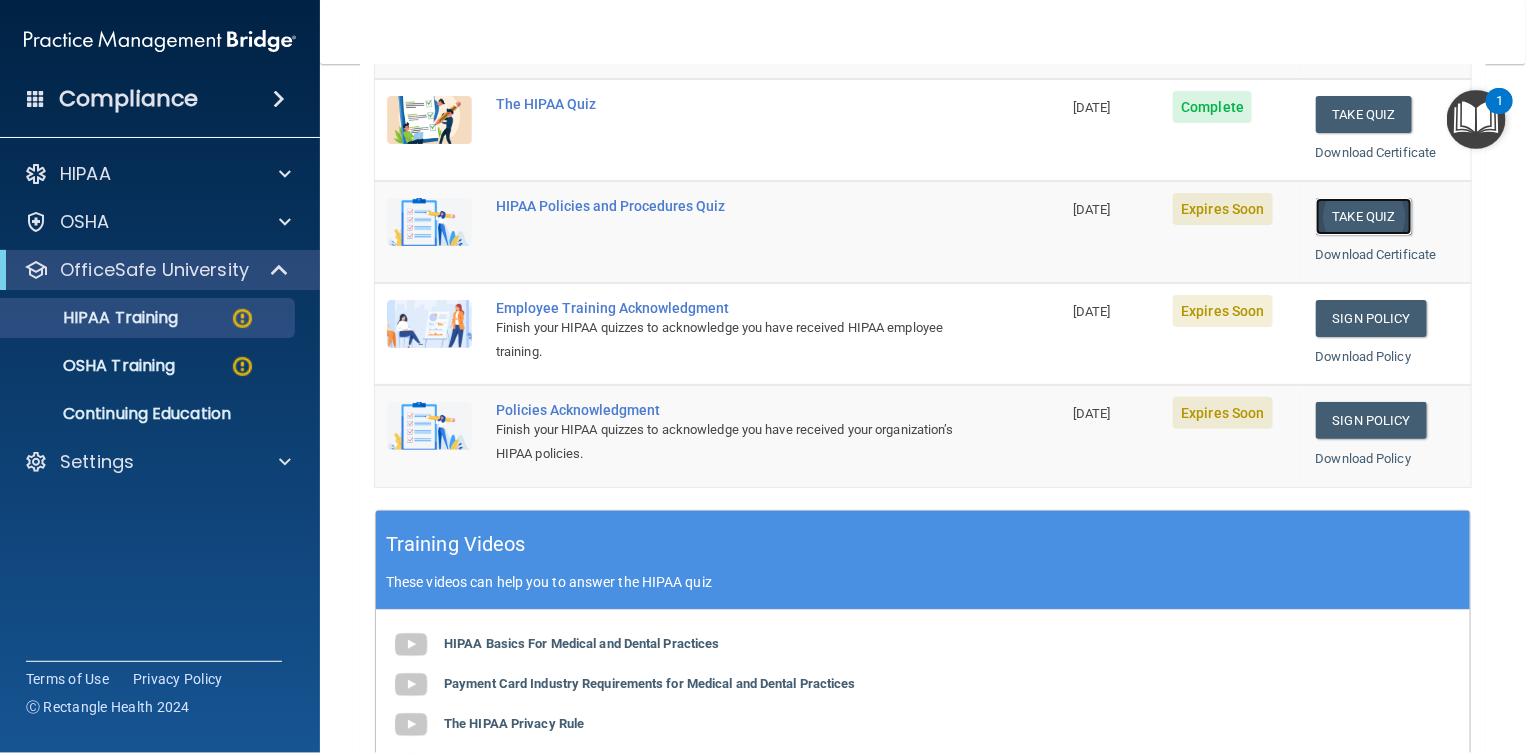 click on "Take Quiz" at bounding box center (1364, 216) 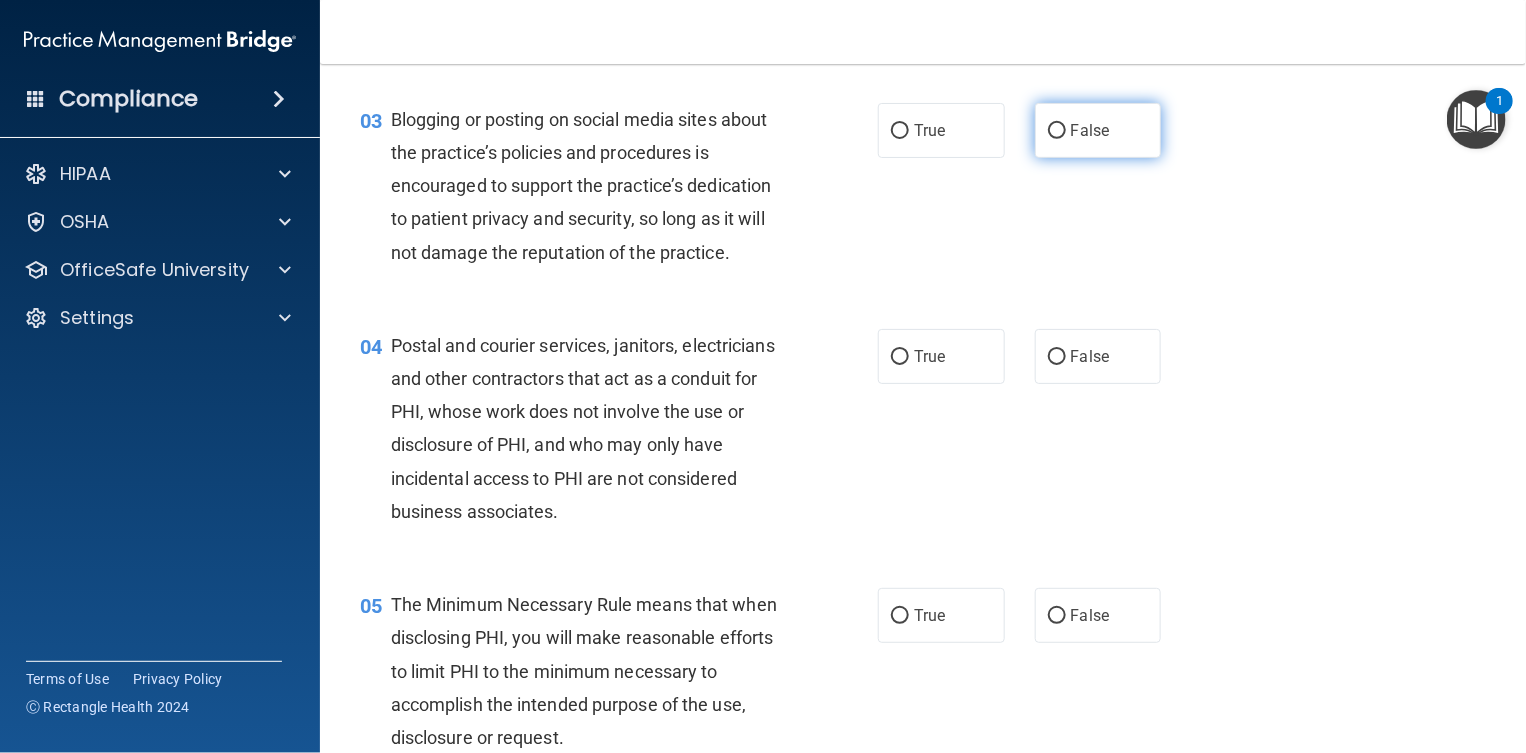 click on "False" at bounding box center [1098, 130] 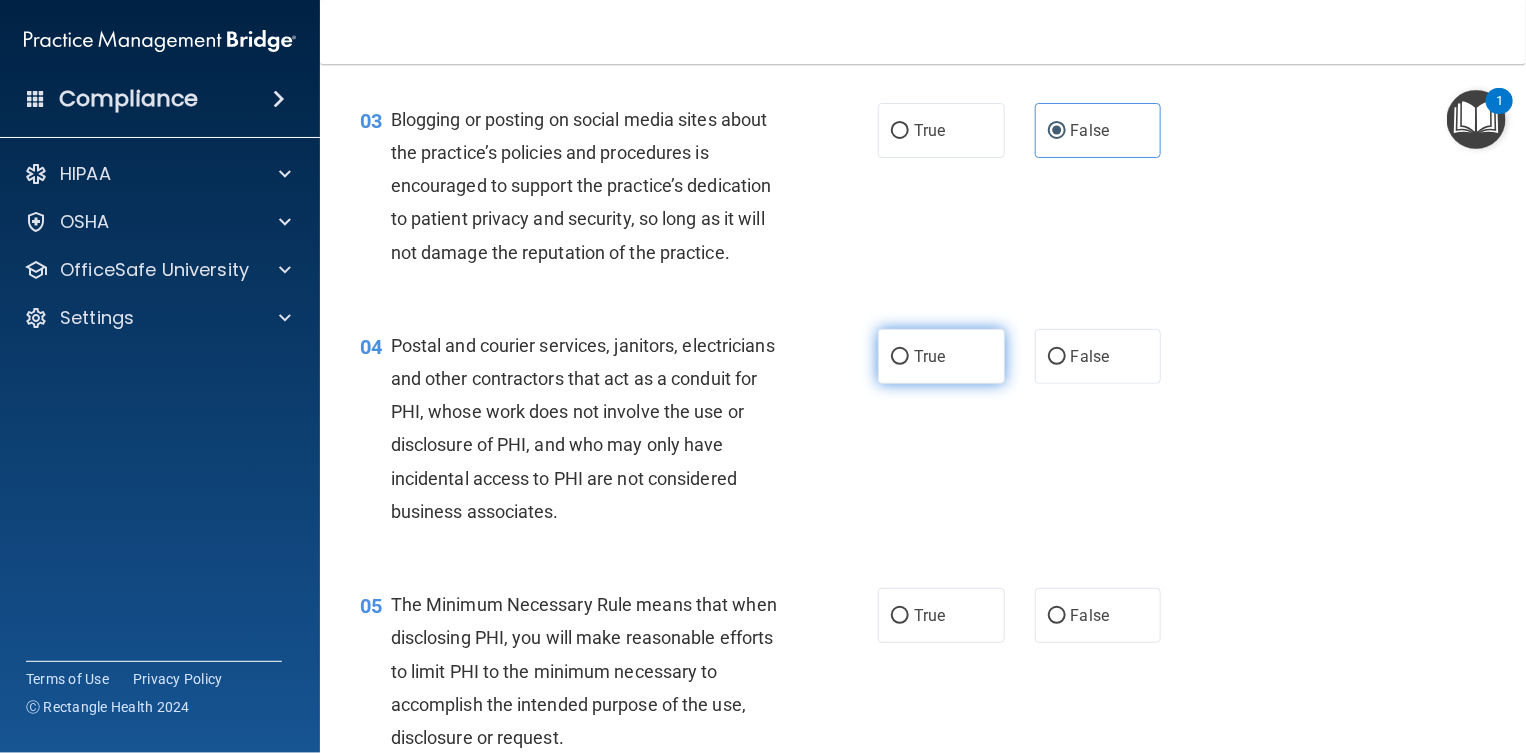 click on "True" at bounding box center [929, 356] 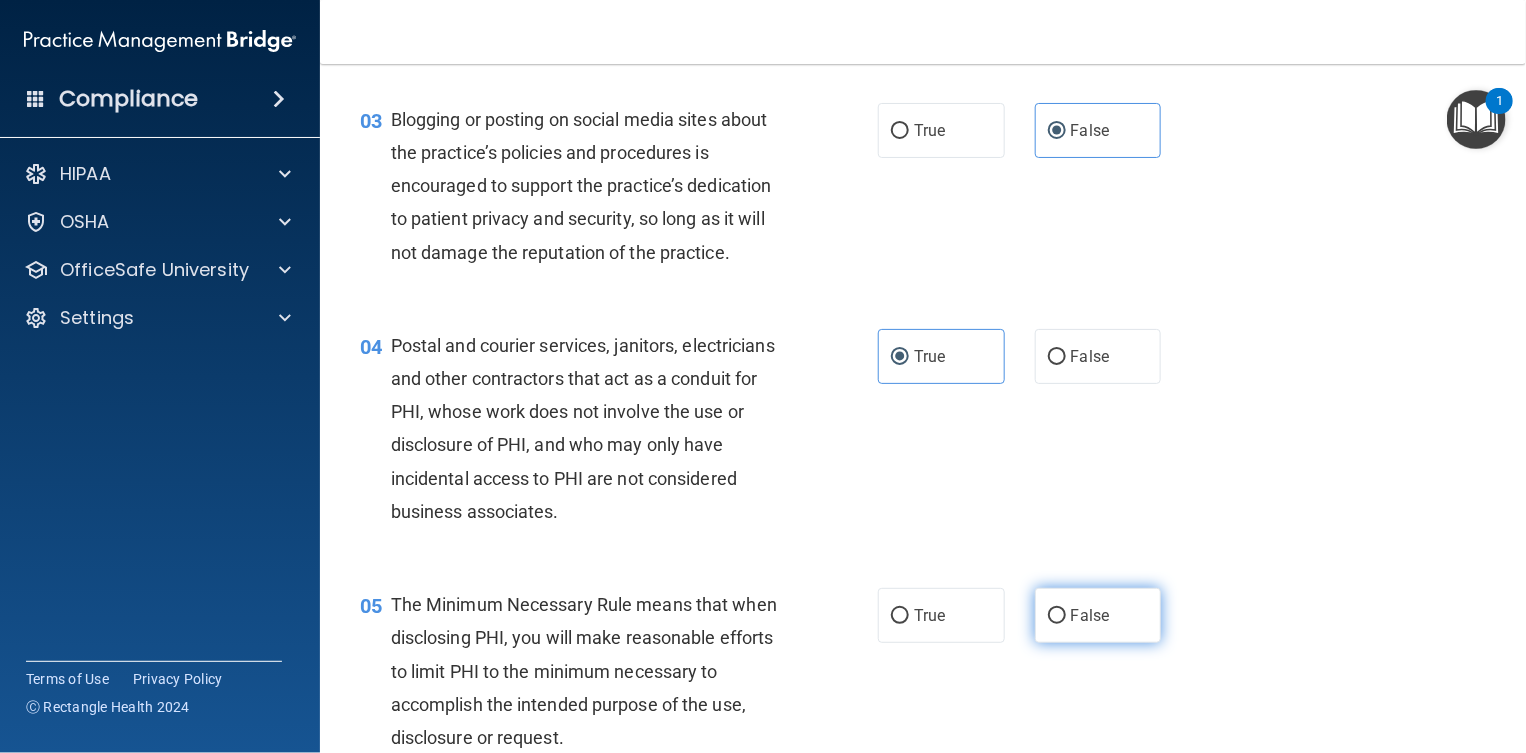 click on "False" at bounding box center (1098, 615) 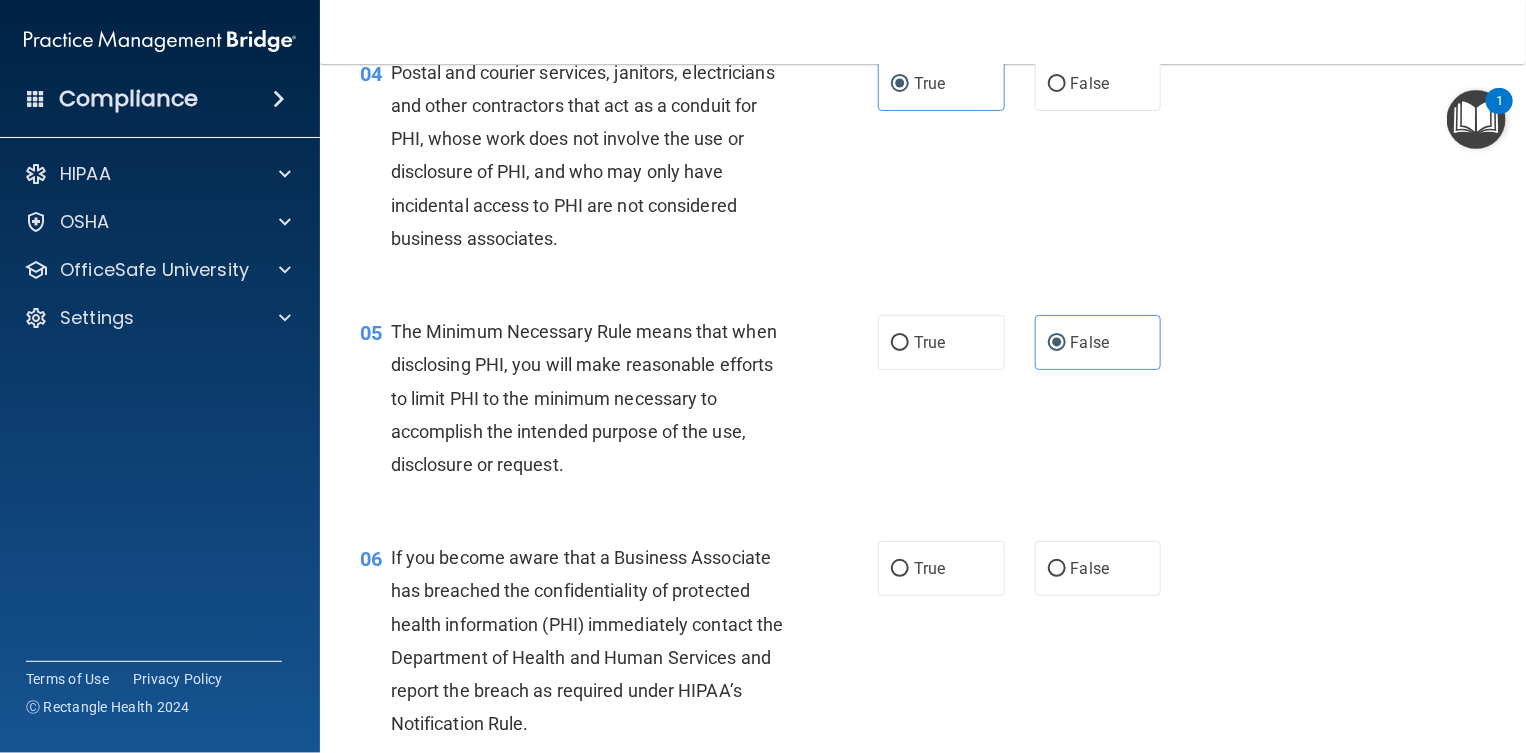scroll, scrollTop: 750, scrollLeft: 0, axis: vertical 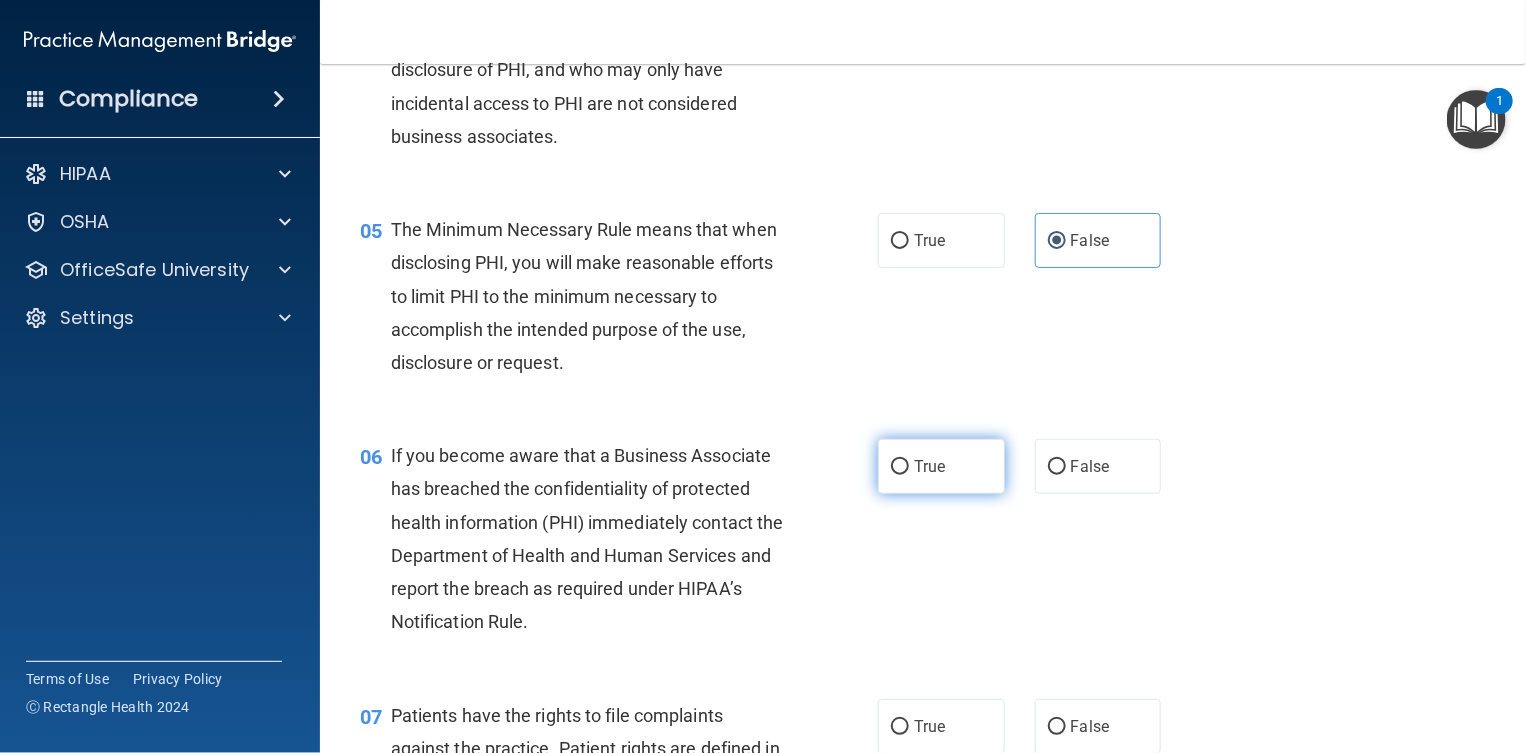 click on "True" at bounding box center [929, 466] 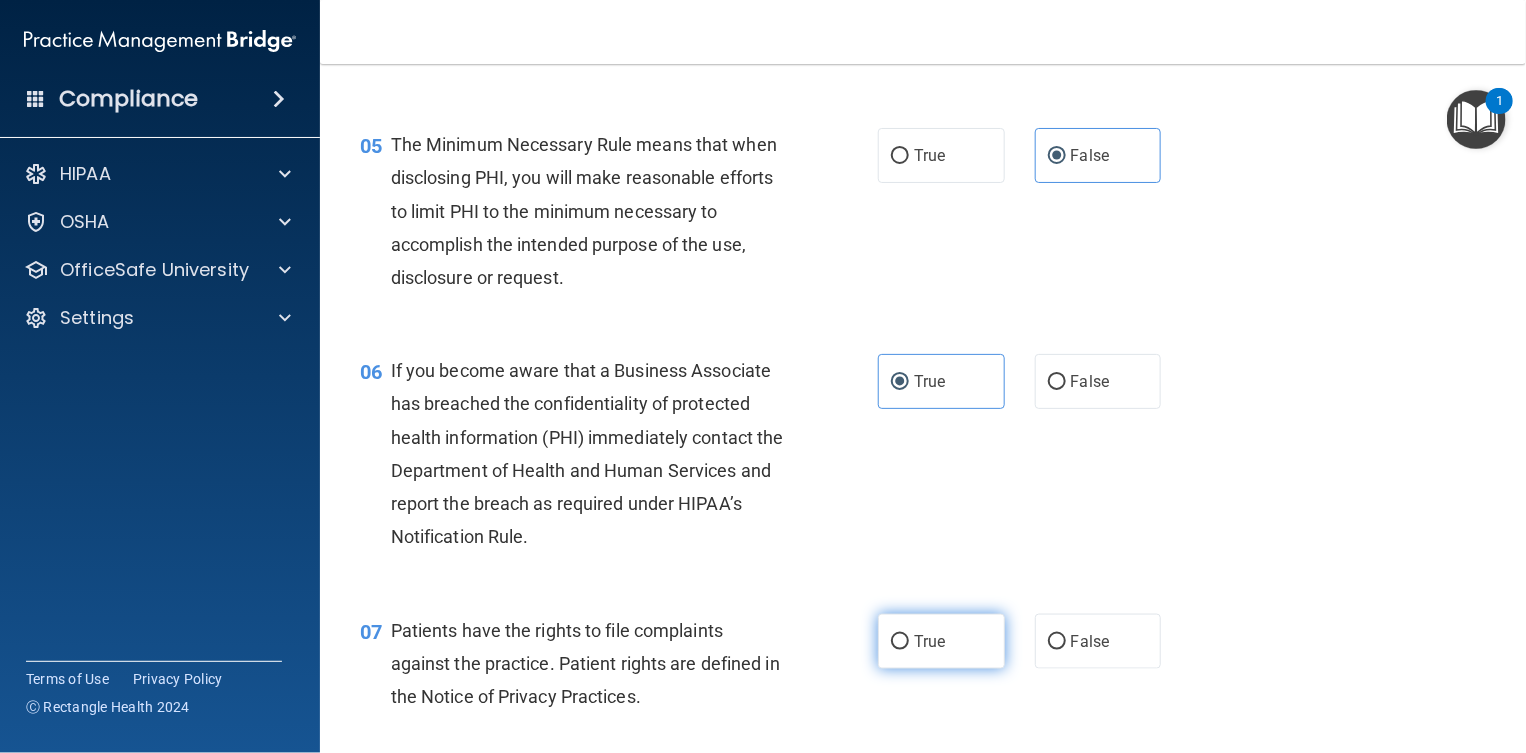 scroll, scrollTop: 1000, scrollLeft: 0, axis: vertical 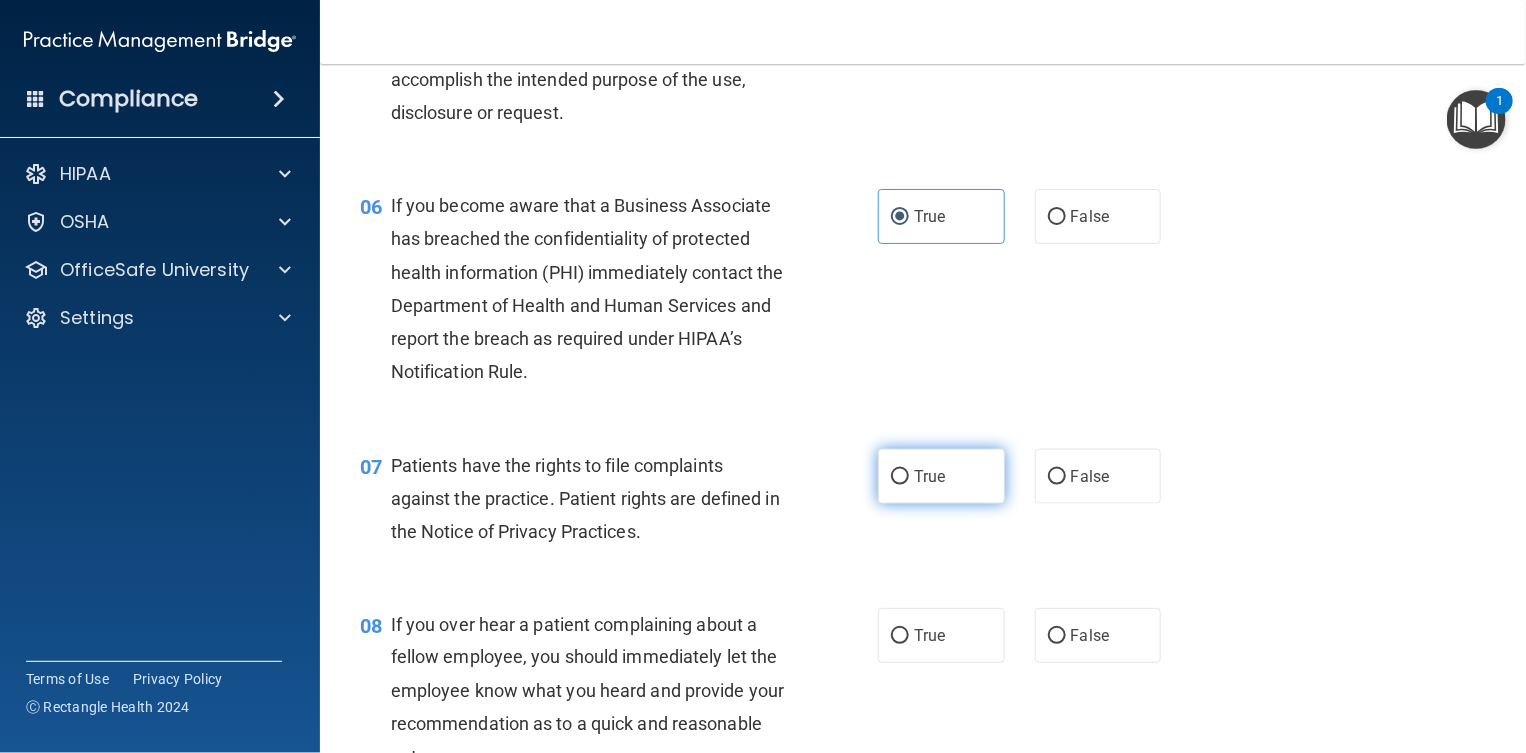 click on "True" at bounding box center [941, 476] 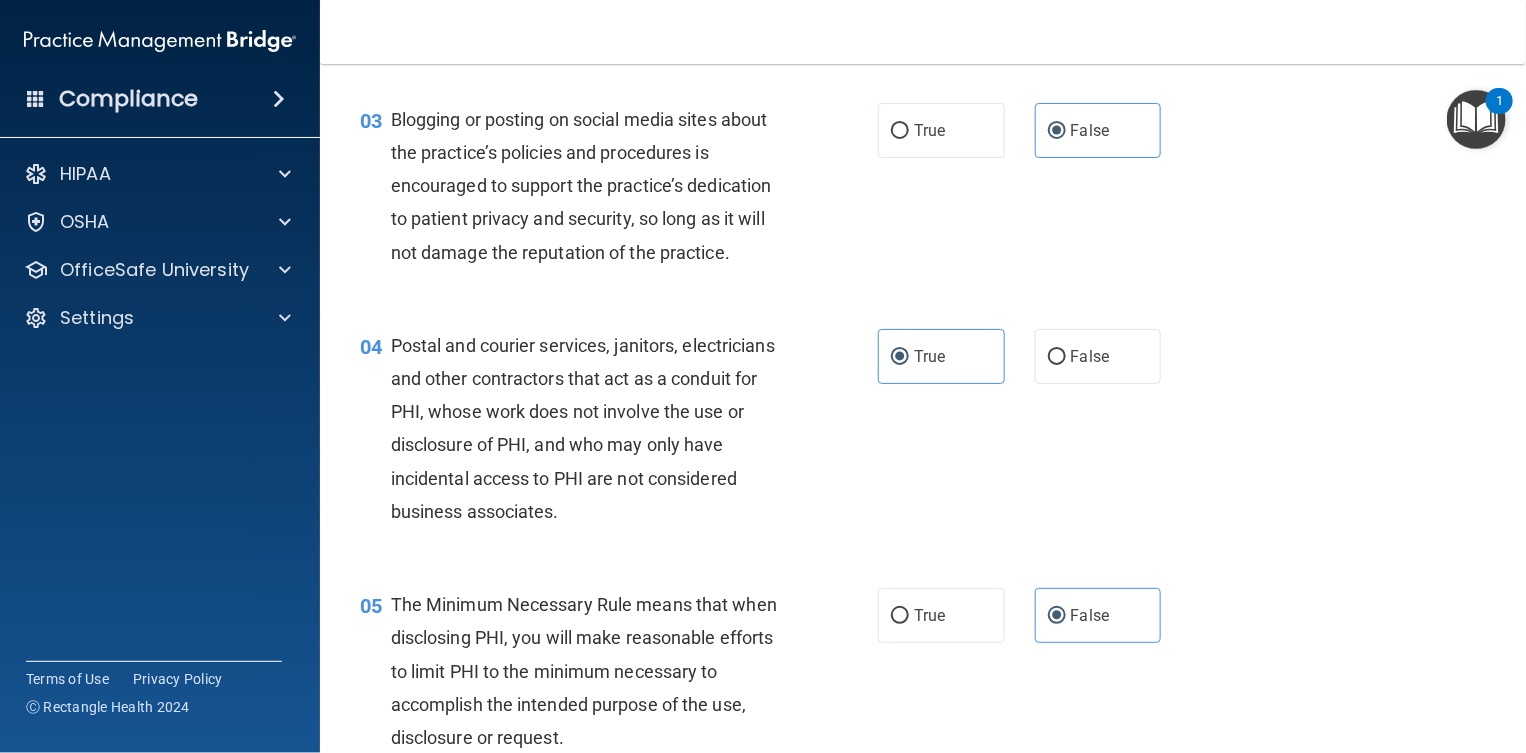 scroll, scrollTop: 0, scrollLeft: 0, axis: both 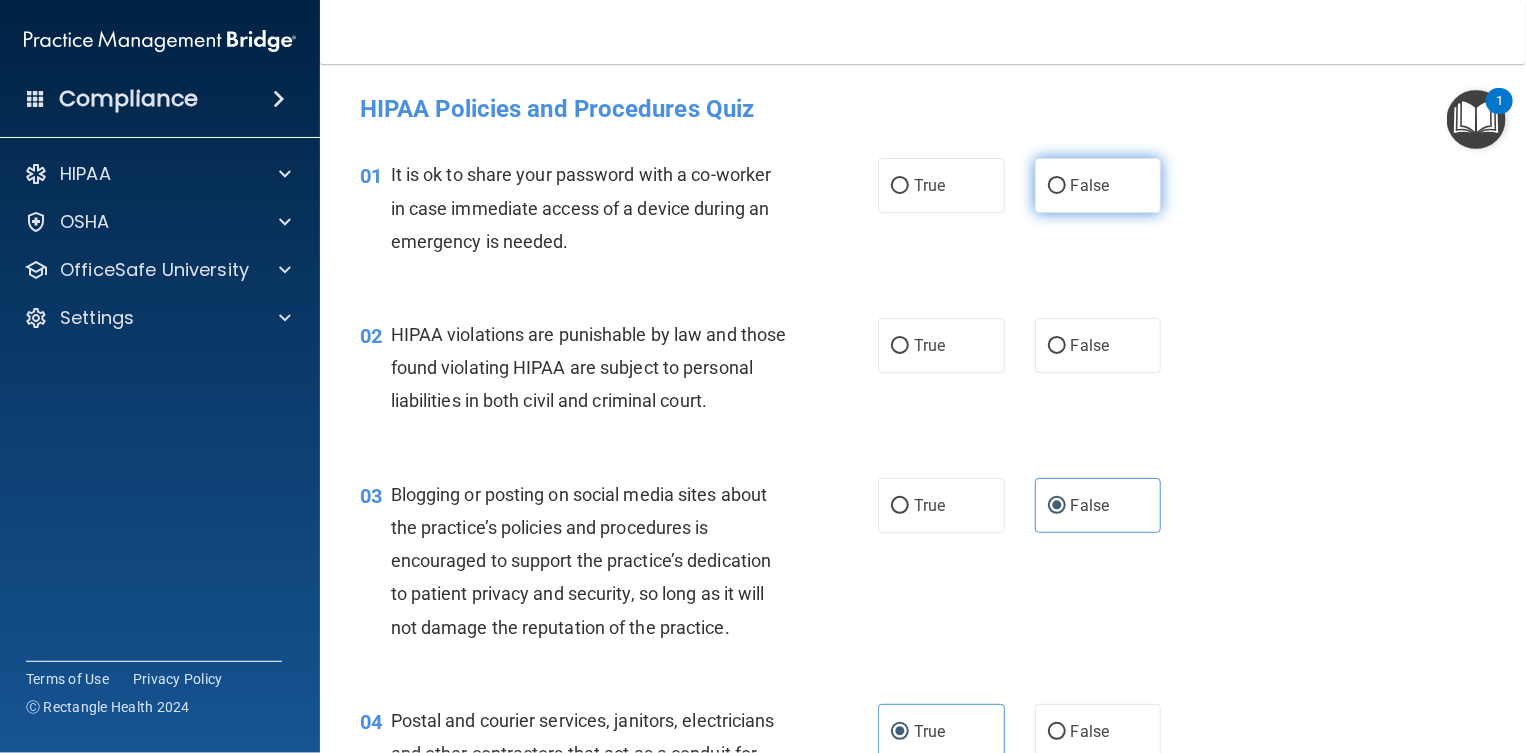 click on "False" at bounding box center (1098, 185) 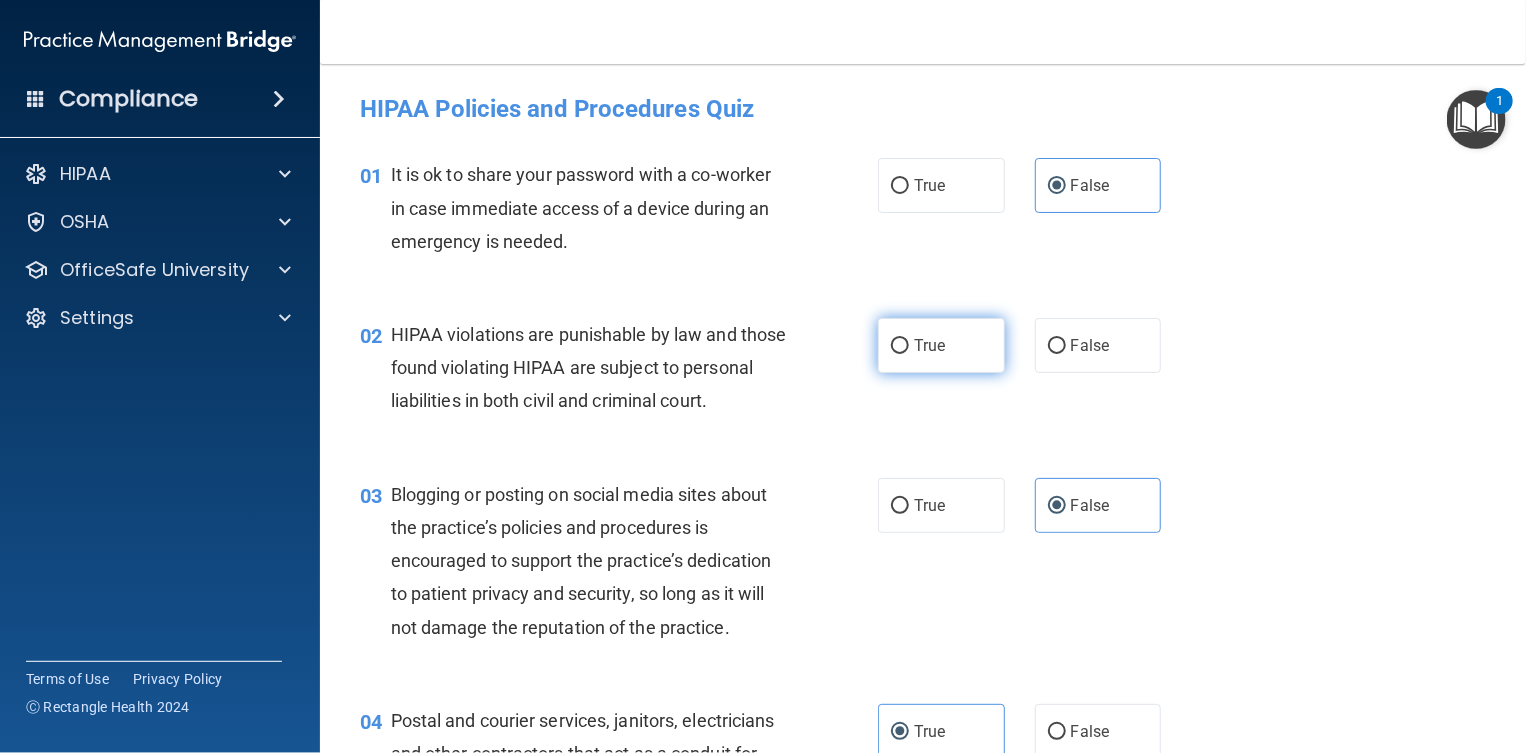 click on "True" at bounding box center (941, 345) 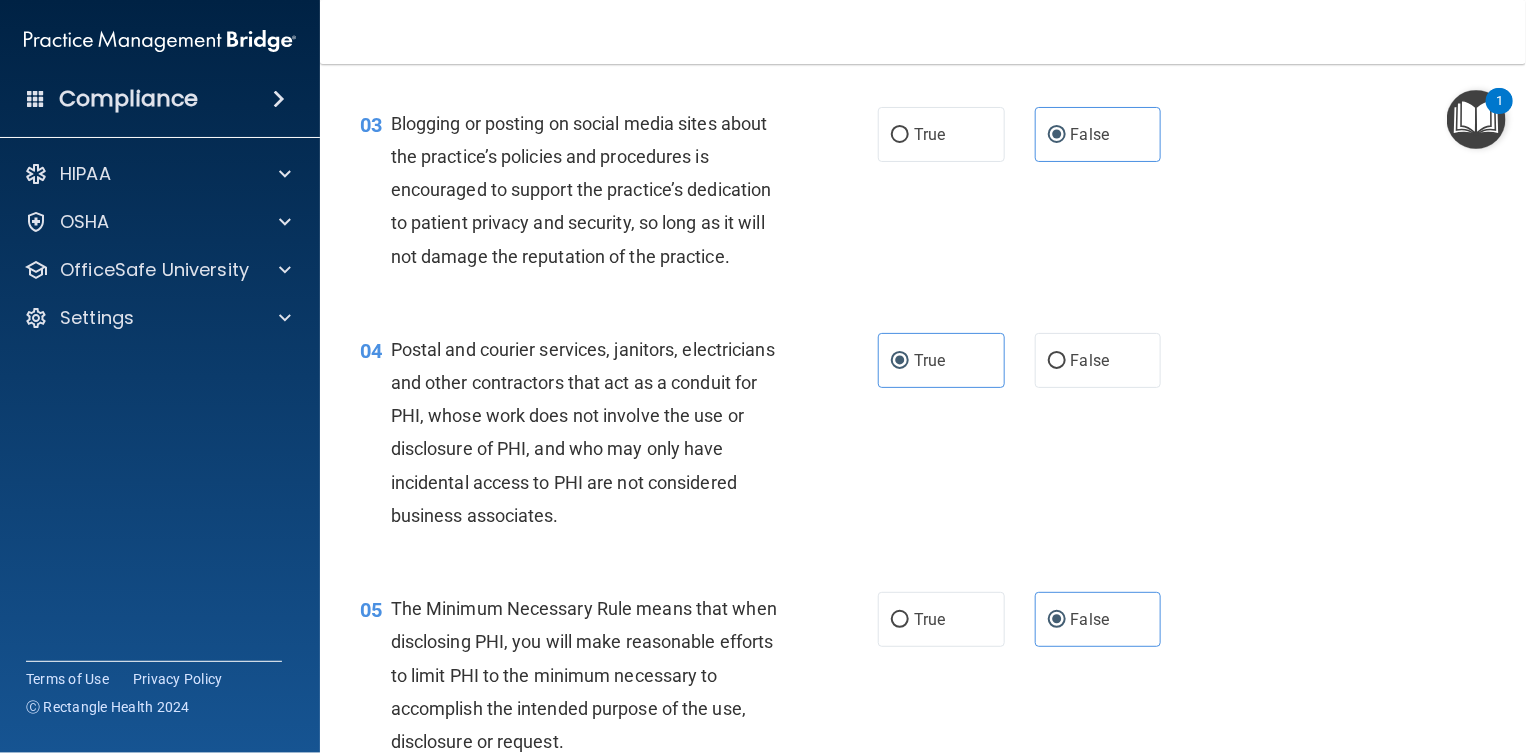 scroll, scrollTop: 375, scrollLeft: 0, axis: vertical 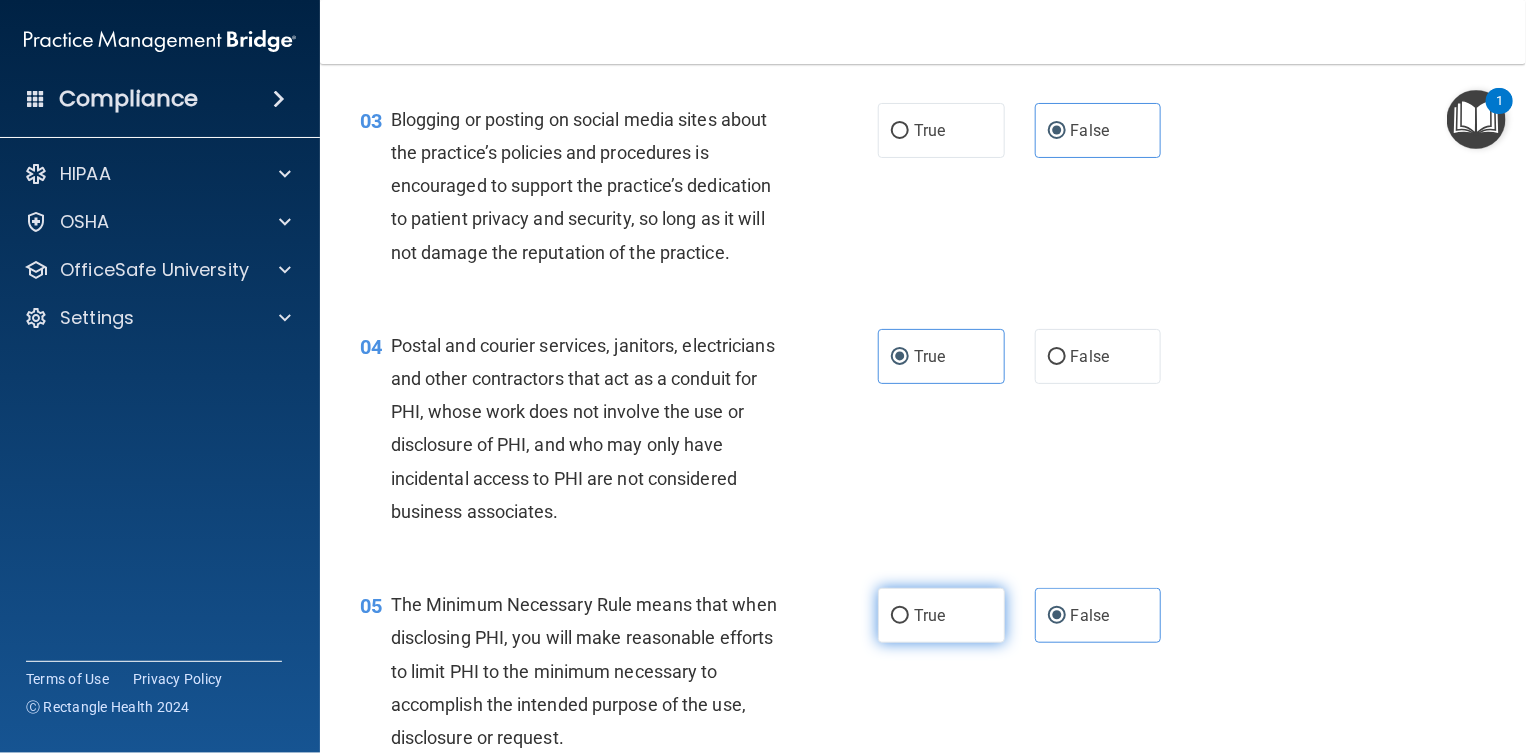 click on "True" at bounding box center [929, 615] 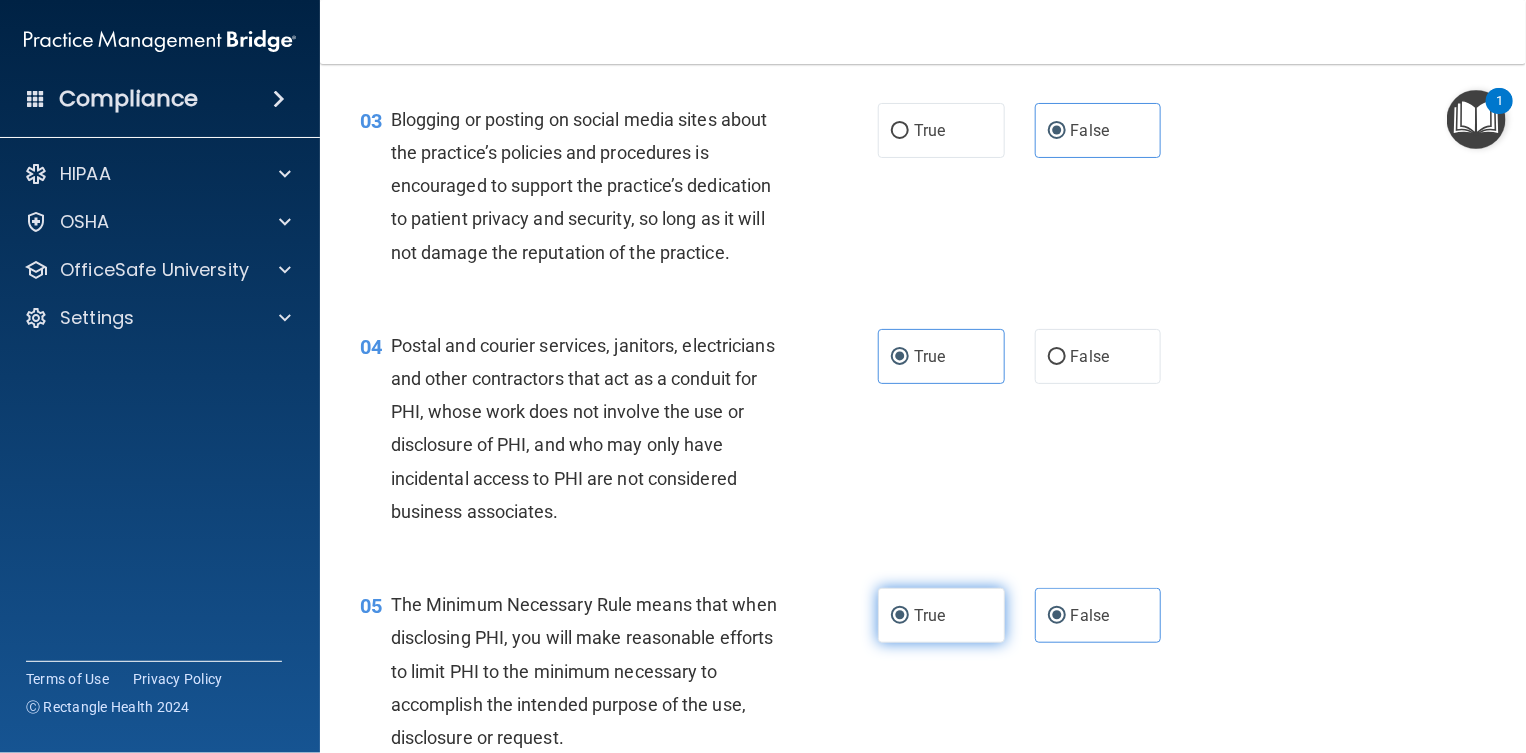 radio on "false" 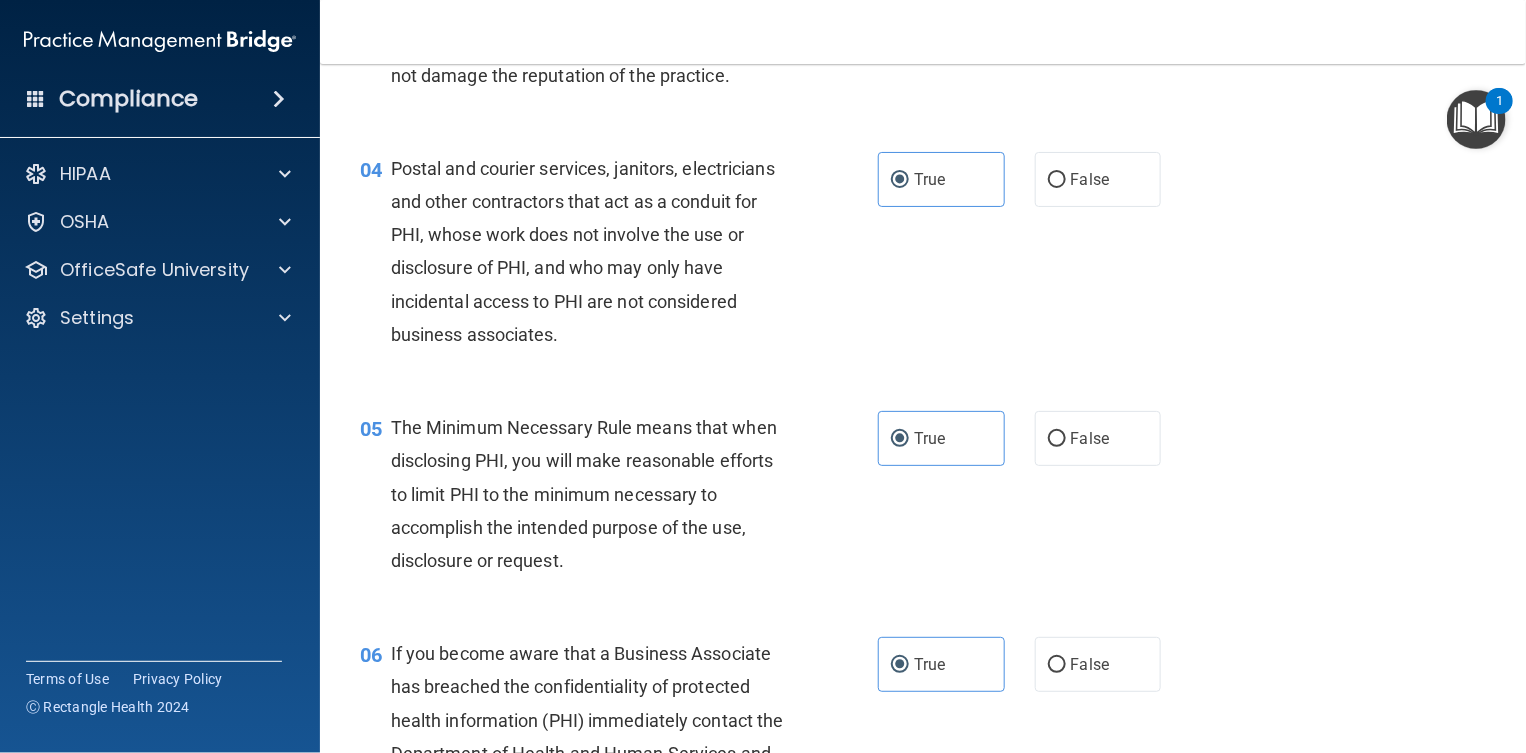scroll, scrollTop: 625, scrollLeft: 0, axis: vertical 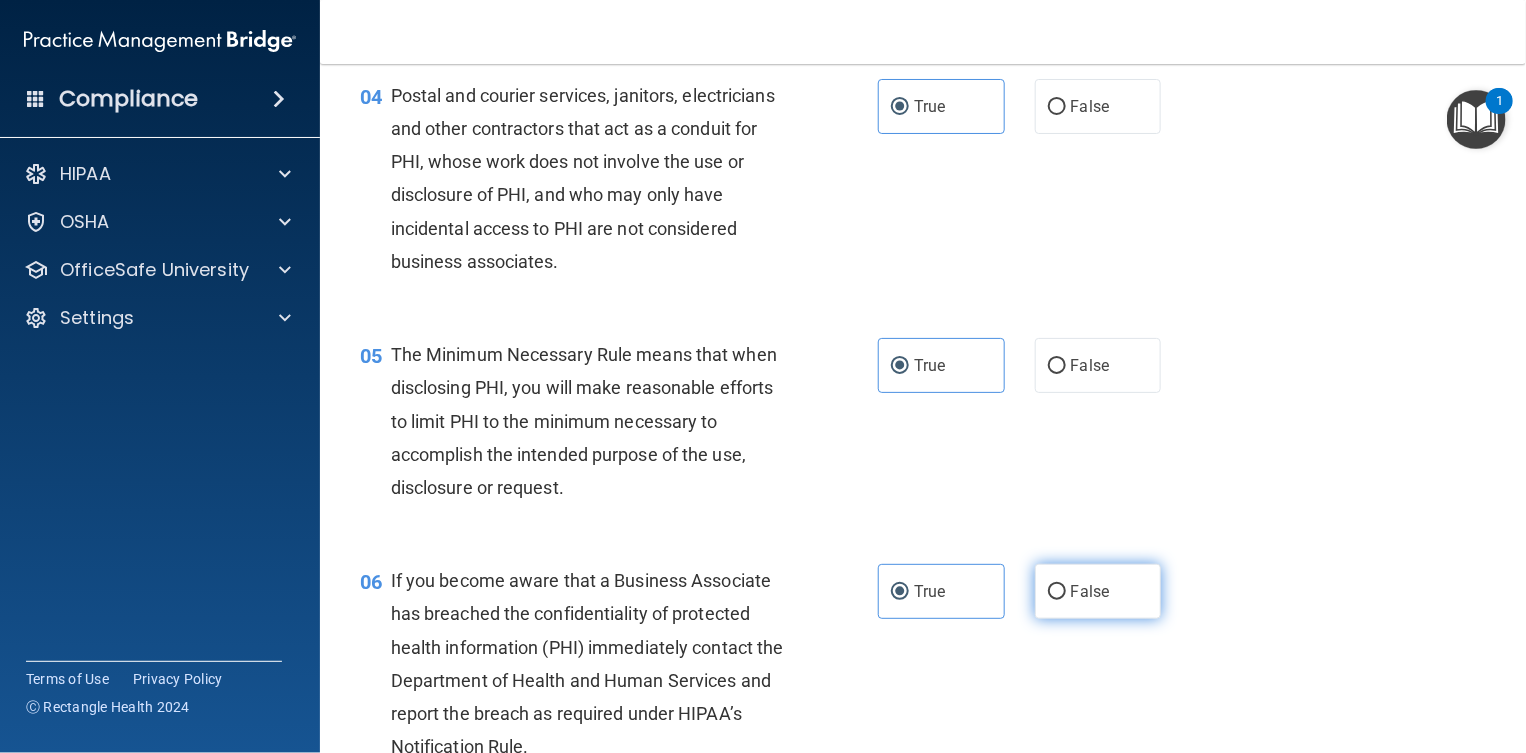 click on "False" at bounding box center (1098, 591) 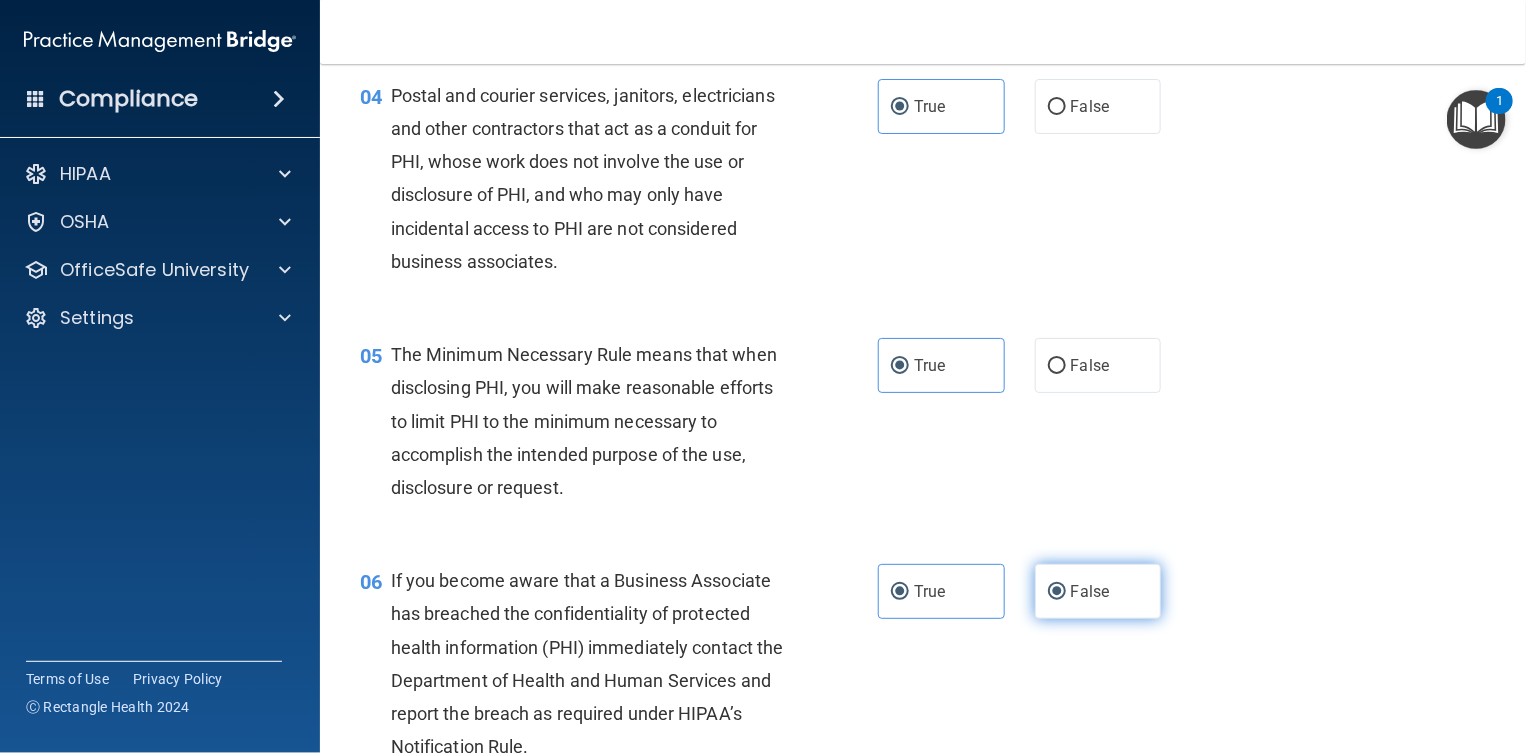 radio on "false" 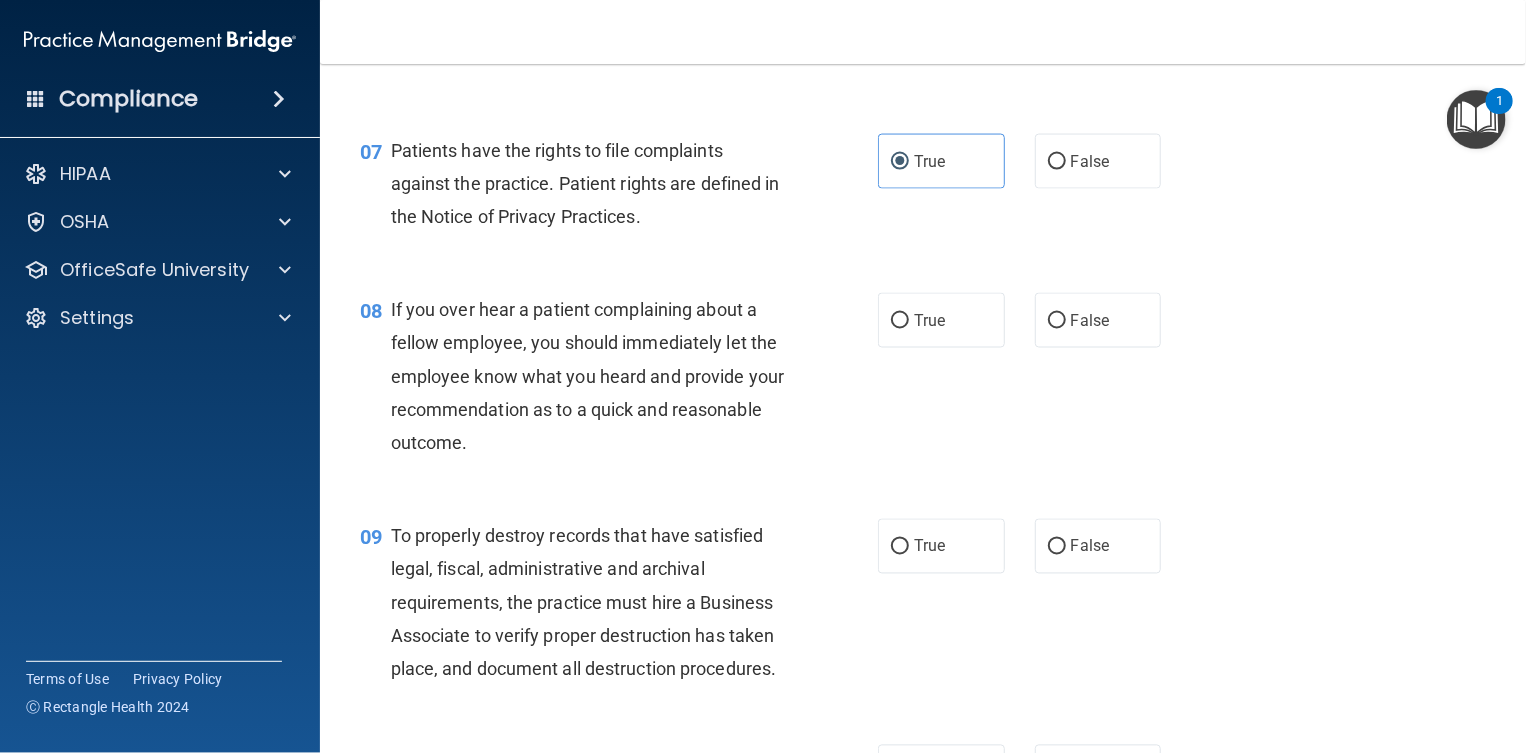 scroll, scrollTop: 1375, scrollLeft: 0, axis: vertical 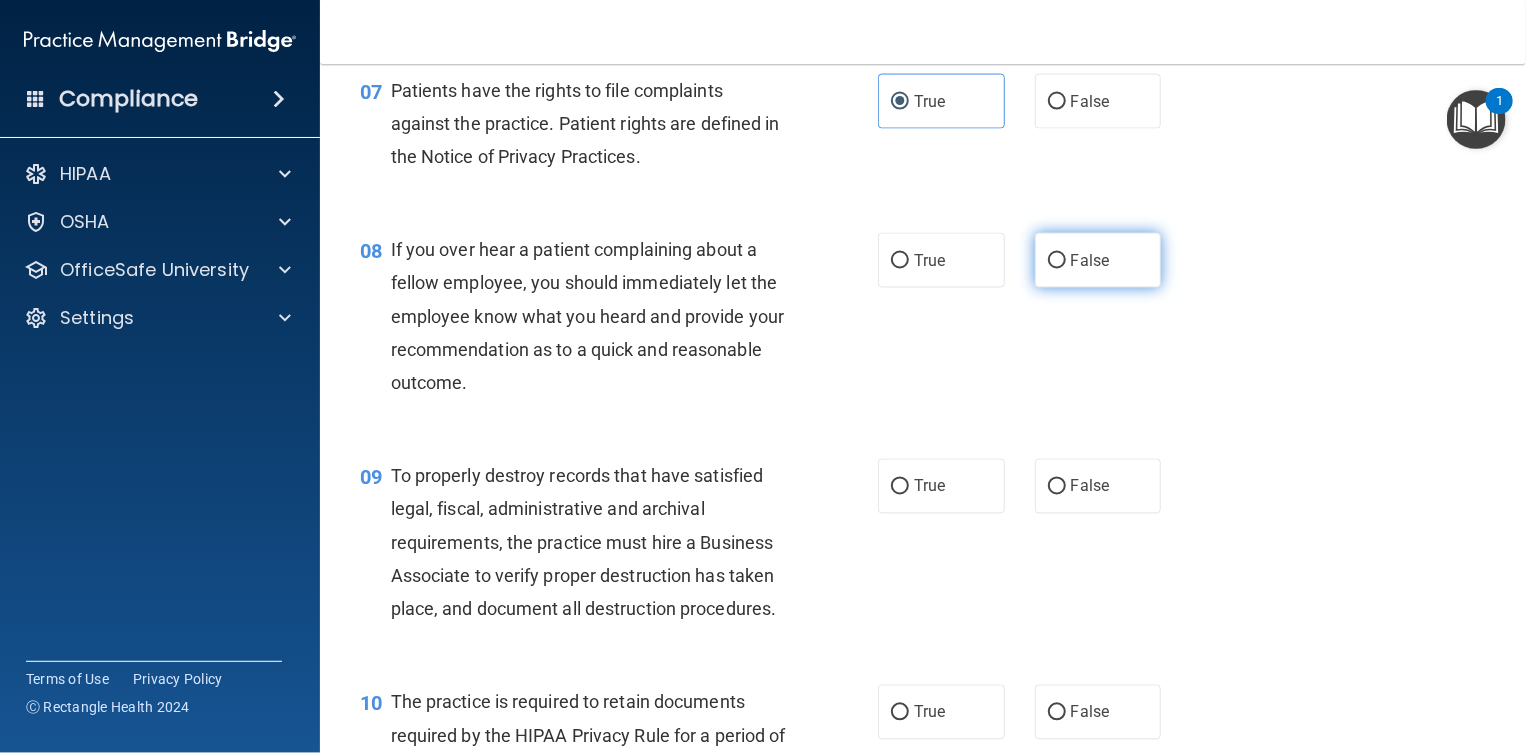 click on "False" at bounding box center [1098, 260] 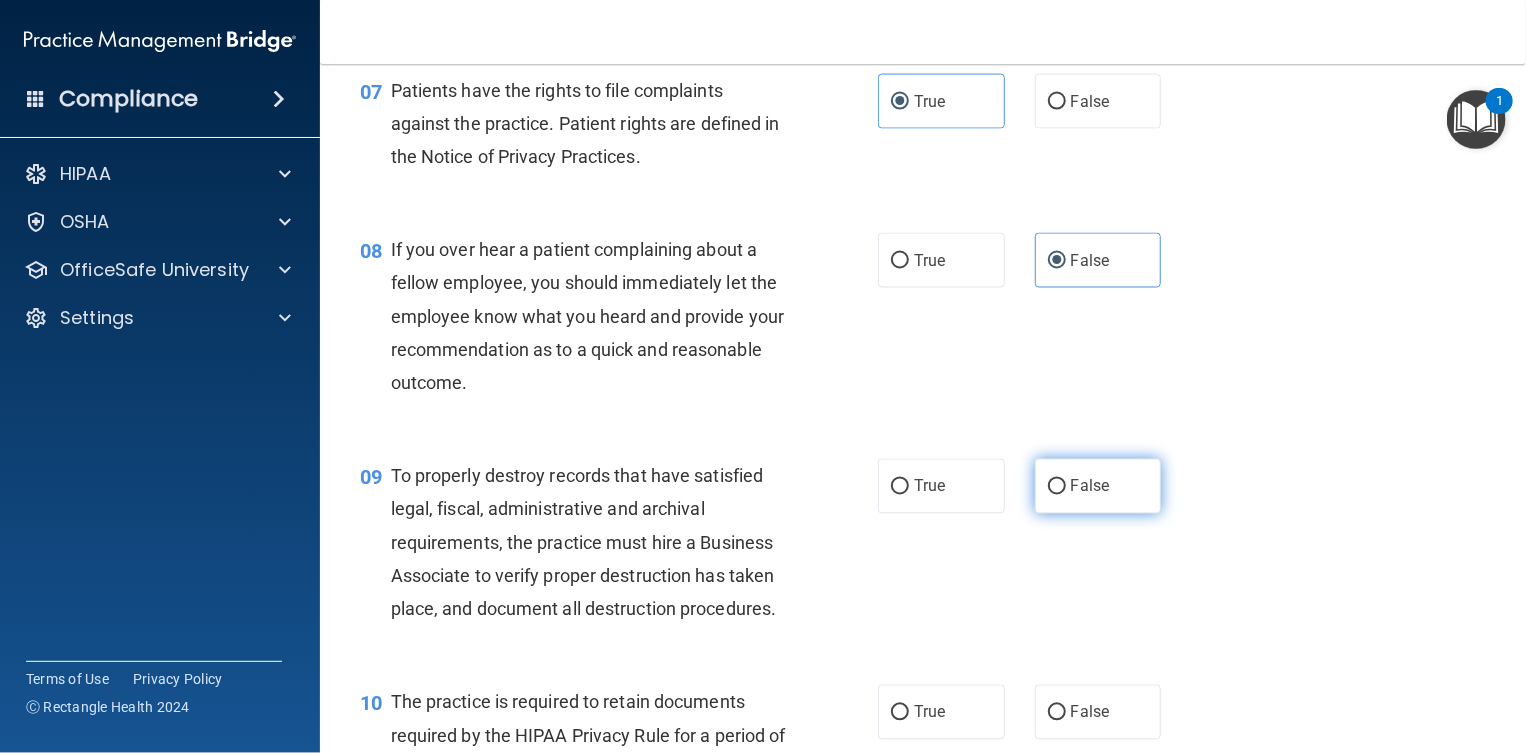 click on "False" at bounding box center [1057, 487] 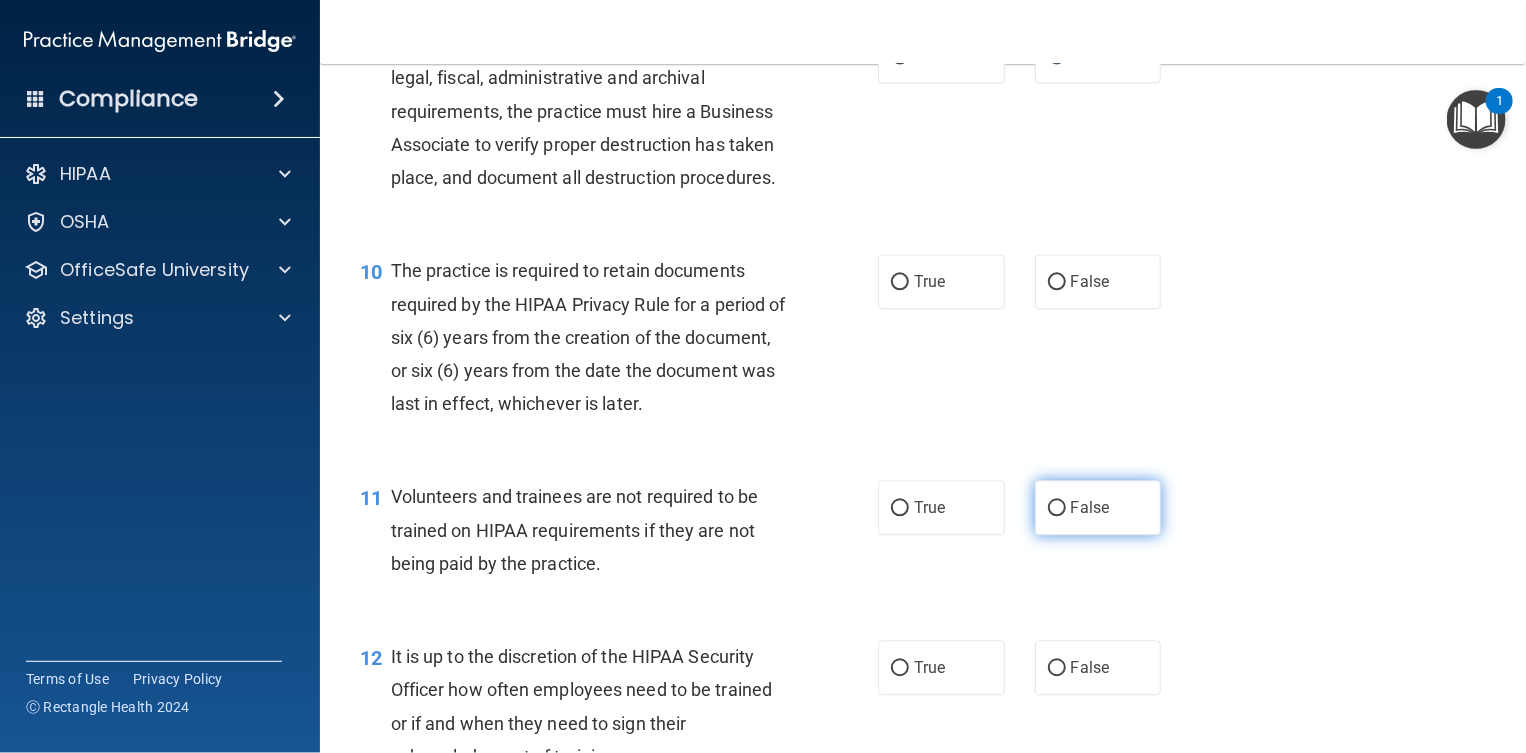 scroll, scrollTop: 1875, scrollLeft: 0, axis: vertical 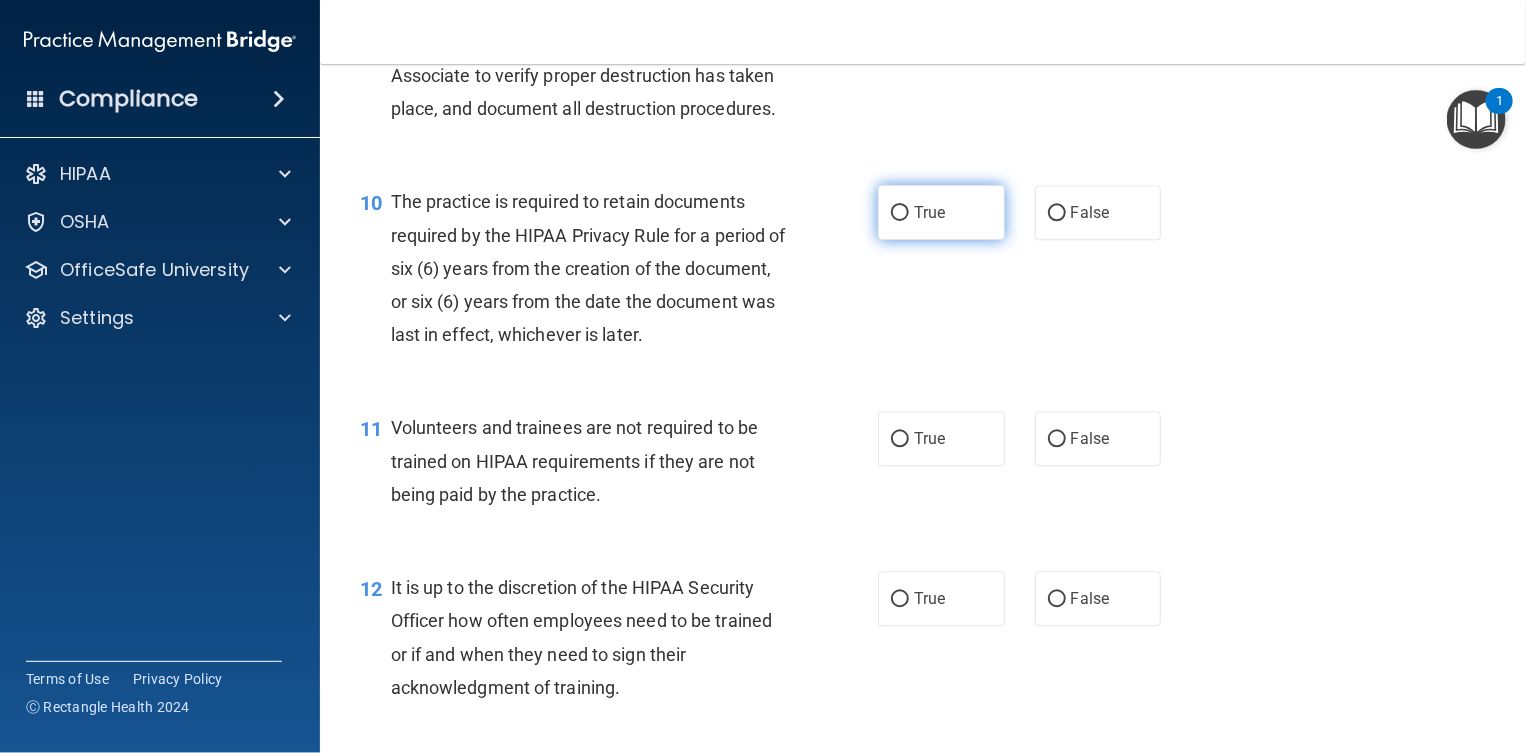 click on "True" at bounding box center [900, 213] 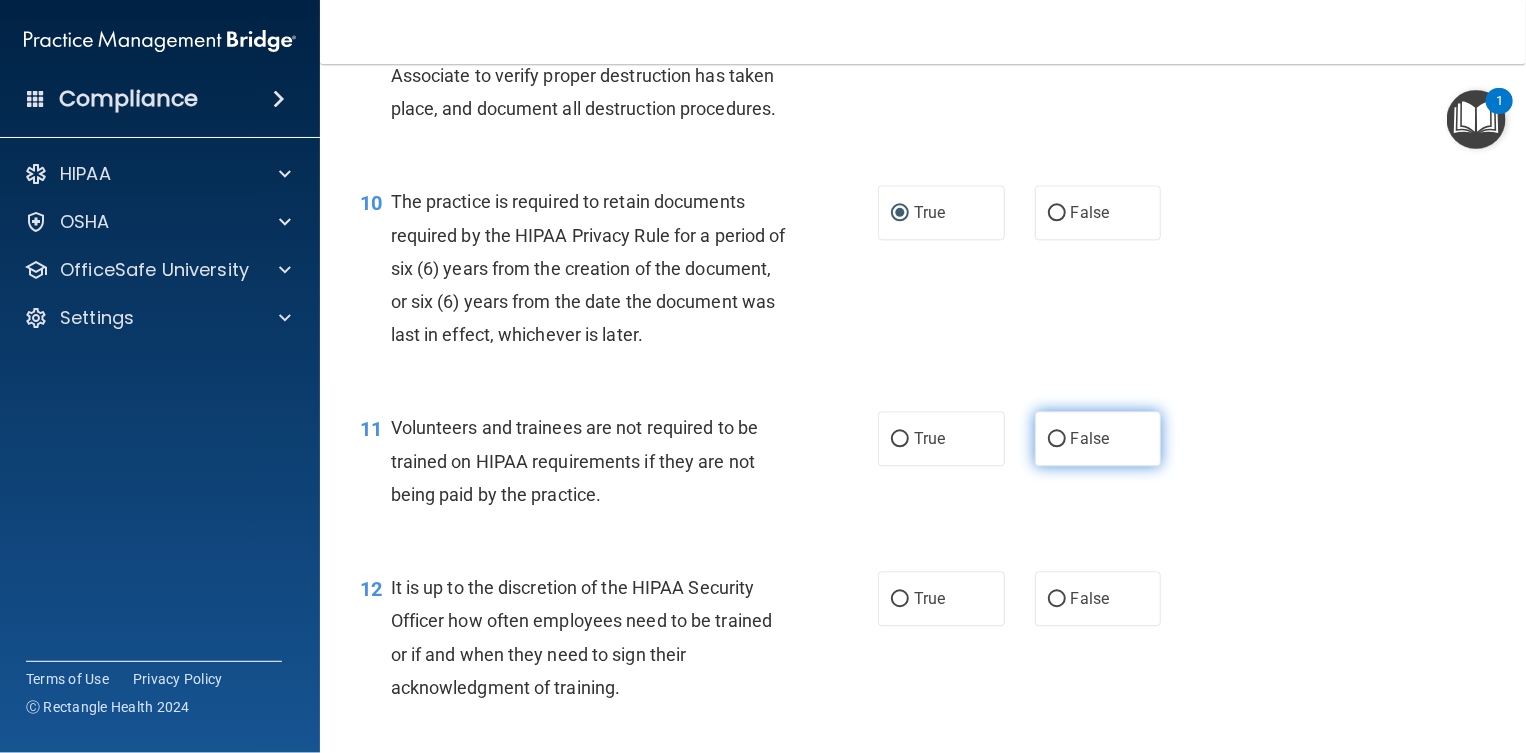 click on "False" at bounding box center [1090, 438] 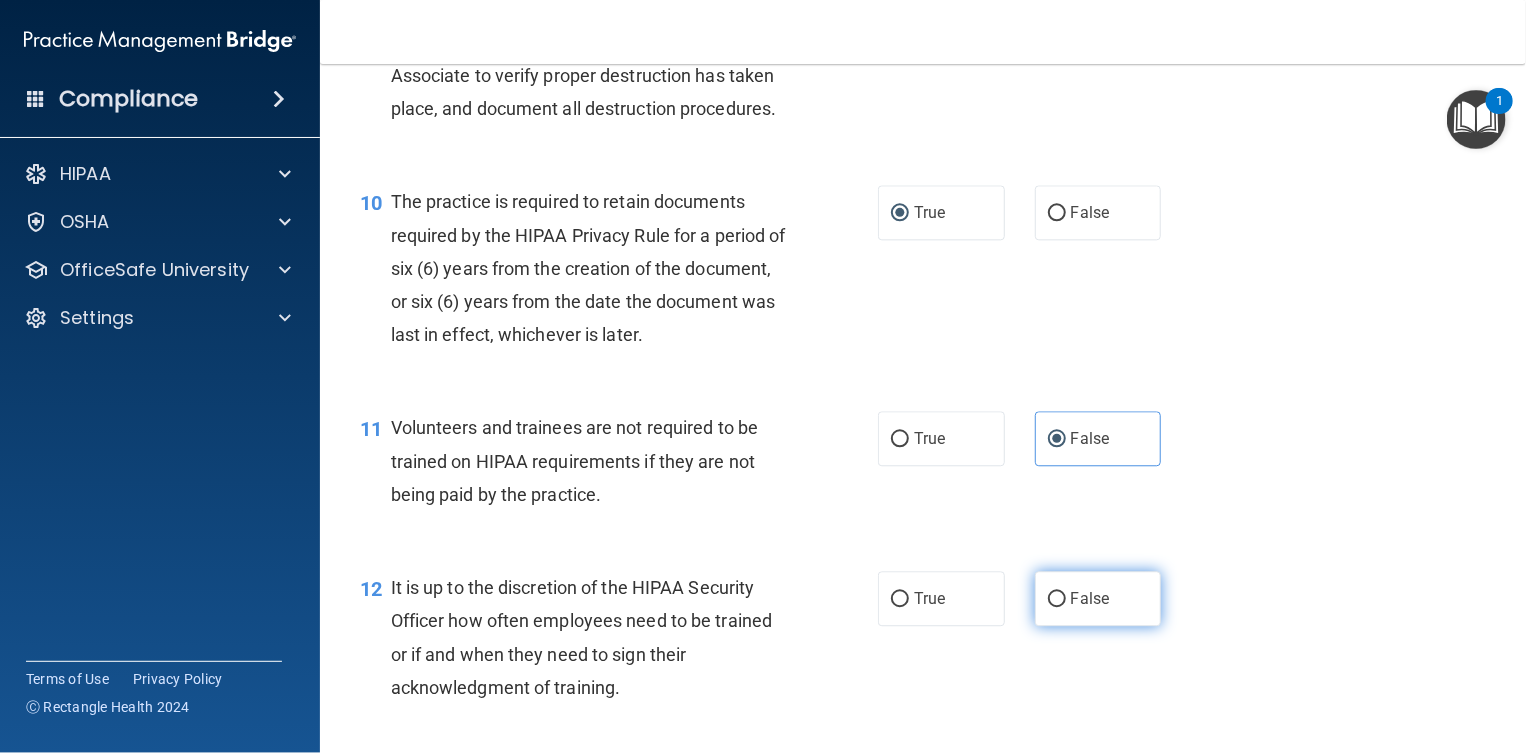 click on "False" at bounding box center [1098, 598] 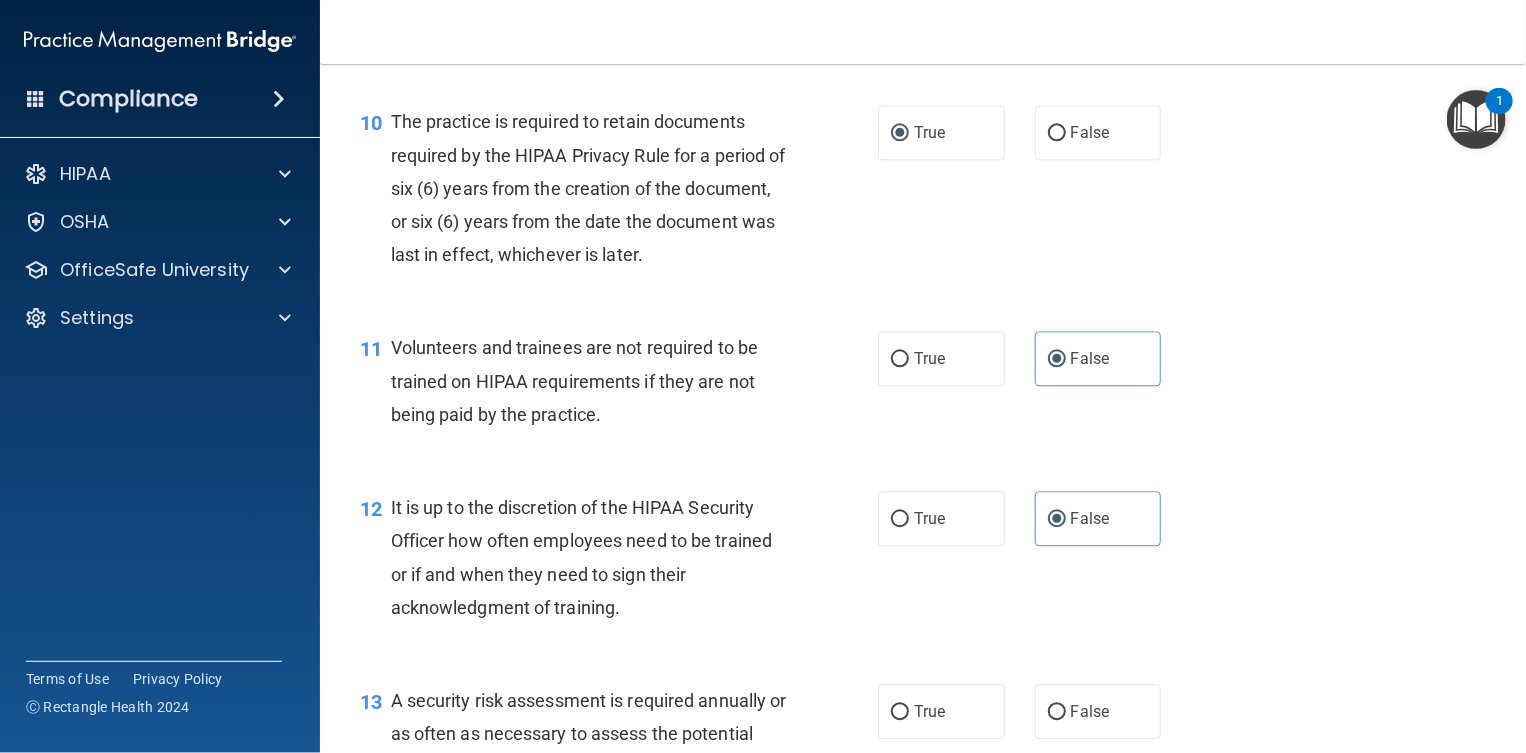 scroll, scrollTop: 2000, scrollLeft: 0, axis: vertical 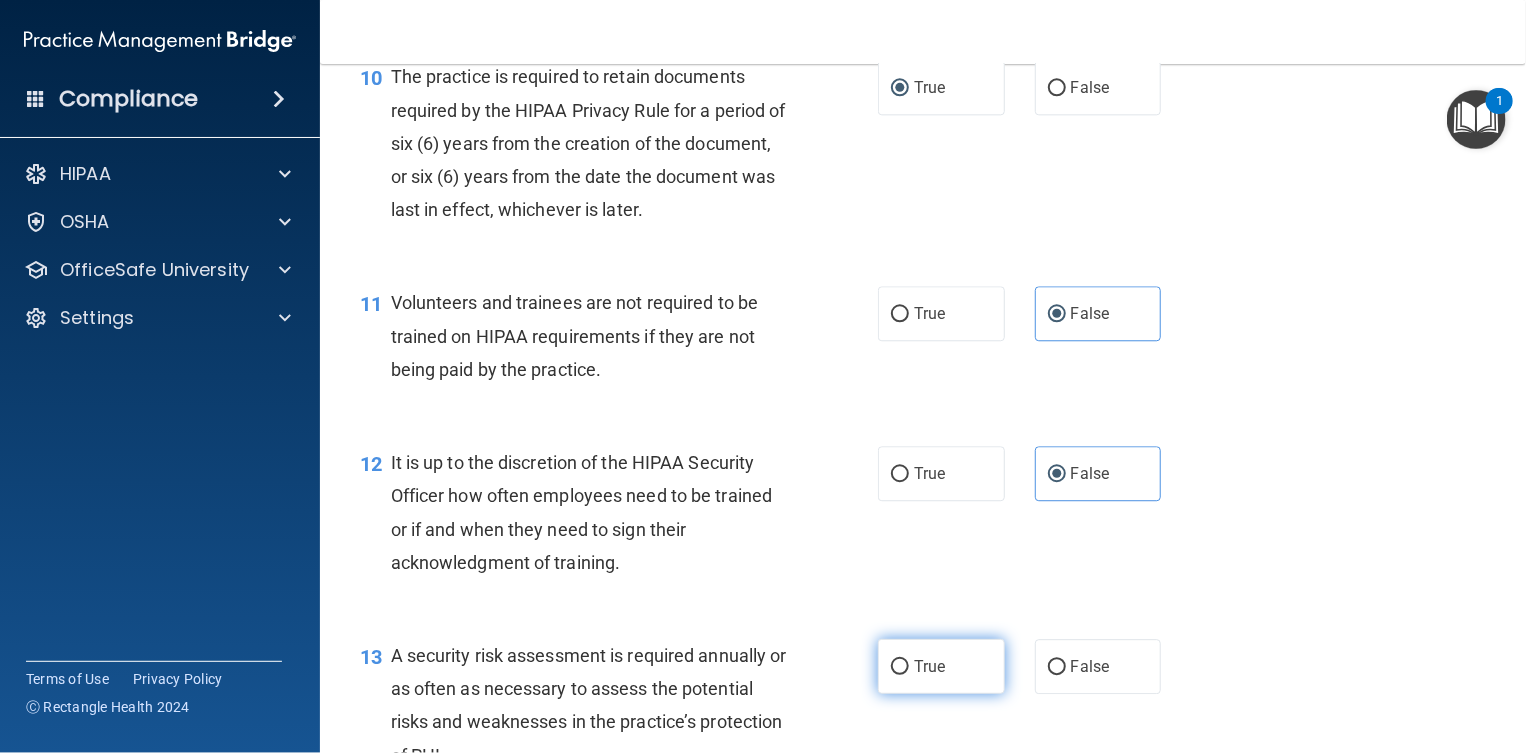 click on "True" at bounding box center (941, 666) 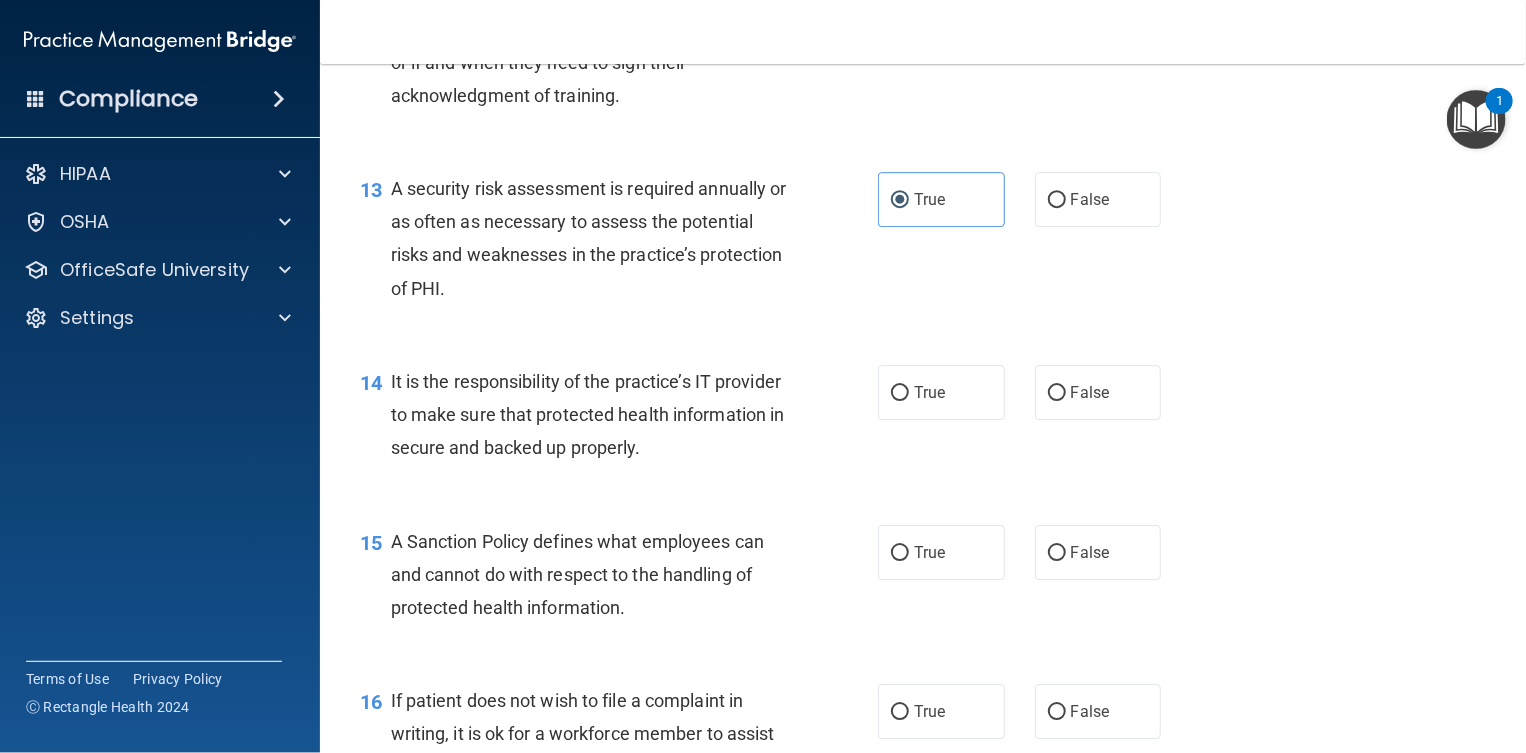 scroll, scrollTop: 2500, scrollLeft: 0, axis: vertical 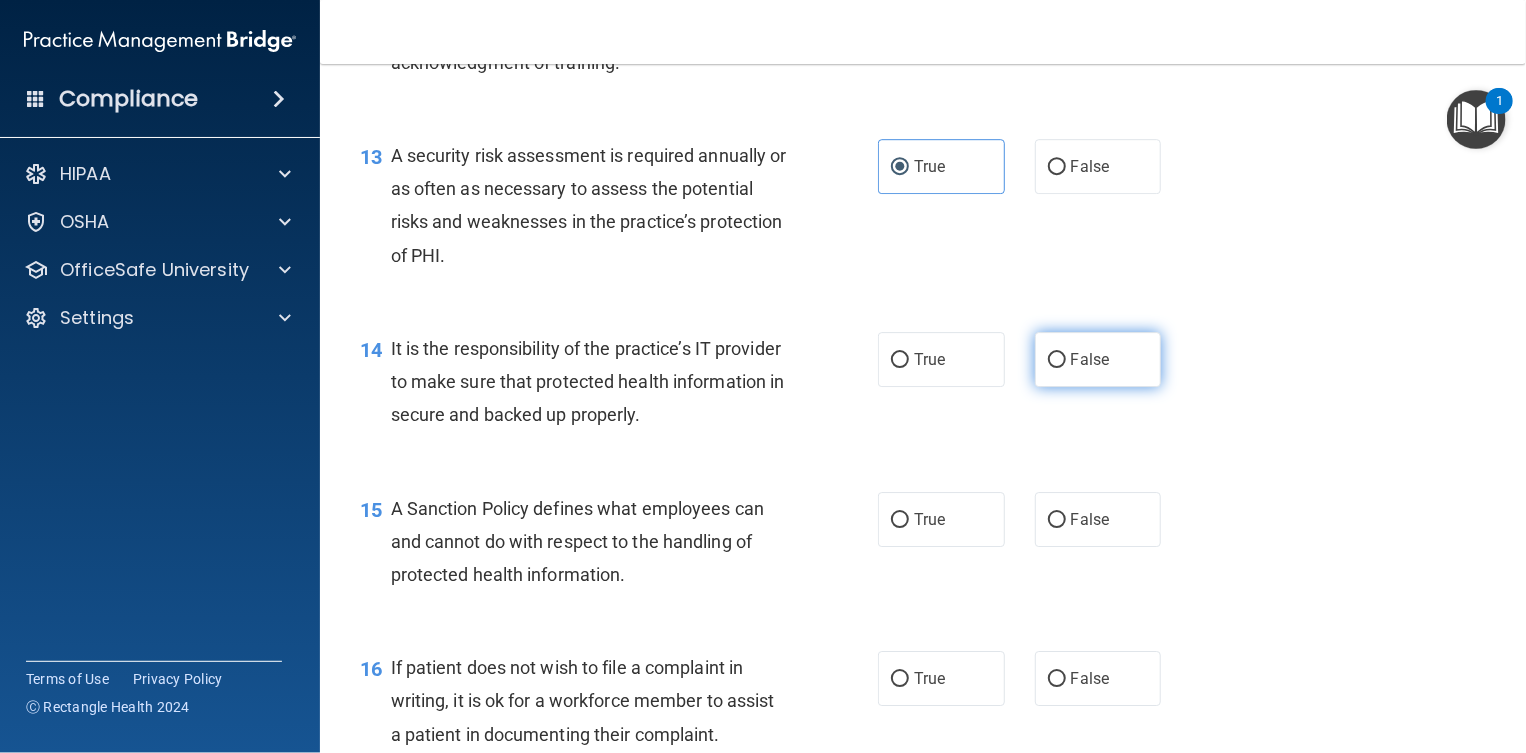 click on "False" at bounding box center [1090, 359] 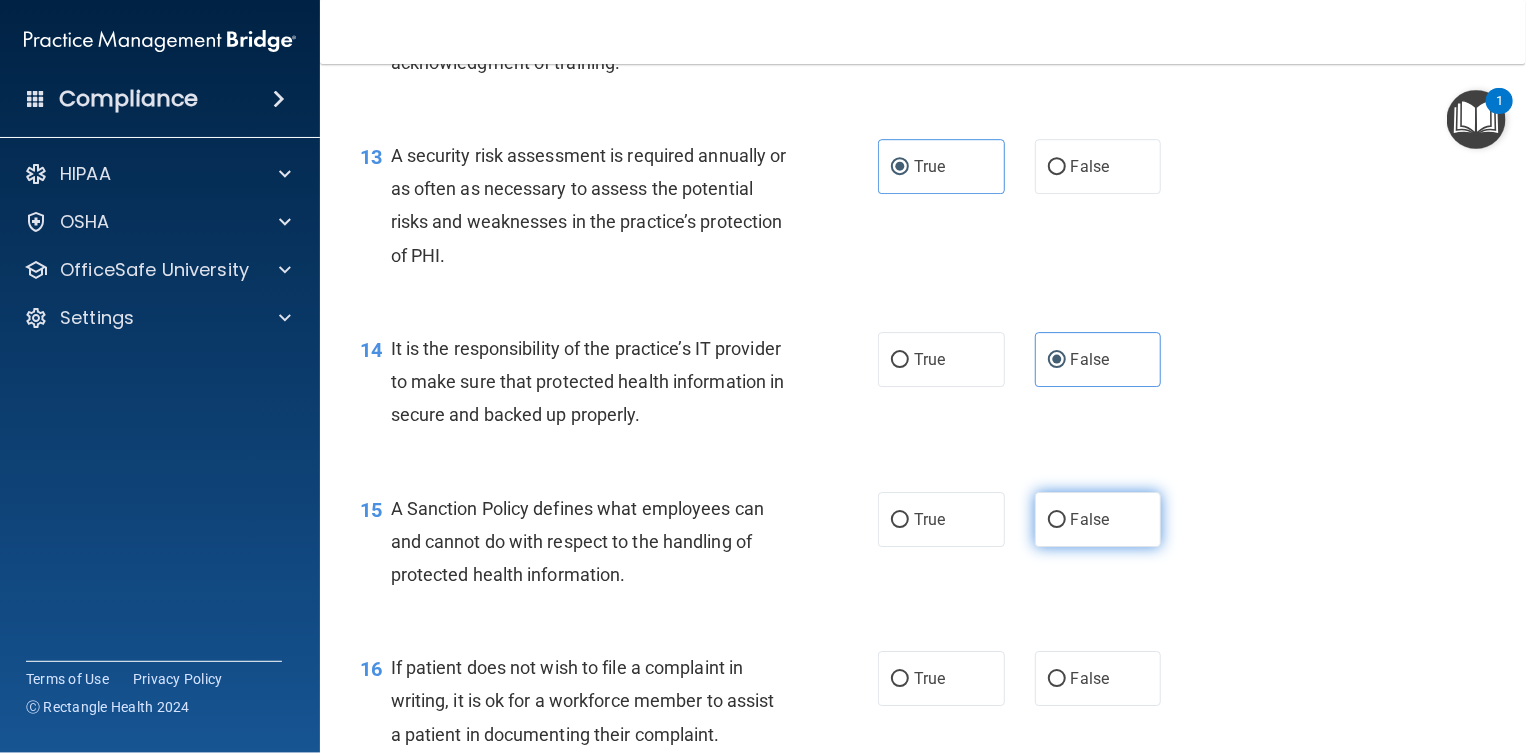 click on "False" at bounding box center [1090, 519] 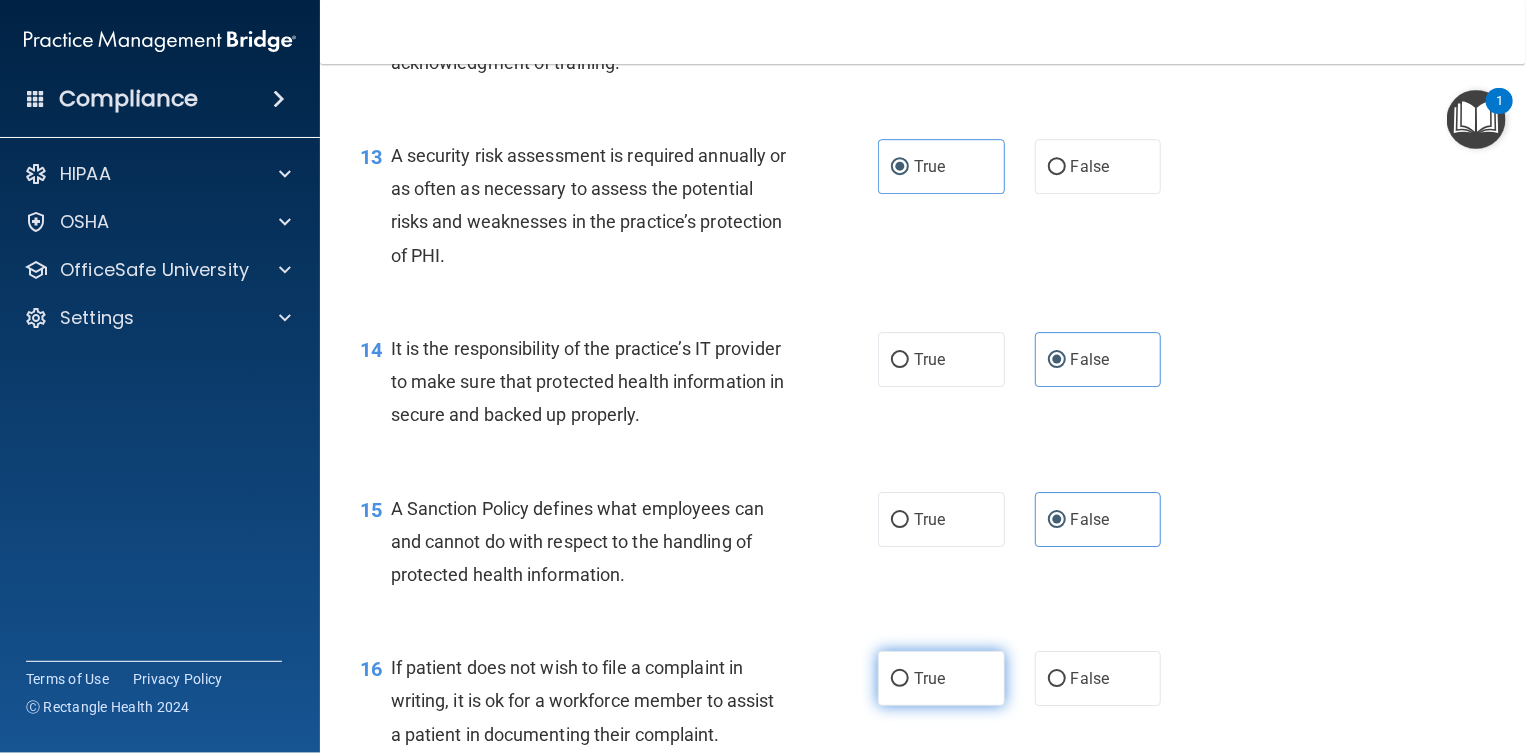 click on "True" at bounding box center (941, 678) 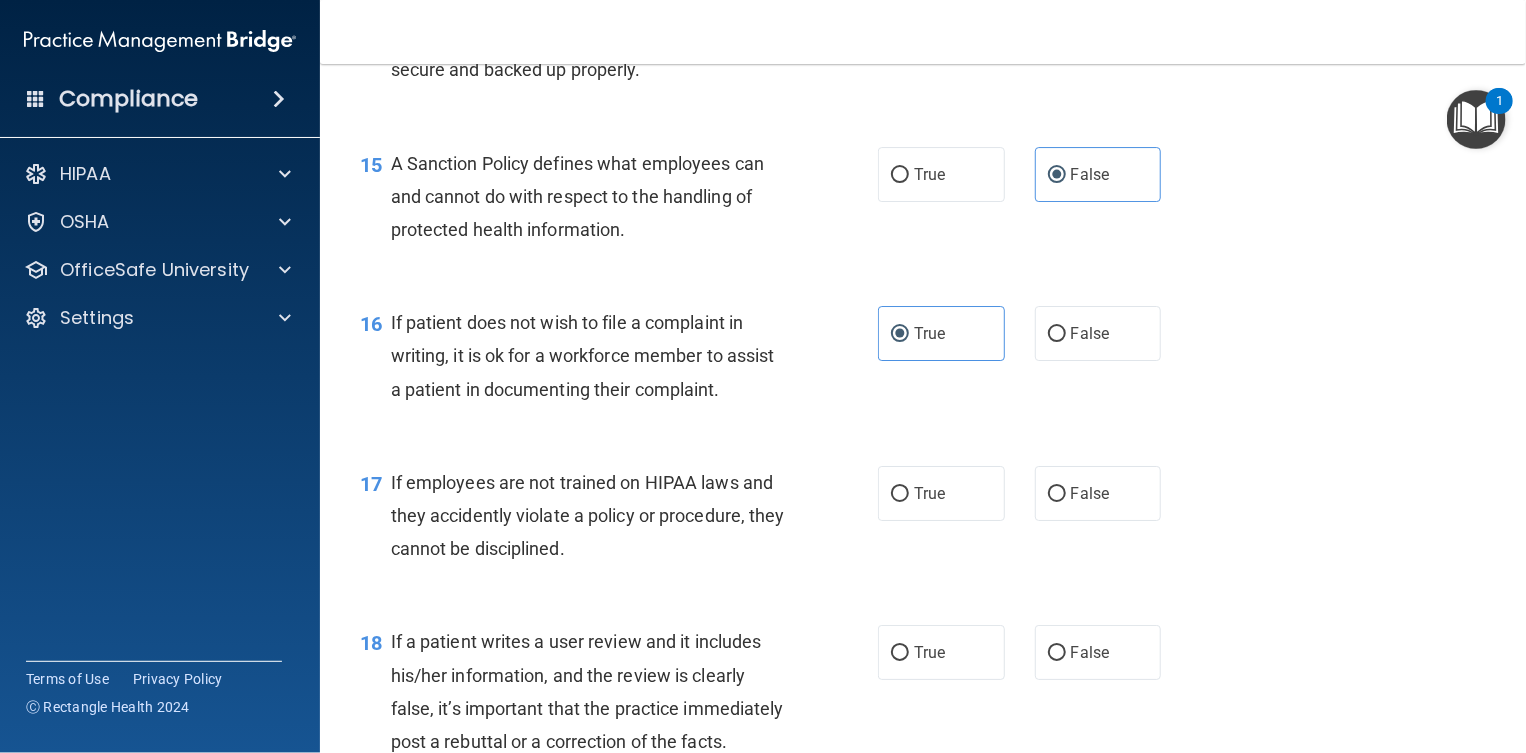 scroll, scrollTop: 2875, scrollLeft: 0, axis: vertical 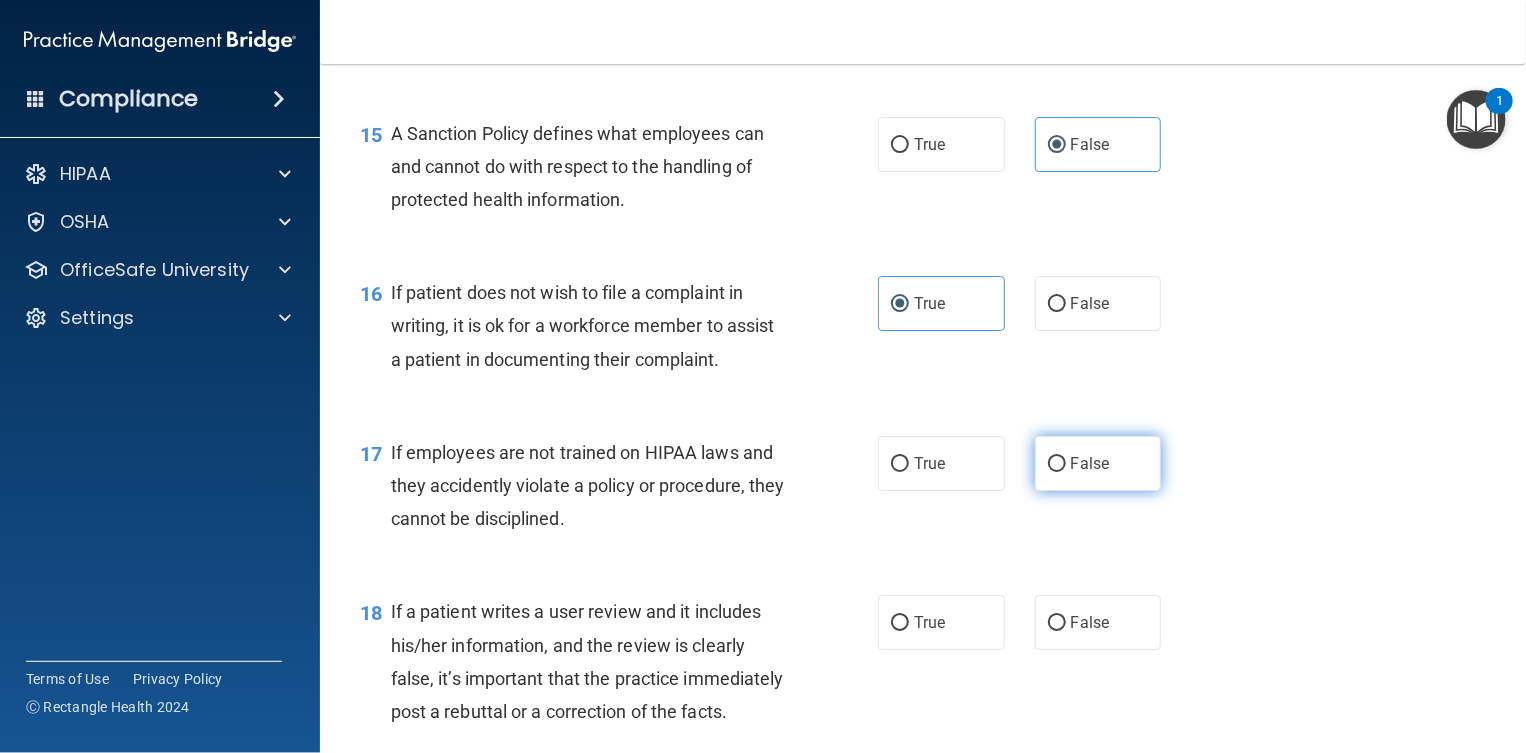 click on "False" at bounding box center (1090, 463) 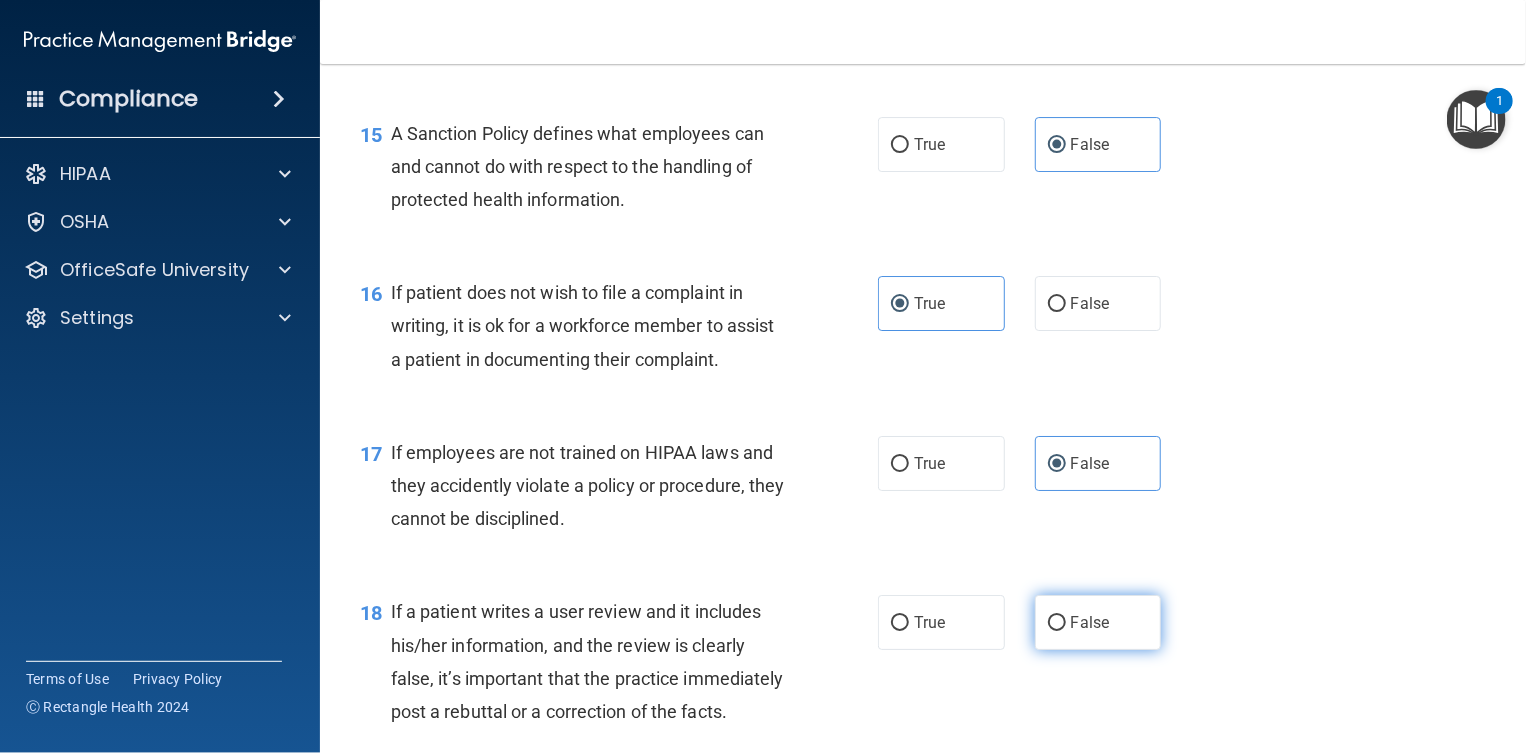 click on "False" at bounding box center (1090, 622) 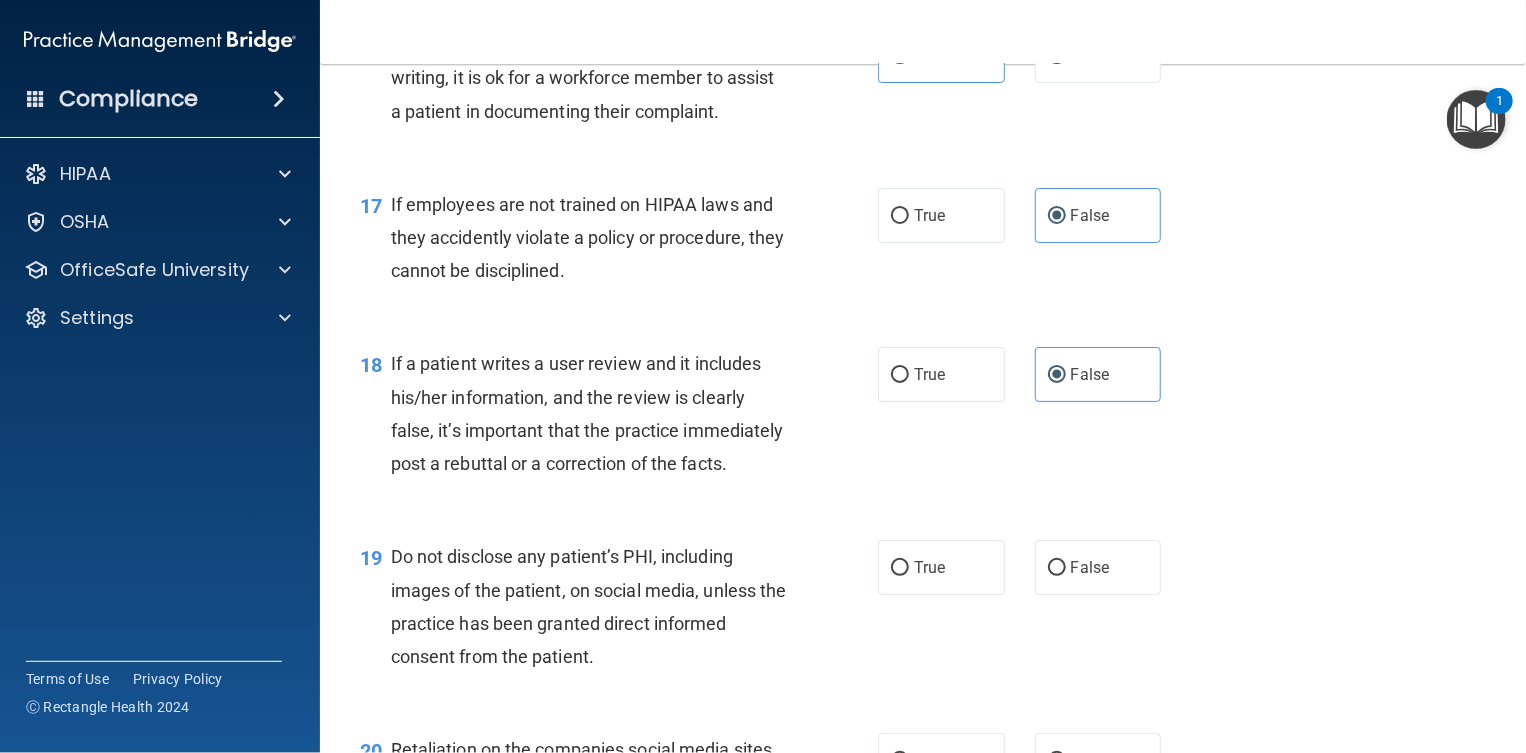 scroll, scrollTop: 3125, scrollLeft: 0, axis: vertical 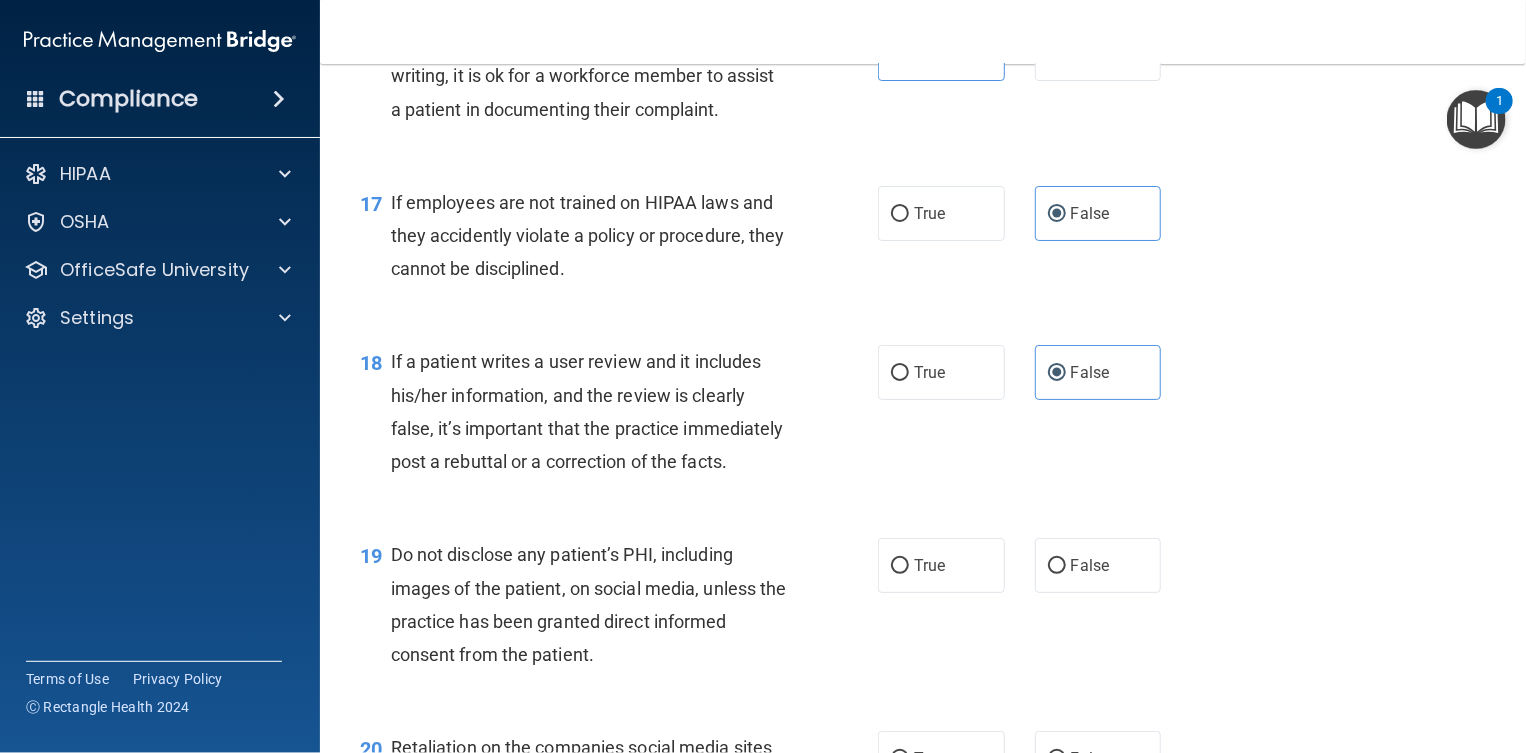 click on "19       Do not disclose any patient’s PHI, including images of the patient, on social media, unless the practice has been granted direct informed consent from the patient." at bounding box center (619, 609) 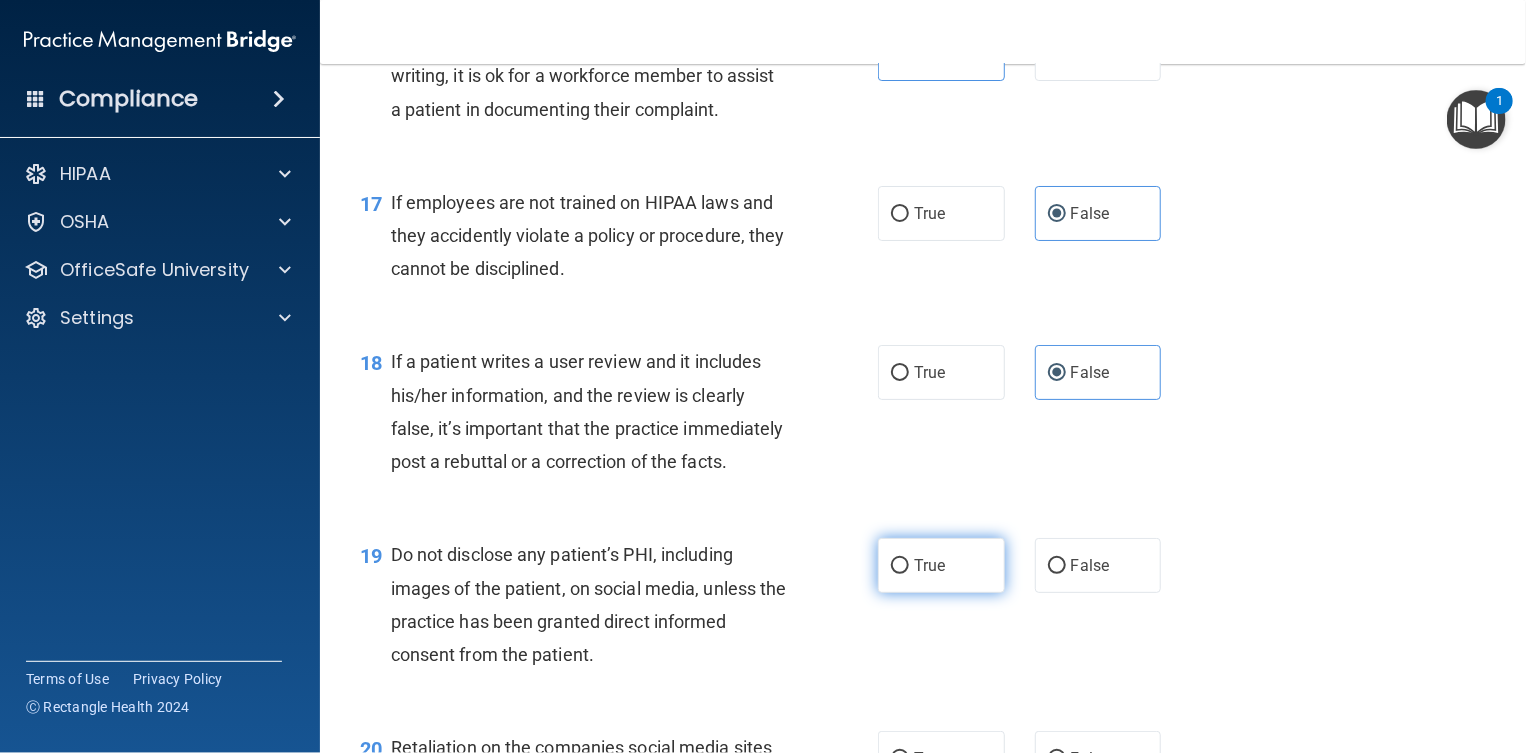click on "True" at bounding box center [929, 565] 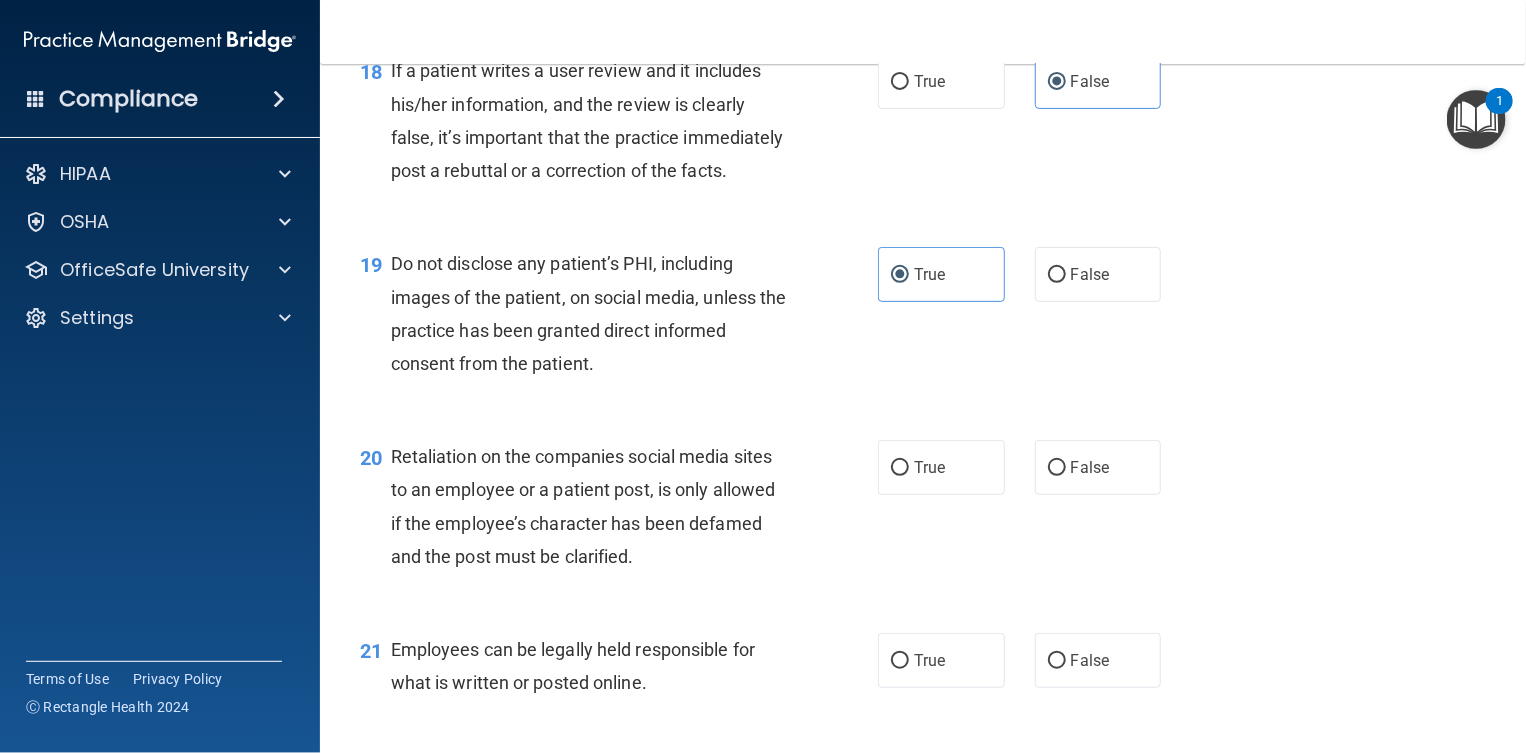 scroll, scrollTop: 3500, scrollLeft: 0, axis: vertical 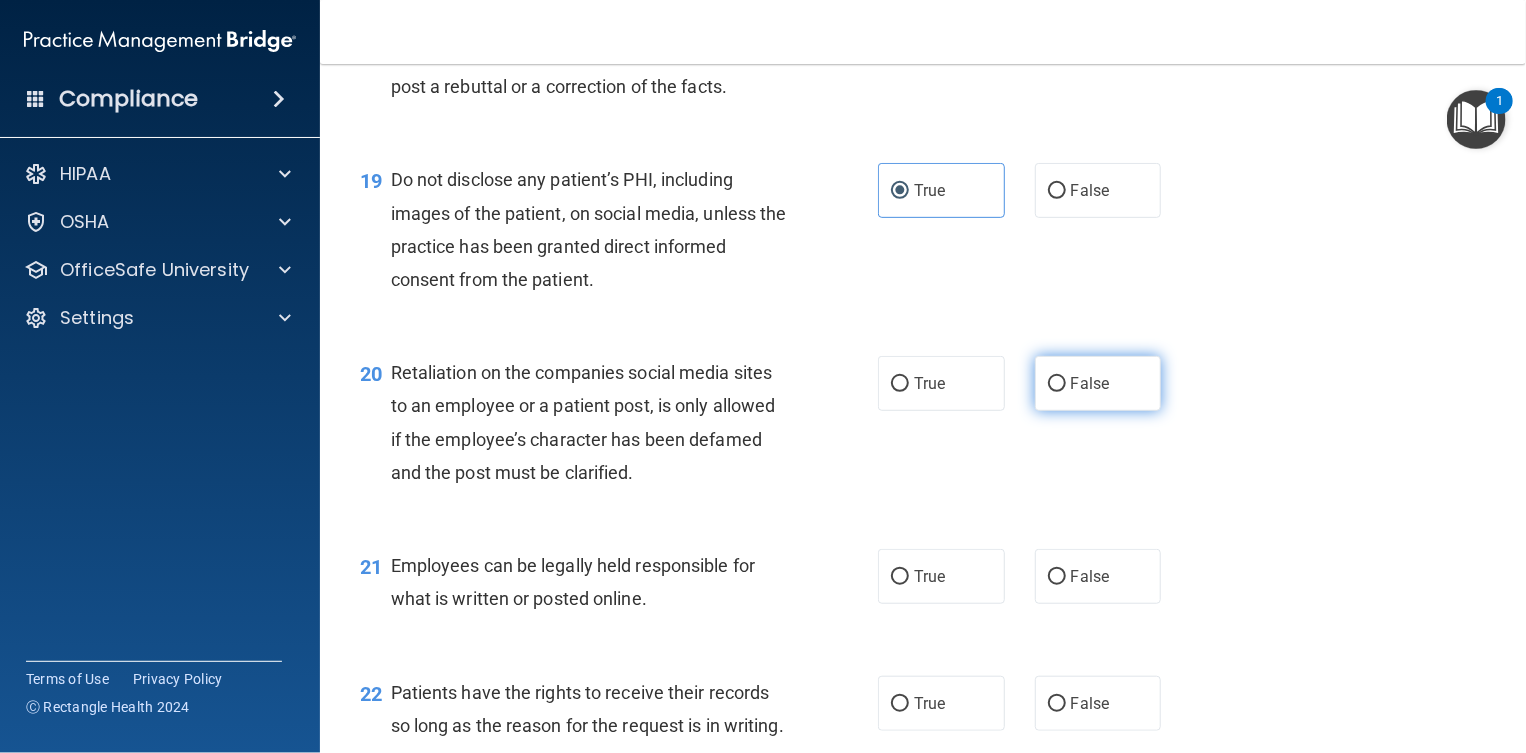 click on "False" at bounding box center [1098, 383] 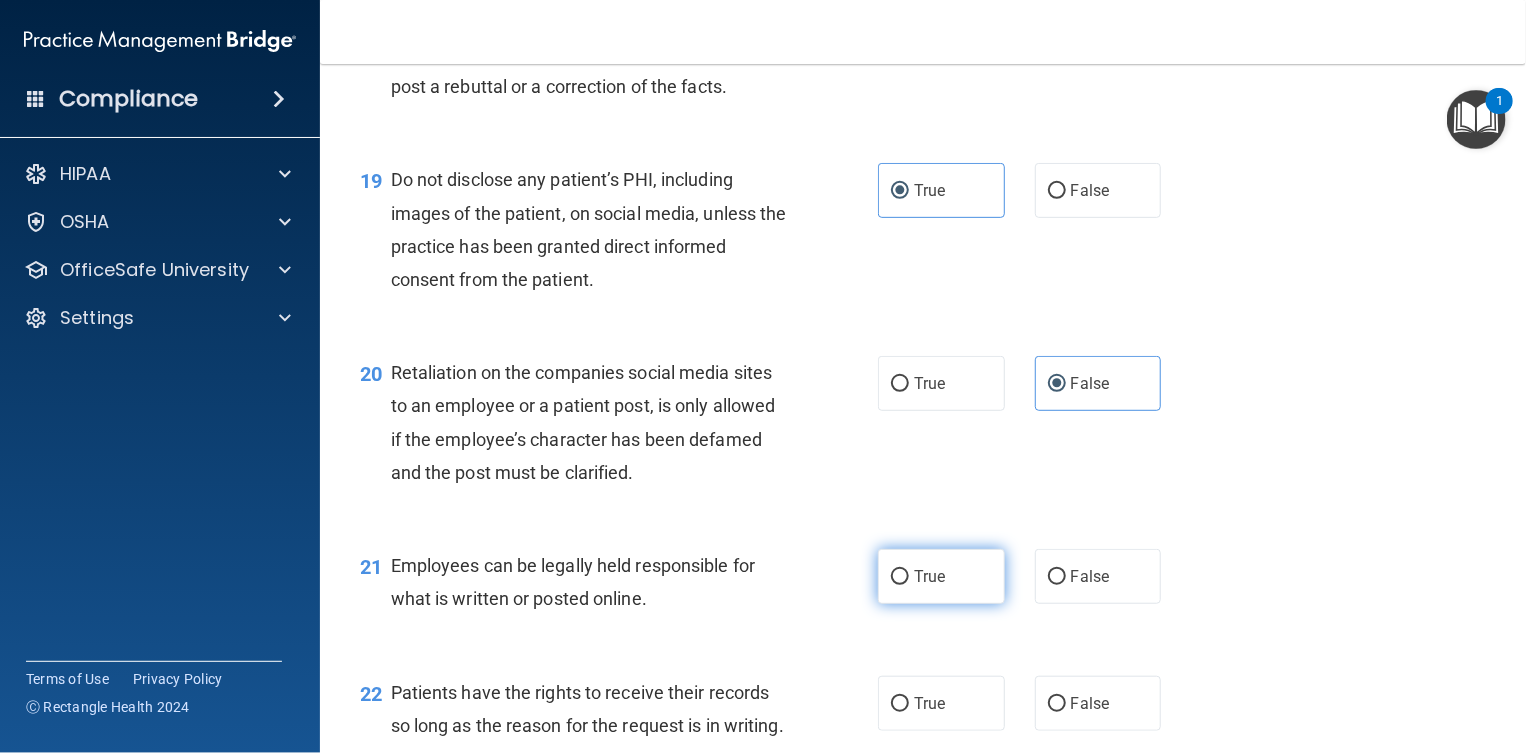 click on "True" at bounding box center (929, 576) 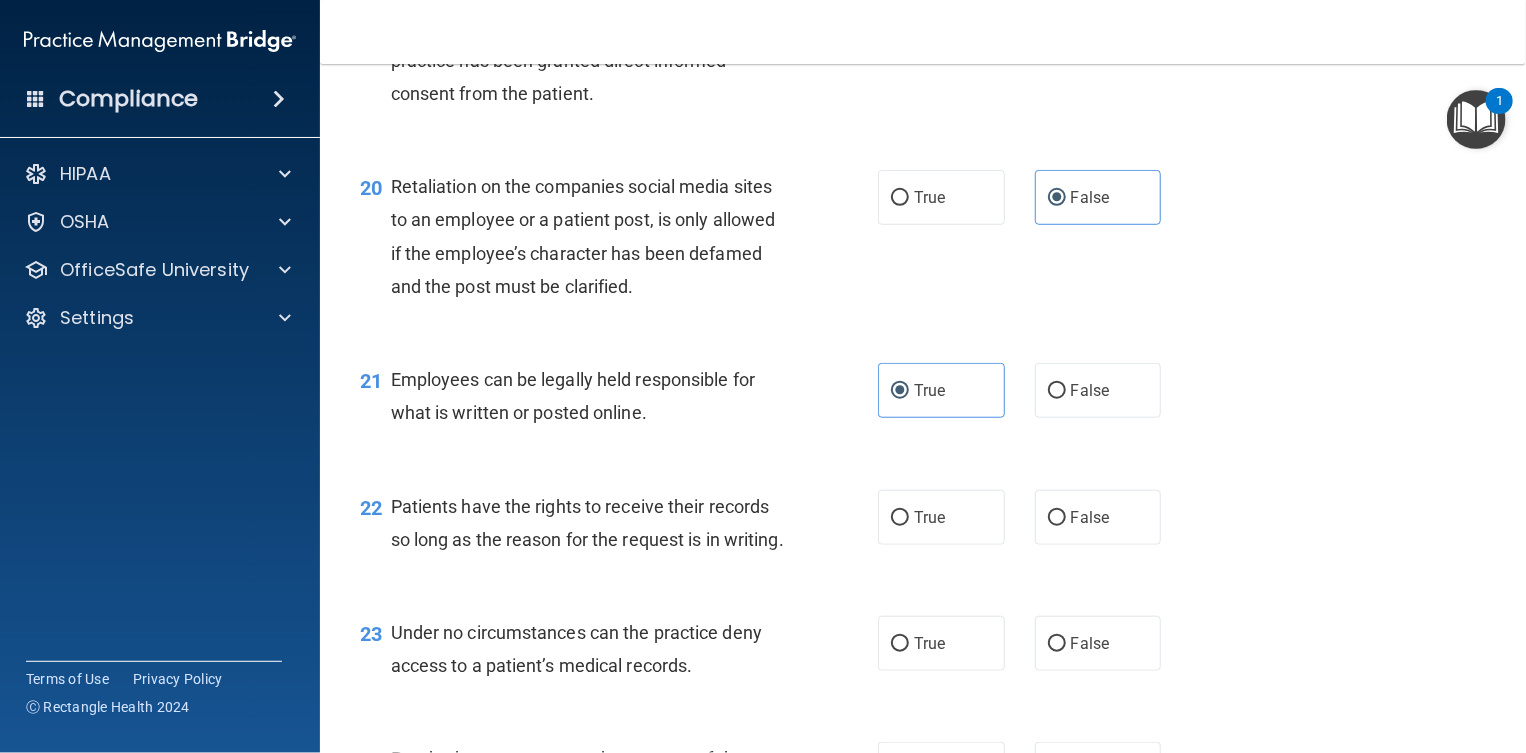 scroll, scrollTop: 3875, scrollLeft: 0, axis: vertical 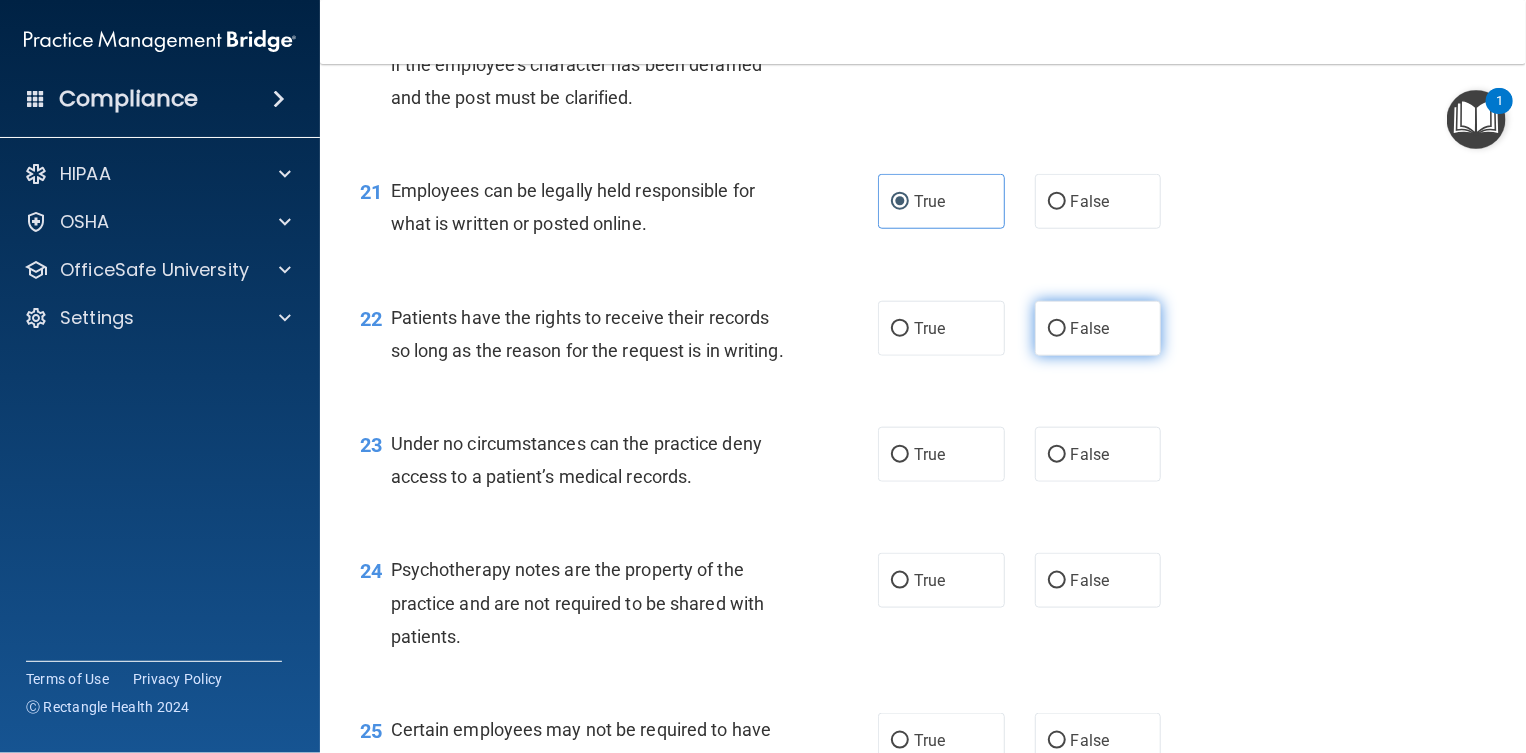 click on "False" at bounding box center (1098, 328) 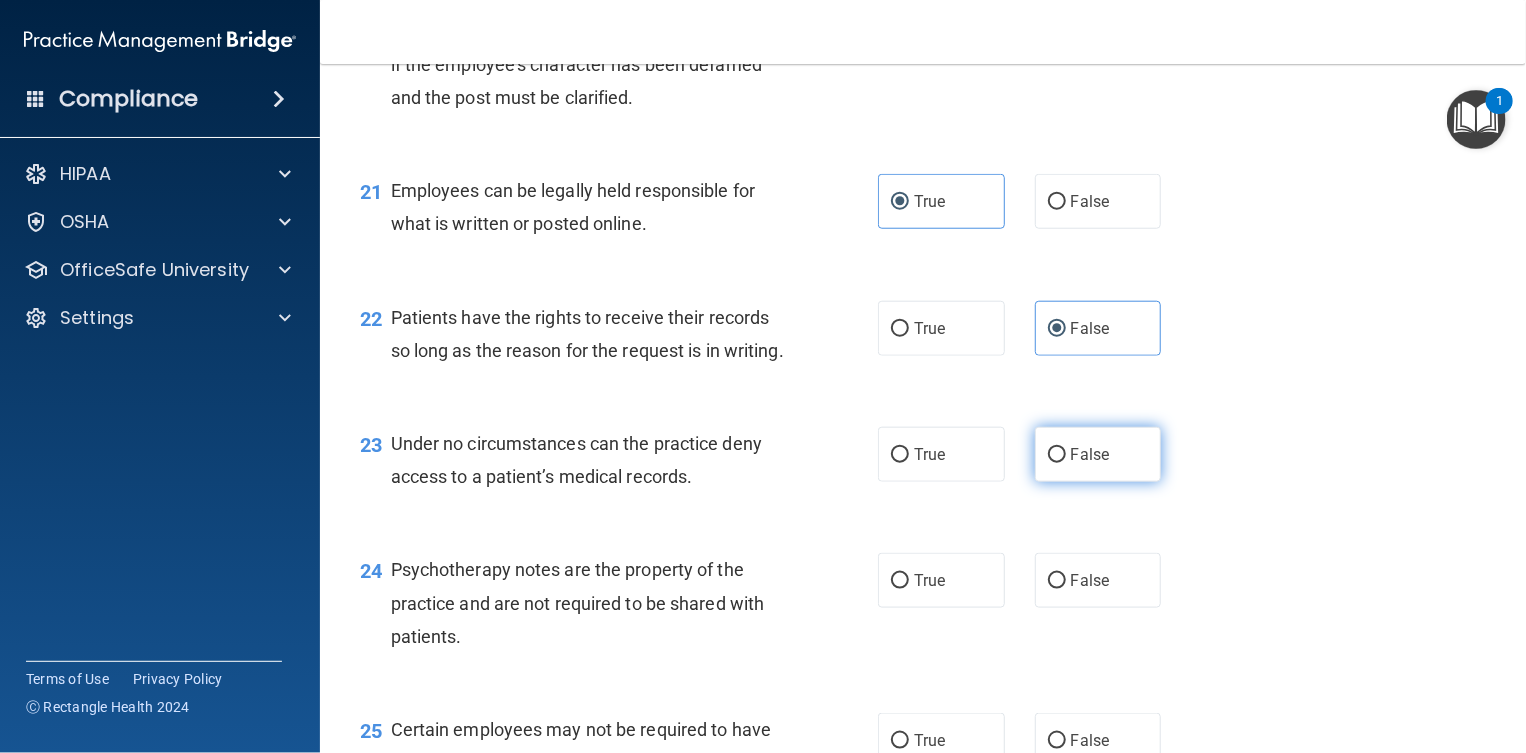 click on "False" at bounding box center (1098, 454) 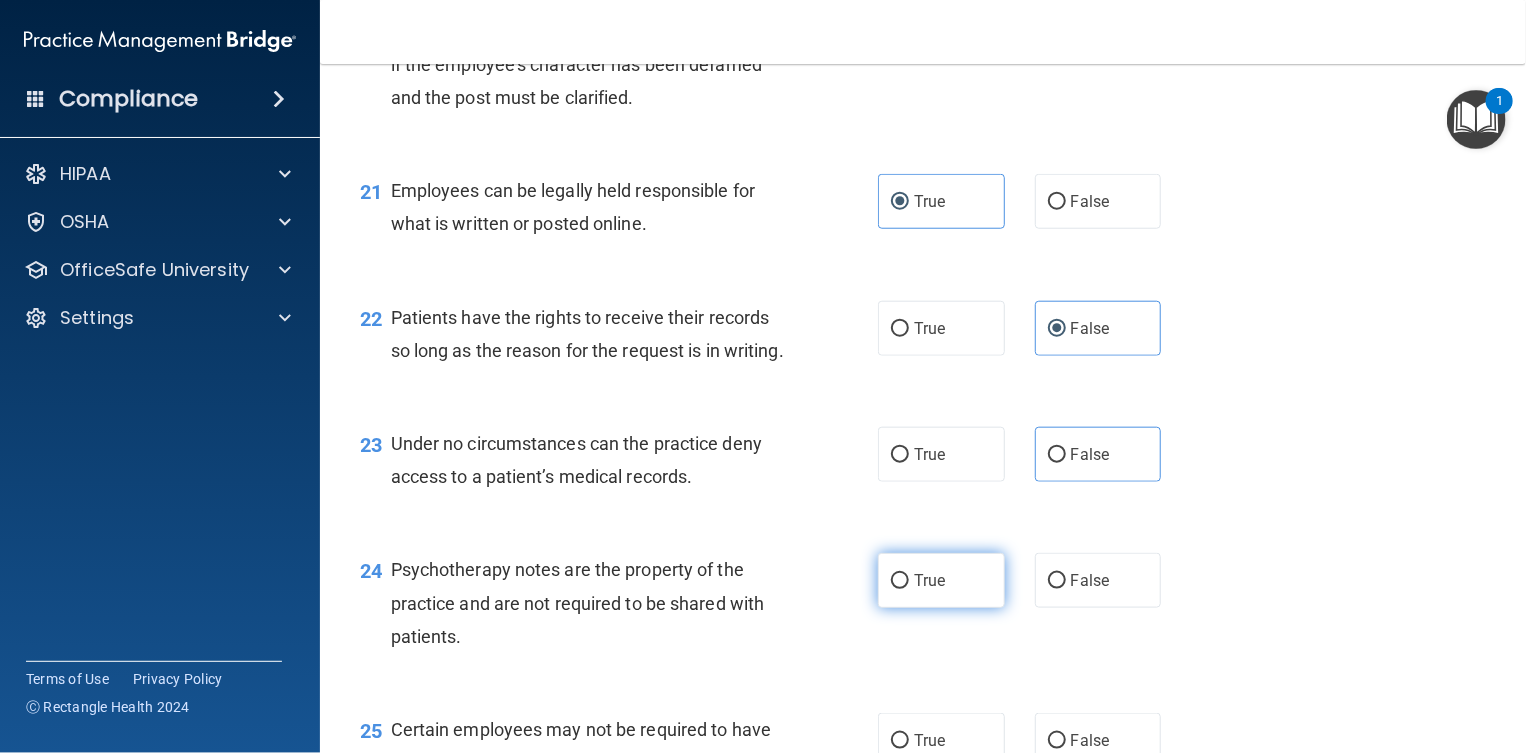 click on "True" at bounding box center [929, 580] 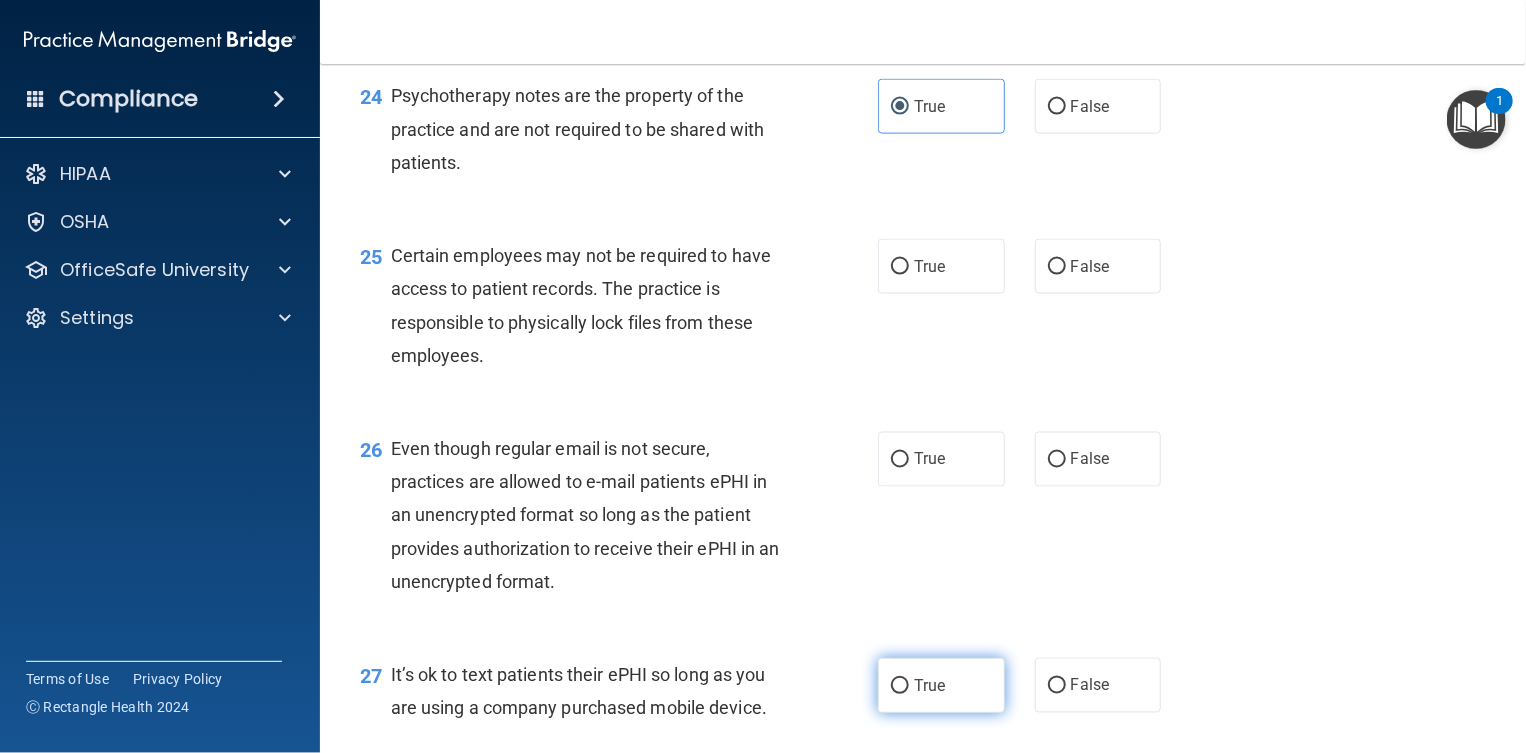 scroll, scrollTop: 4500, scrollLeft: 0, axis: vertical 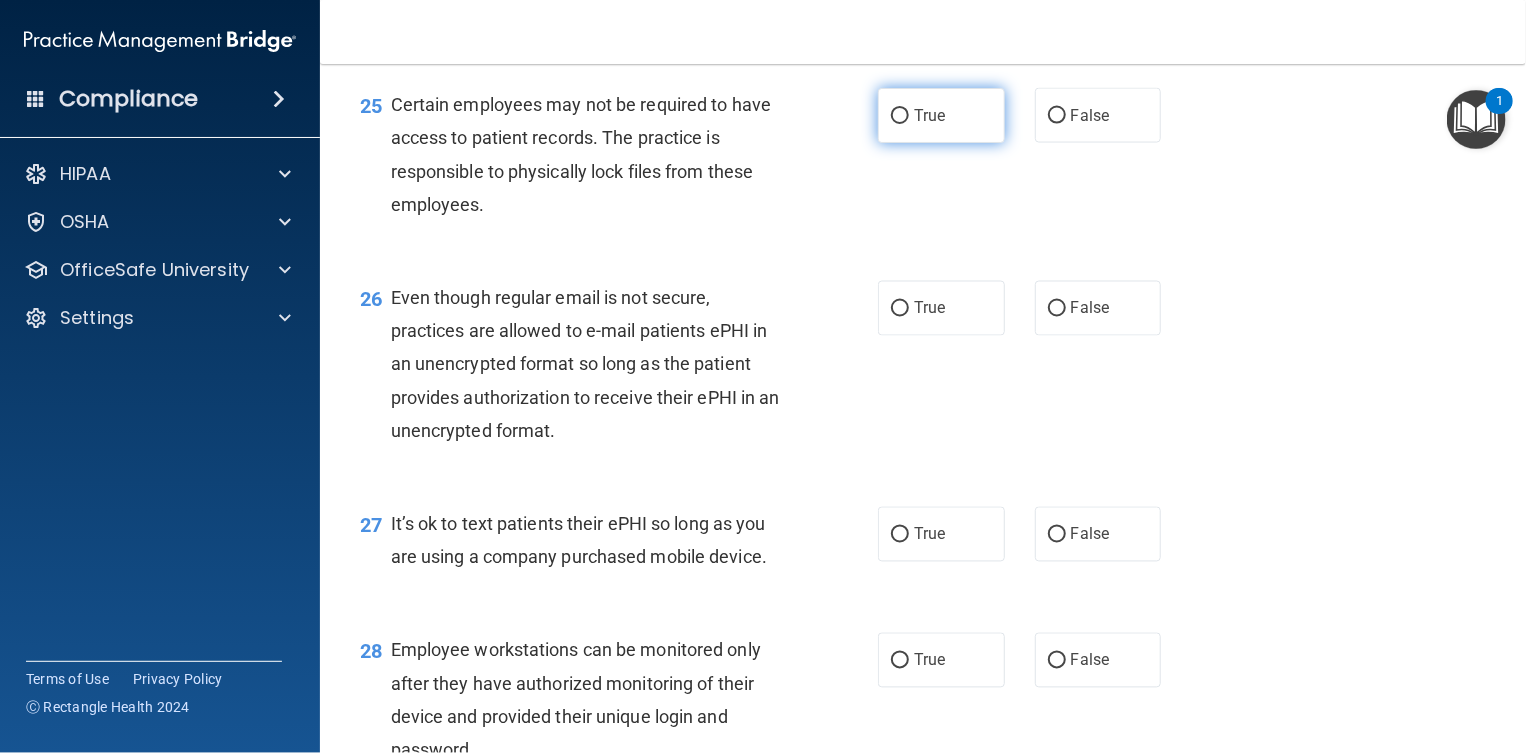 click on "True" at bounding box center (929, 115) 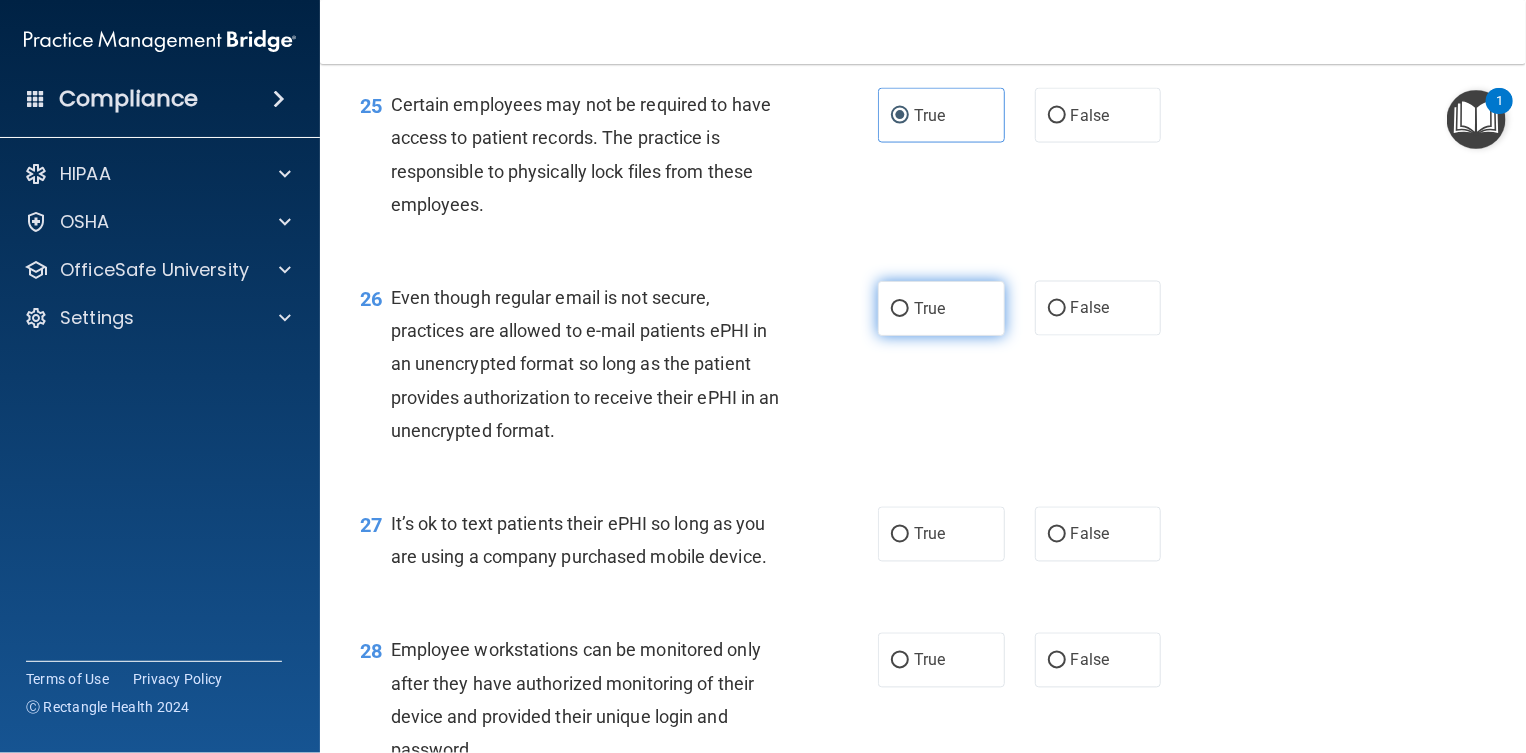 click on "True" at bounding box center (941, 308) 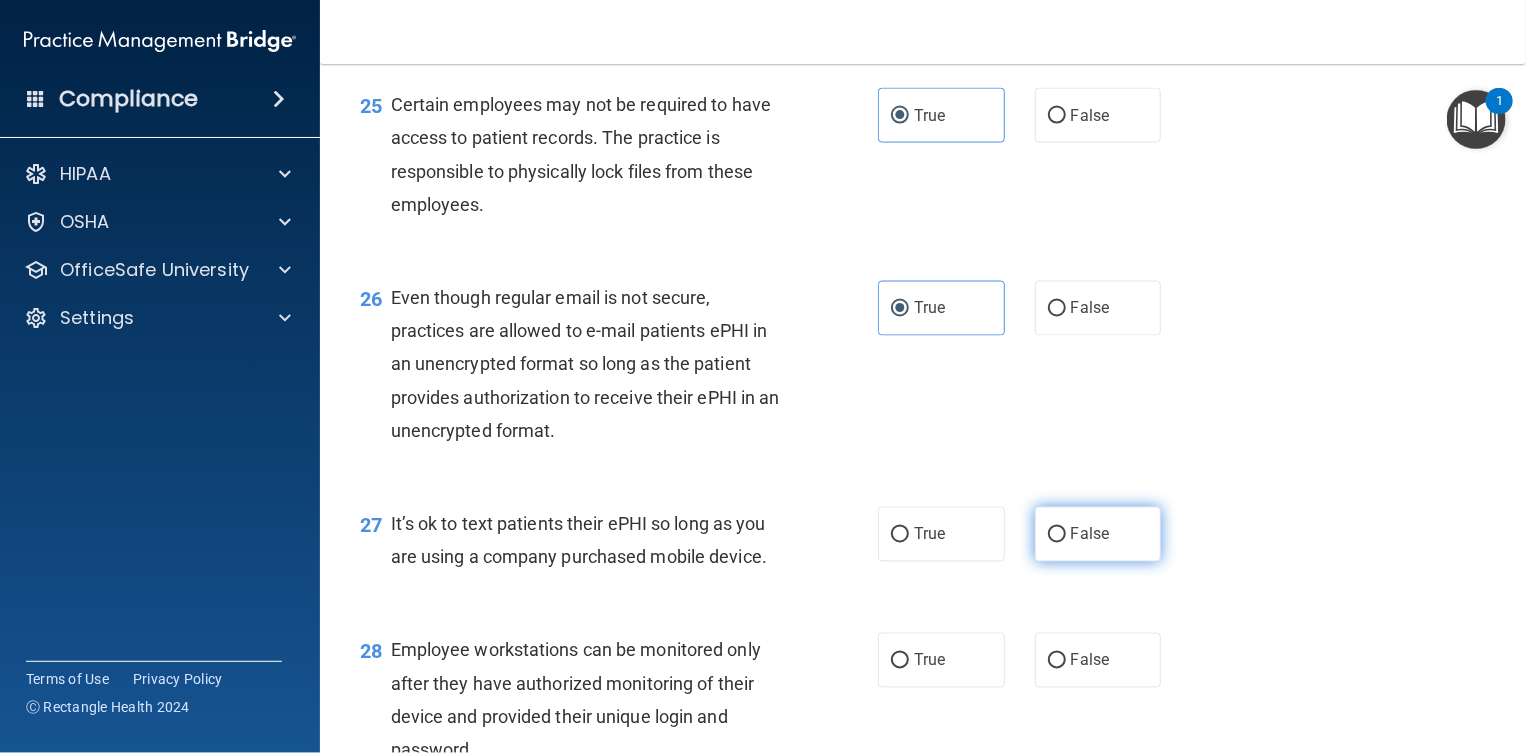 click on "False" at bounding box center (1090, 534) 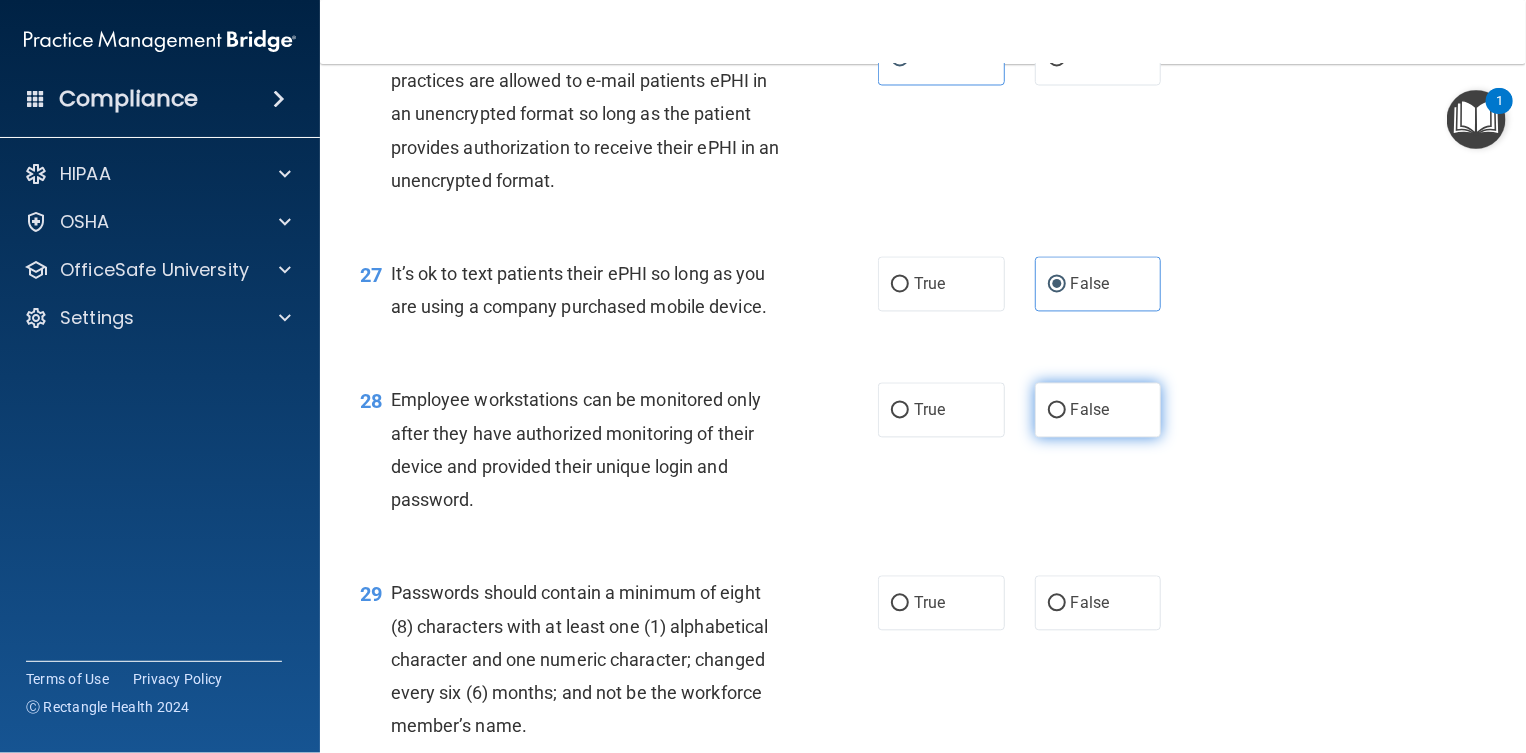 click on "False" at bounding box center [1098, 410] 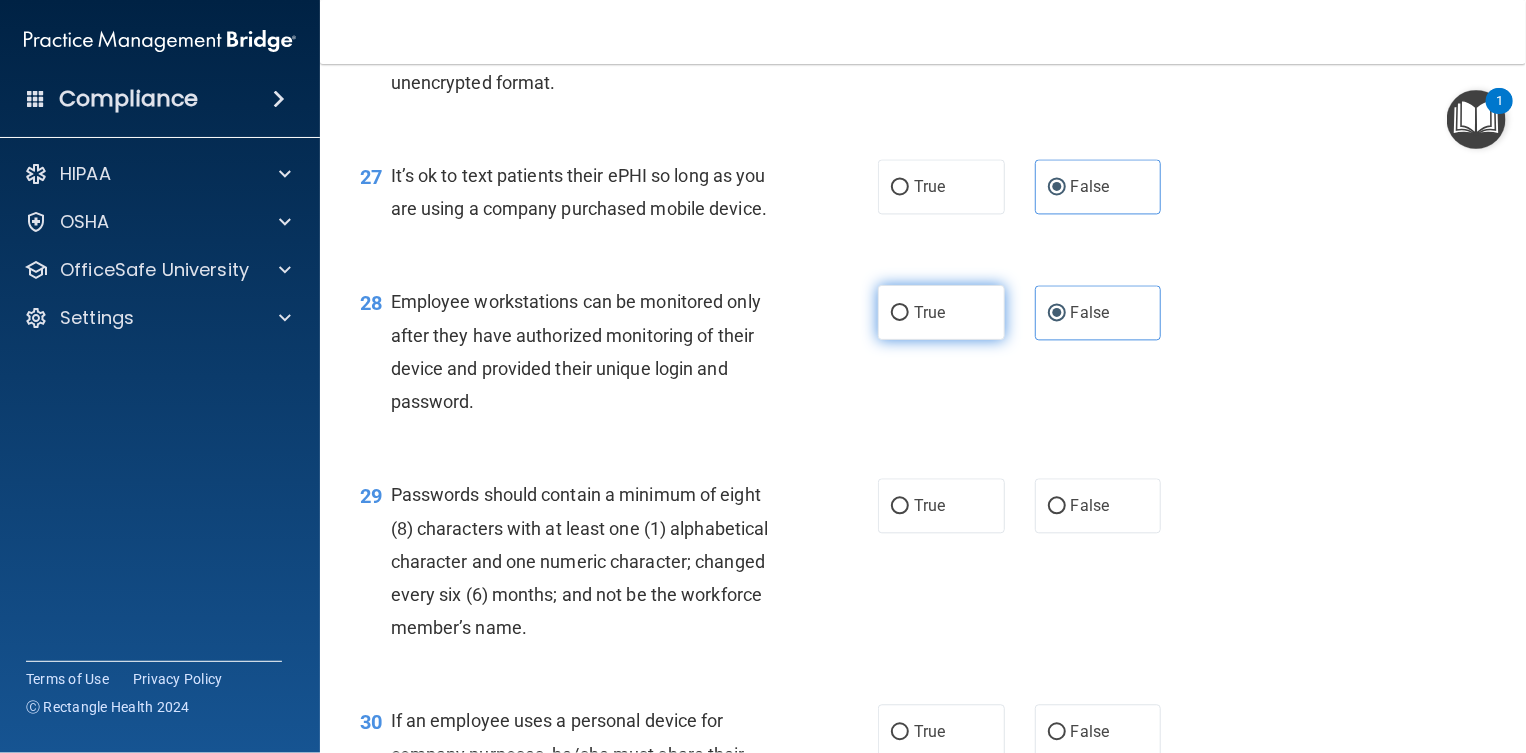 scroll, scrollTop: 5000, scrollLeft: 0, axis: vertical 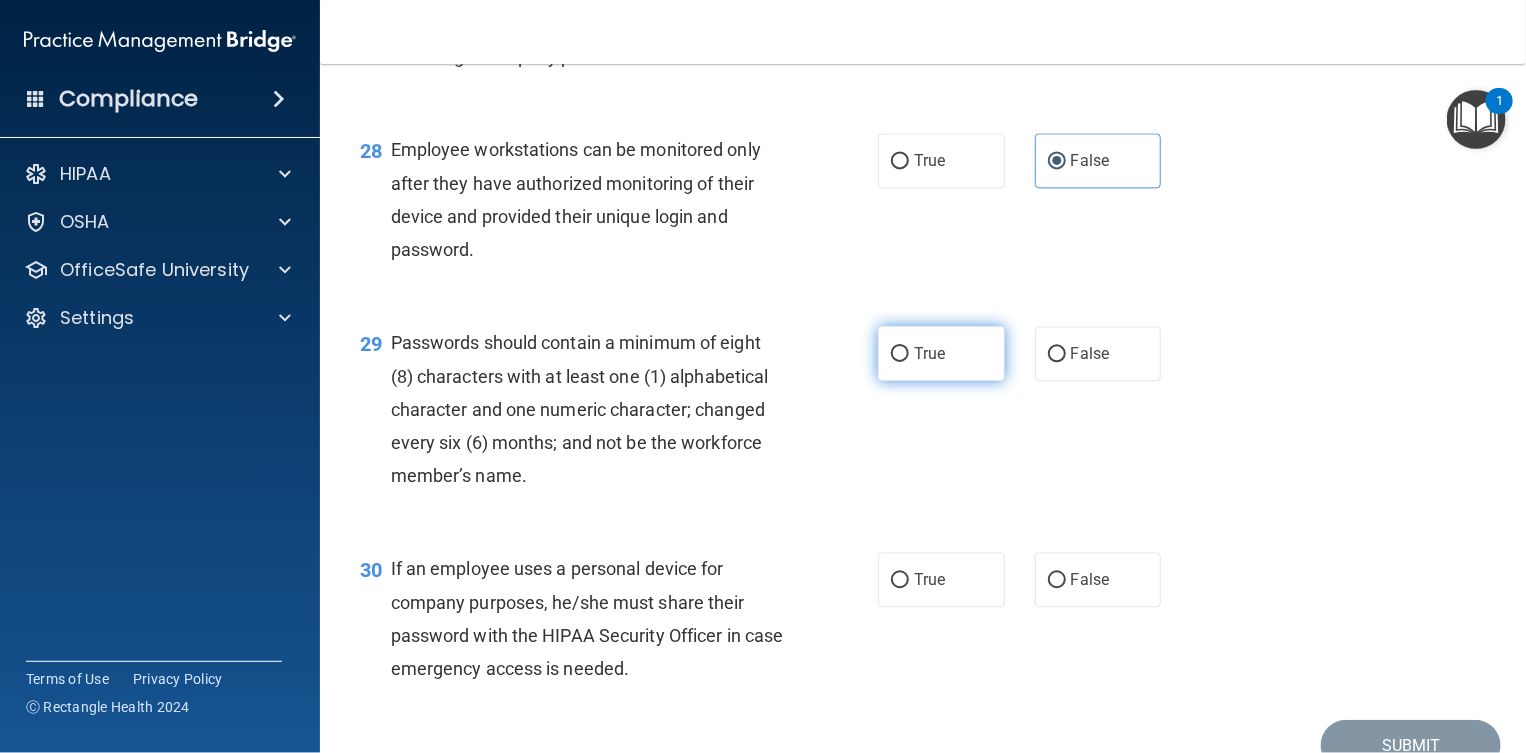 click on "True" at bounding box center [941, 353] 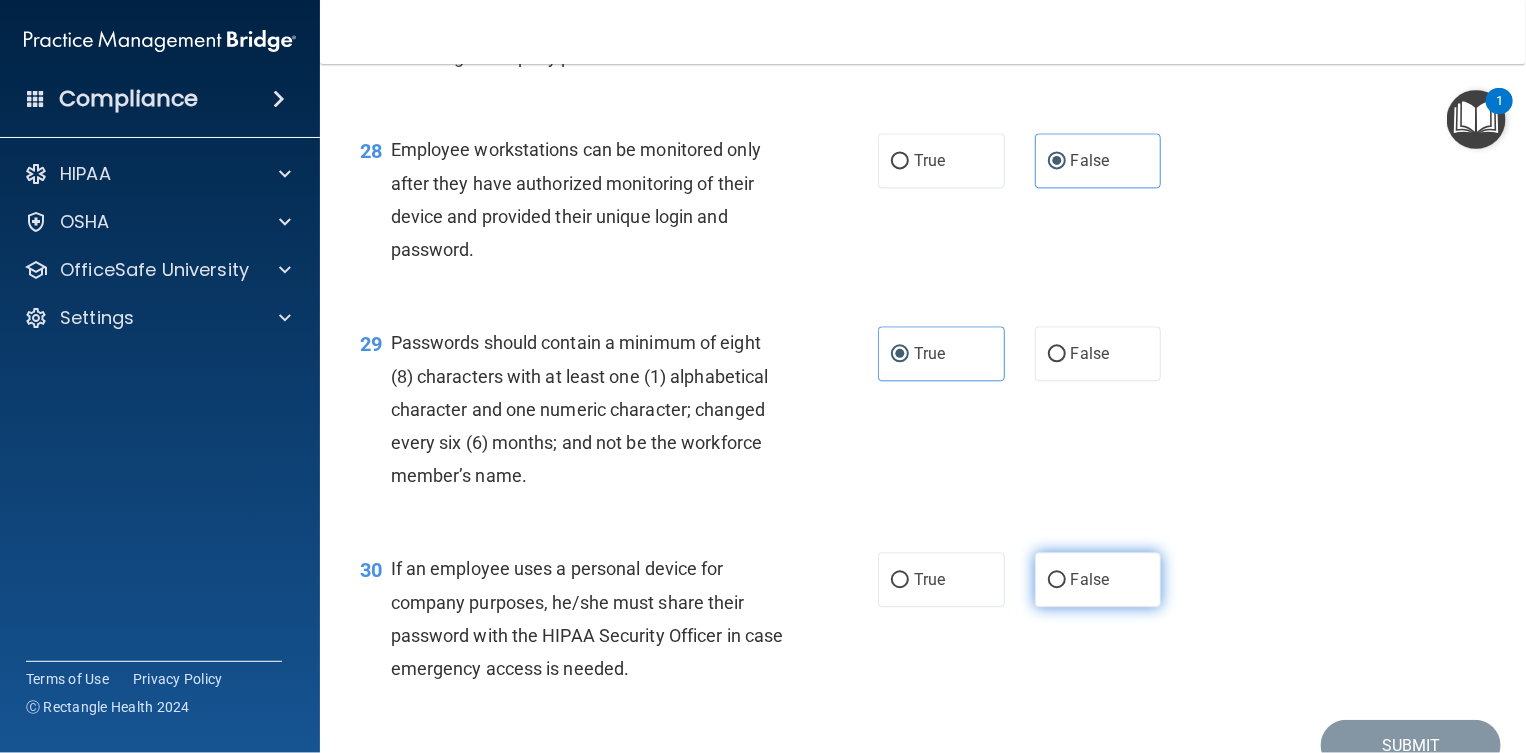 click on "False" at bounding box center (1098, 579) 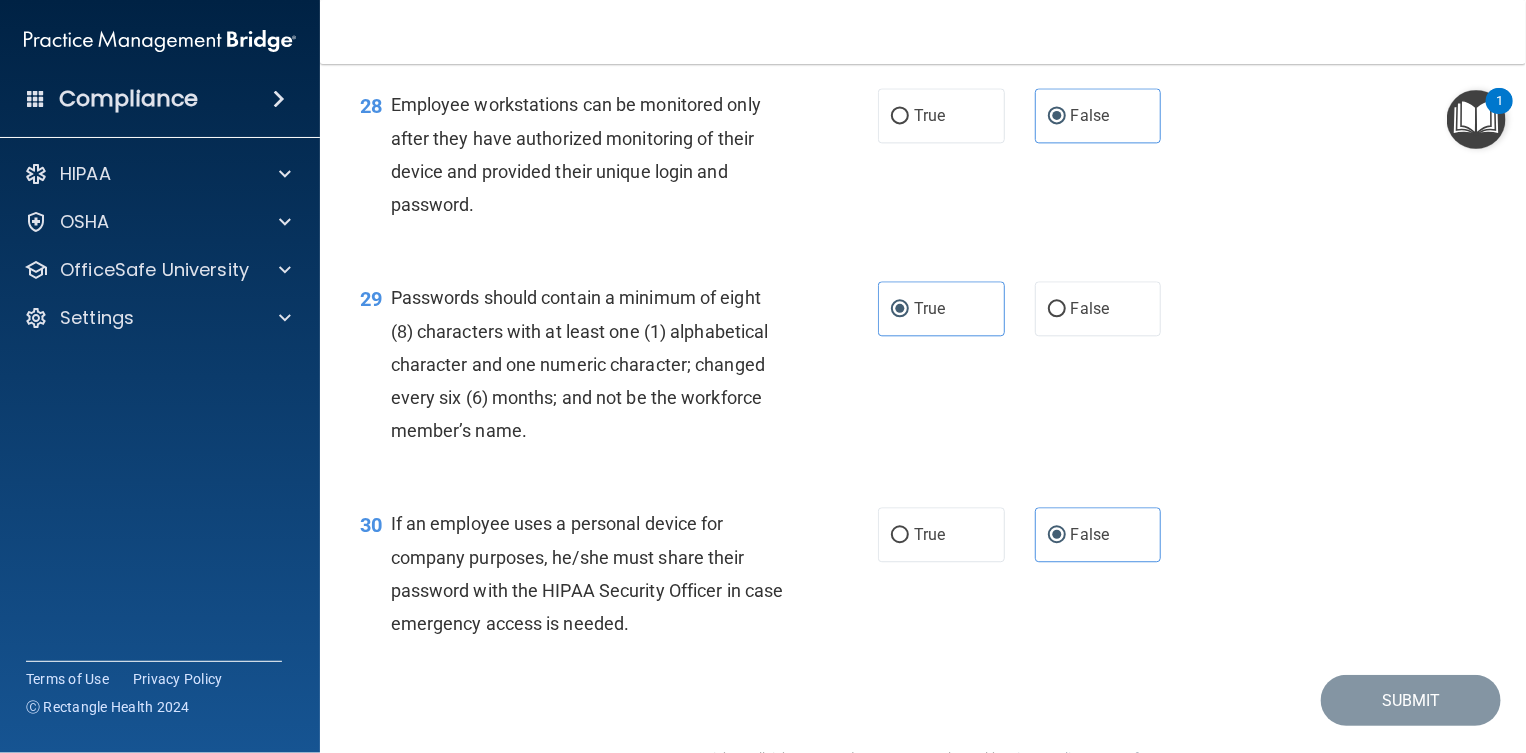 scroll, scrollTop: 5194, scrollLeft: 0, axis: vertical 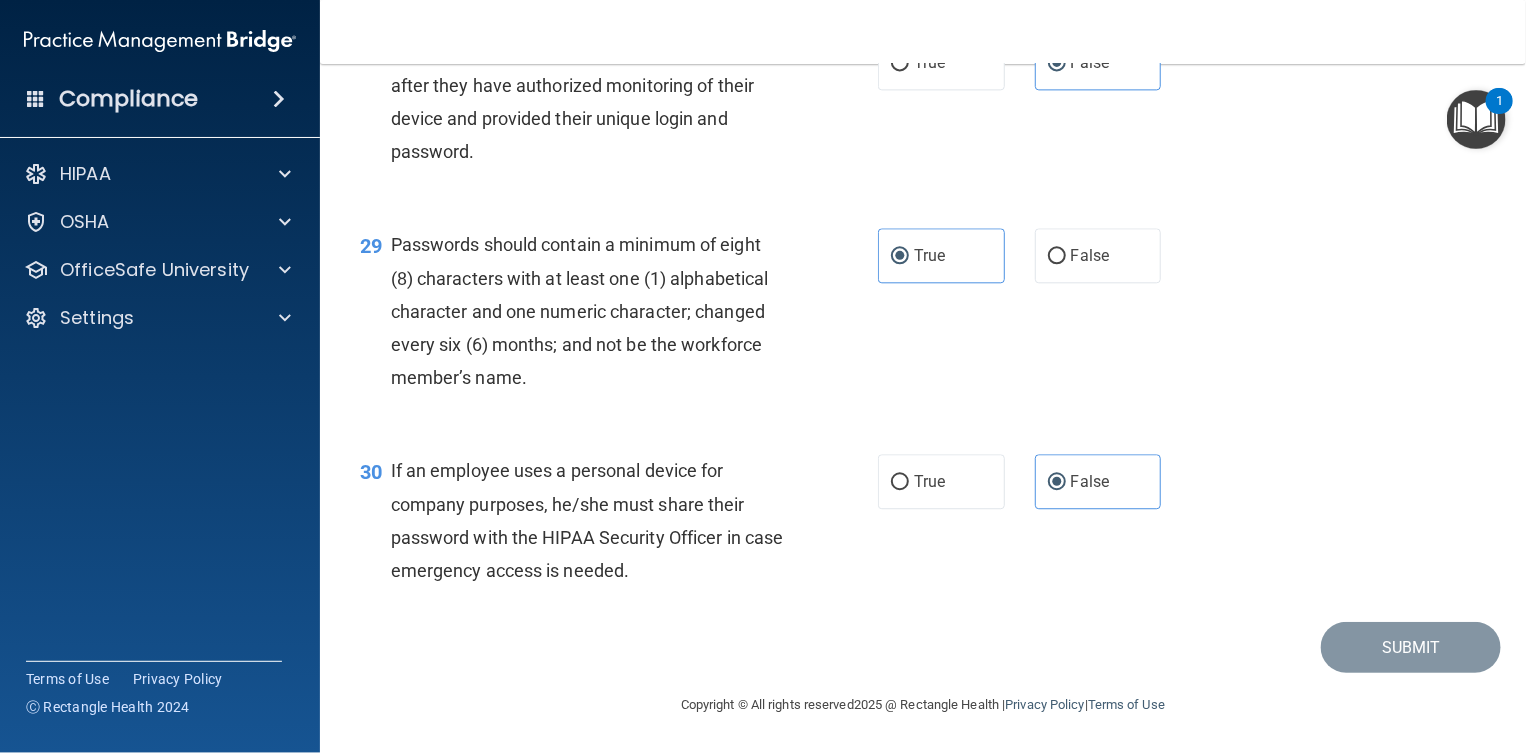 click at bounding box center [1476, 119] 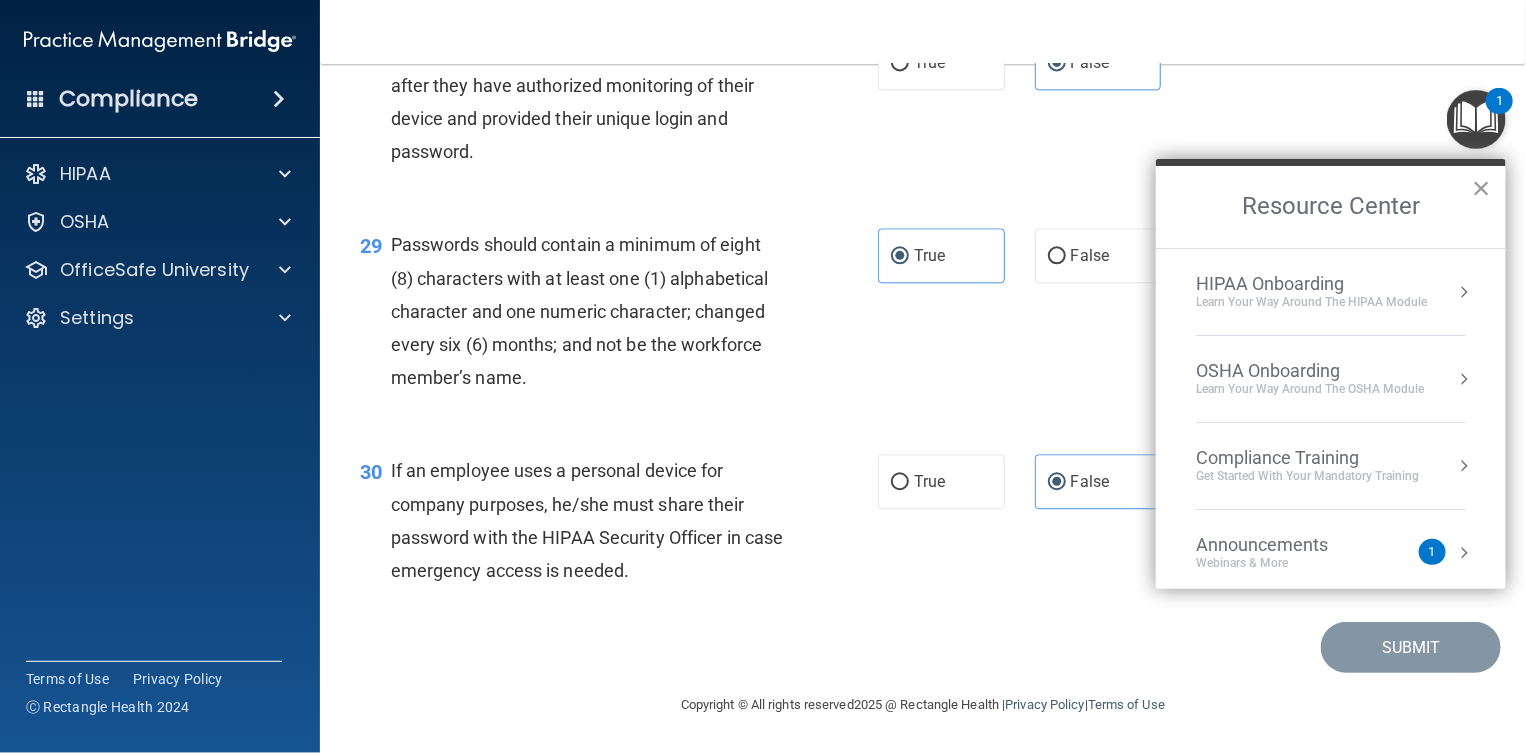 click on "×" at bounding box center (1481, 188) 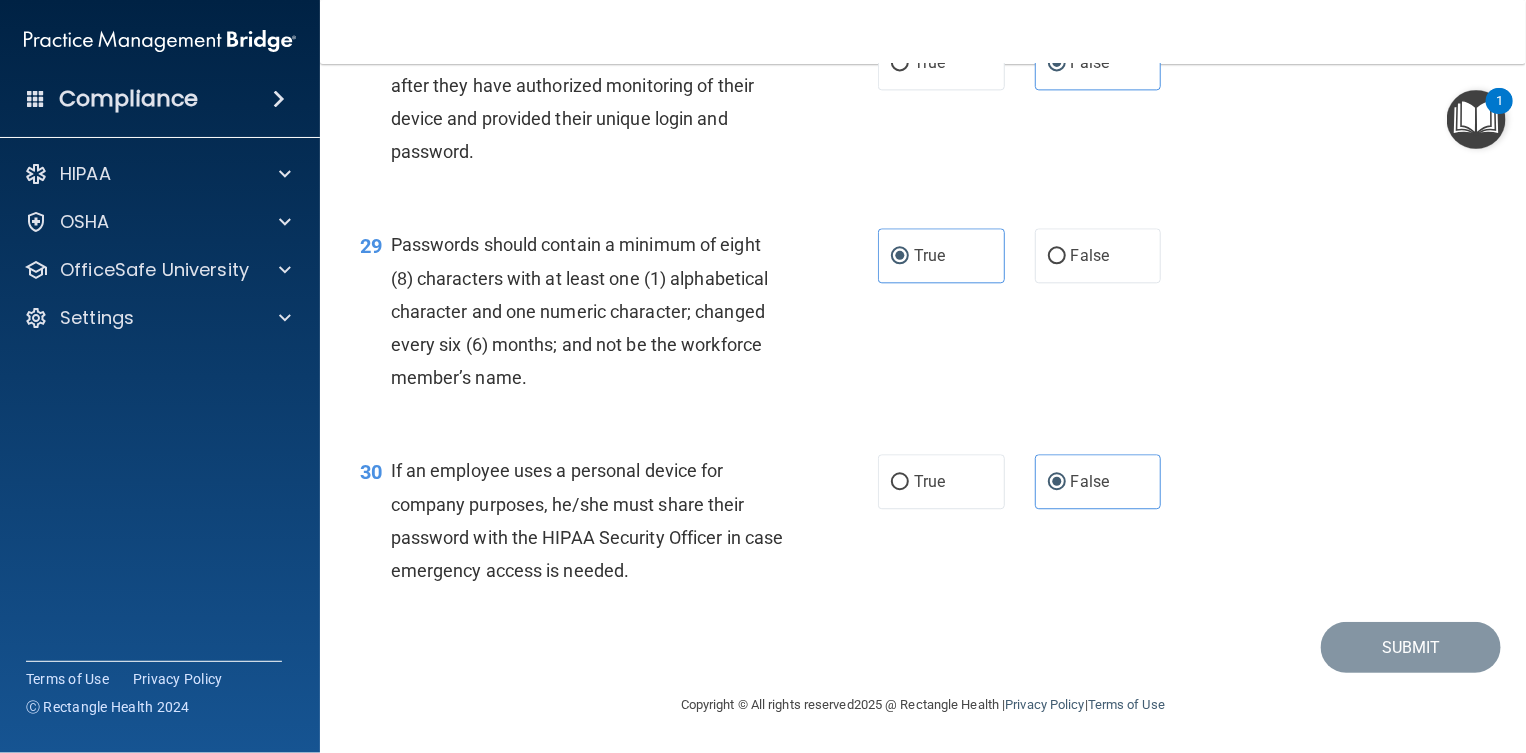 click on "29       Passwords should contain a minimum of eight (8) characters with at least one (1) alphabetical character and one numeric character; changed every six (6) months; and not be the workforce member’s name.                 True           False" at bounding box center [923, 316] 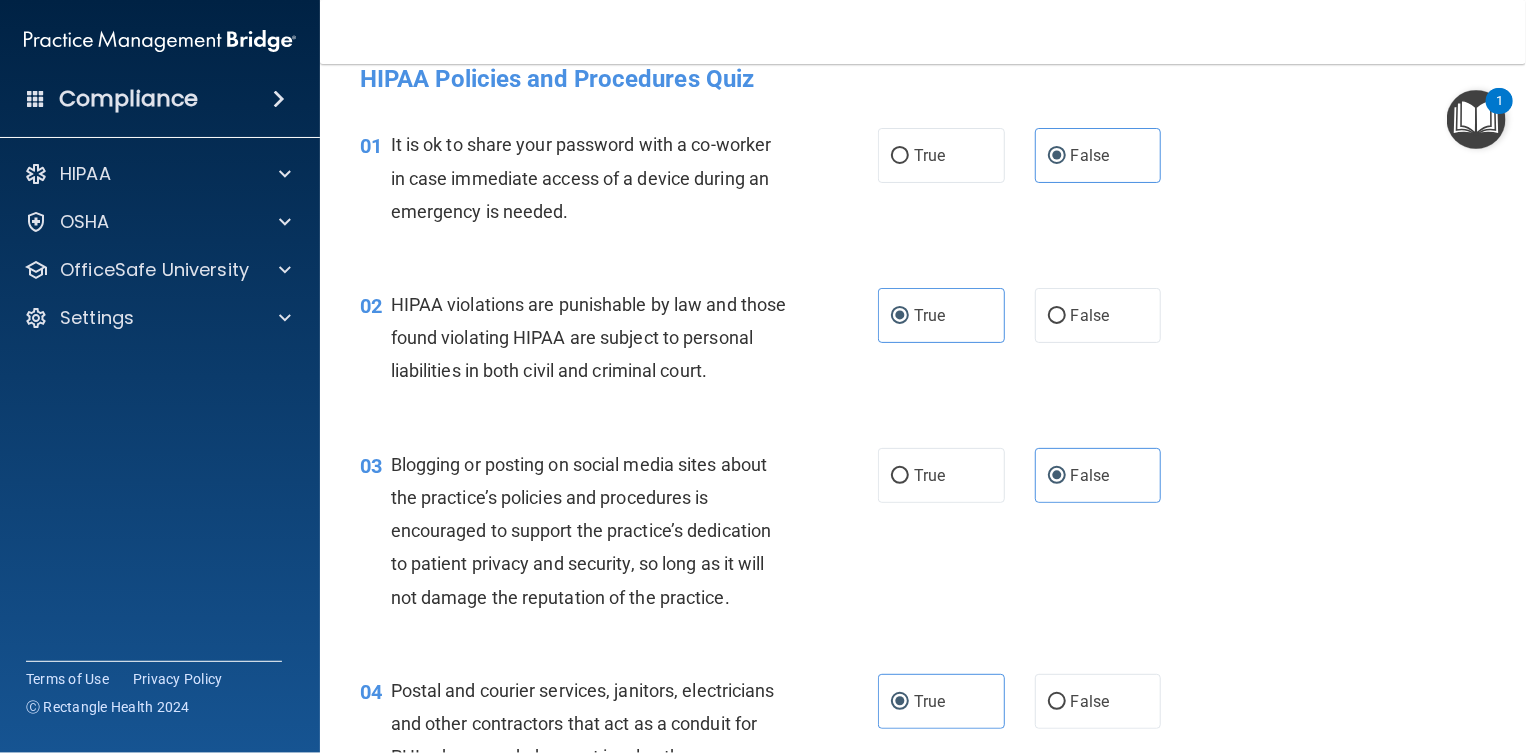 scroll, scrollTop: 0, scrollLeft: 0, axis: both 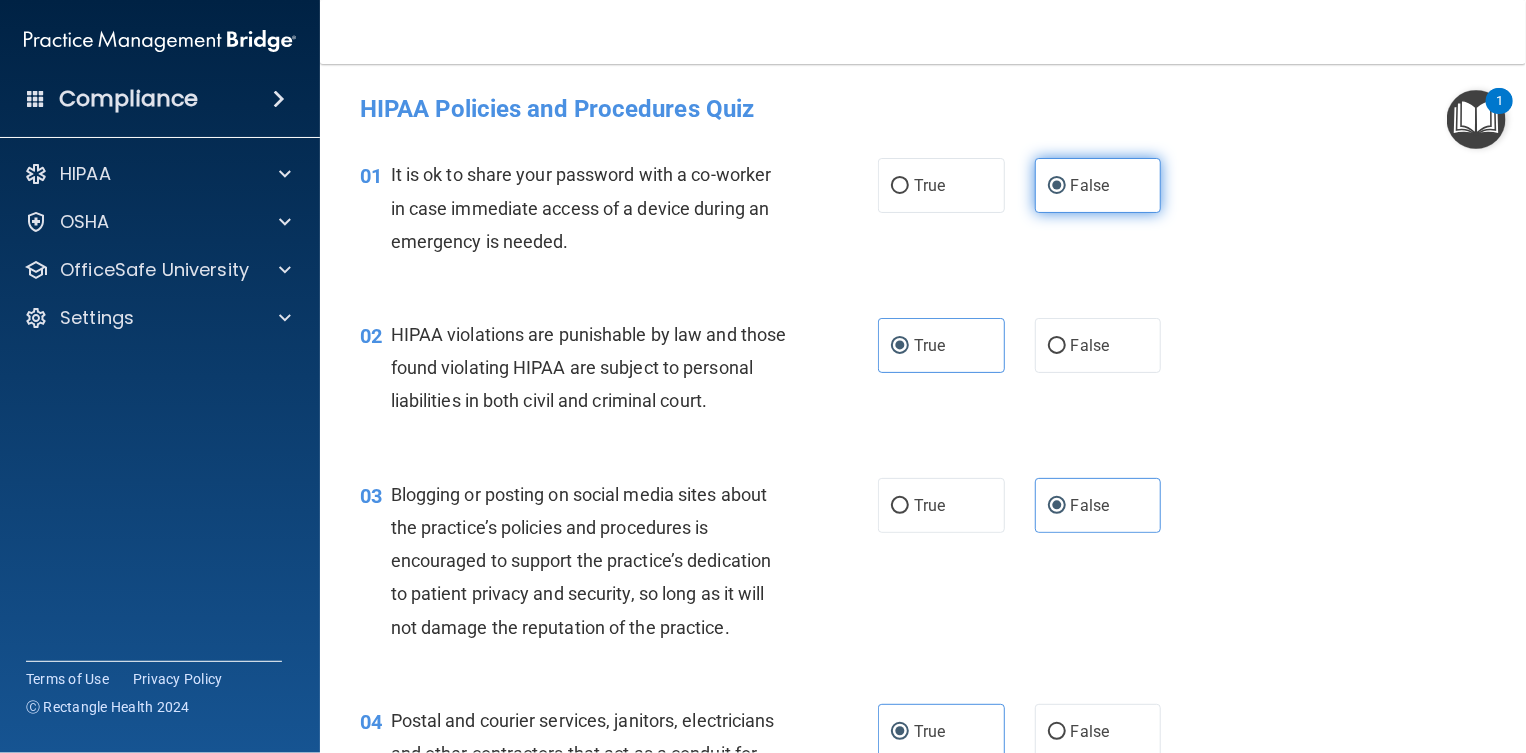 click on "False" at bounding box center (1090, 185) 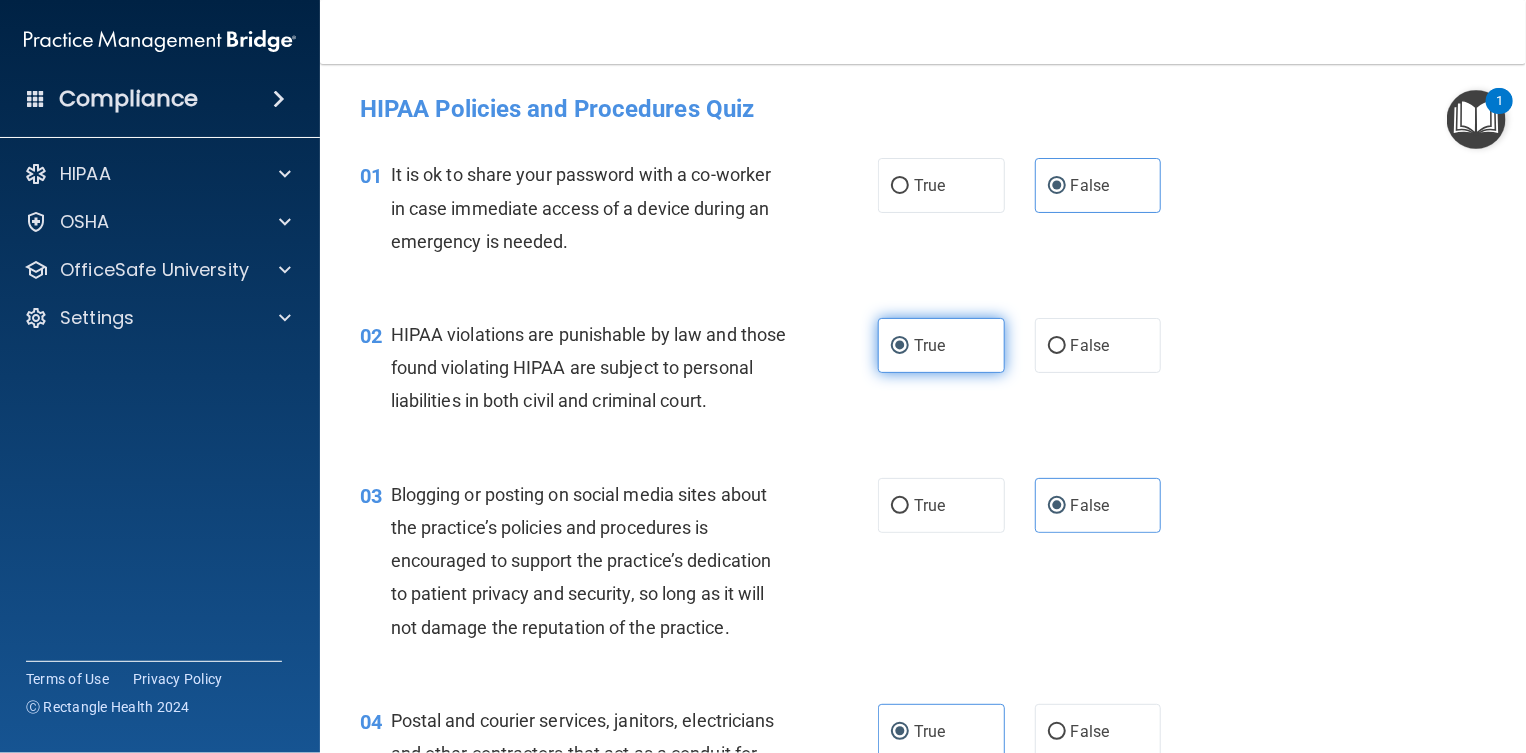 click on "True" at bounding box center (941, 345) 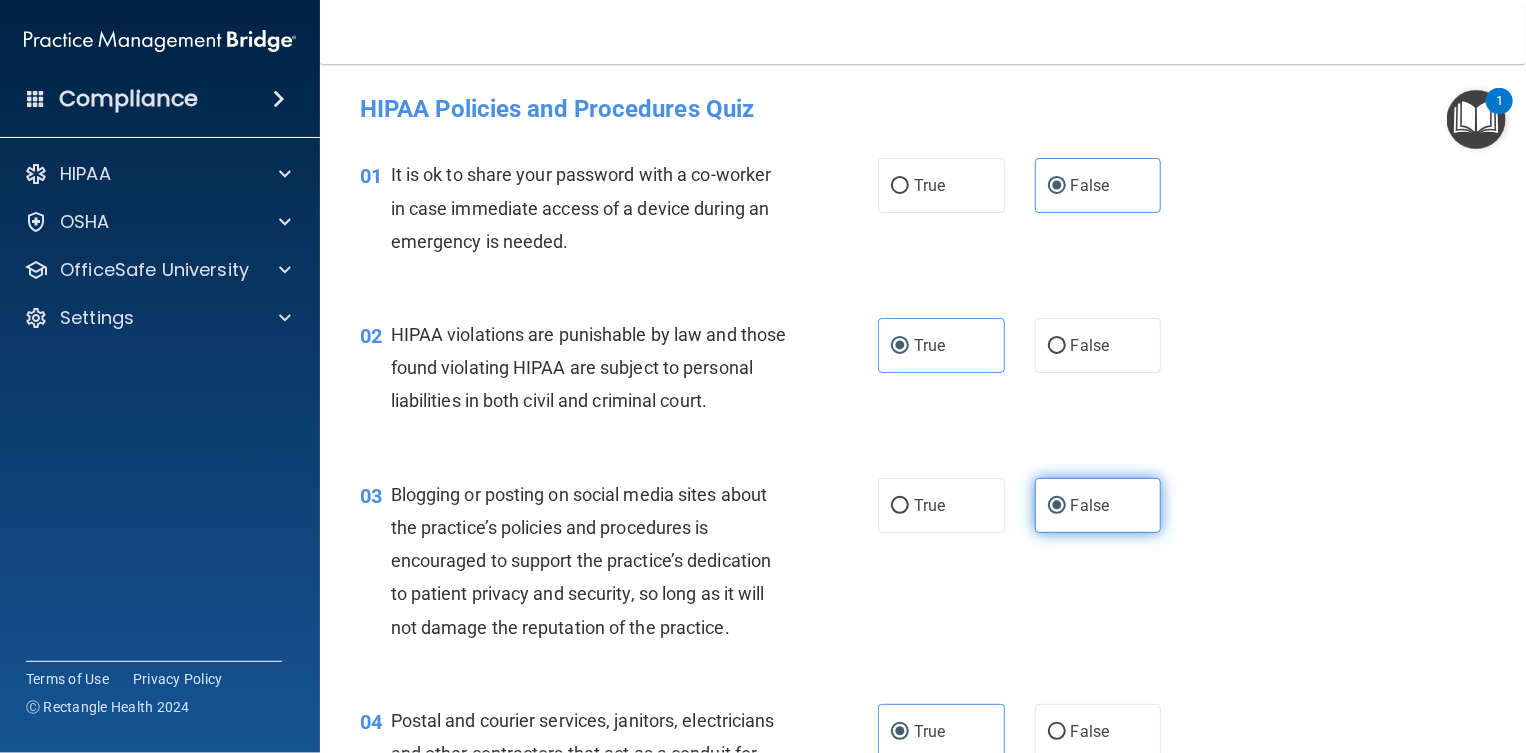 click on "False" at bounding box center (1090, 505) 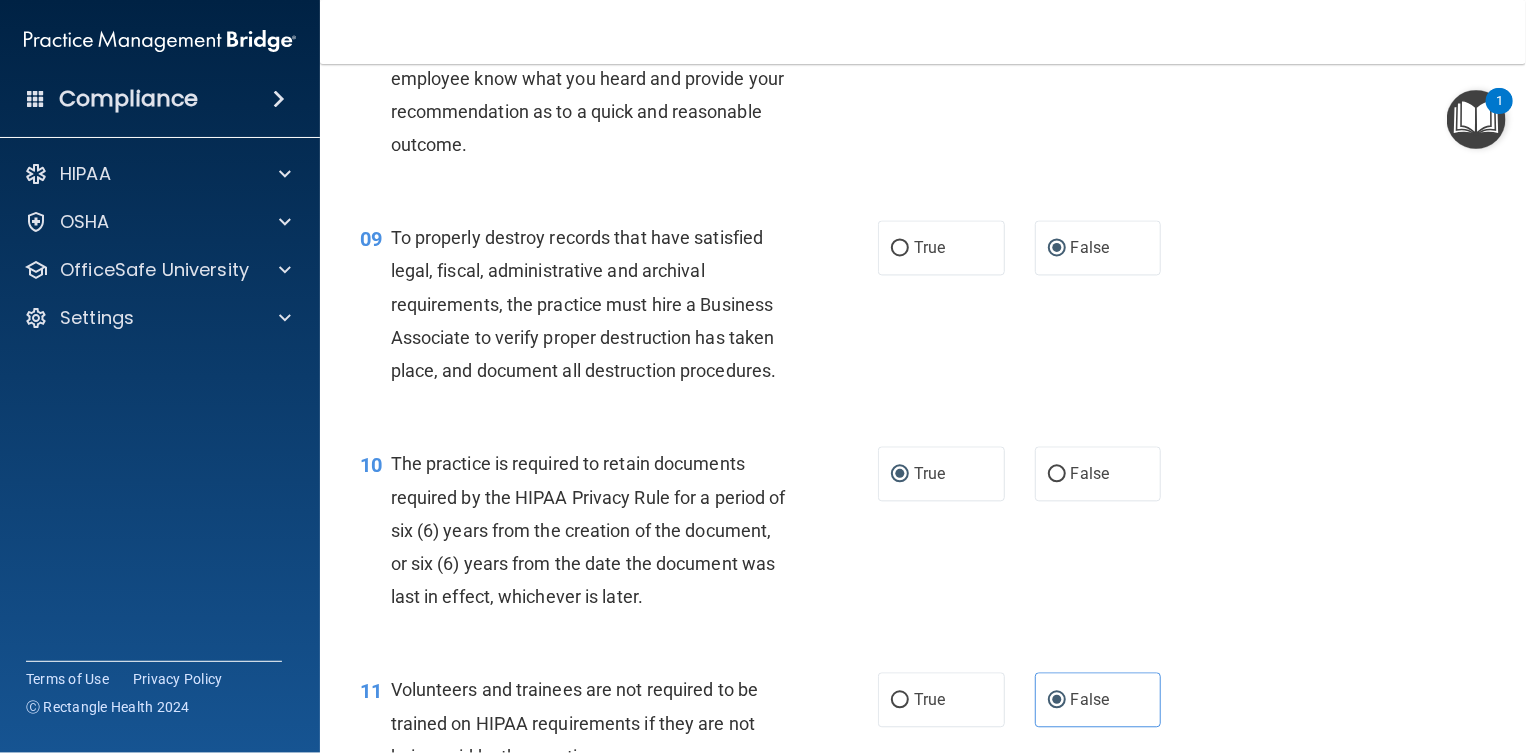 scroll, scrollTop: 1625, scrollLeft: 0, axis: vertical 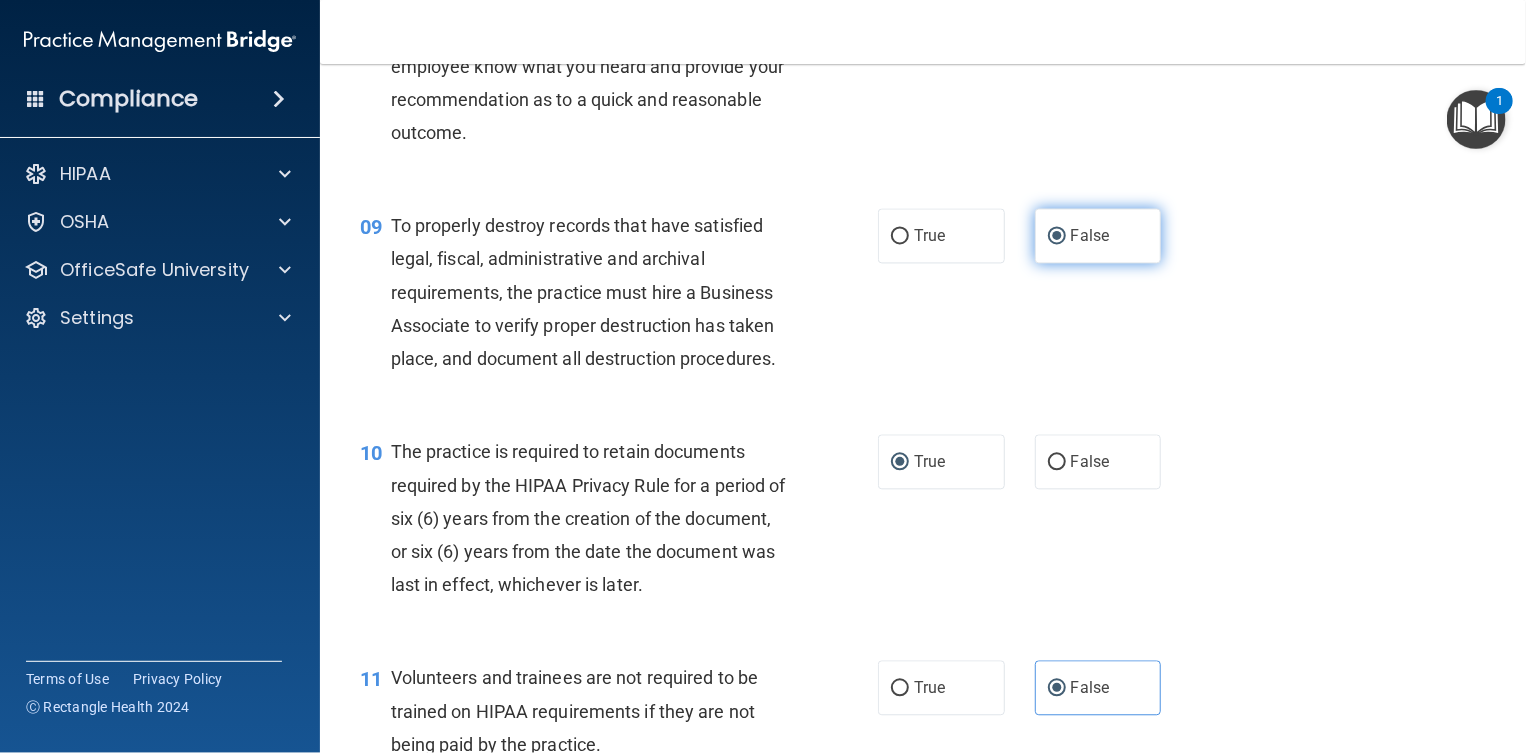 click on "False" at bounding box center [1090, 236] 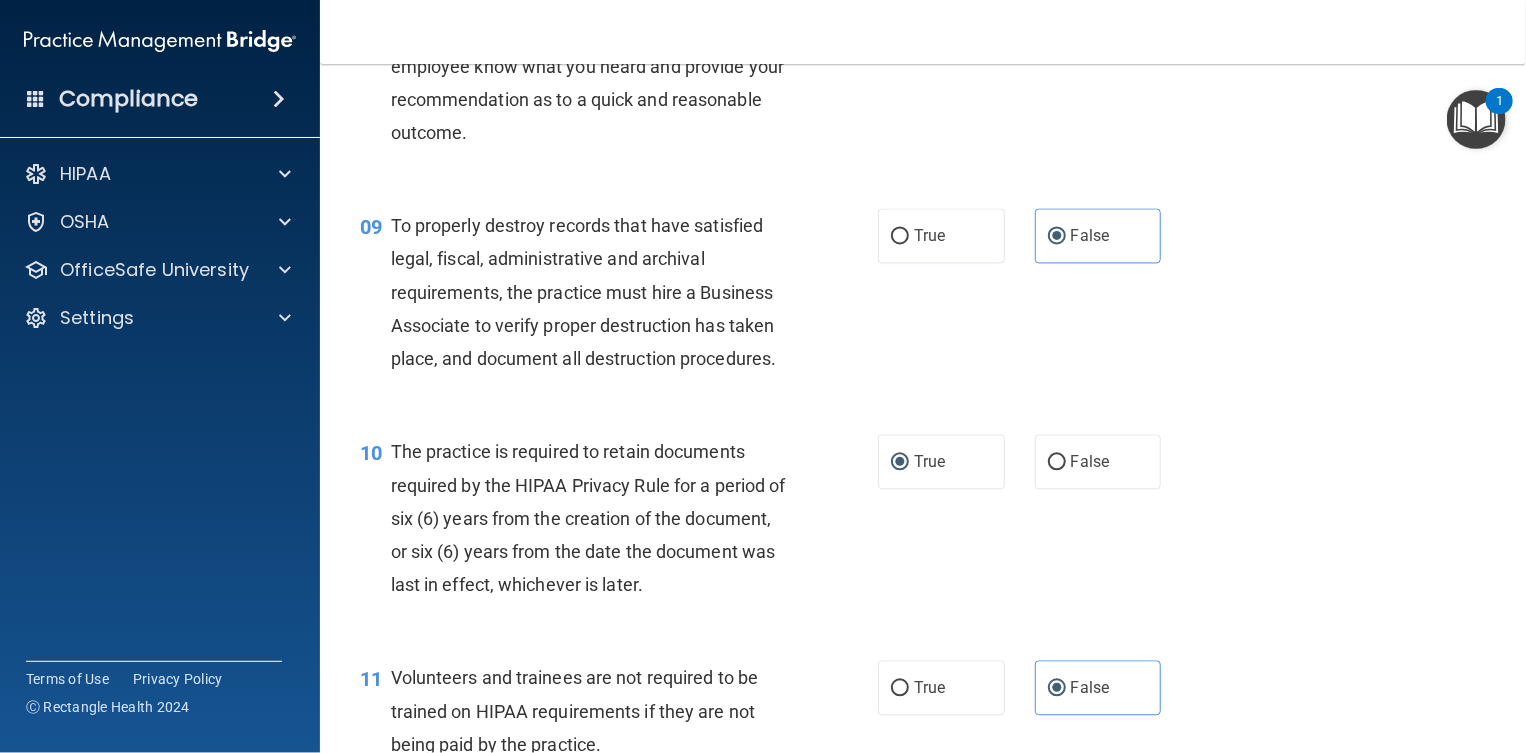 scroll, scrollTop: 1750, scrollLeft: 0, axis: vertical 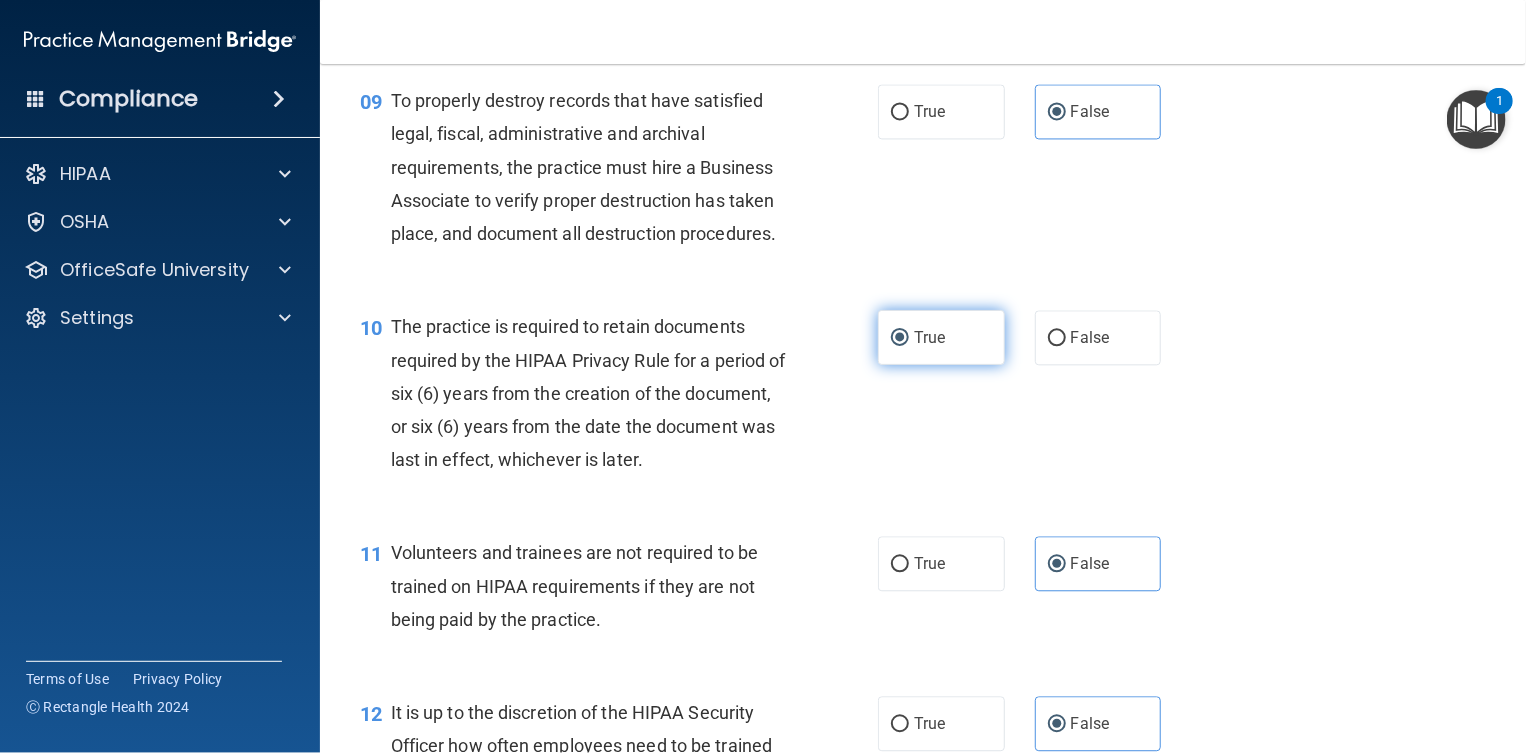 click on "True" at bounding box center [941, 337] 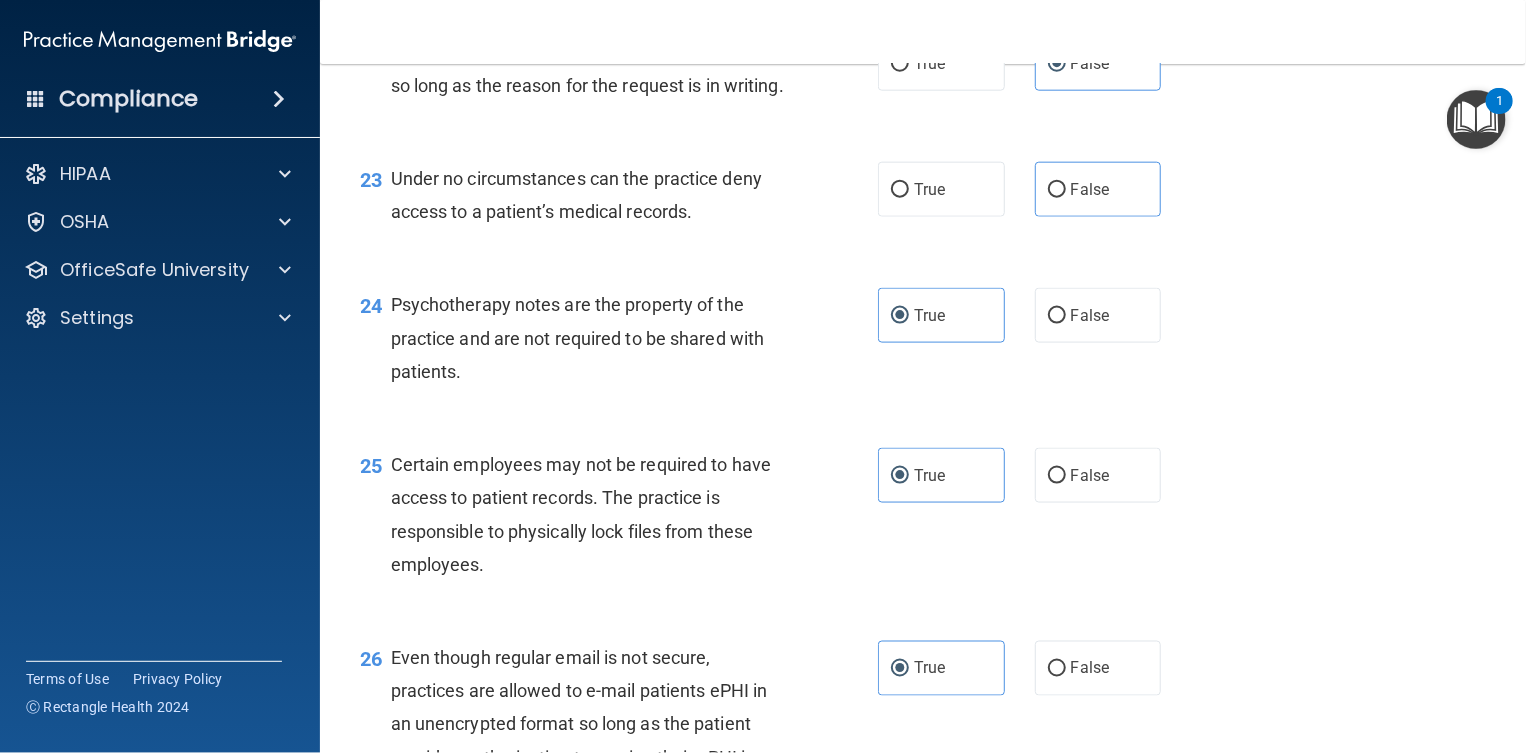 scroll, scrollTop: 4250, scrollLeft: 0, axis: vertical 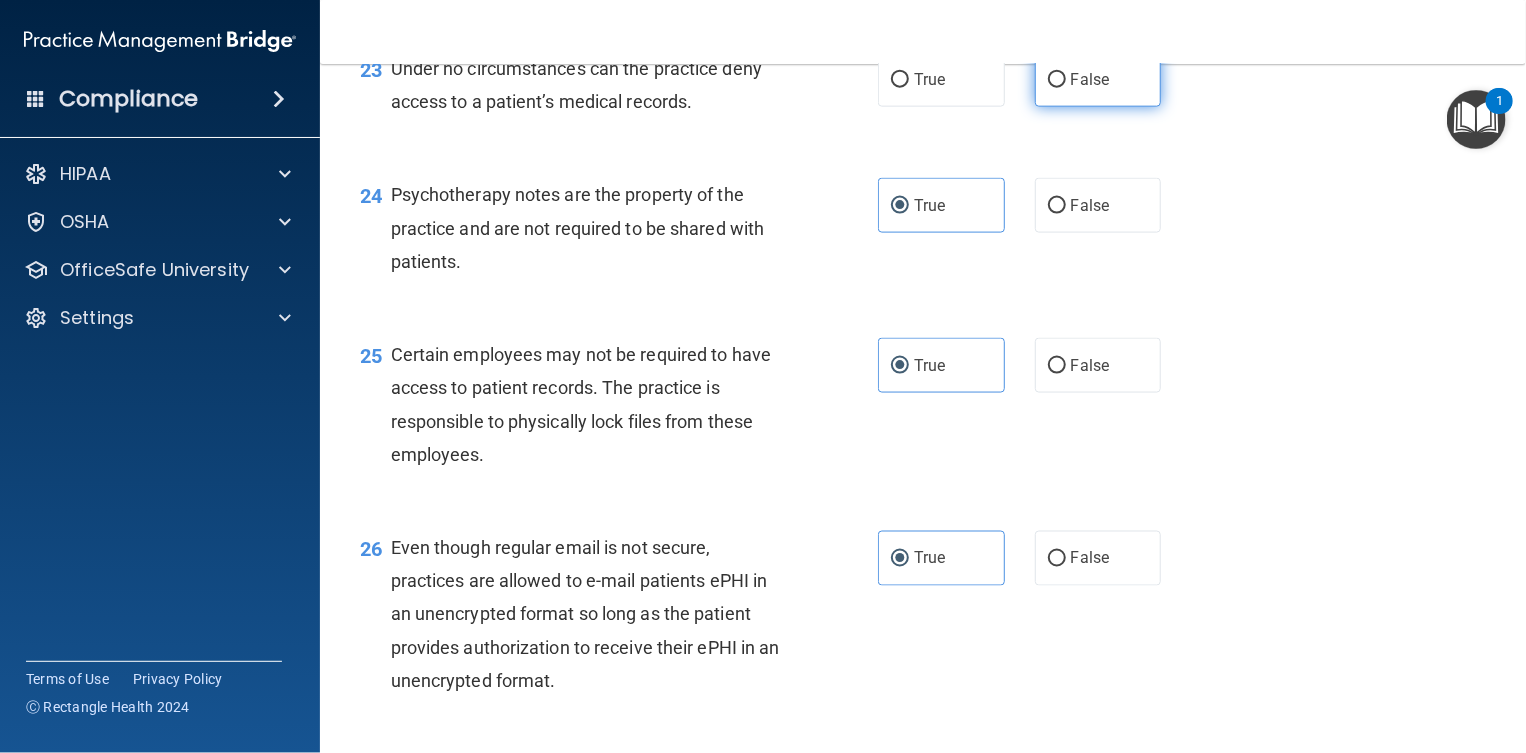 click on "False" at bounding box center (1098, 79) 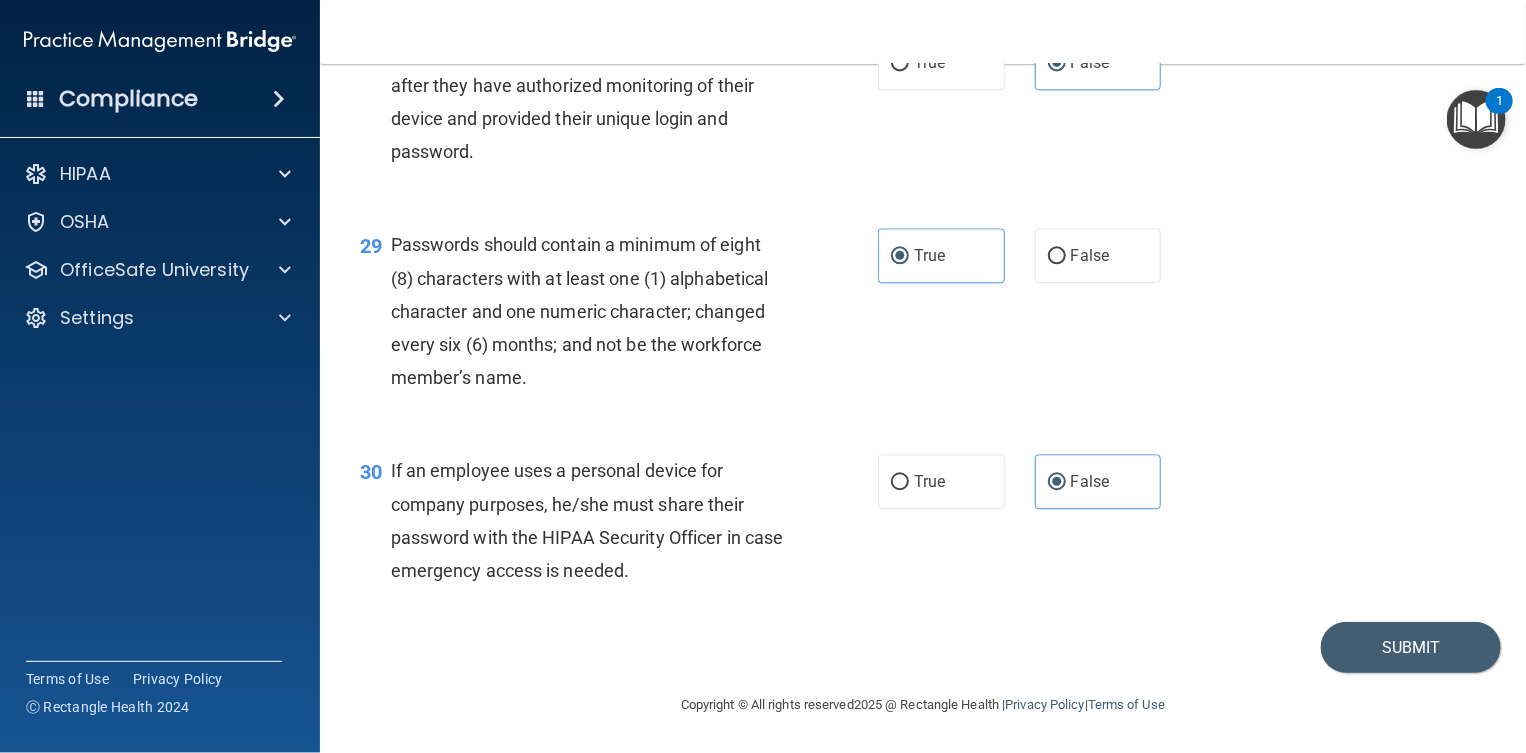 scroll, scrollTop: 5194, scrollLeft: 0, axis: vertical 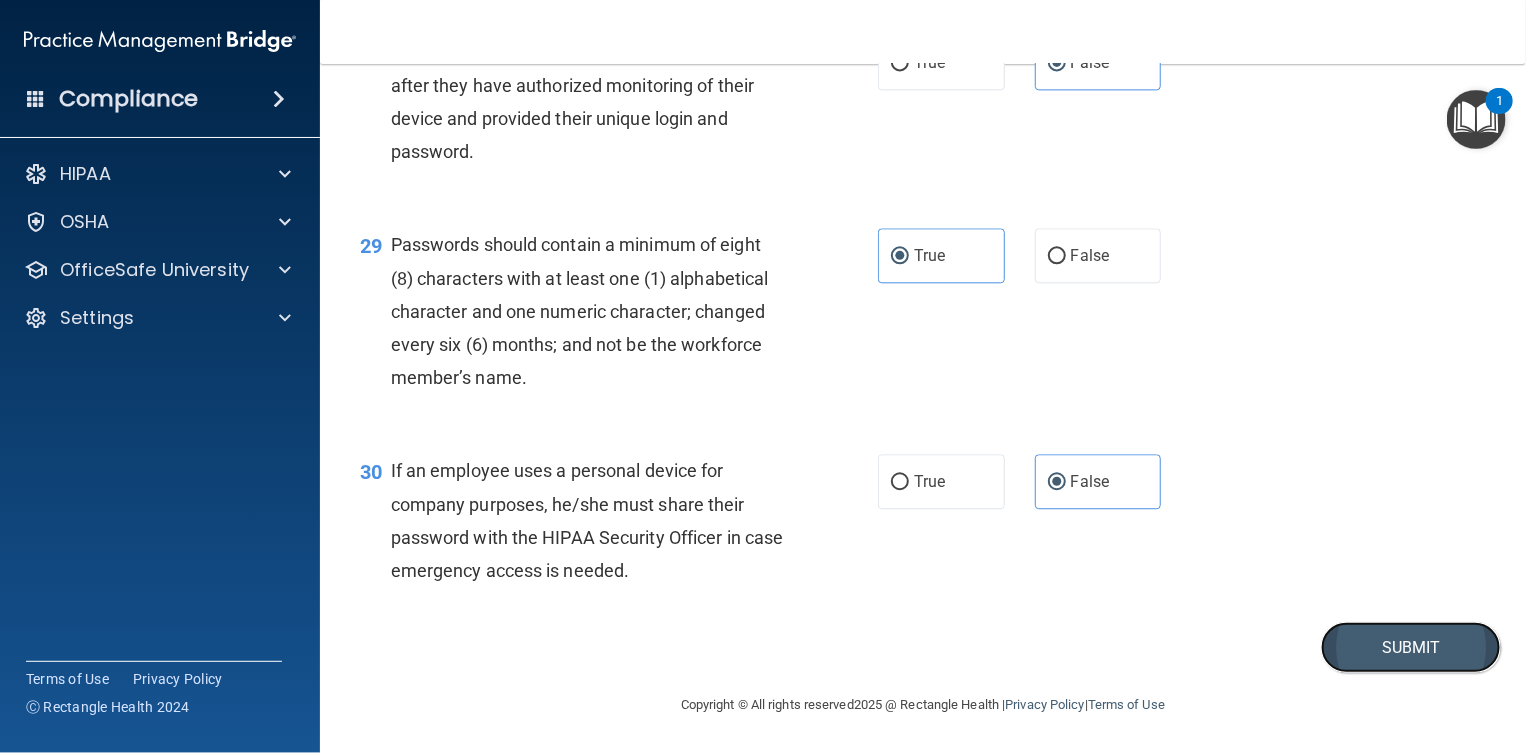 click on "Submit" at bounding box center [1411, 647] 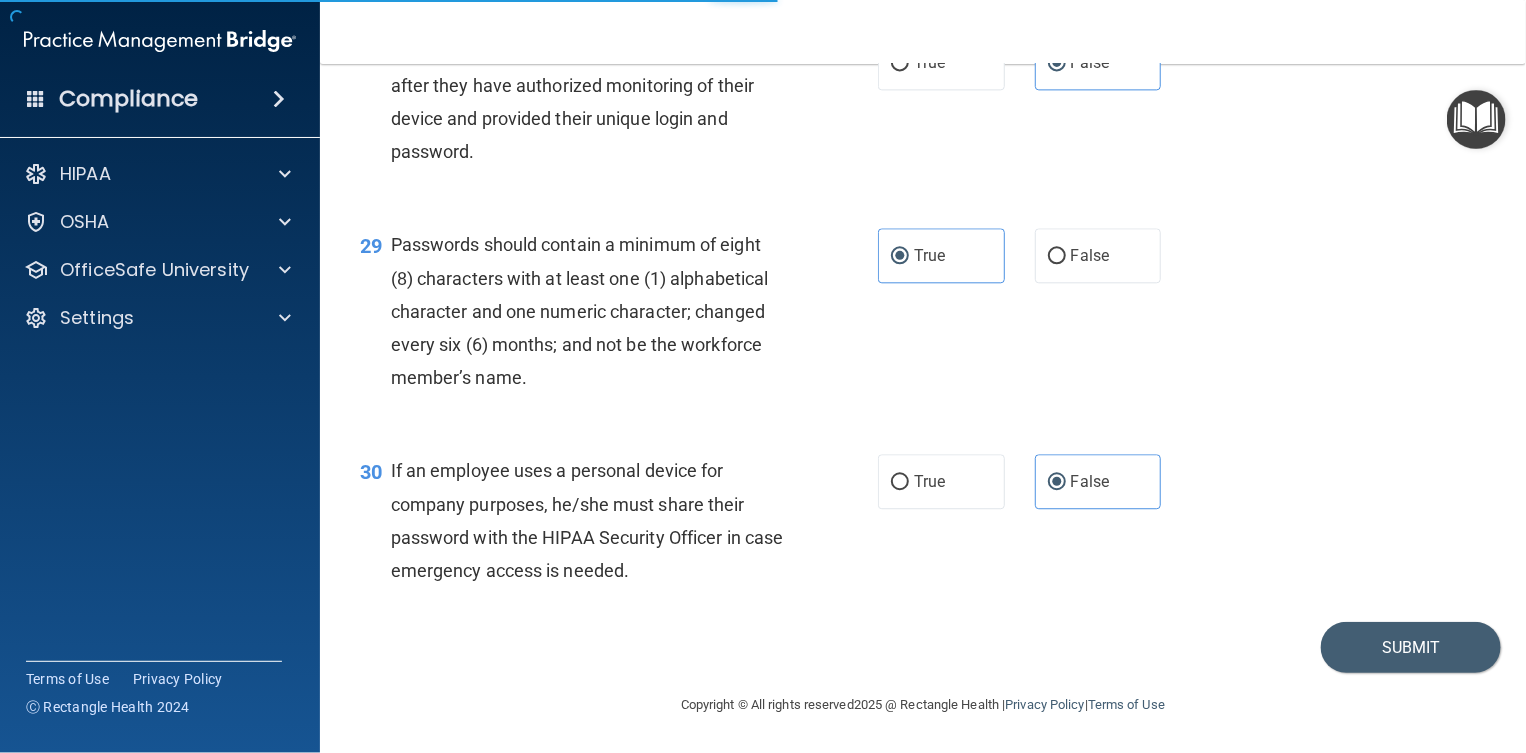 scroll, scrollTop: 0, scrollLeft: 0, axis: both 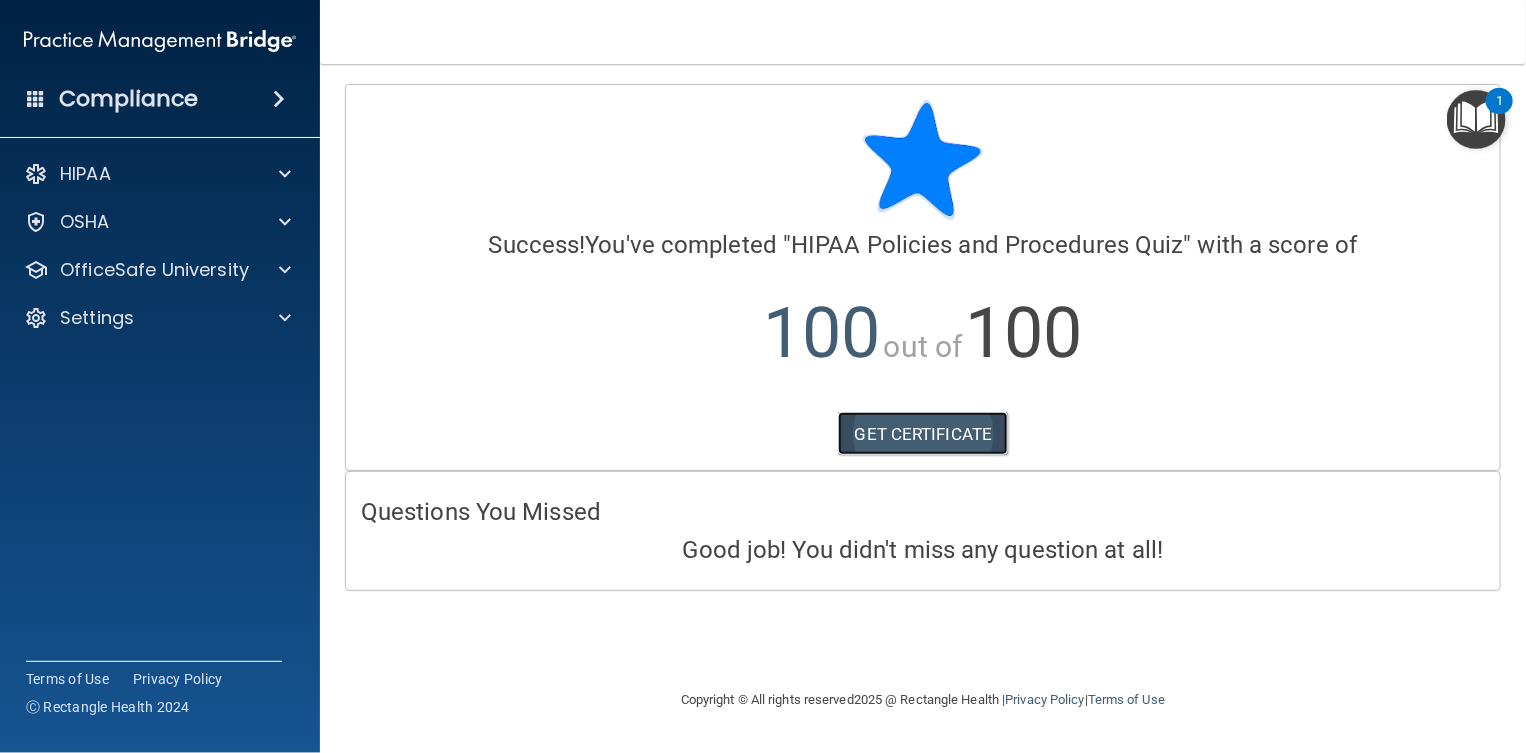click on "GET CERTIFICATE" at bounding box center [923, 434] 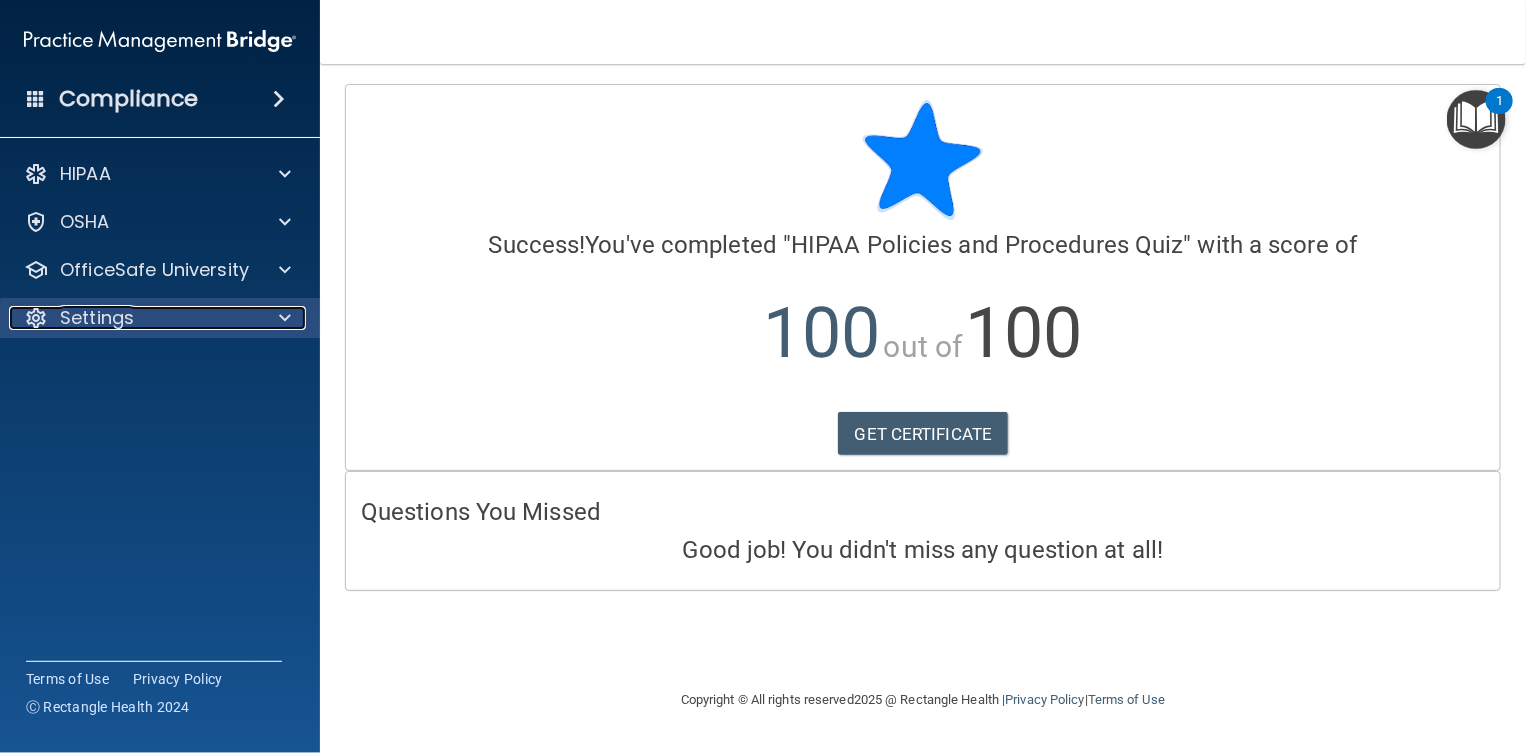 click on "Settings" at bounding box center [97, 318] 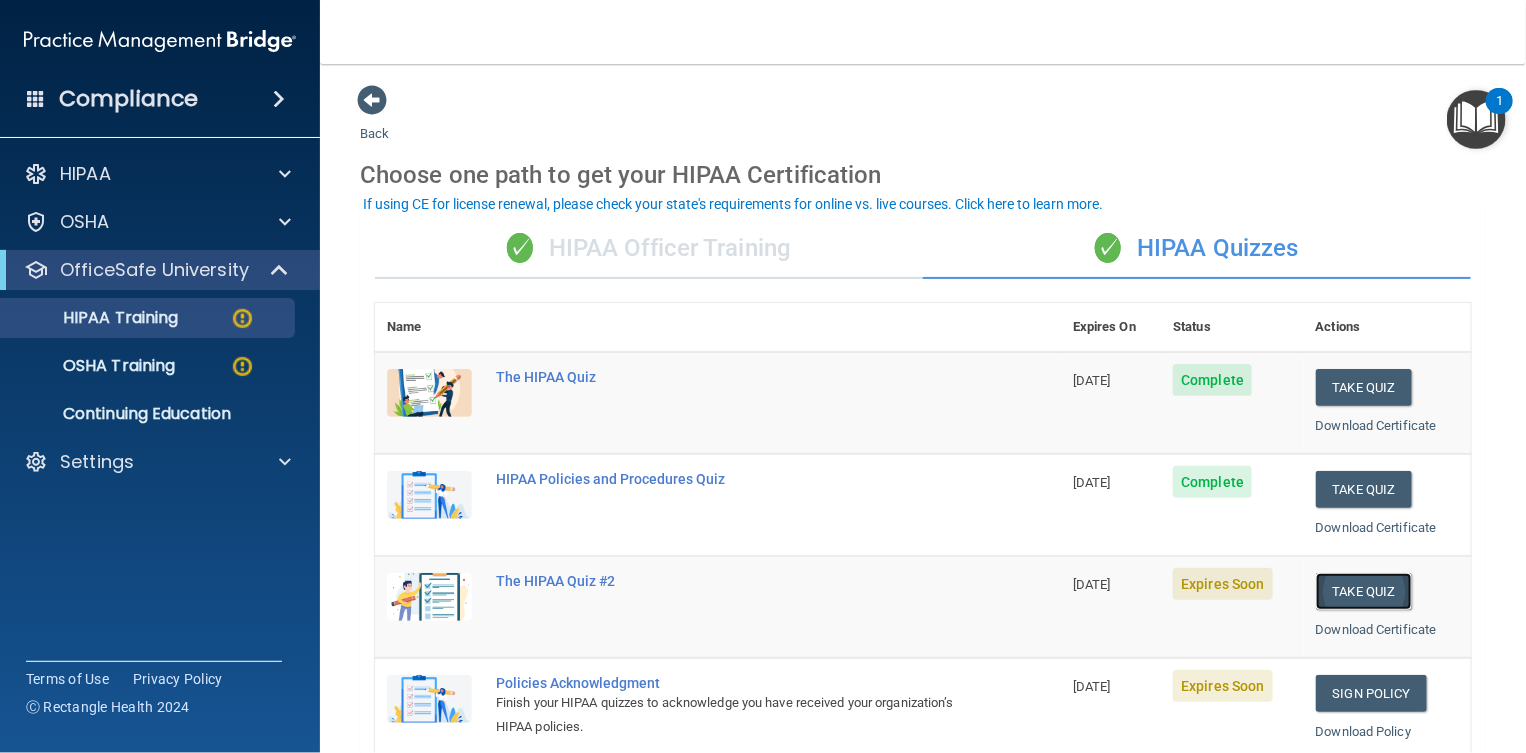 click on "Take Quiz" at bounding box center [1364, 591] 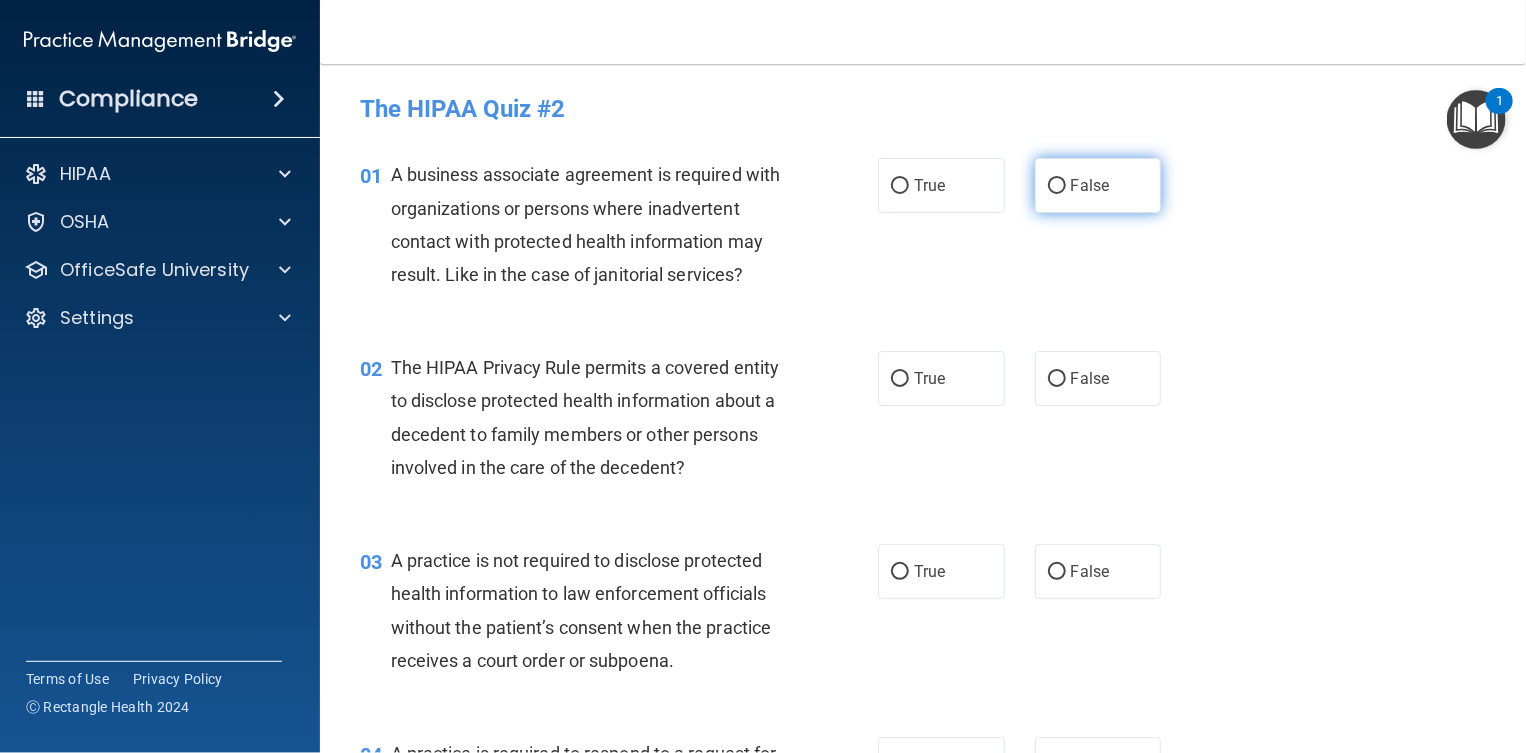 click on "False" at bounding box center (1090, 185) 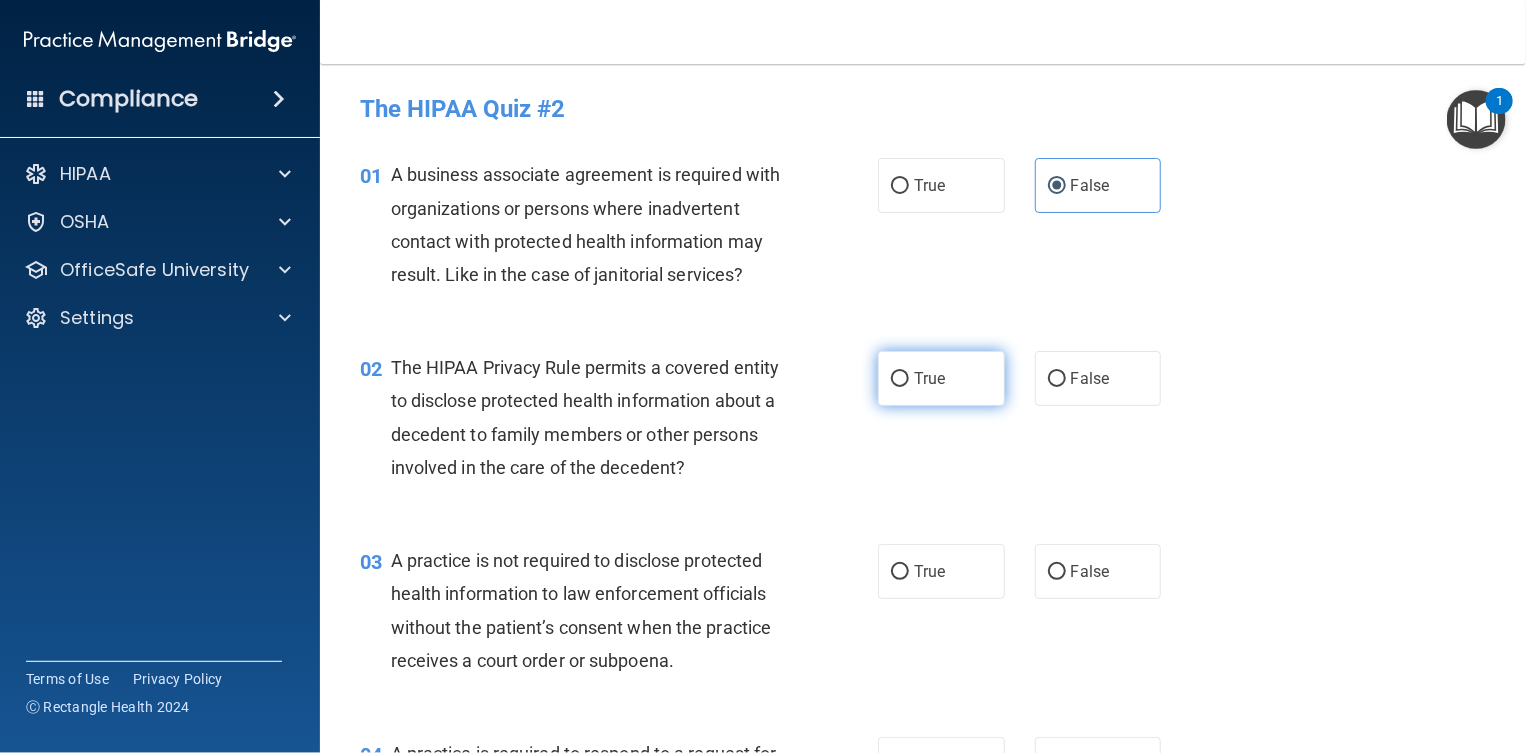 click on "True" at bounding box center [929, 378] 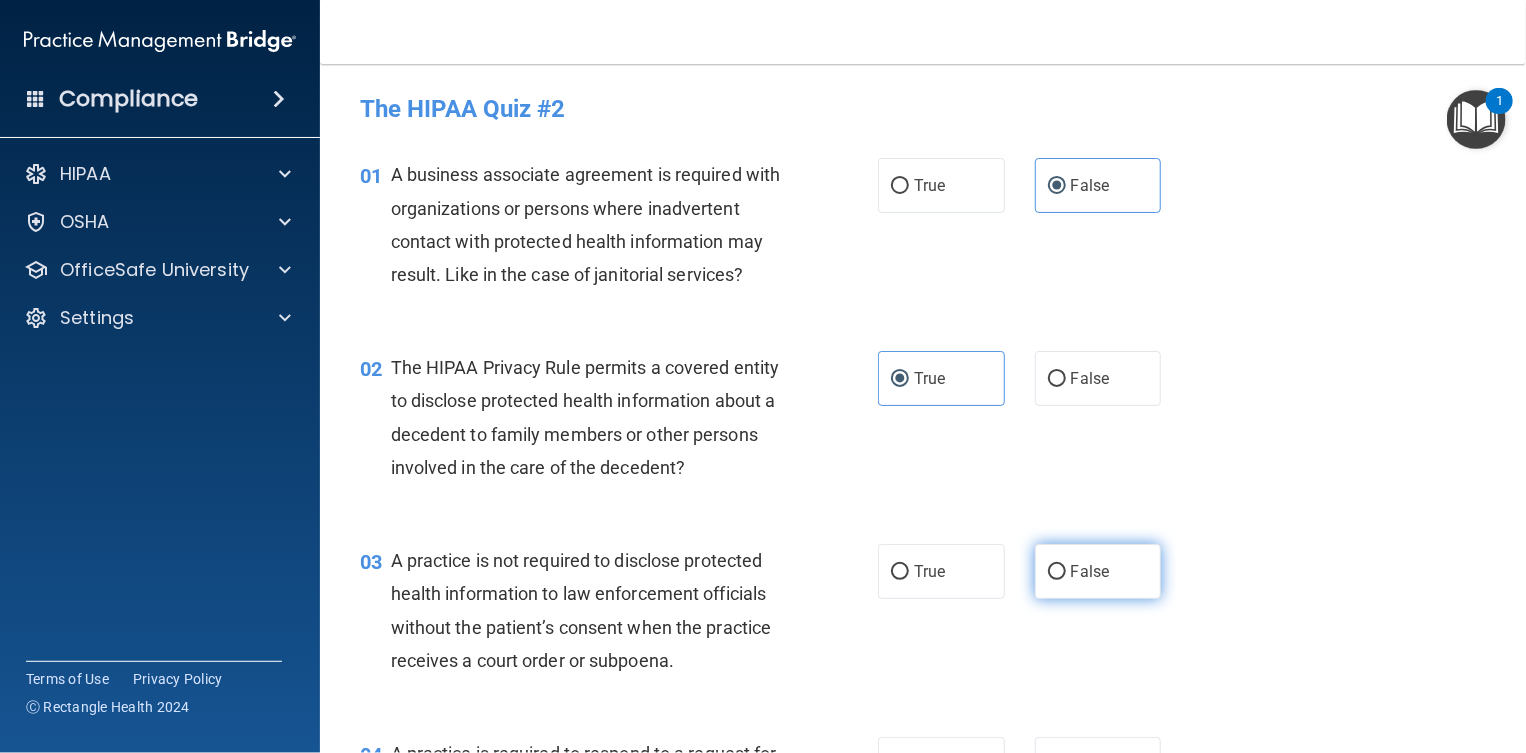 scroll, scrollTop: 125, scrollLeft: 0, axis: vertical 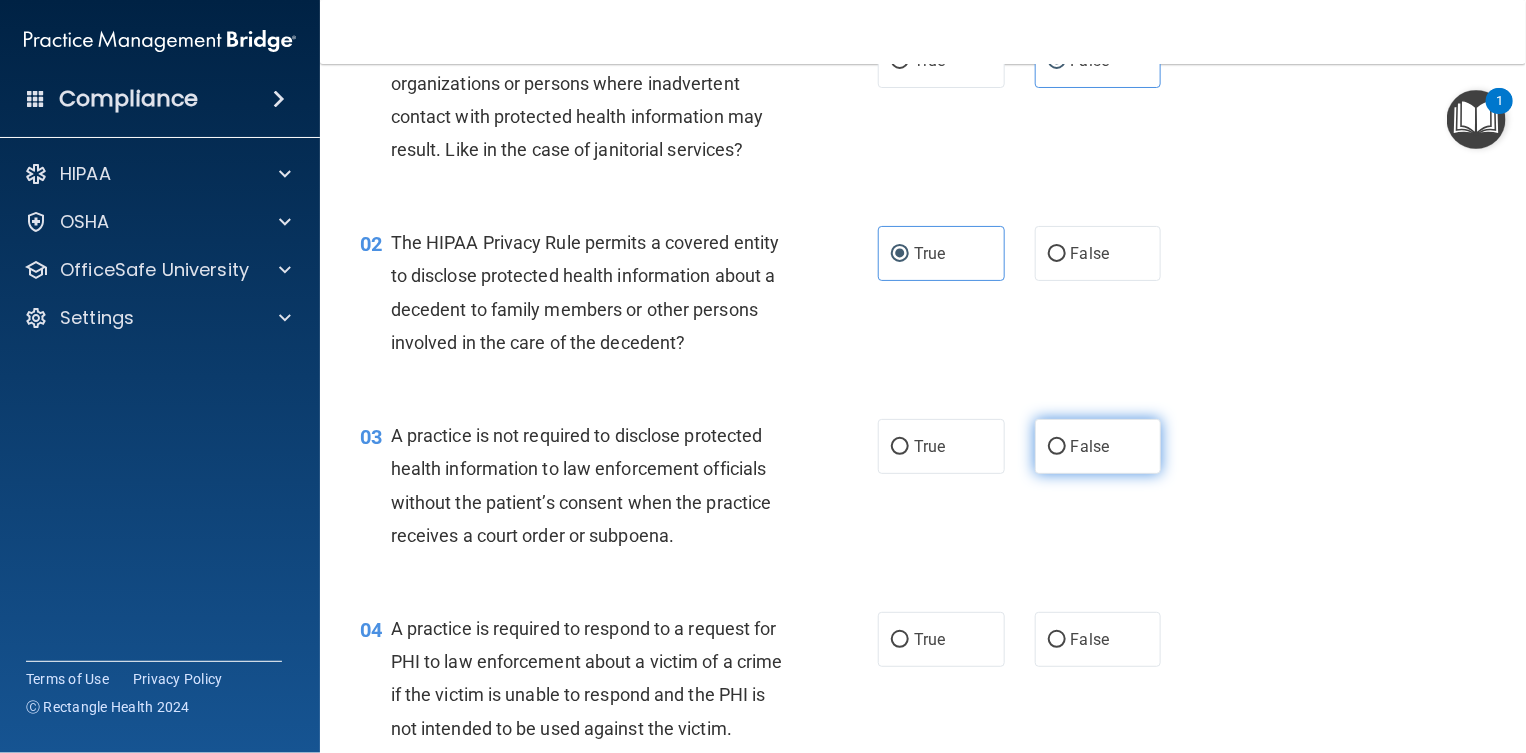 click on "False" at bounding box center [1090, 446] 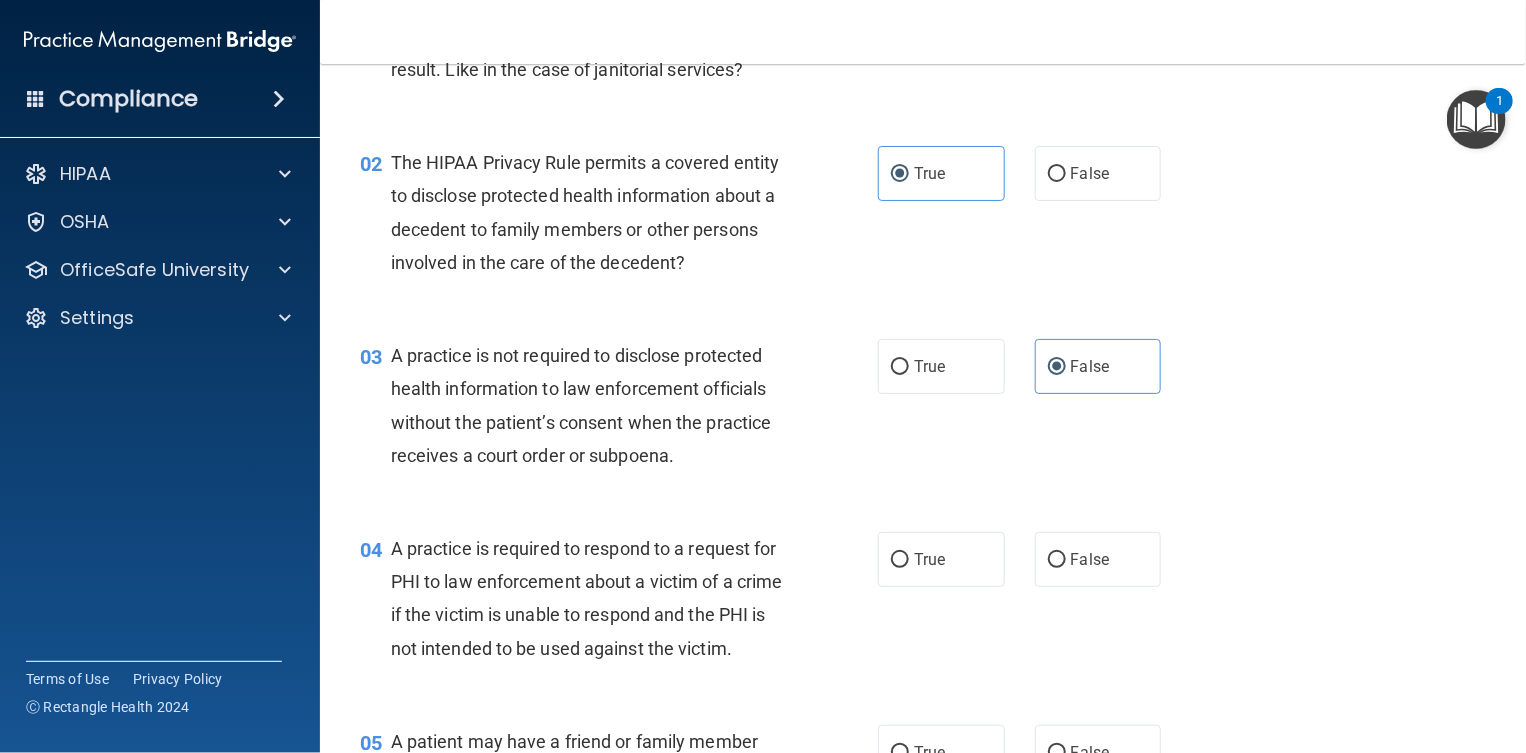 scroll, scrollTop: 250, scrollLeft: 0, axis: vertical 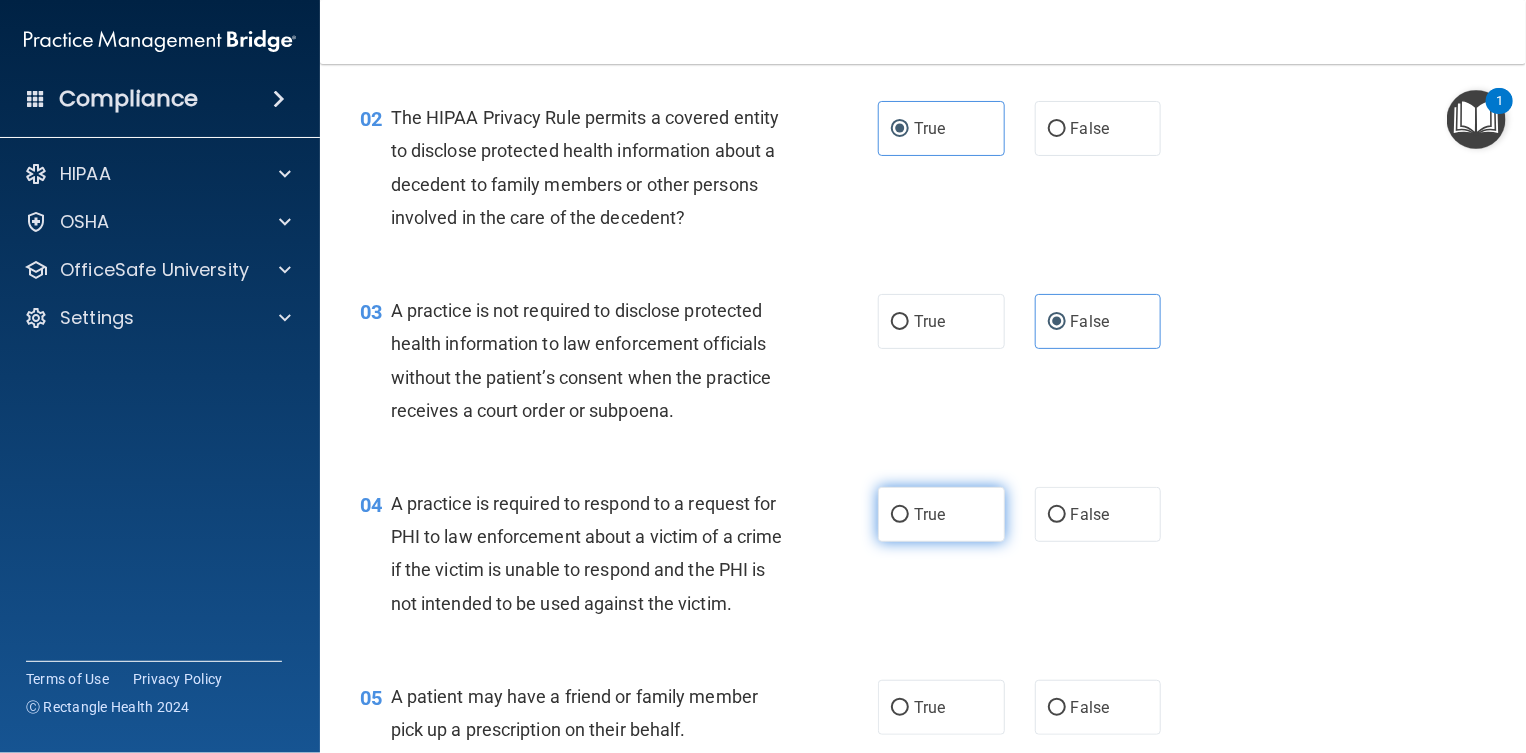 click on "True" at bounding box center [941, 514] 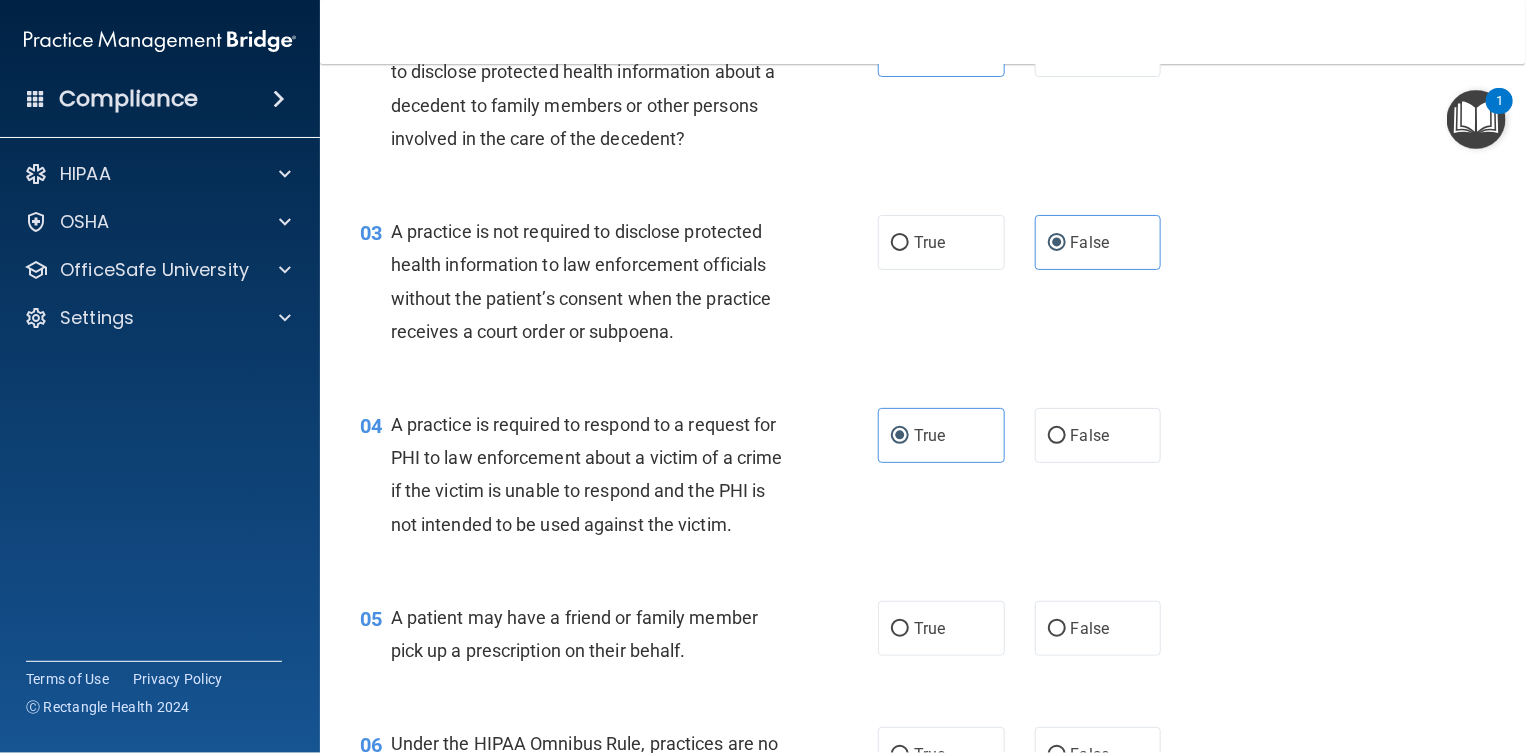 scroll, scrollTop: 500, scrollLeft: 0, axis: vertical 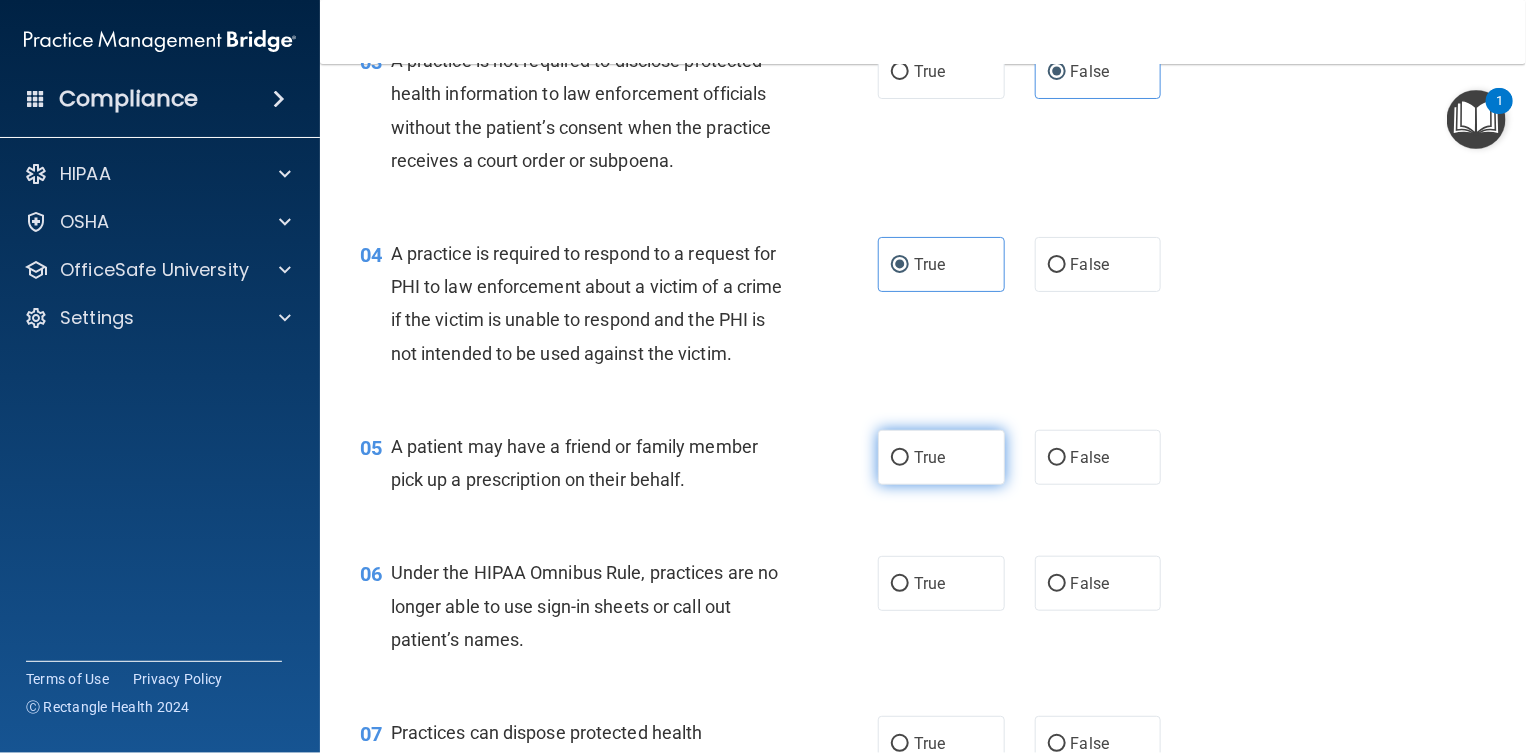 click on "True" at bounding box center [941, 457] 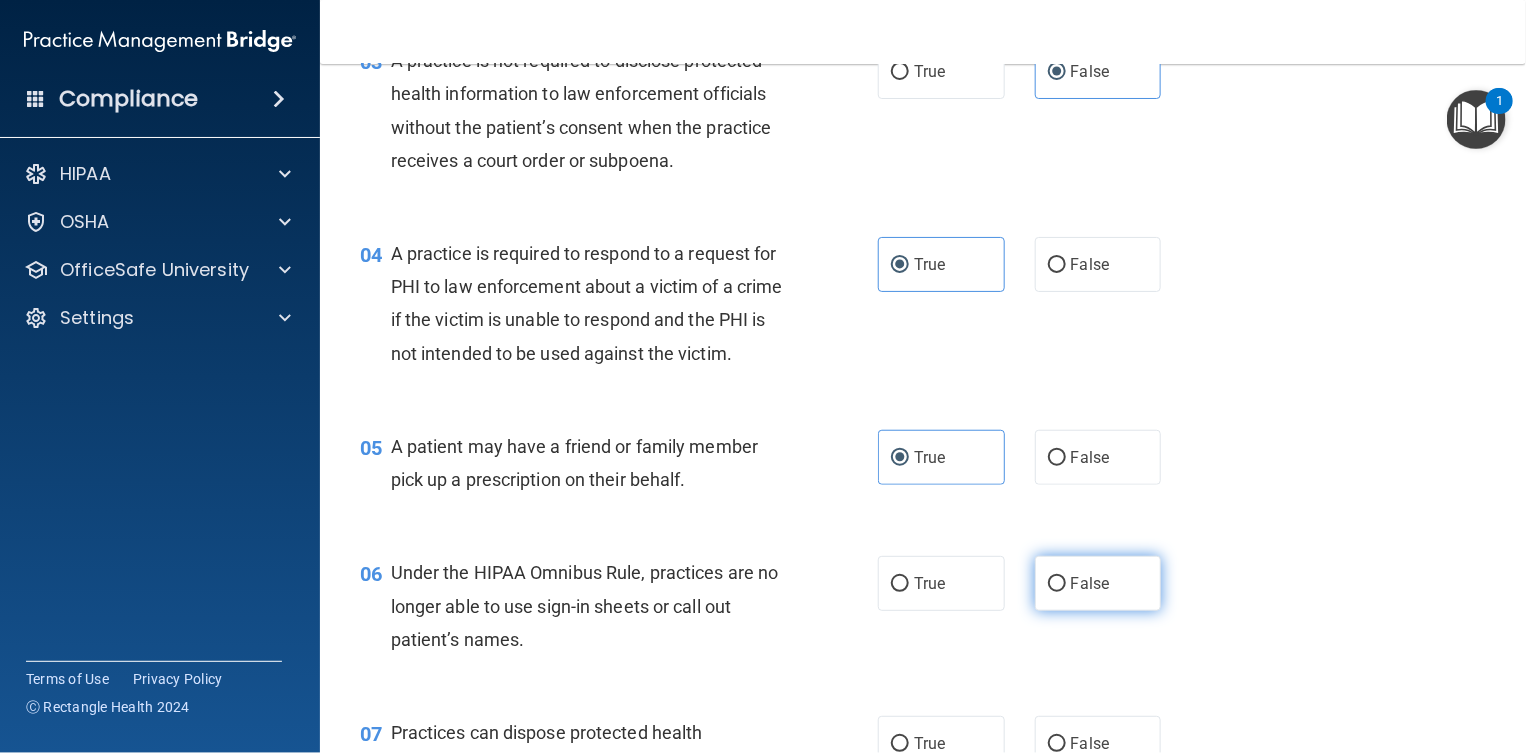 click on "False" at bounding box center [1098, 583] 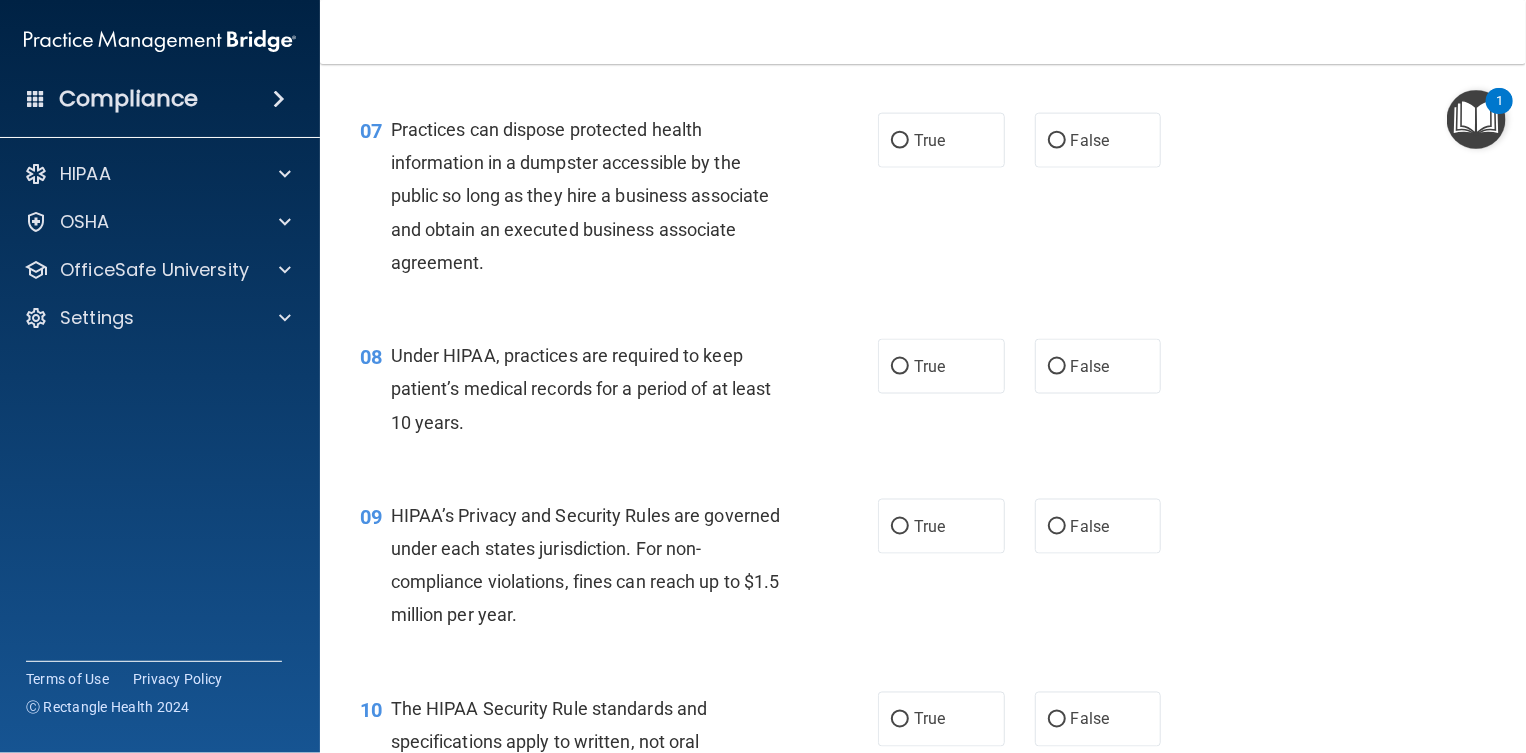scroll, scrollTop: 1125, scrollLeft: 0, axis: vertical 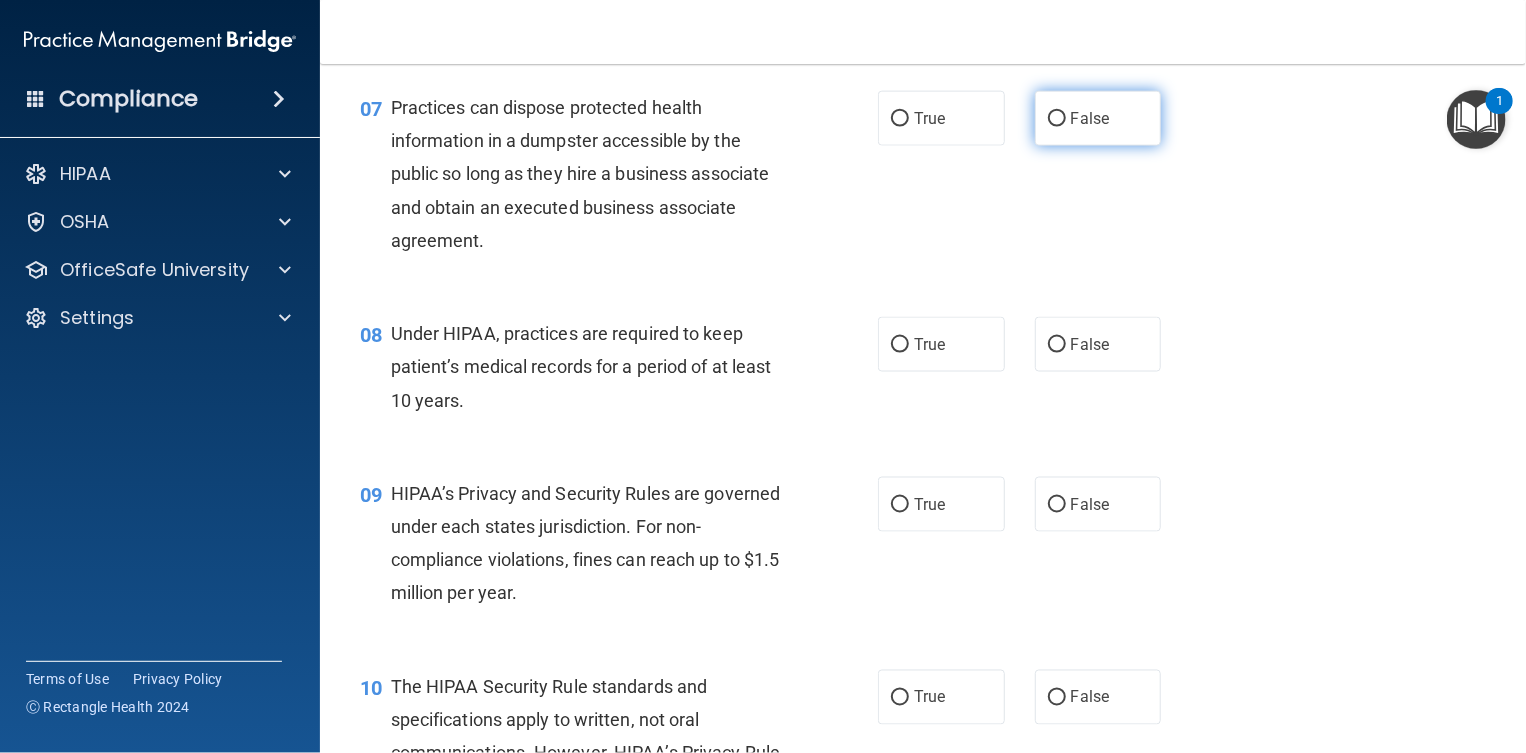 click on "False" at bounding box center [1098, 118] 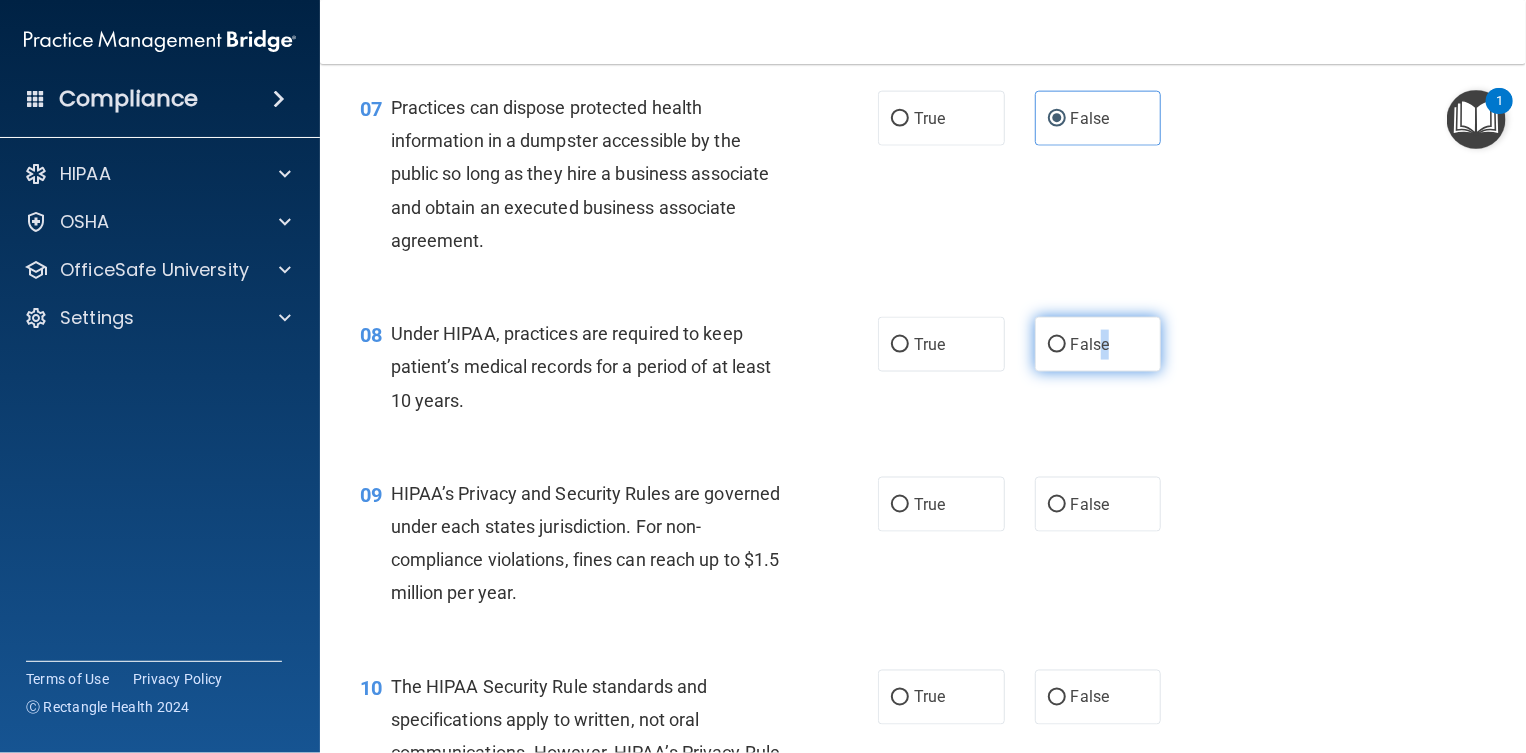 click on "False" at bounding box center (1098, 344) 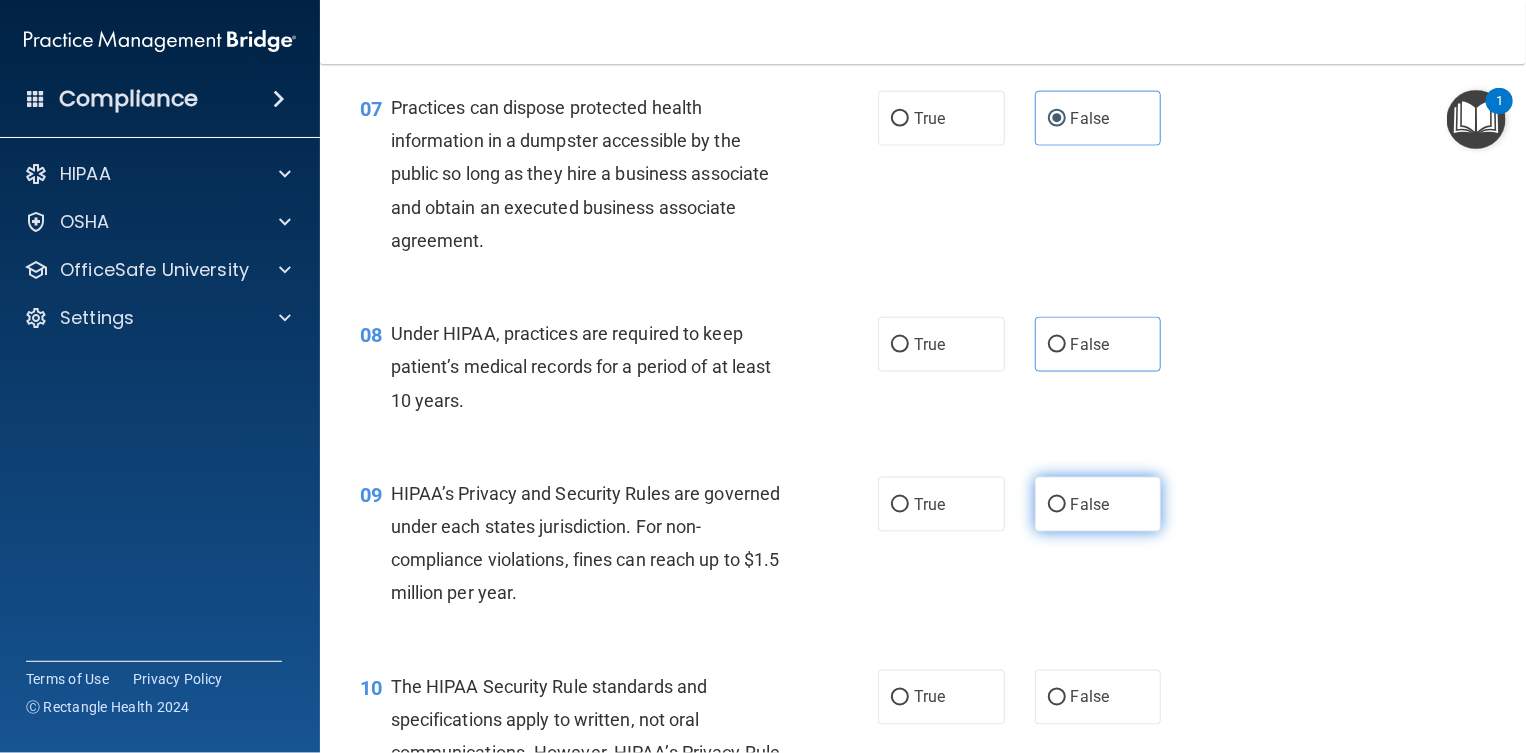 click on "False" at bounding box center [1090, 504] 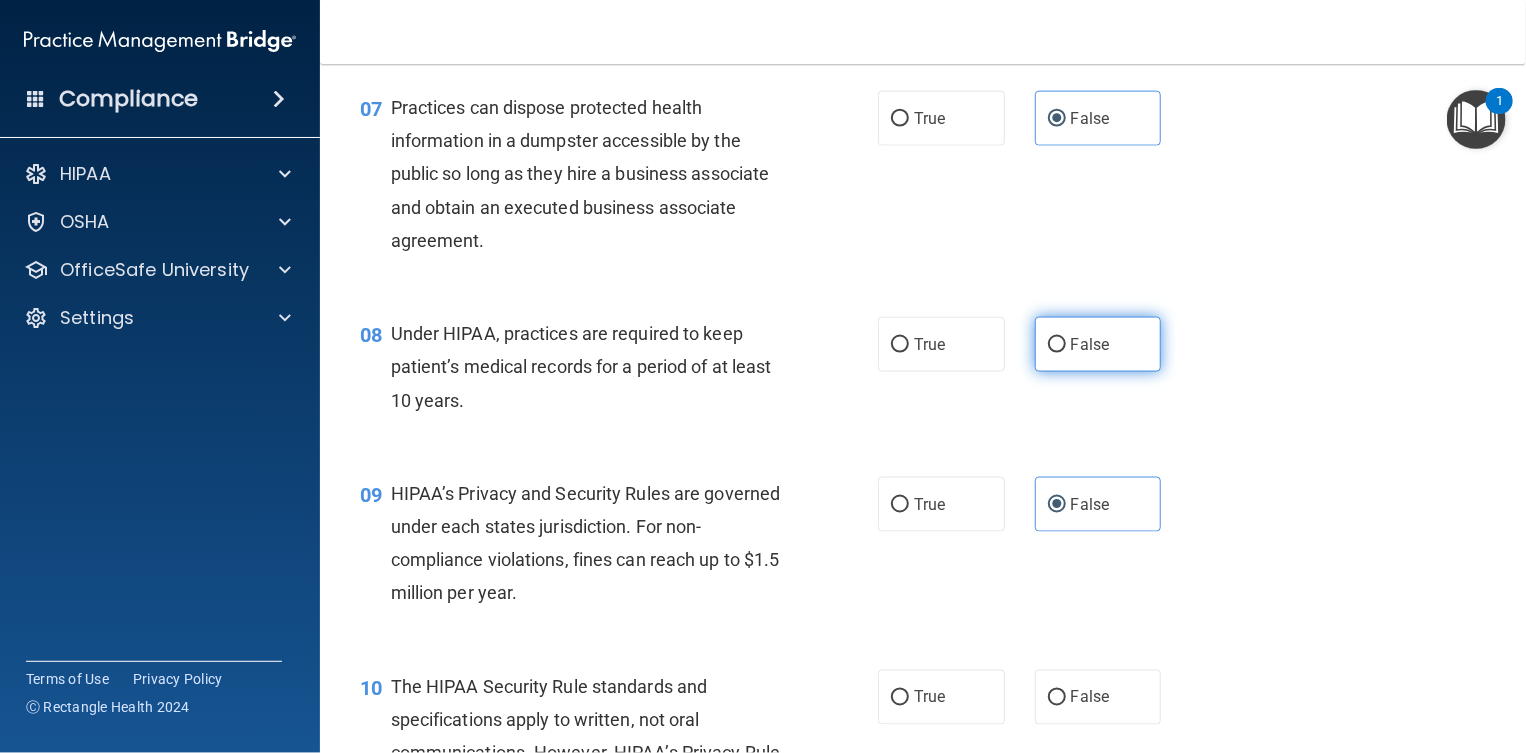 click on "False" at bounding box center (1057, 345) 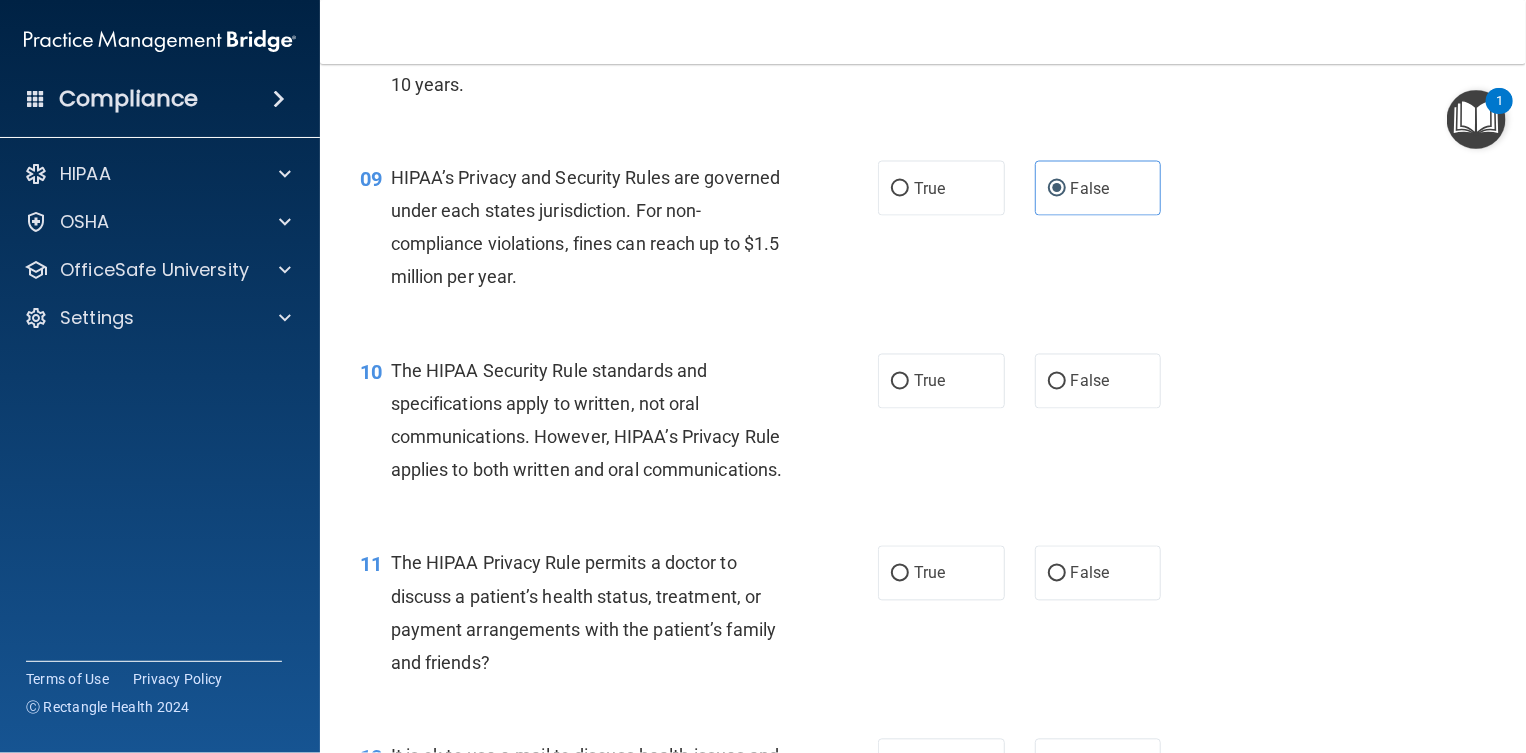scroll, scrollTop: 1500, scrollLeft: 0, axis: vertical 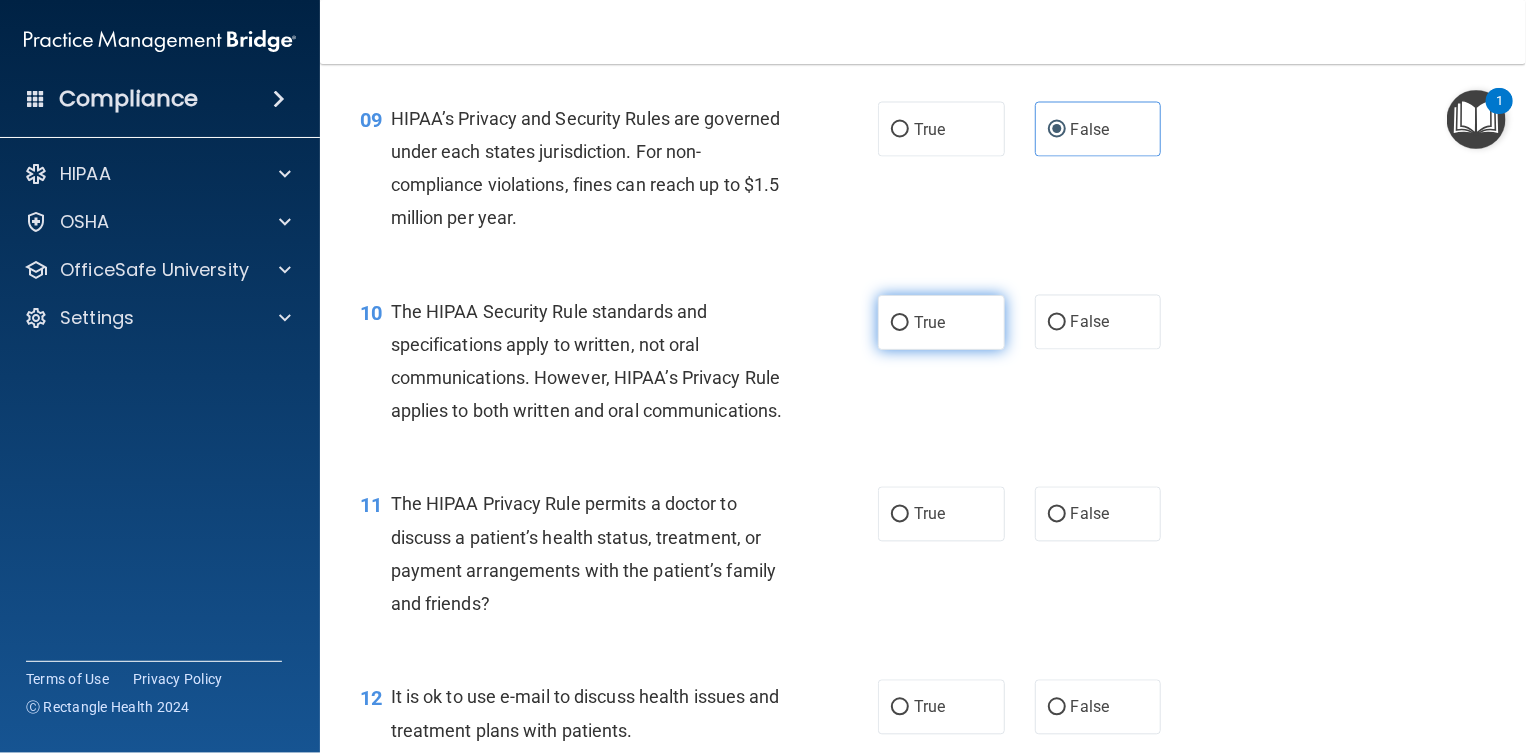 click on "True" at bounding box center (941, 322) 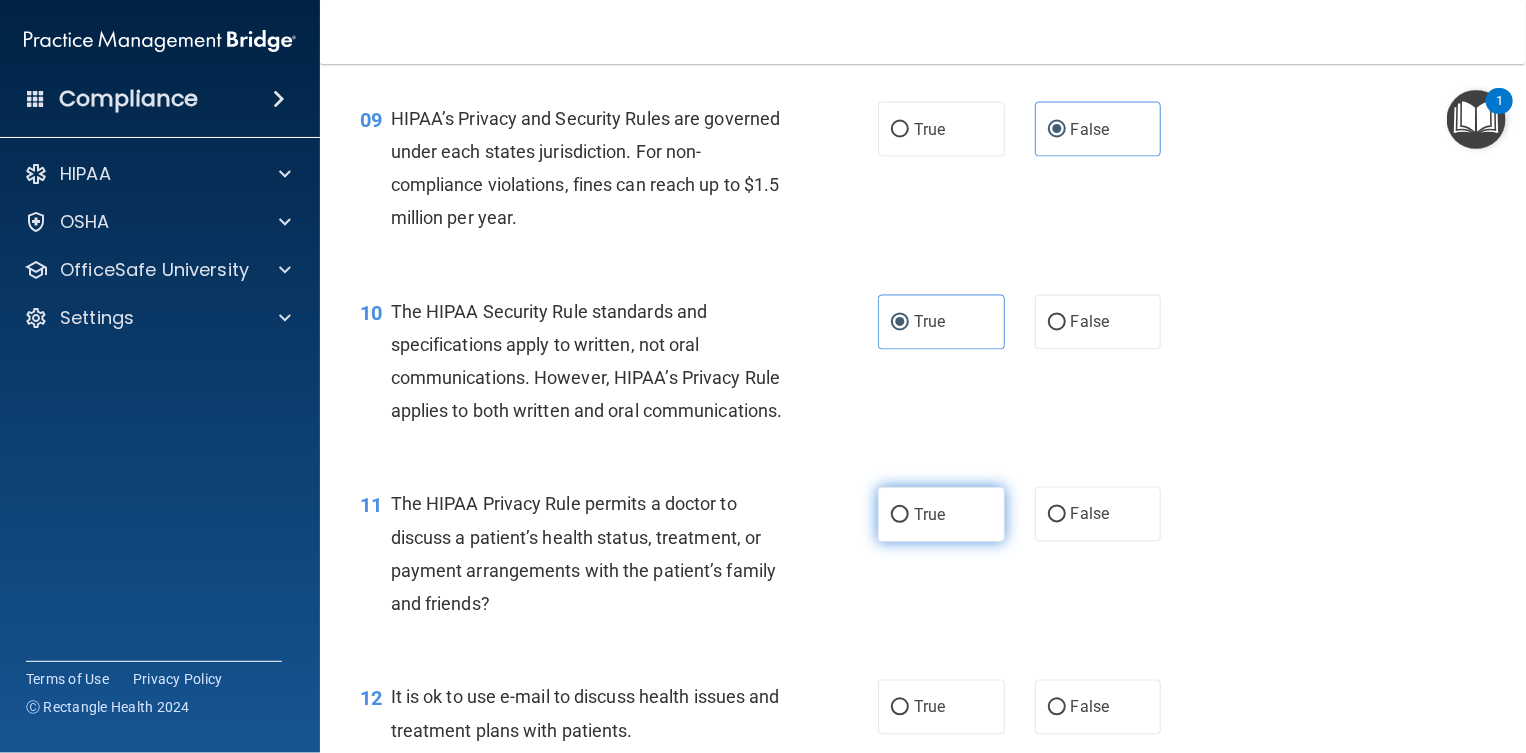 click on "True" at bounding box center (941, 514) 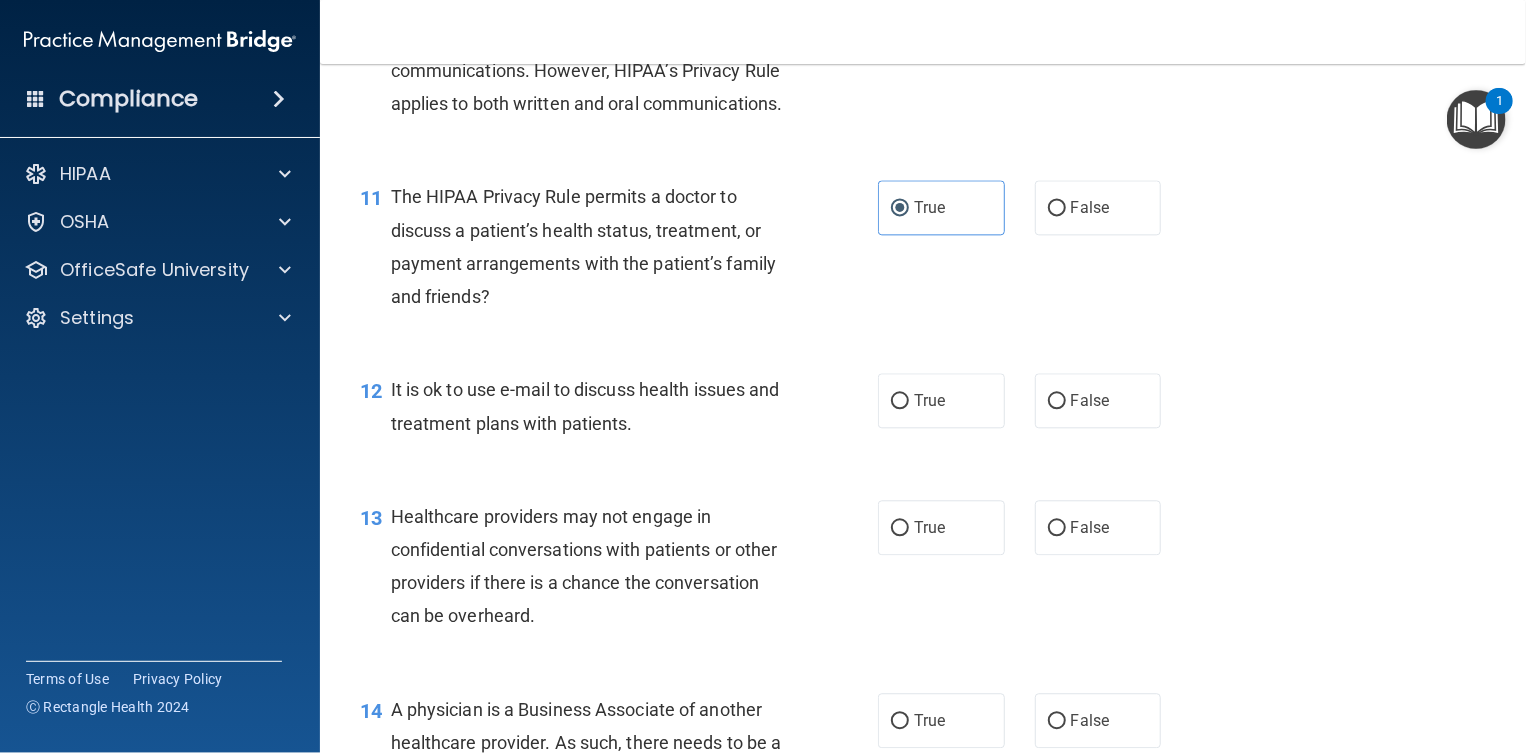 scroll, scrollTop: 1875, scrollLeft: 0, axis: vertical 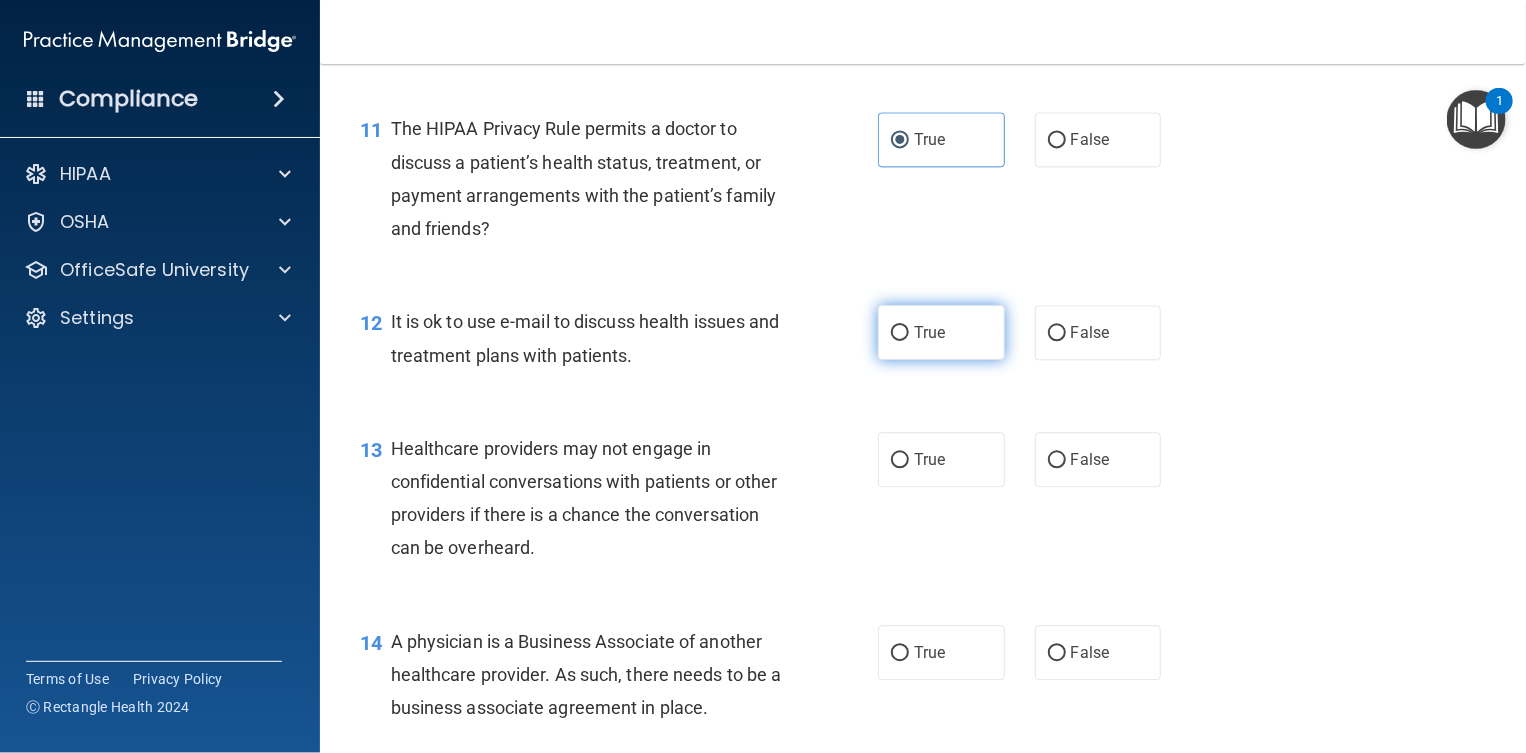 click on "True" at bounding box center (929, 332) 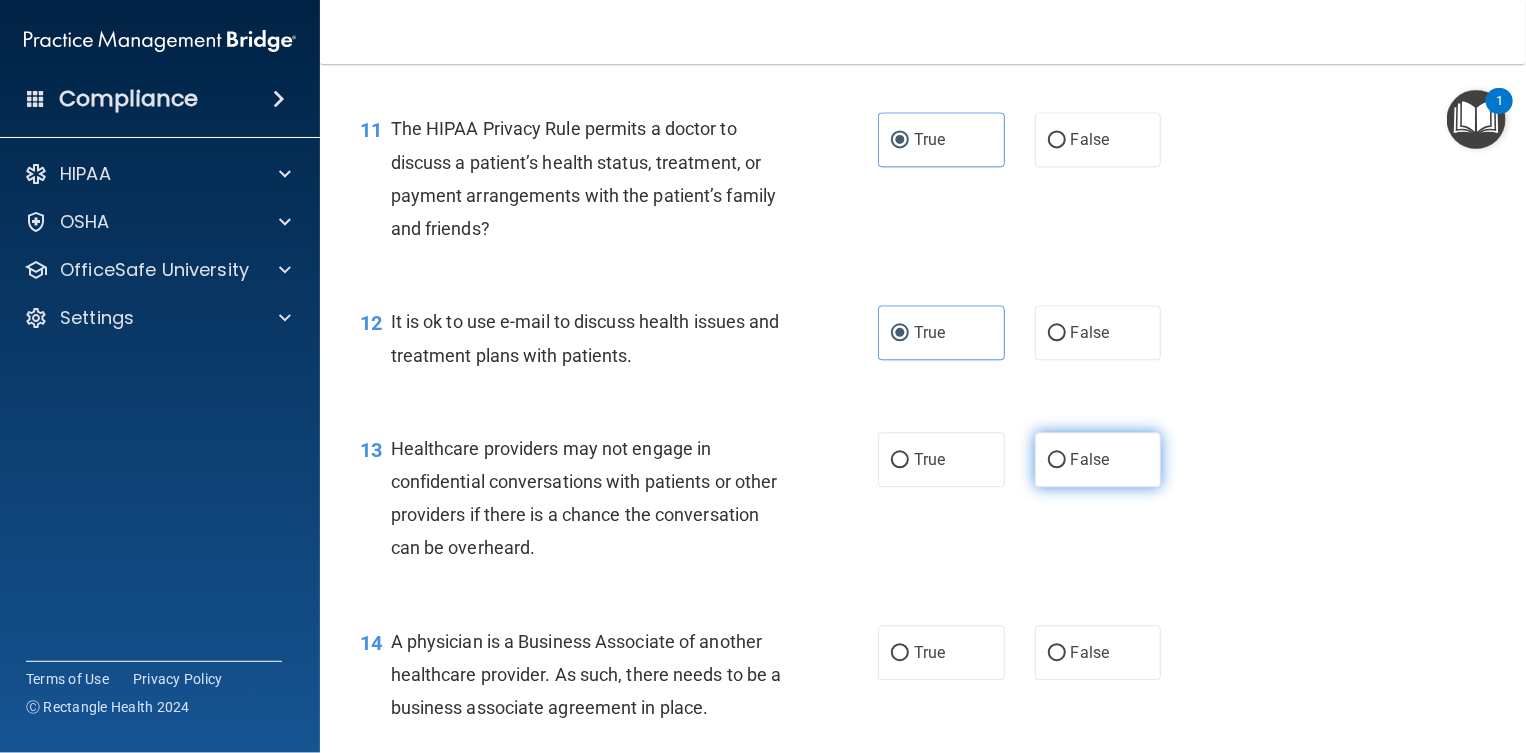click on "False" at bounding box center [1090, 459] 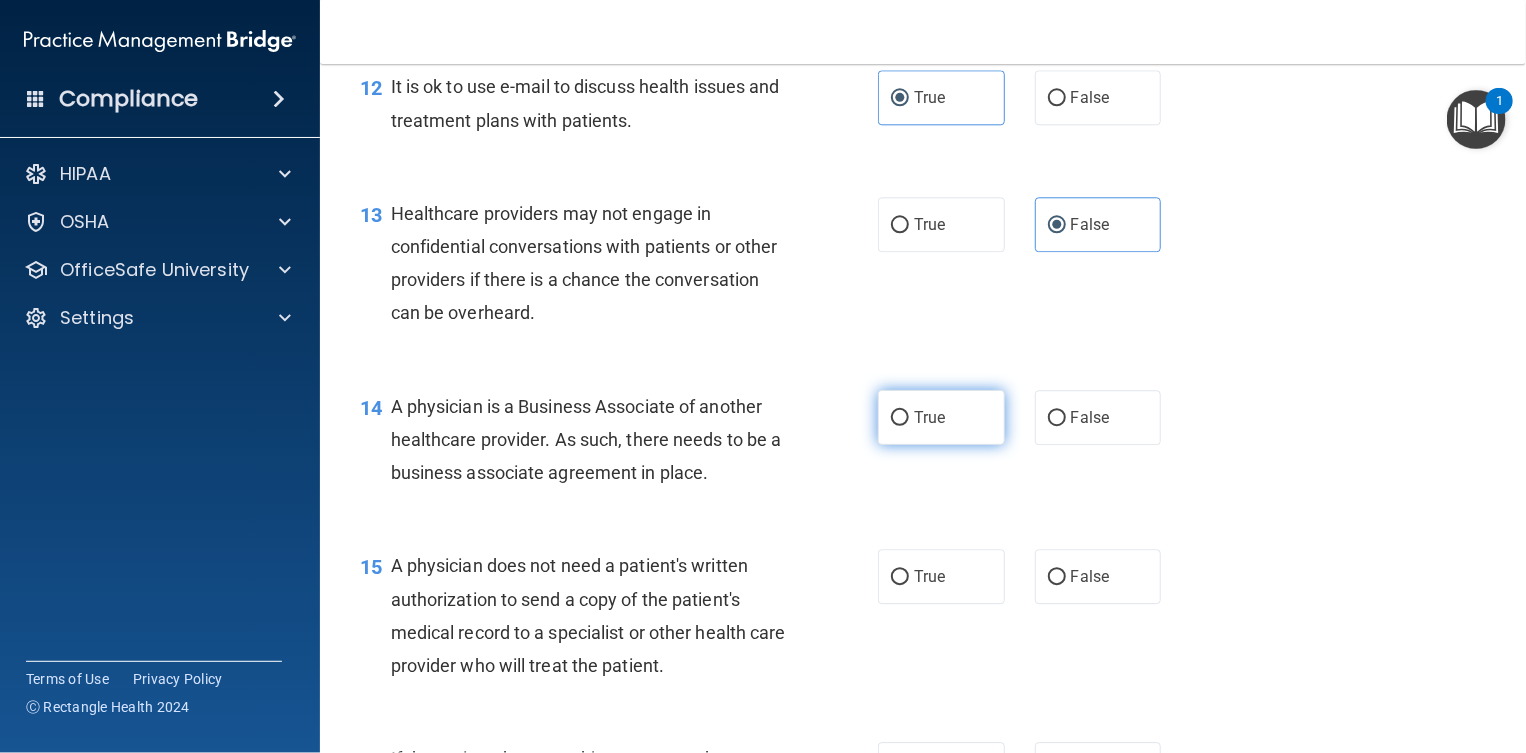 scroll, scrollTop: 2125, scrollLeft: 0, axis: vertical 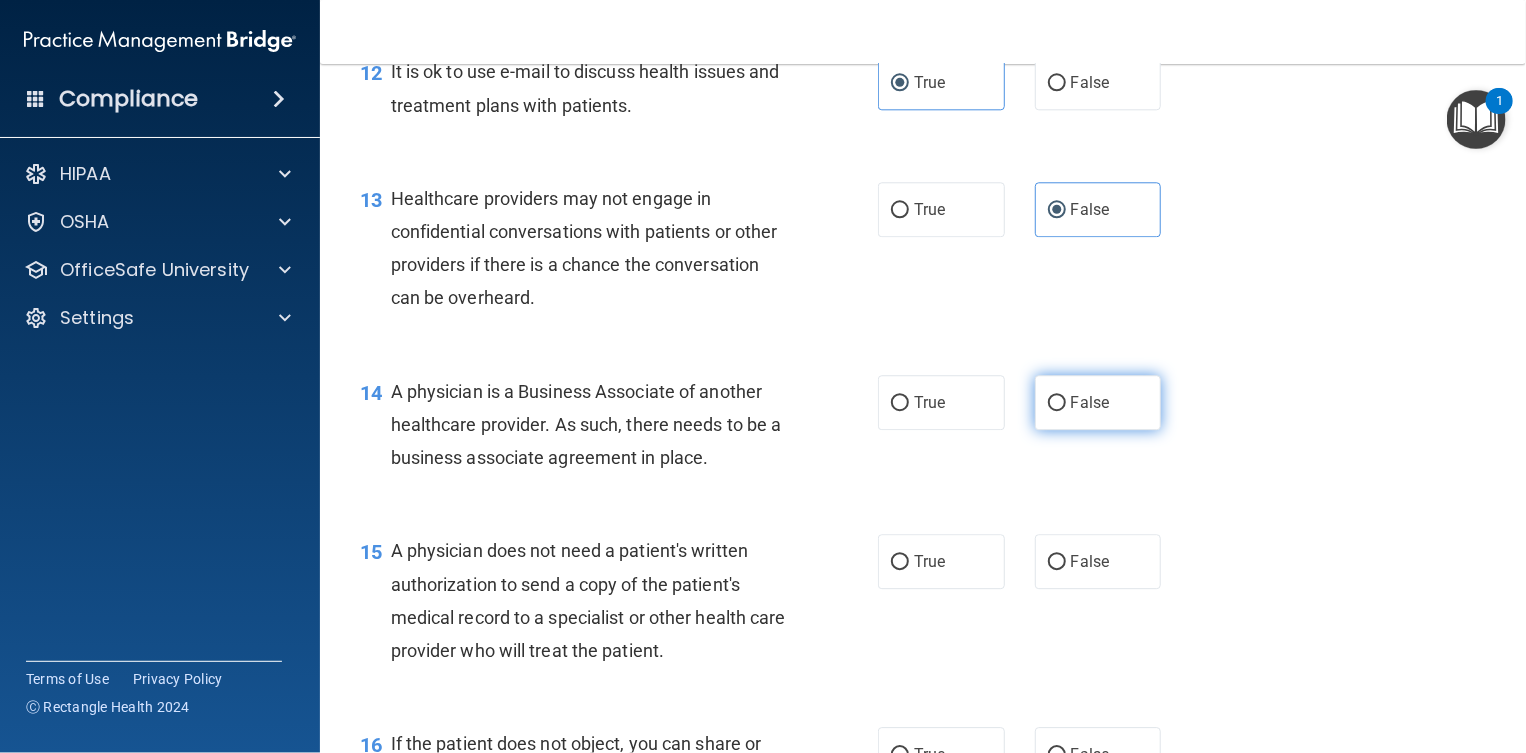 click on "False" at bounding box center (1057, 403) 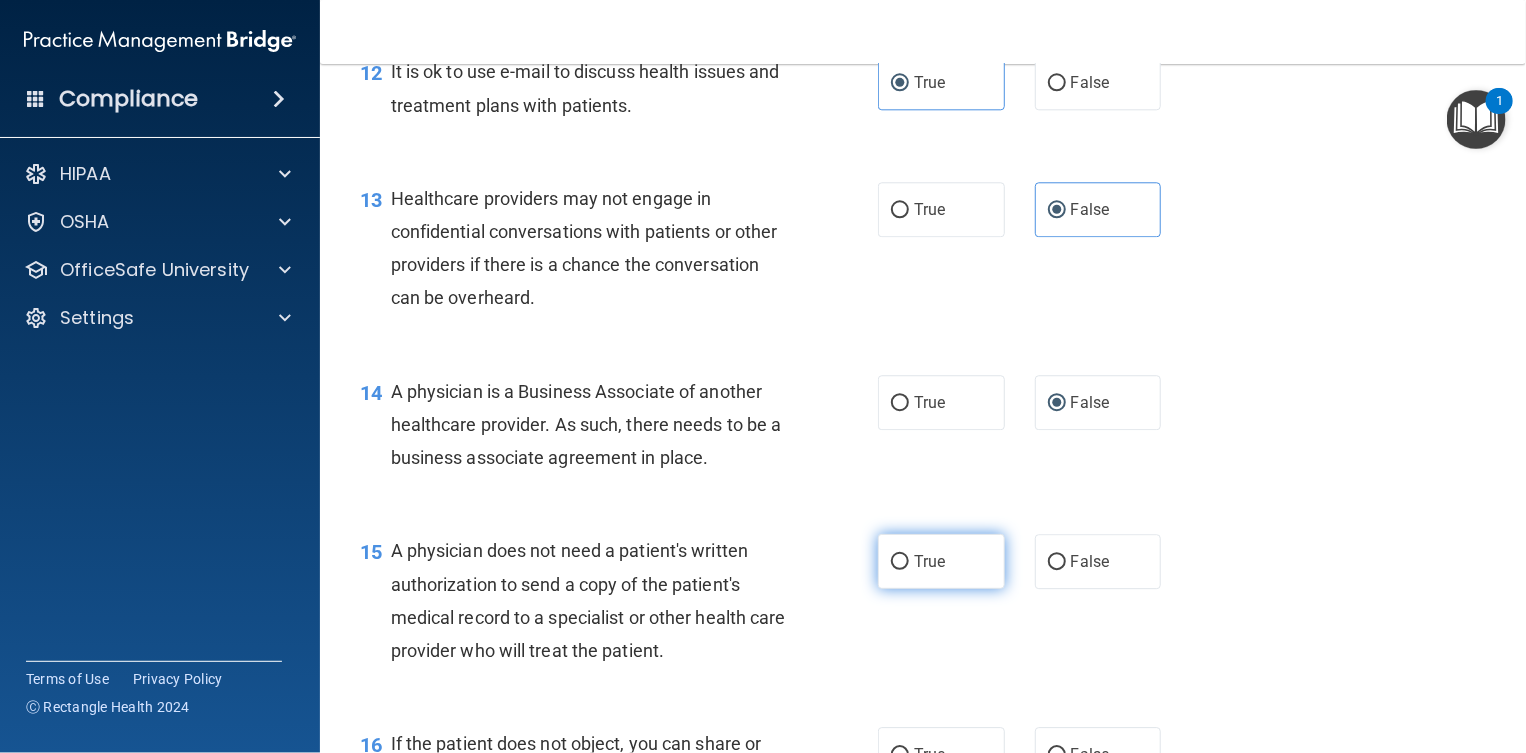 click on "True" at bounding box center (941, 561) 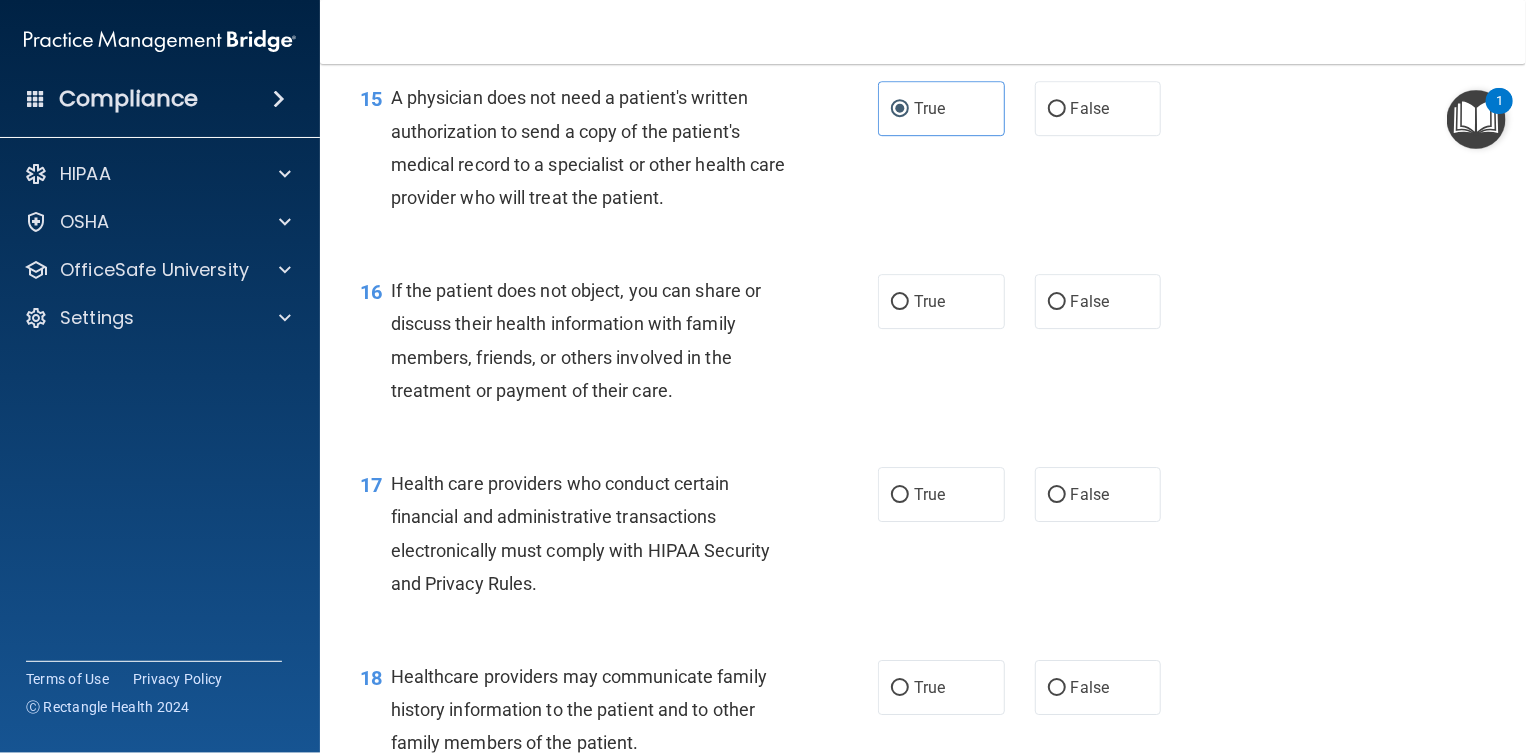 scroll, scrollTop: 2625, scrollLeft: 0, axis: vertical 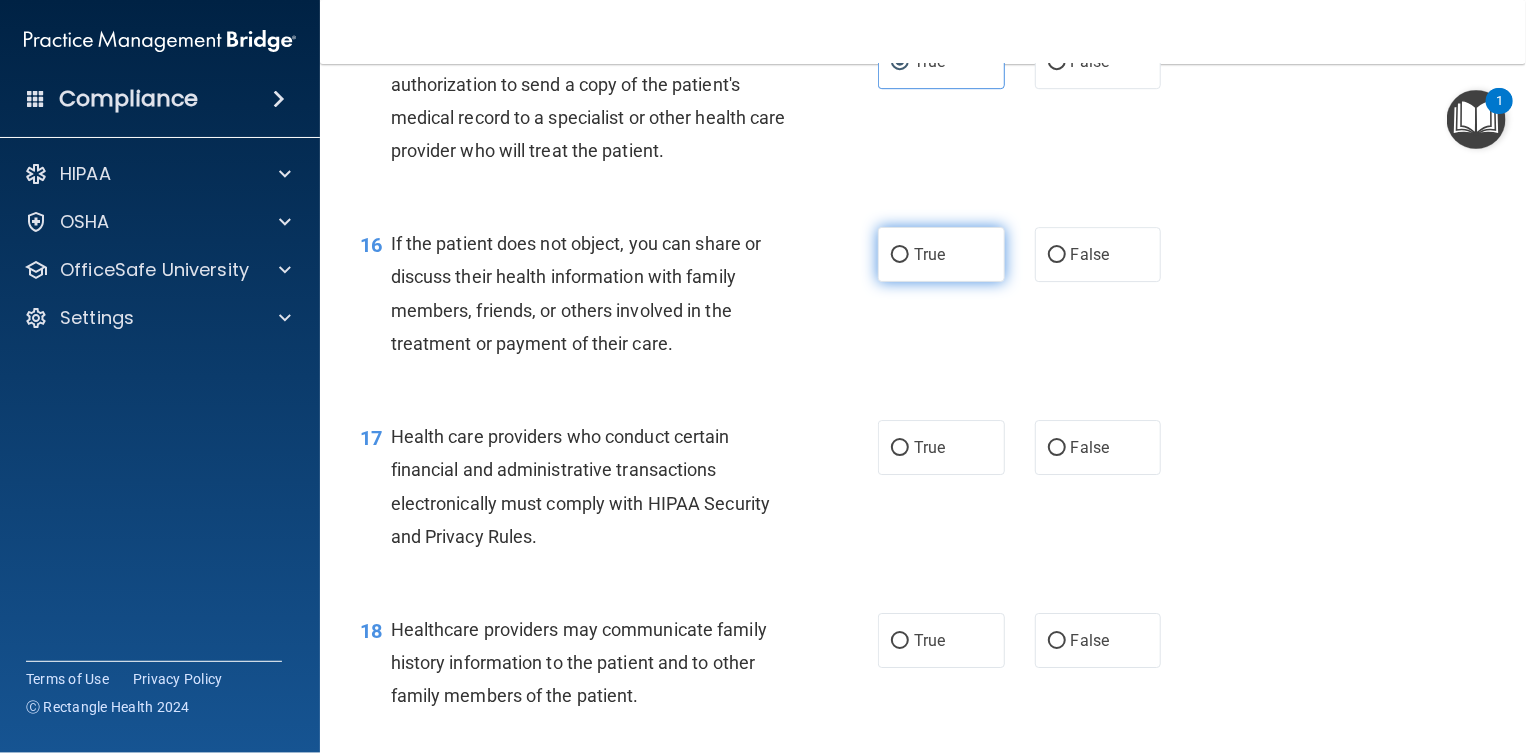 click on "True" at bounding box center (941, 254) 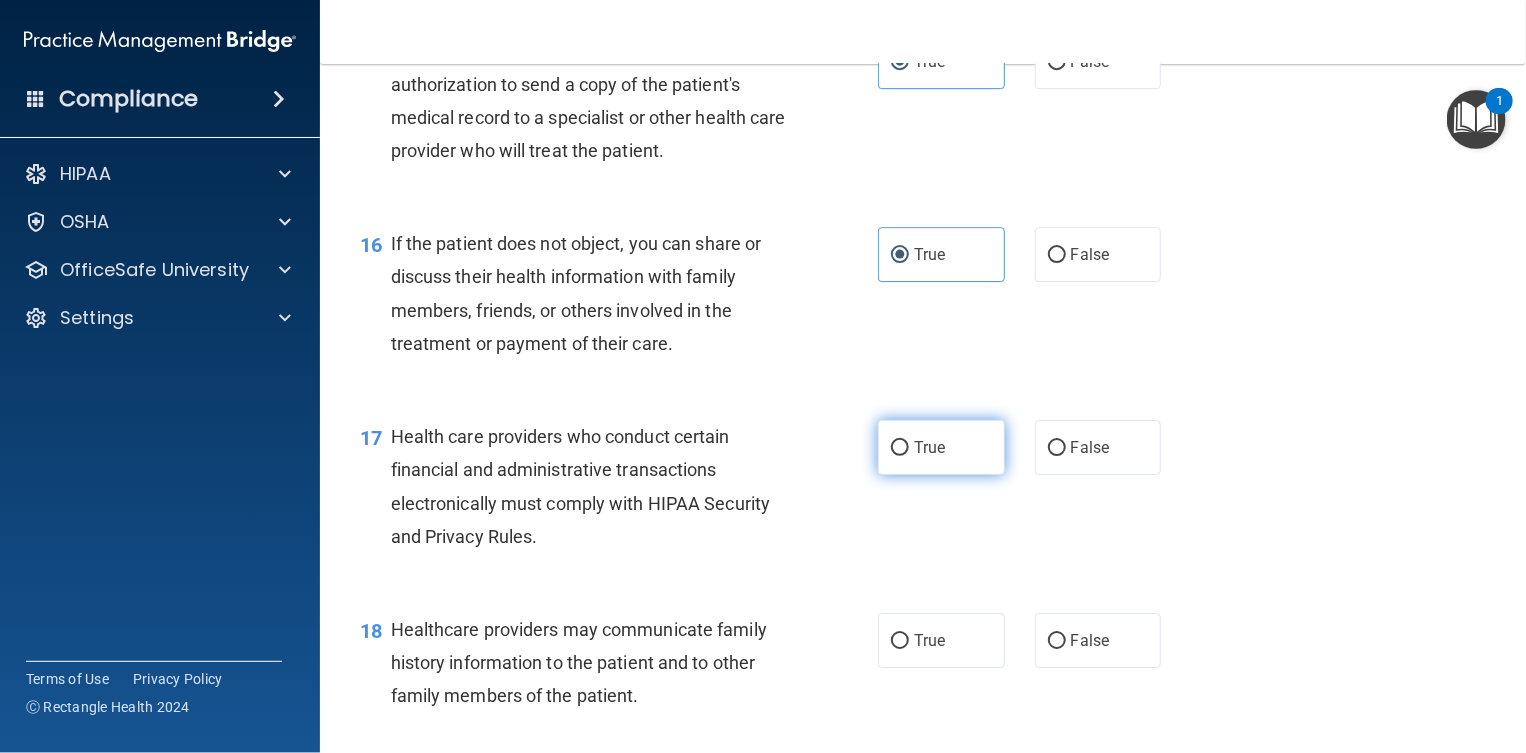 click on "True" at bounding box center (929, 447) 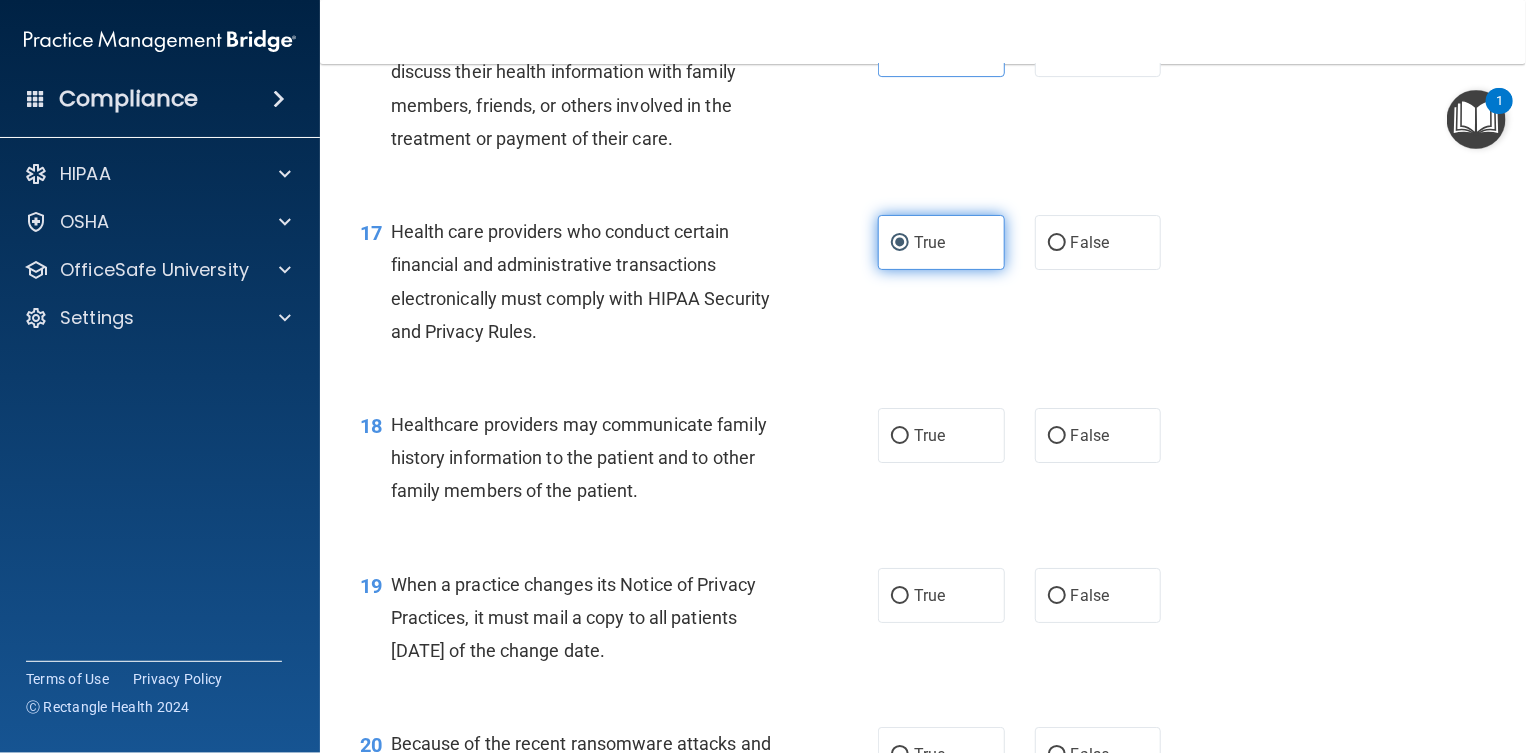scroll, scrollTop: 2875, scrollLeft: 0, axis: vertical 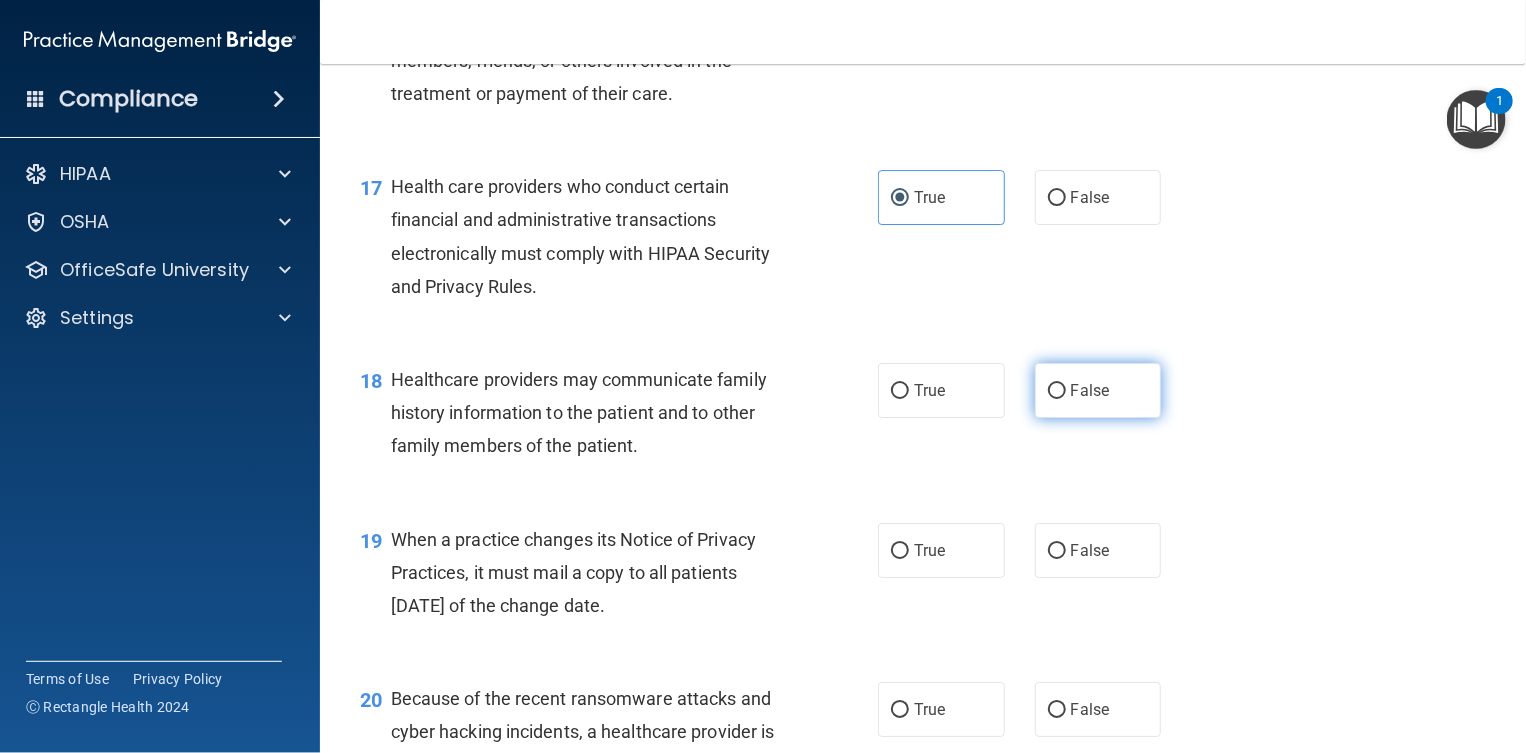 click on "False" at bounding box center (1098, 390) 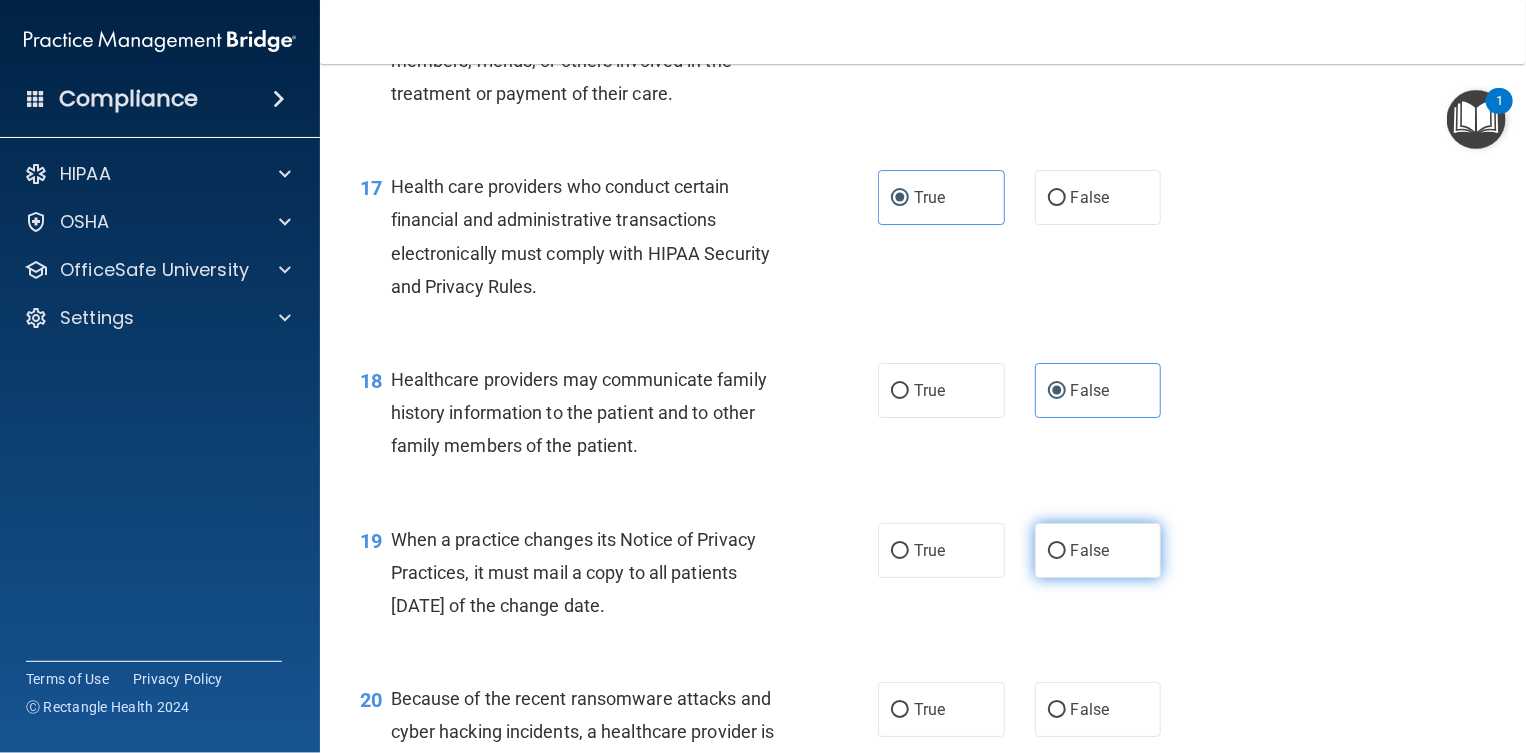 click on "False" at bounding box center [1090, 550] 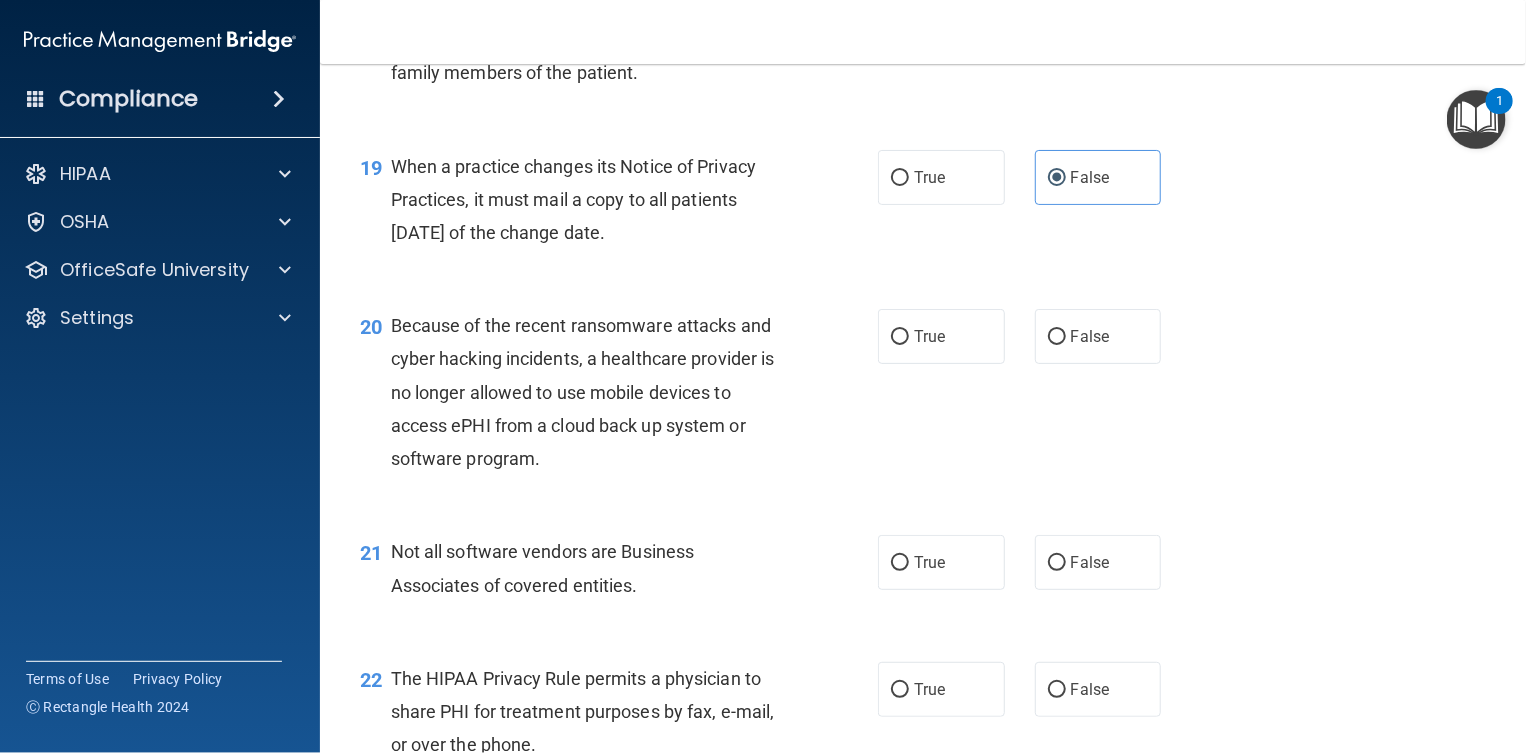 scroll, scrollTop: 3250, scrollLeft: 0, axis: vertical 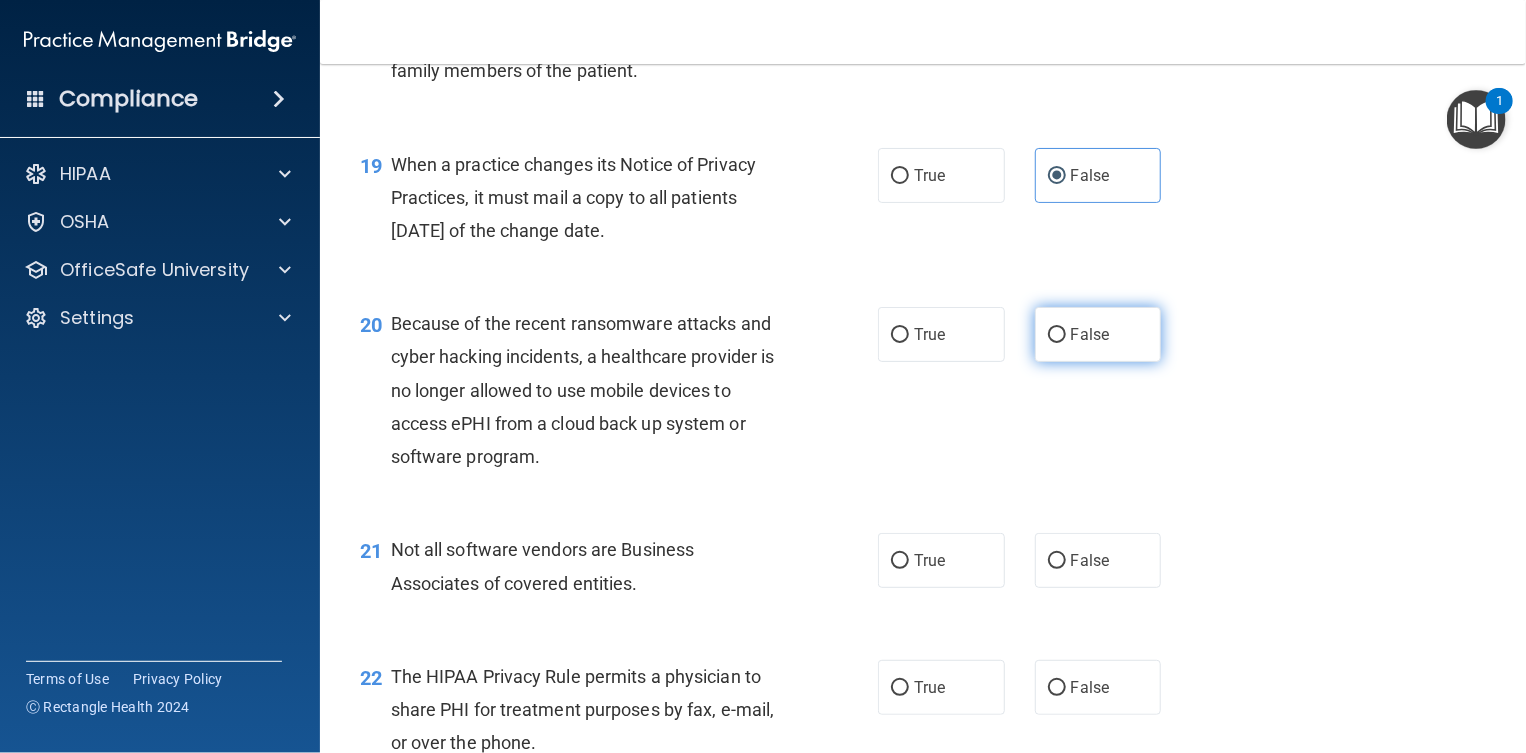 click on "False" at bounding box center (1098, 334) 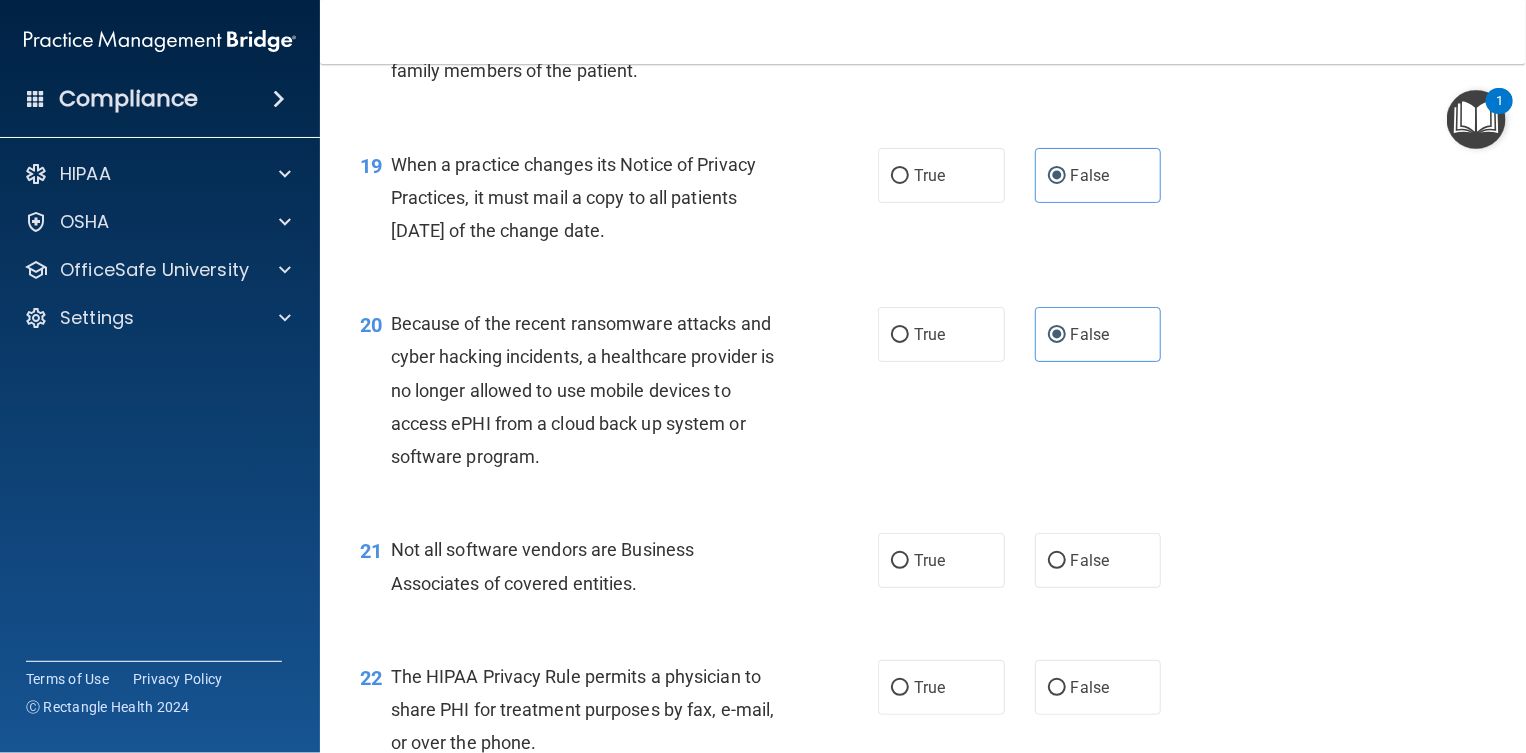 click on "21       Not all software vendors are Business Associates of covered entities.                 True           False" at bounding box center (923, 571) 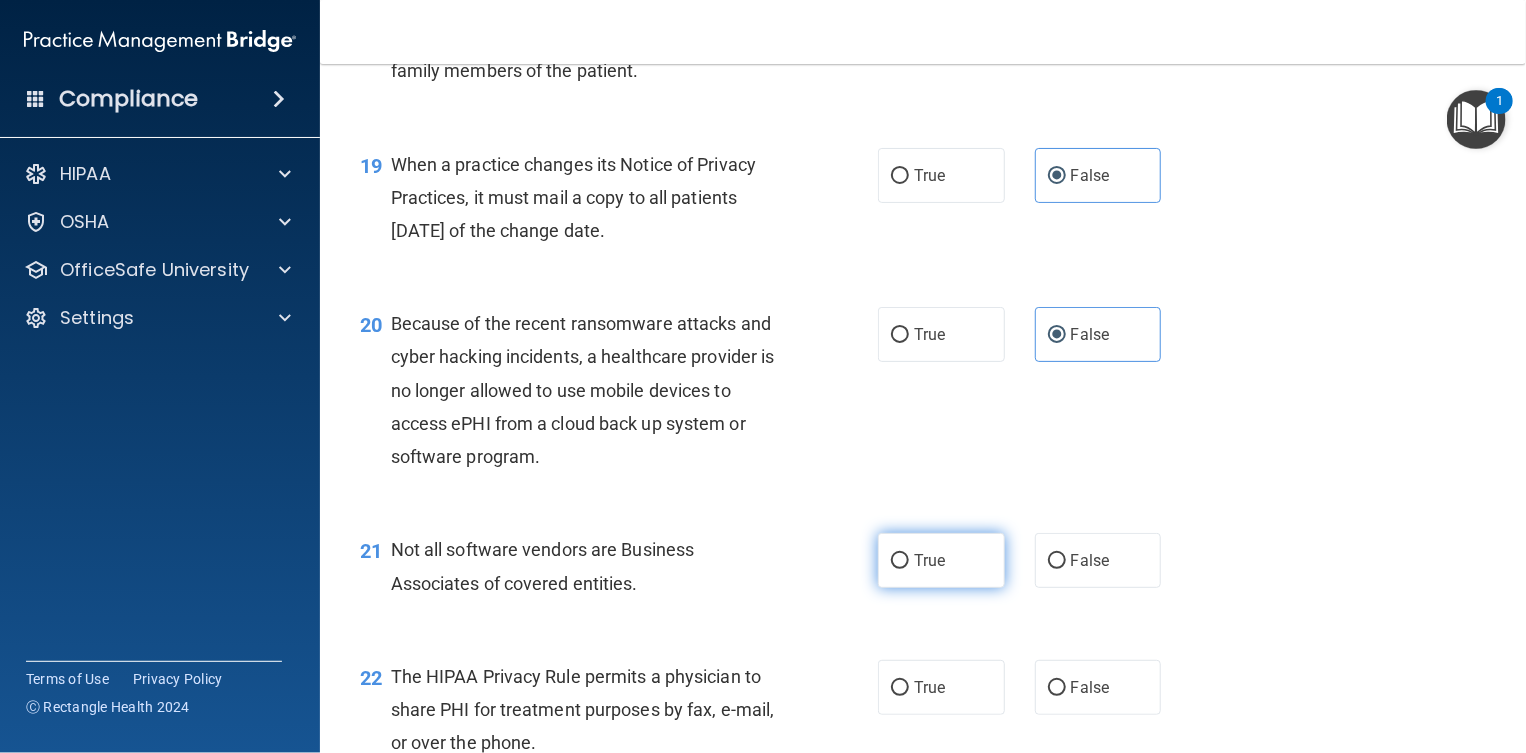 click on "True" at bounding box center (941, 560) 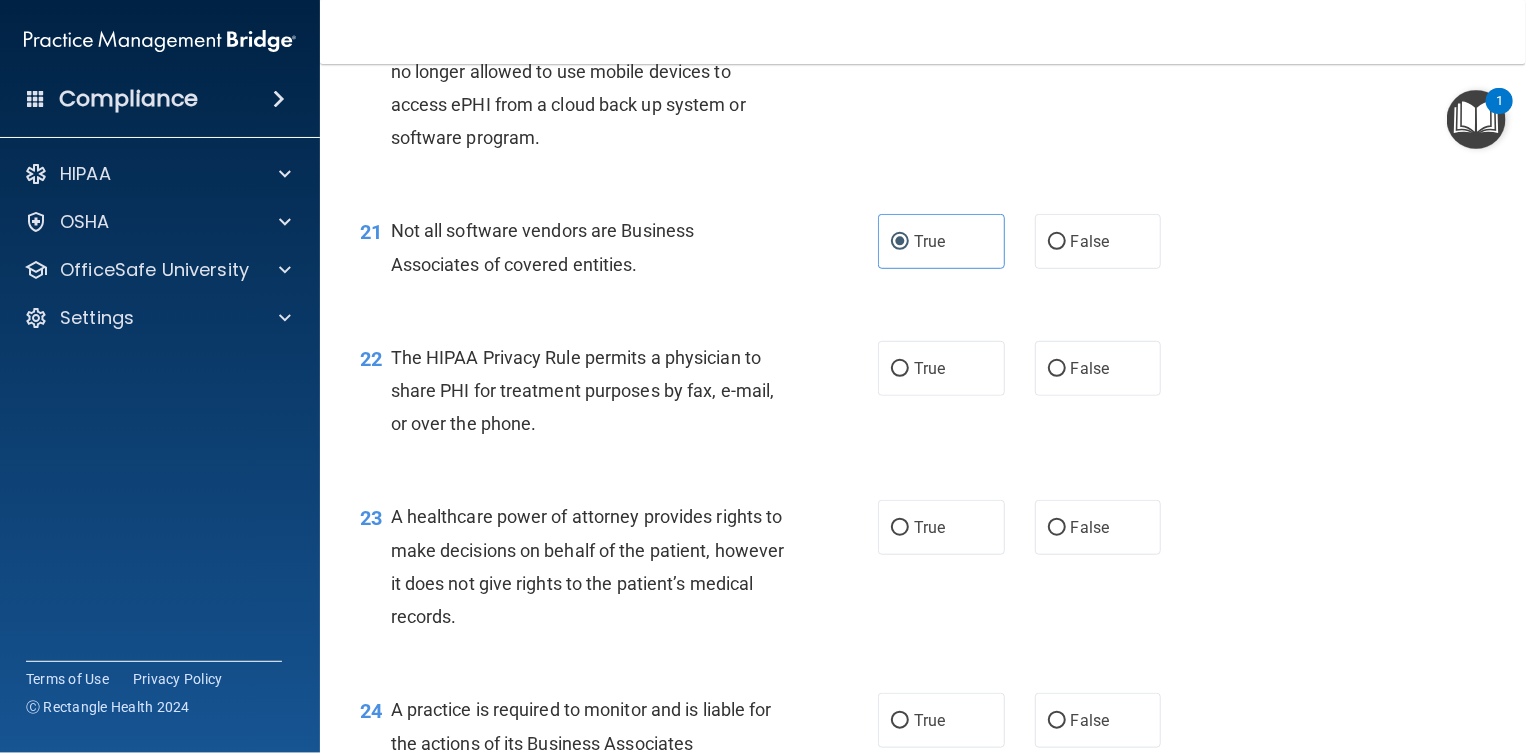 scroll, scrollTop: 3625, scrollLeft: 0, axis: vertical 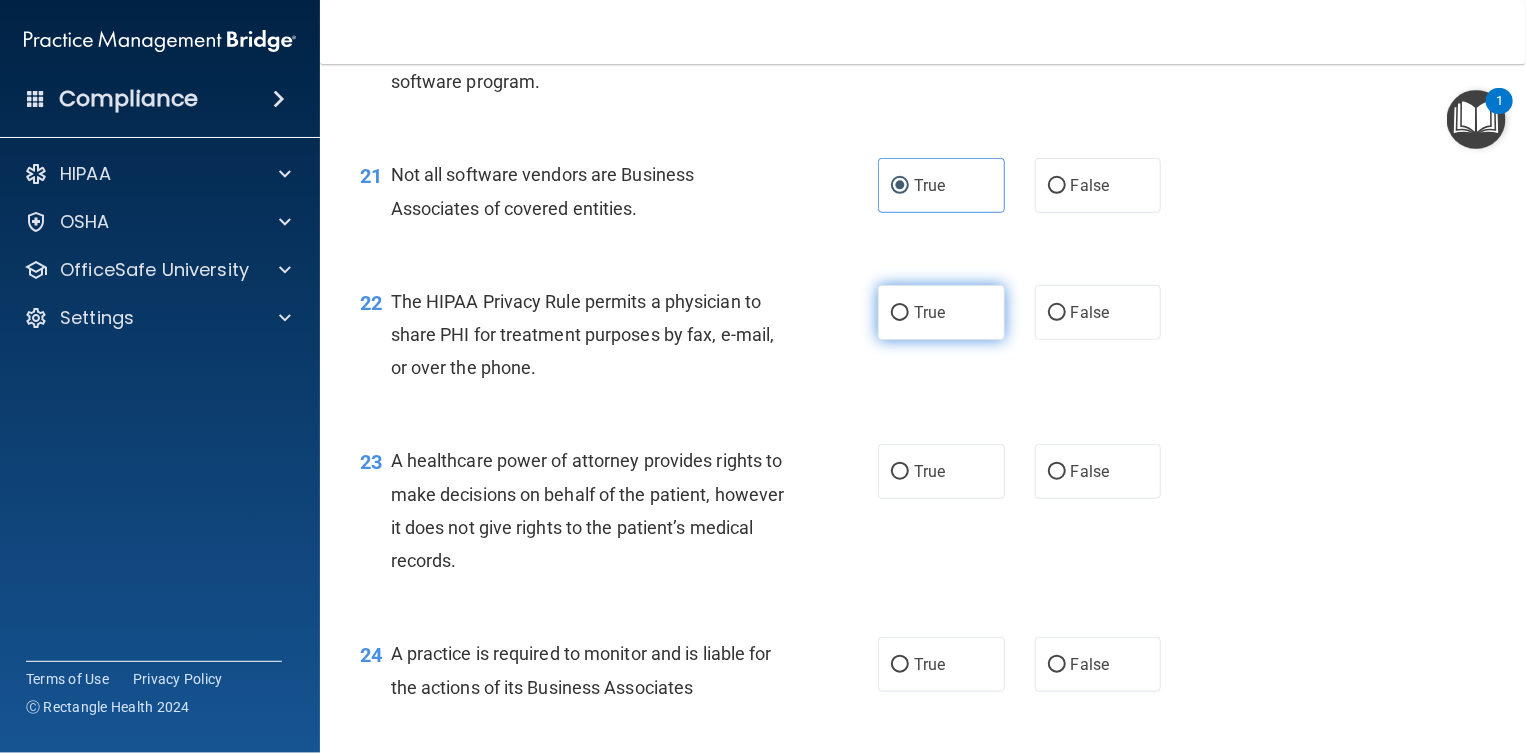 click on "True" at bounding box center (941, 312) 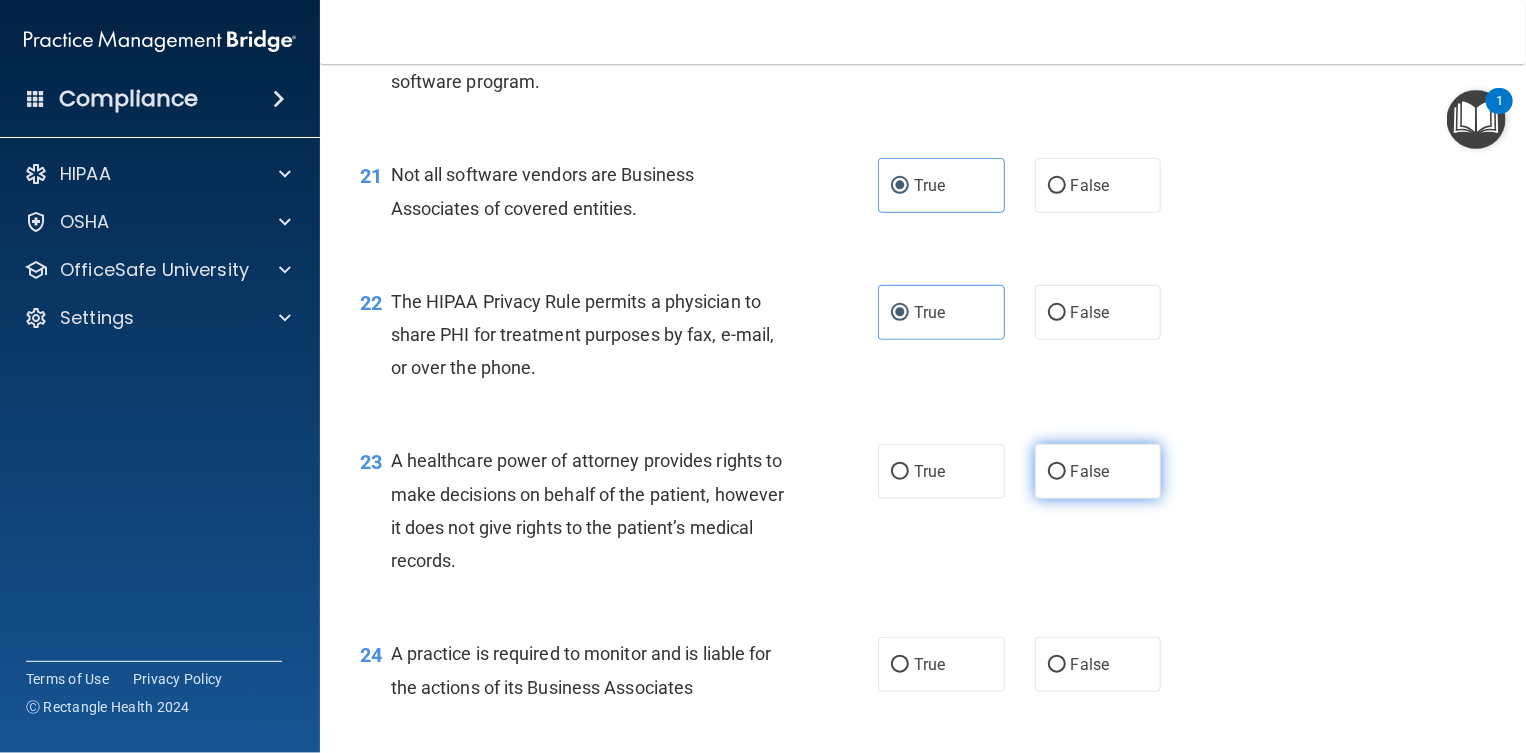 click on "False" at bounding box center [1098, 471] 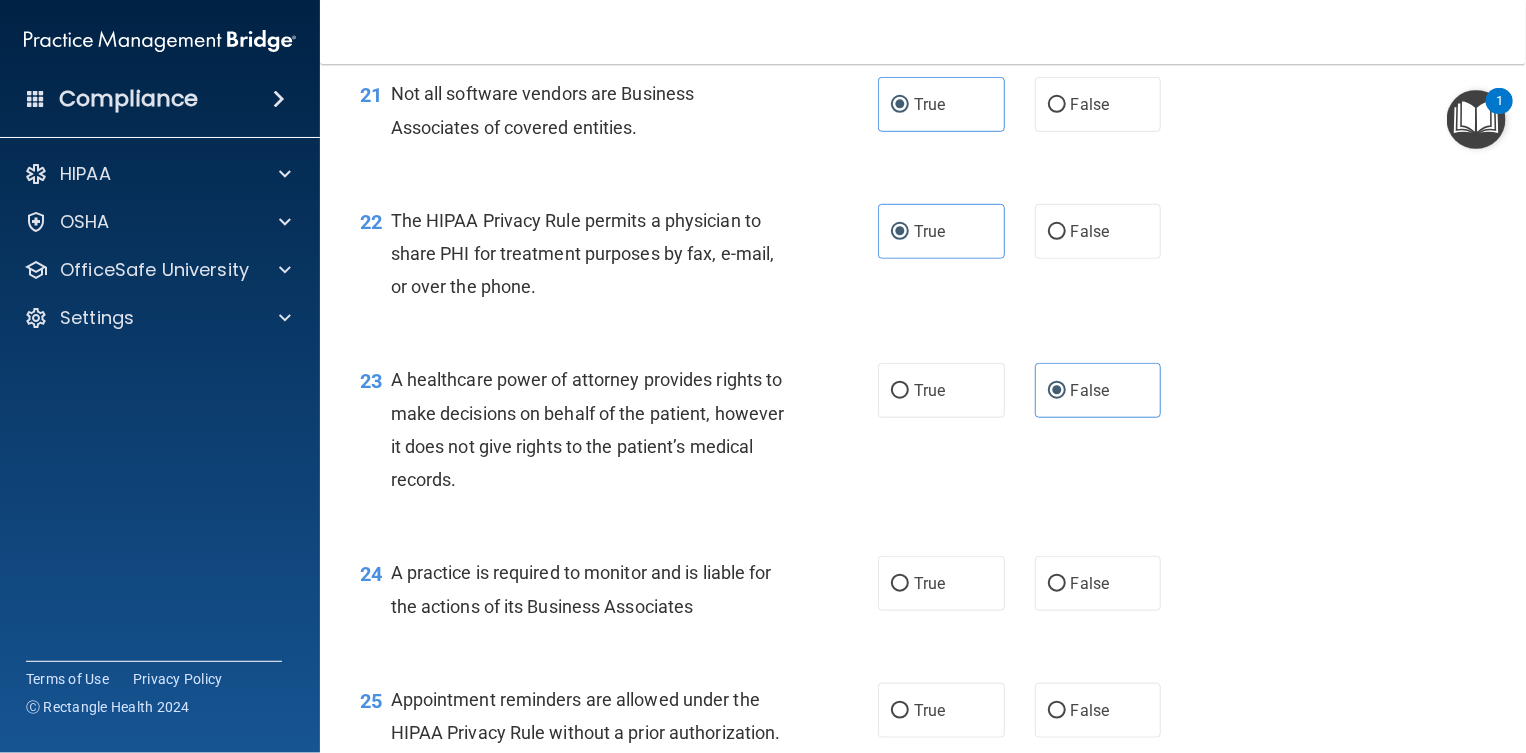 scroll, scrollTop: 3750, scrollLeft: 0, axis: vertical 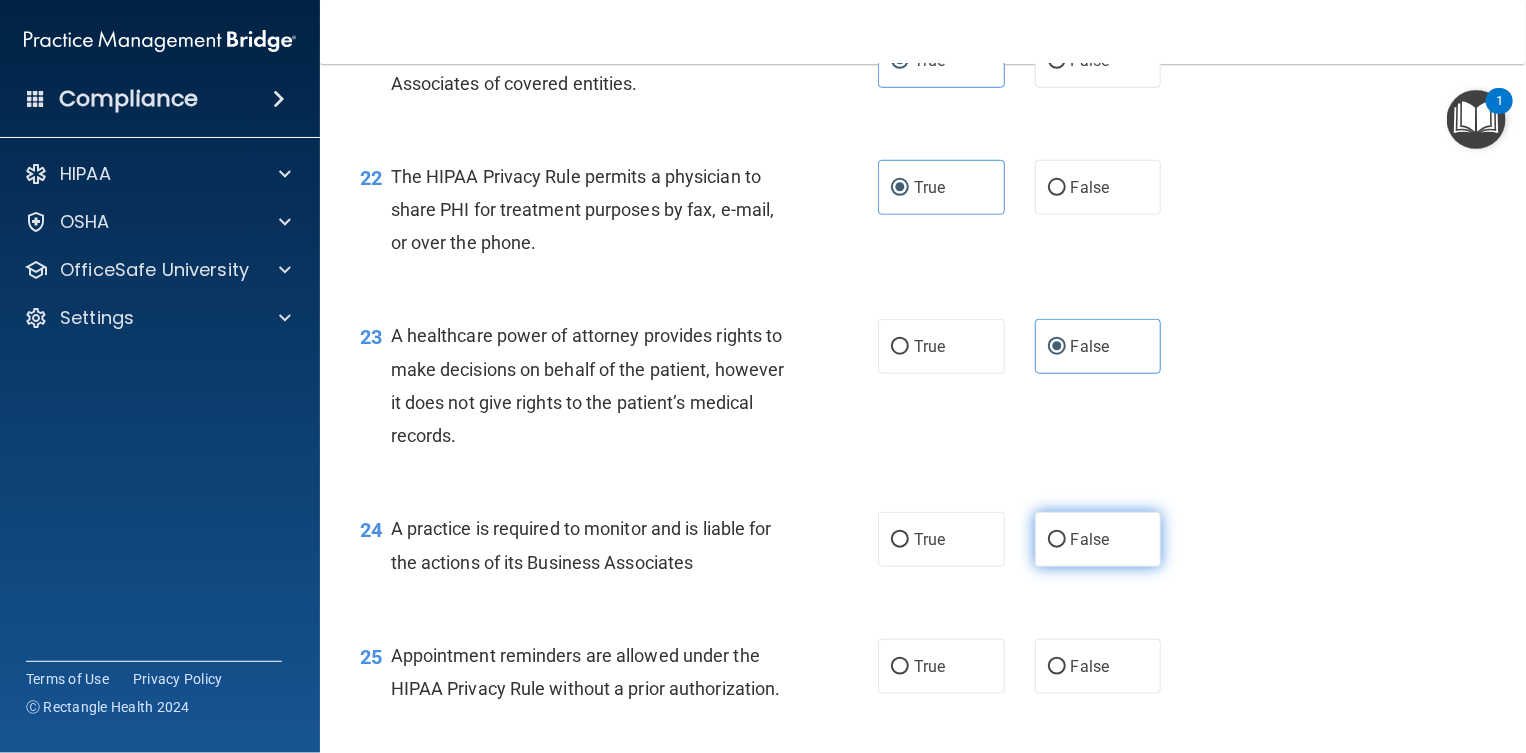 click on "False" at bounding box center [1098, 539] 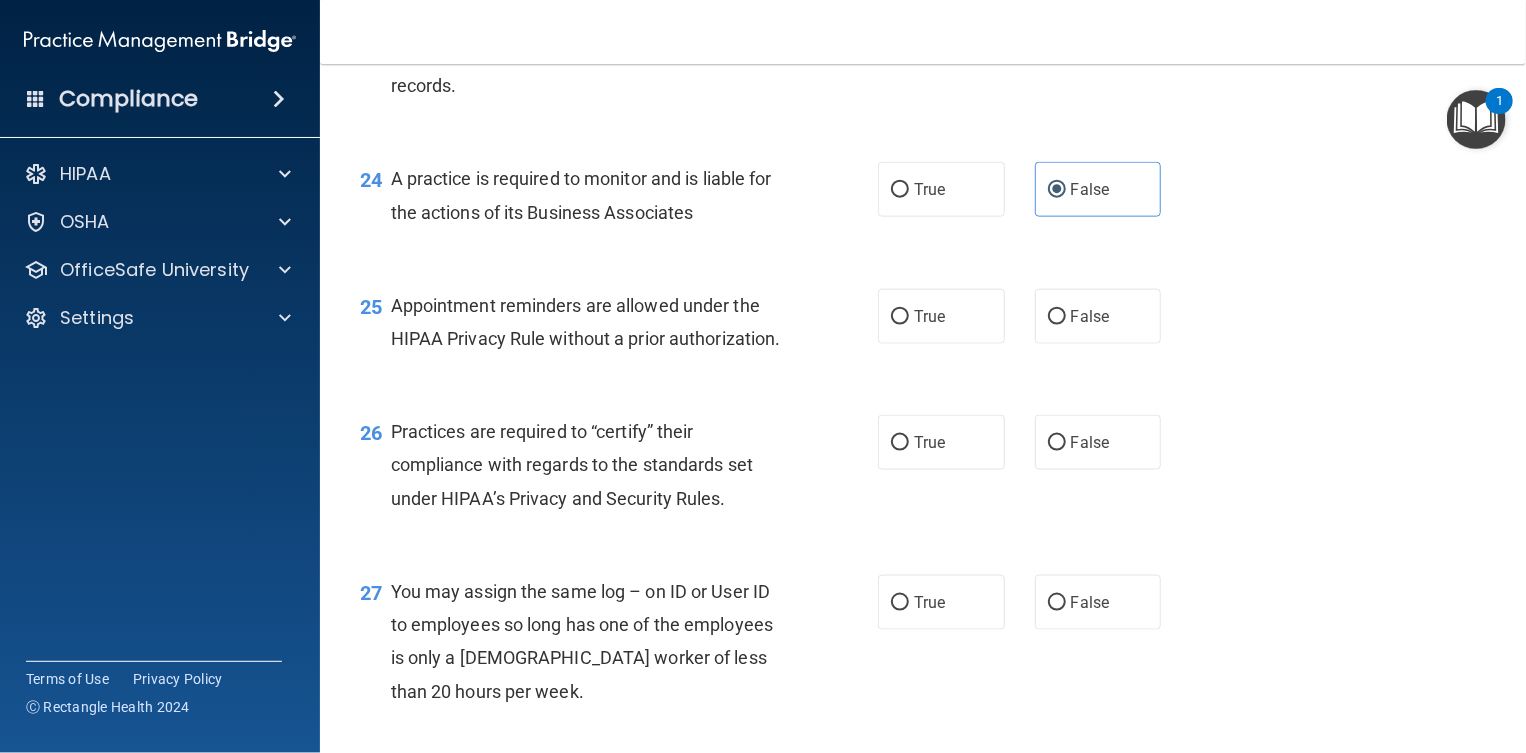 scroll, scrollTop: 4125, scrollLeft: 0, axis: vertical 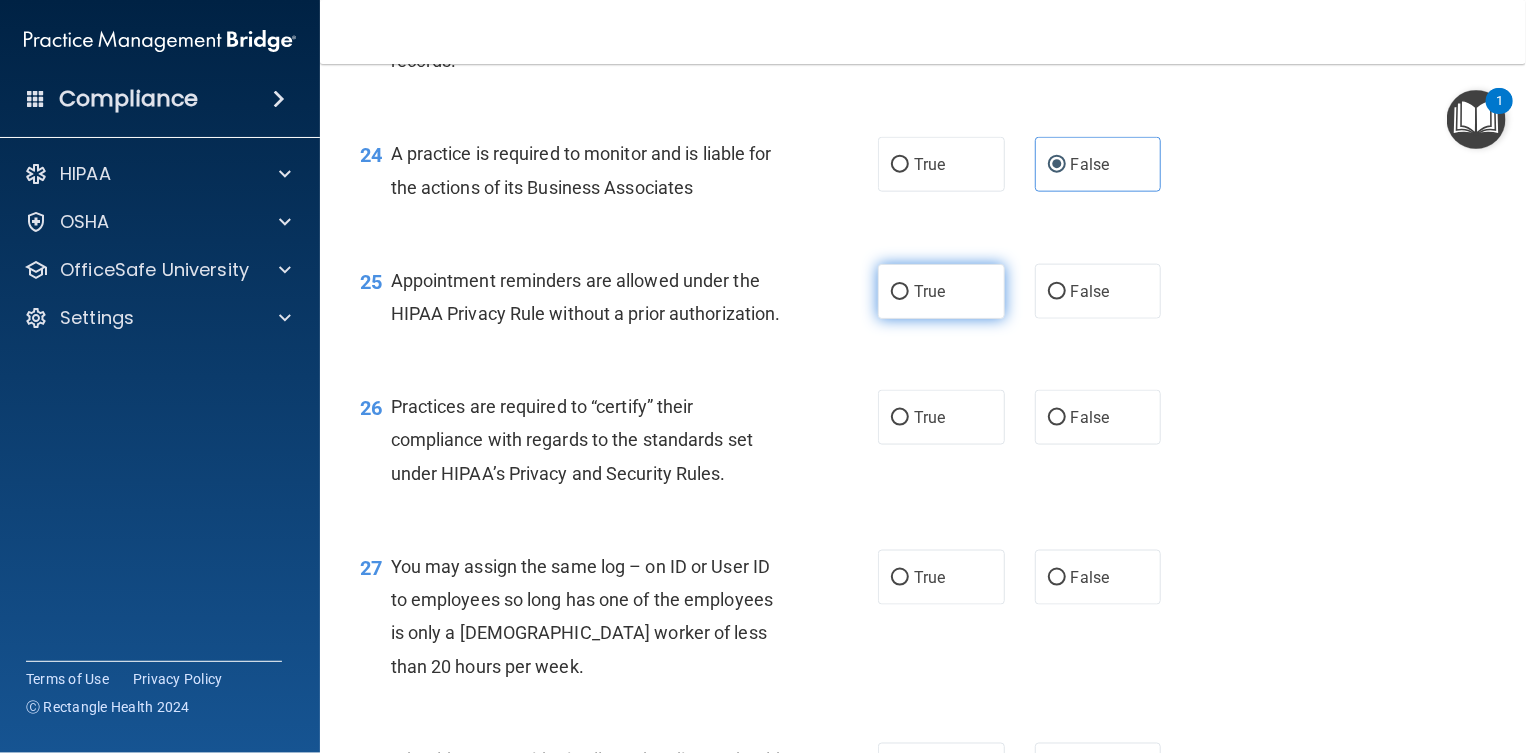 click on "True" at bounding box center (941, 291) 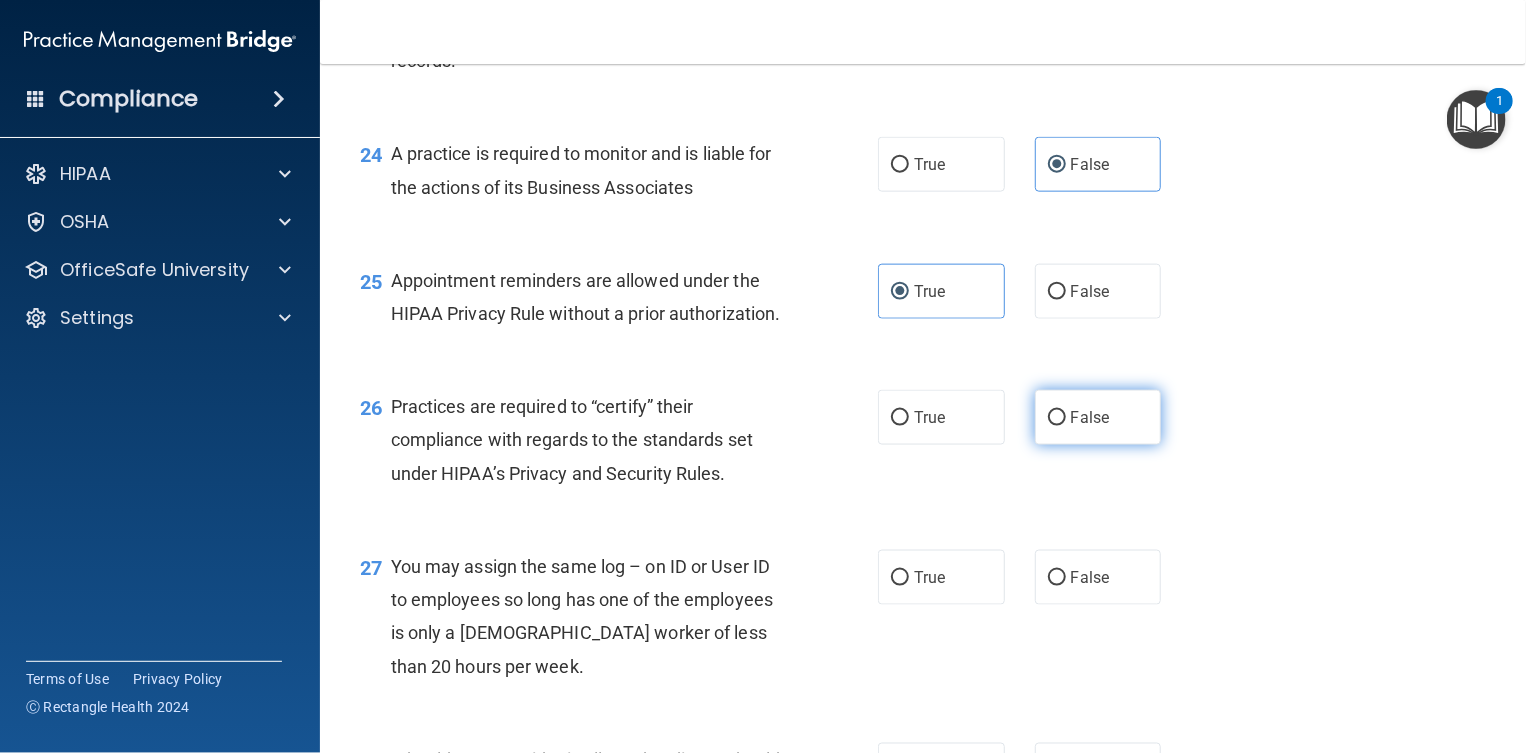 click on "False" at bounding box center [1090, 417] 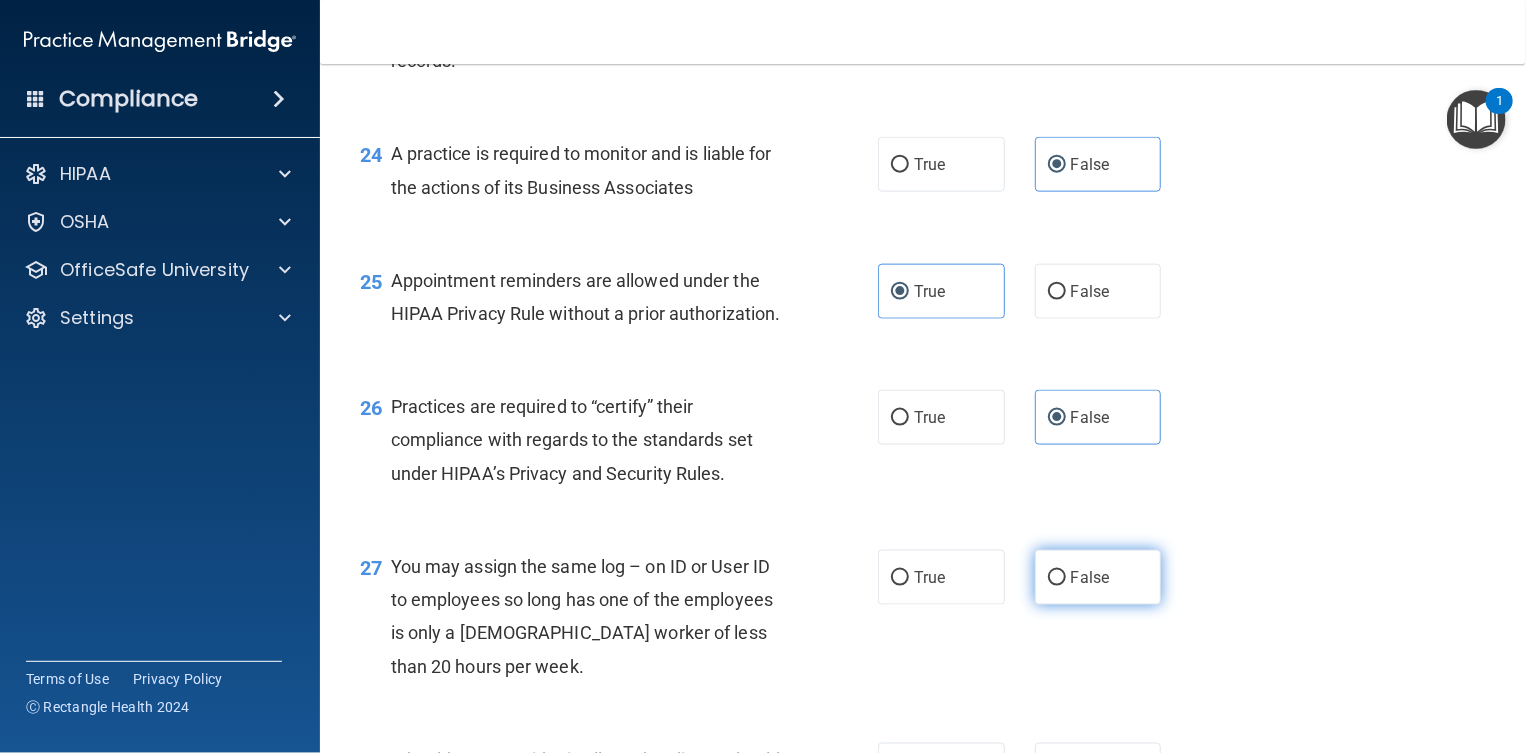 click on "False" at bounding box center [1057, 578] 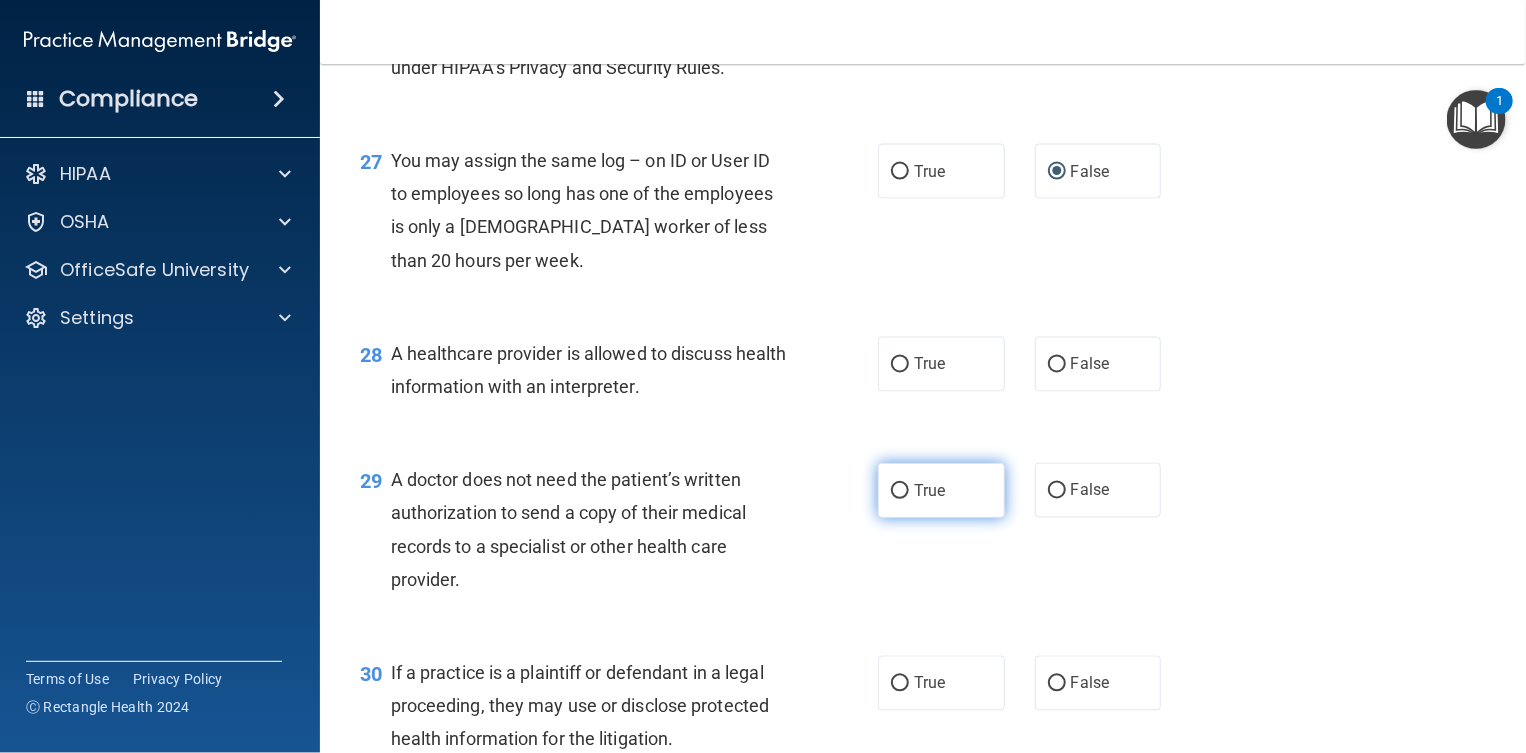 scroll, scrollTop: 4625, scrollLeft: 0, axis: vertical 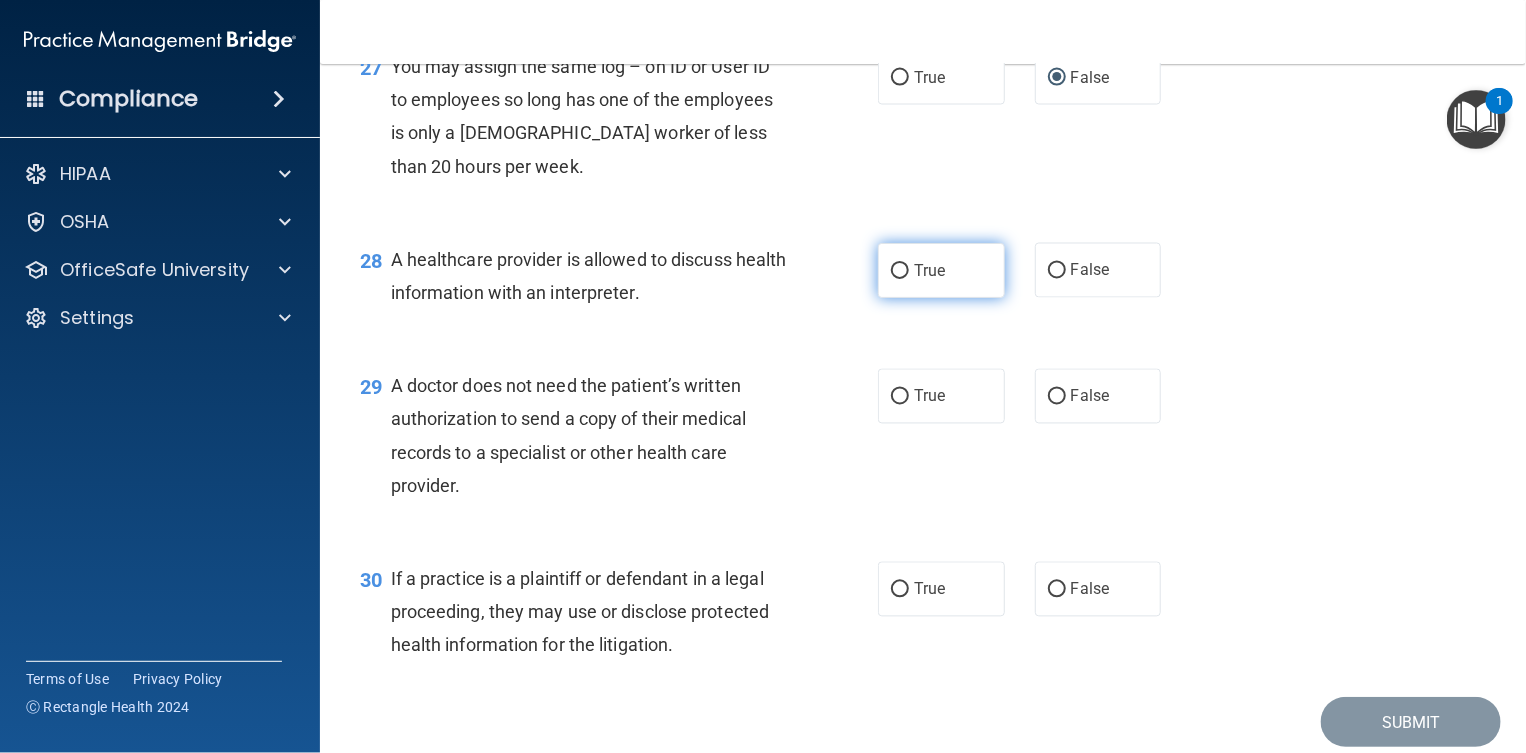 click on "True" at bounding box center [900, 271] 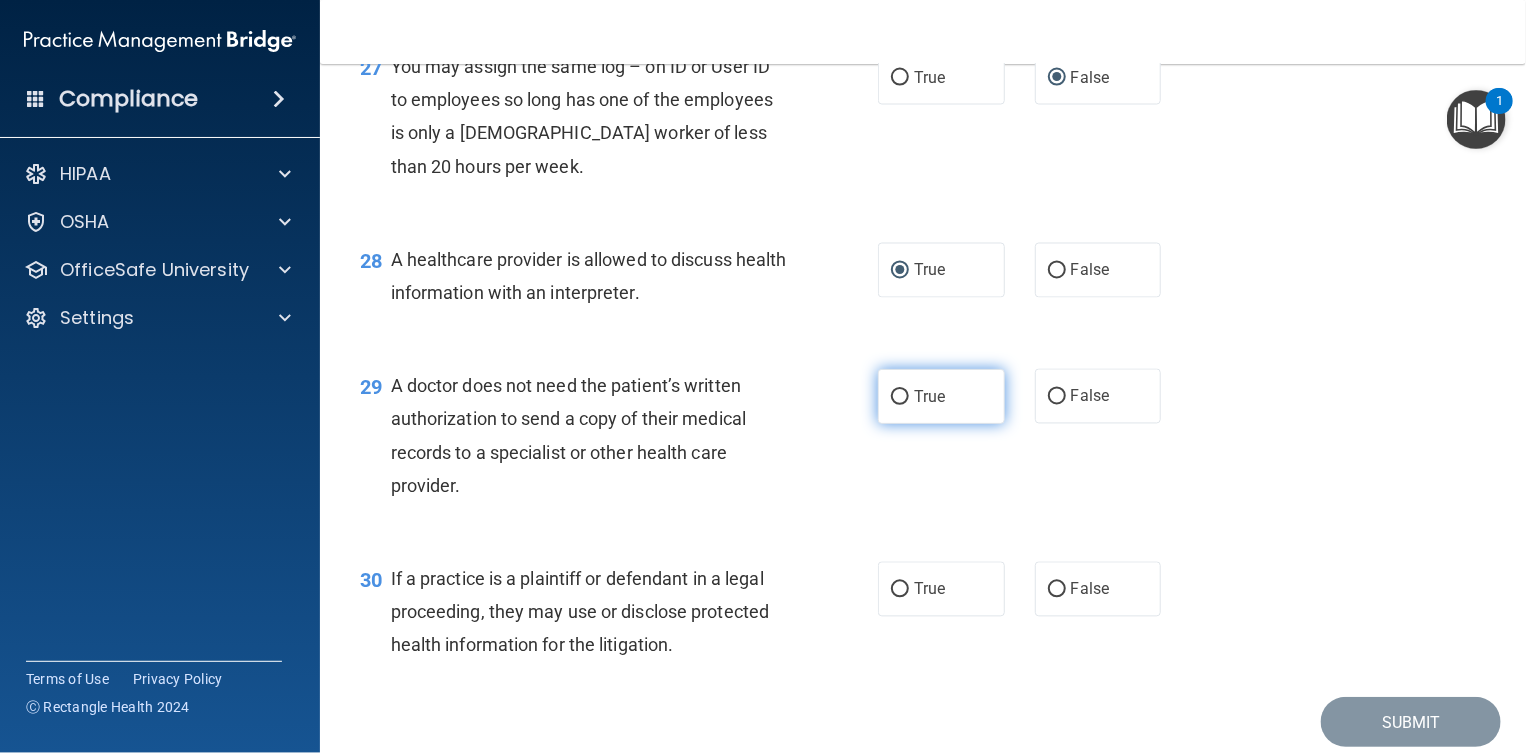 click on "True" at bounding box center (900, 397) 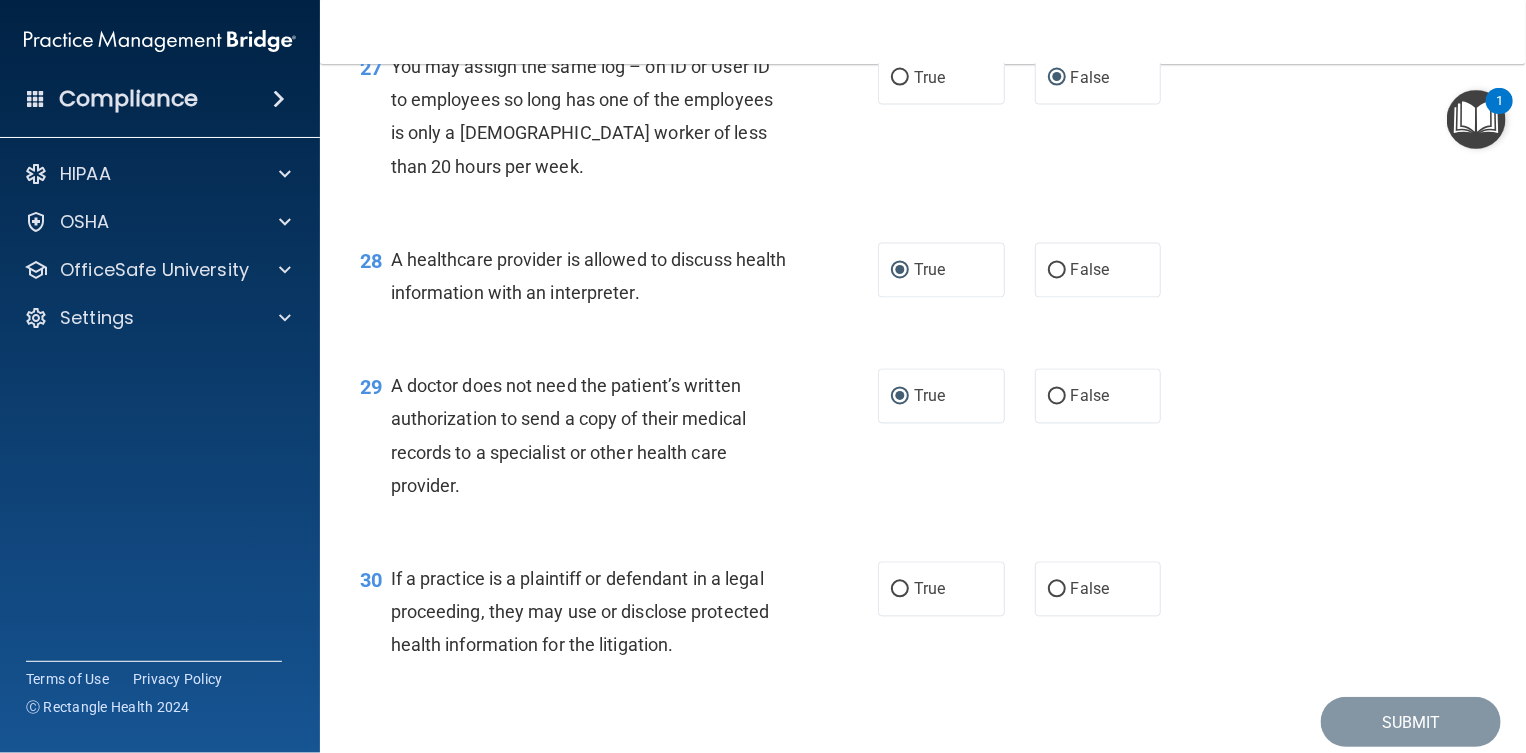 scroll, scrollTop: 4750, scrollLeft: 0, axis: vertical 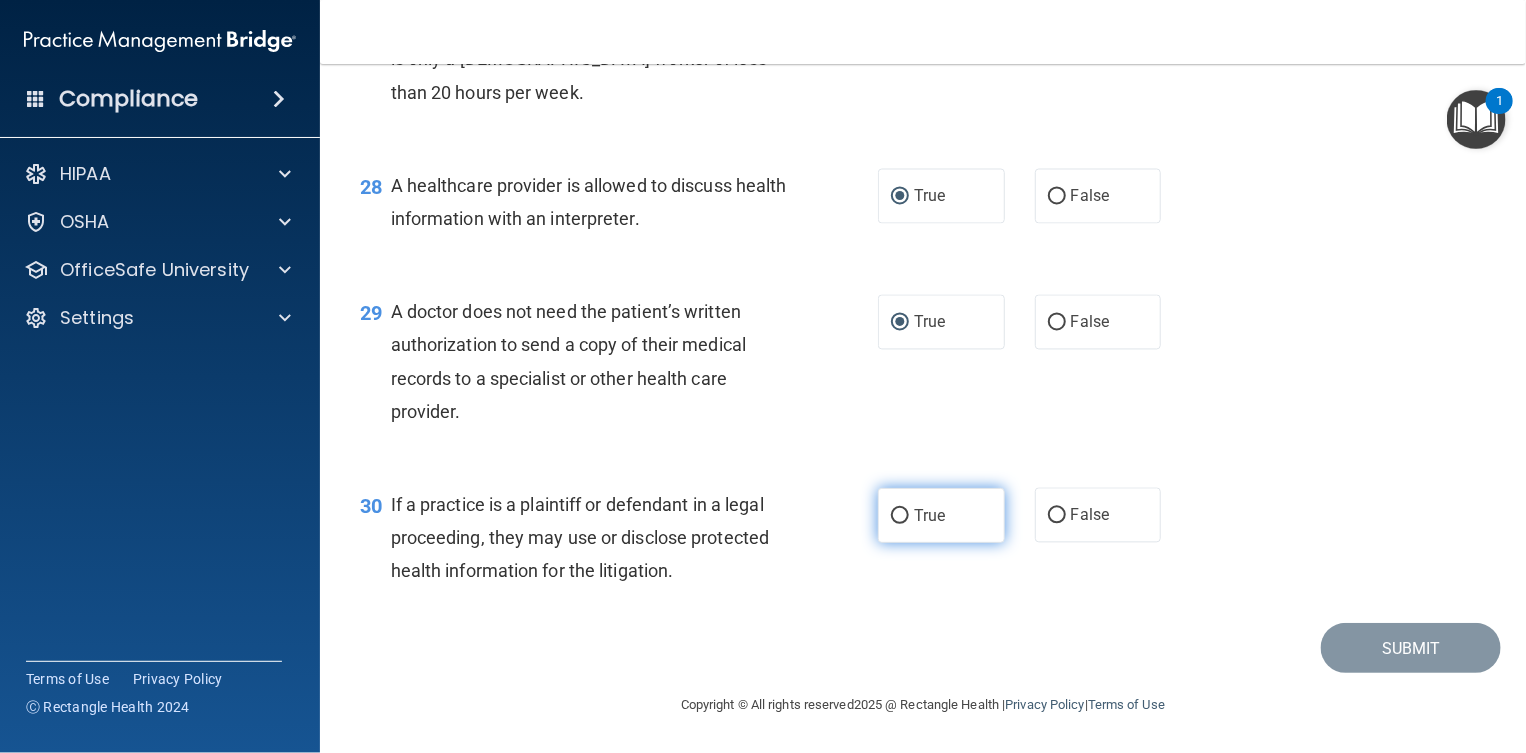 click on "True" at bounding box center (900, 516) 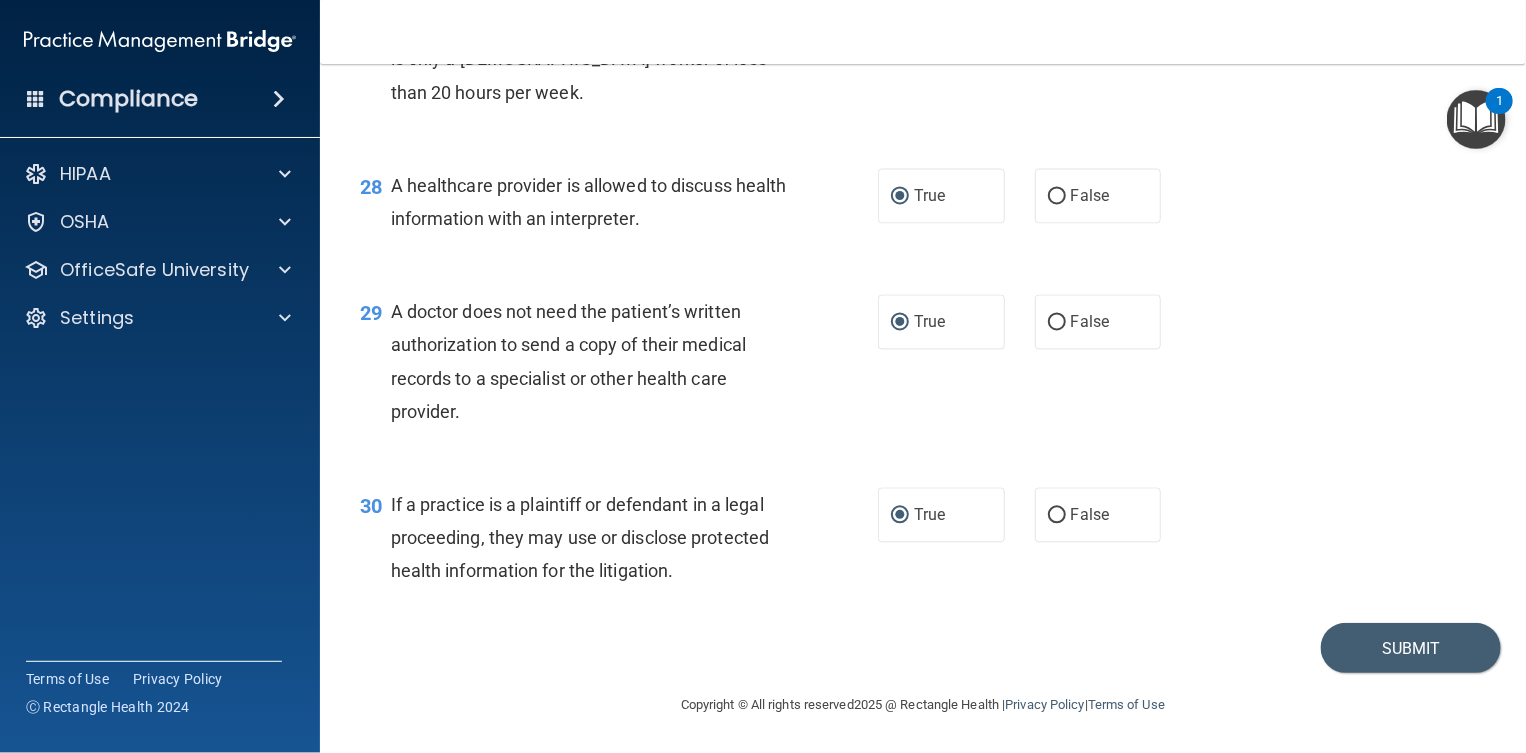 scroll, scrollTop: 4829, scrollLeft: 0, axis: vertical 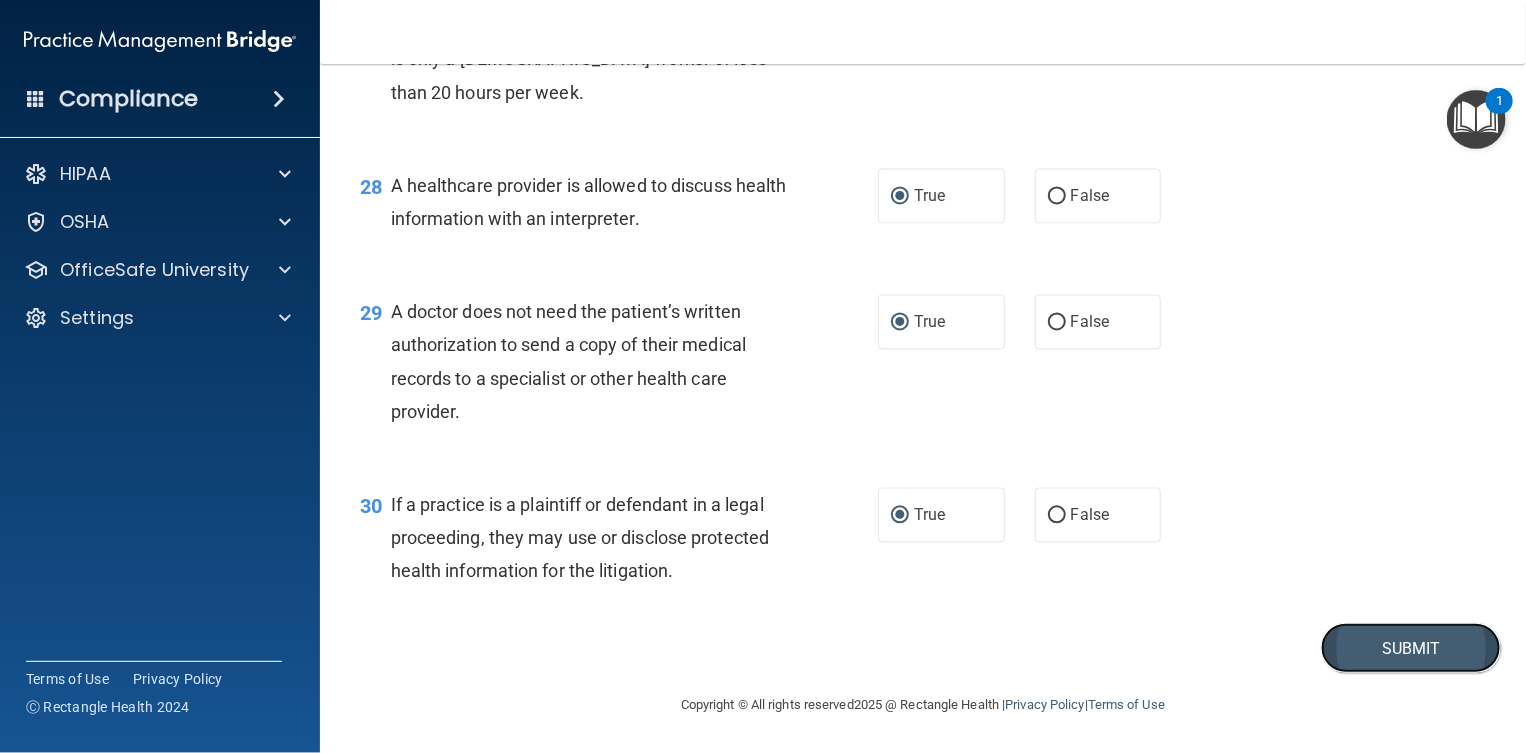 click on "Submit" at bounding box center (1411, 648) 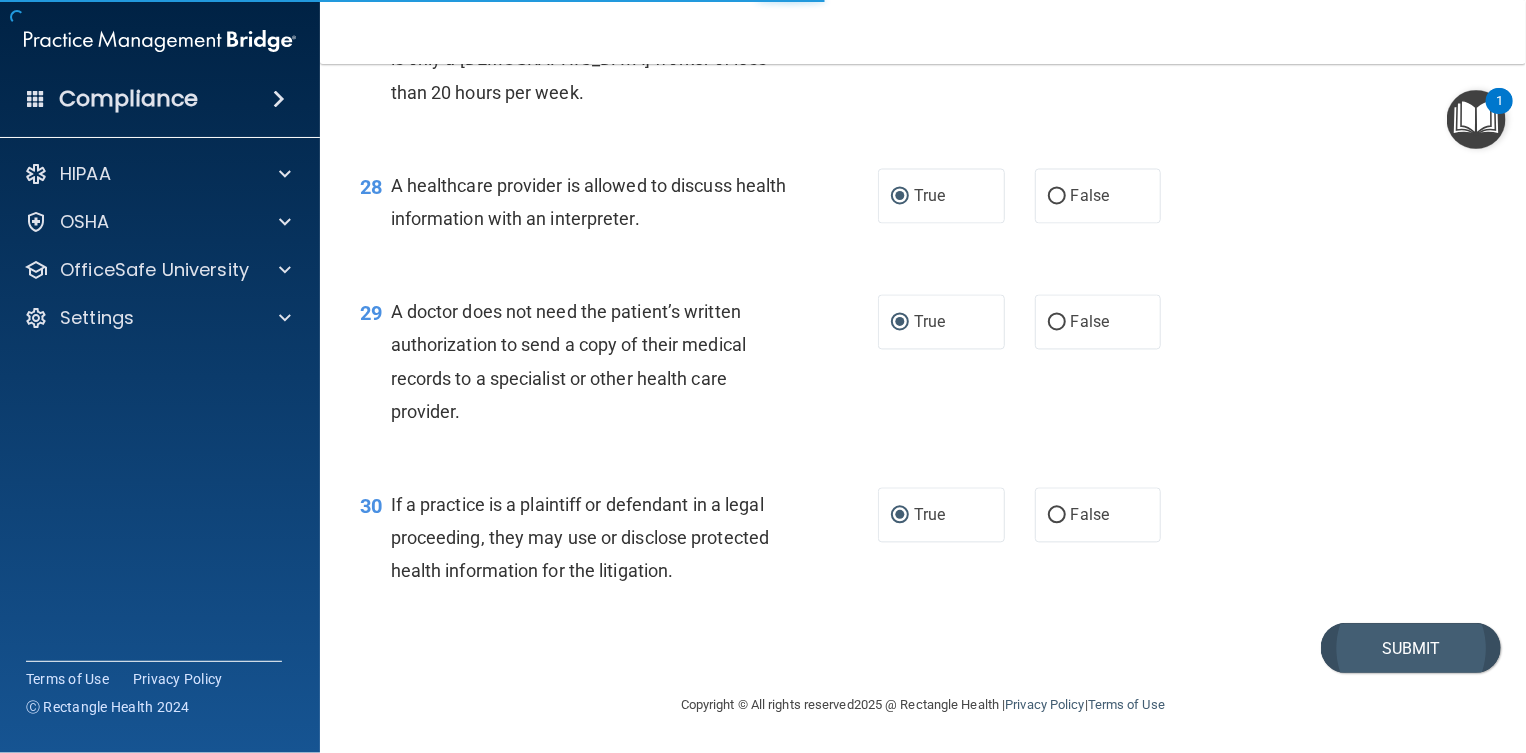 scroll, scrollTop: 0, scrollLeft: 0, axis: both 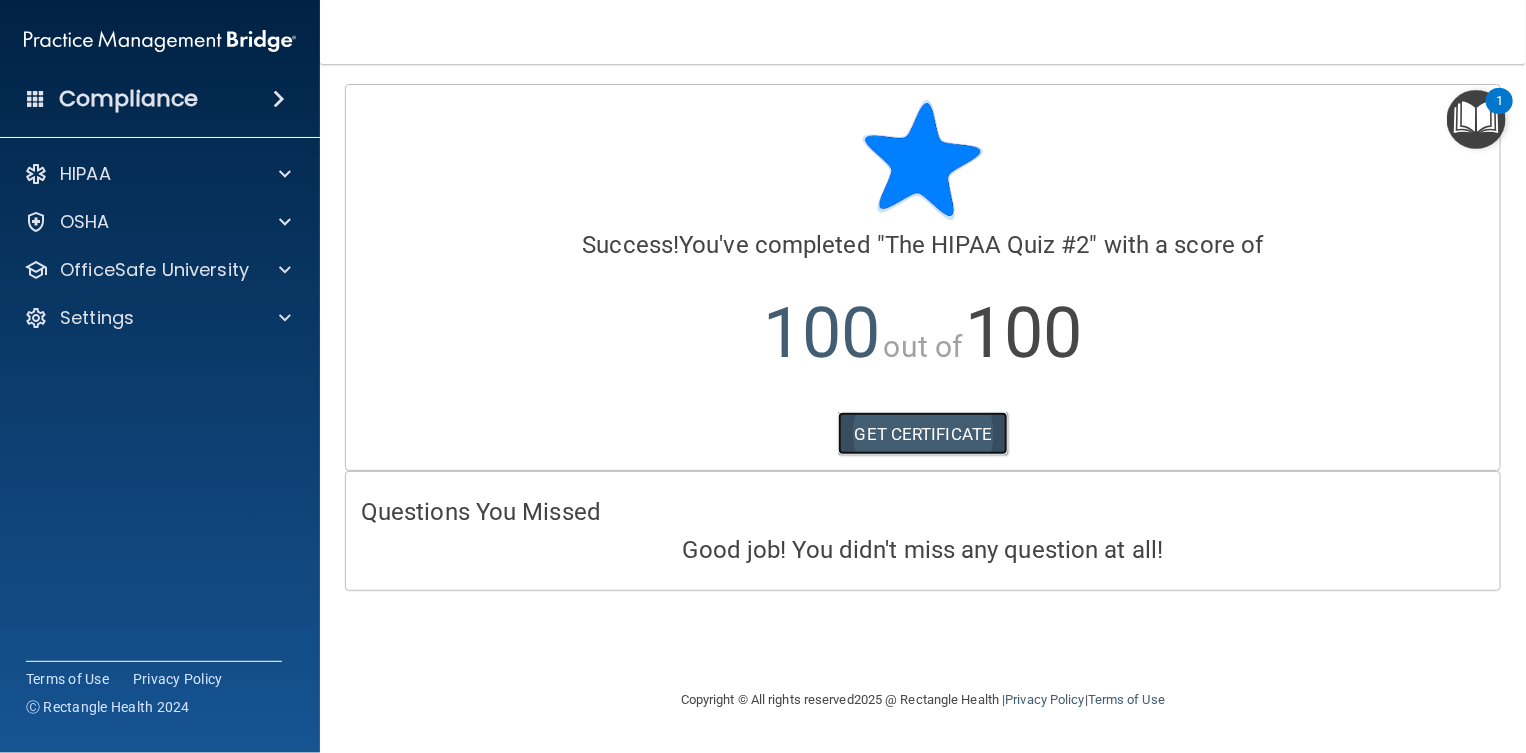 click on "GET CERTIFICATE" at bounding box center [923, 434] 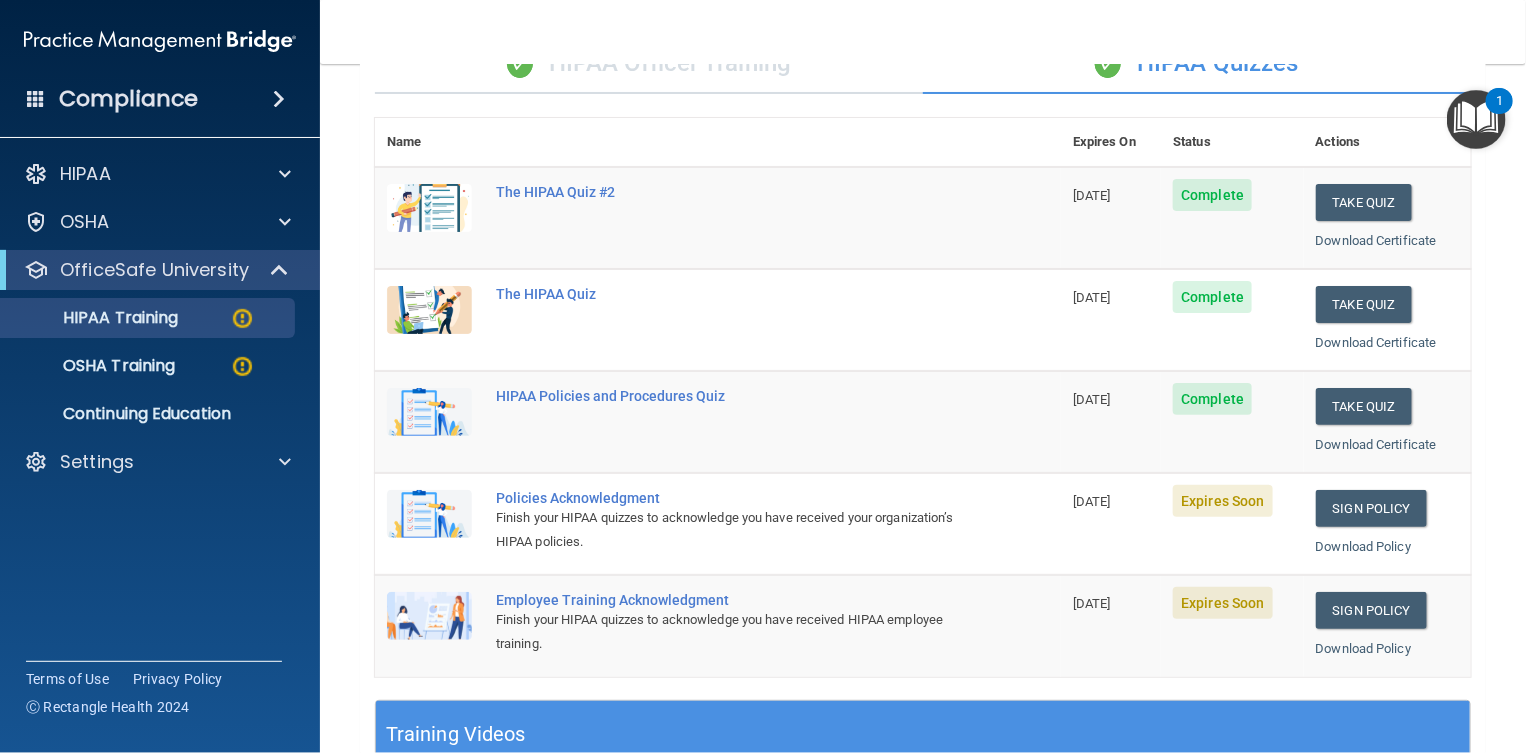 scroll, scrollTop: 250, scrollLeft: 0, axis: vertical 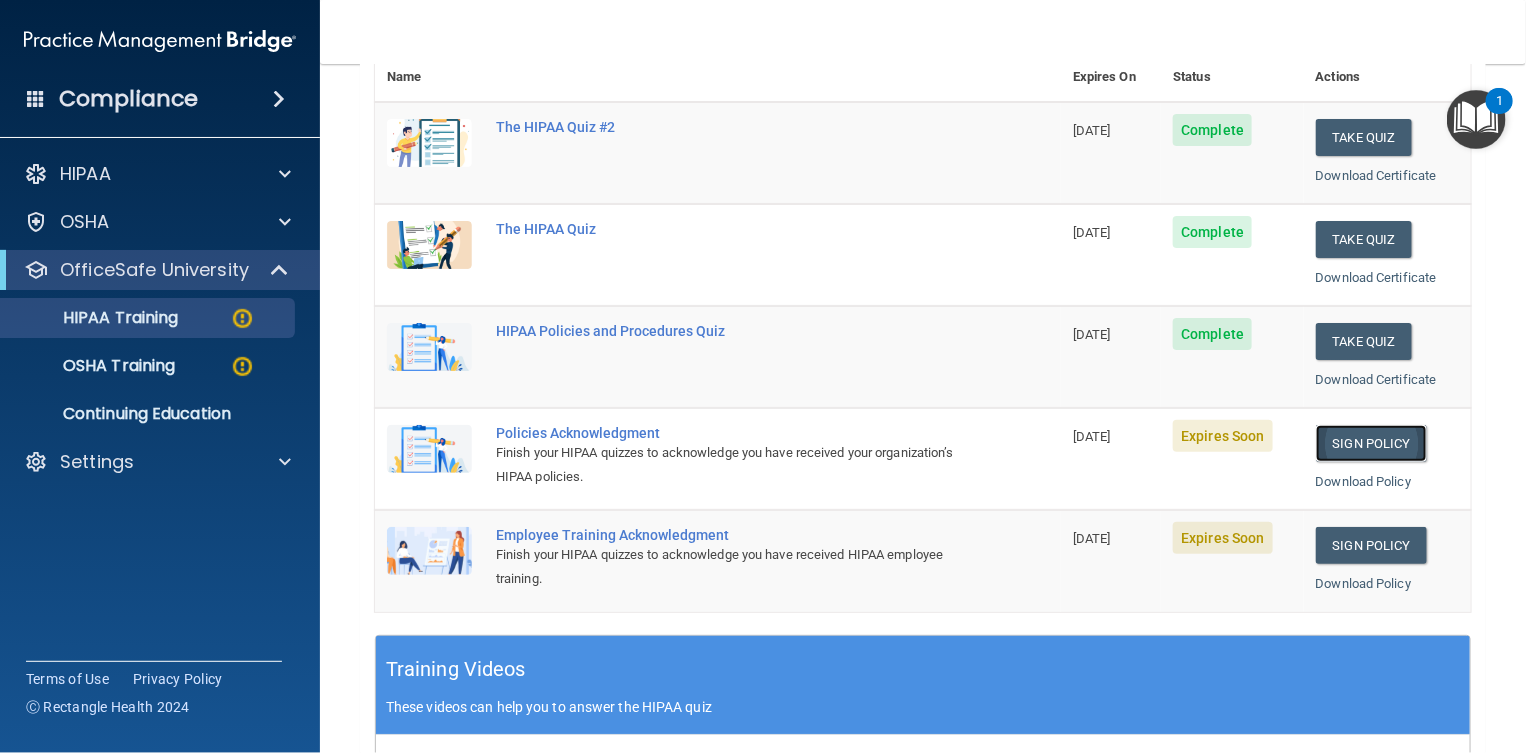 click on "Sign Policy" at bounding box center [1371, 443] 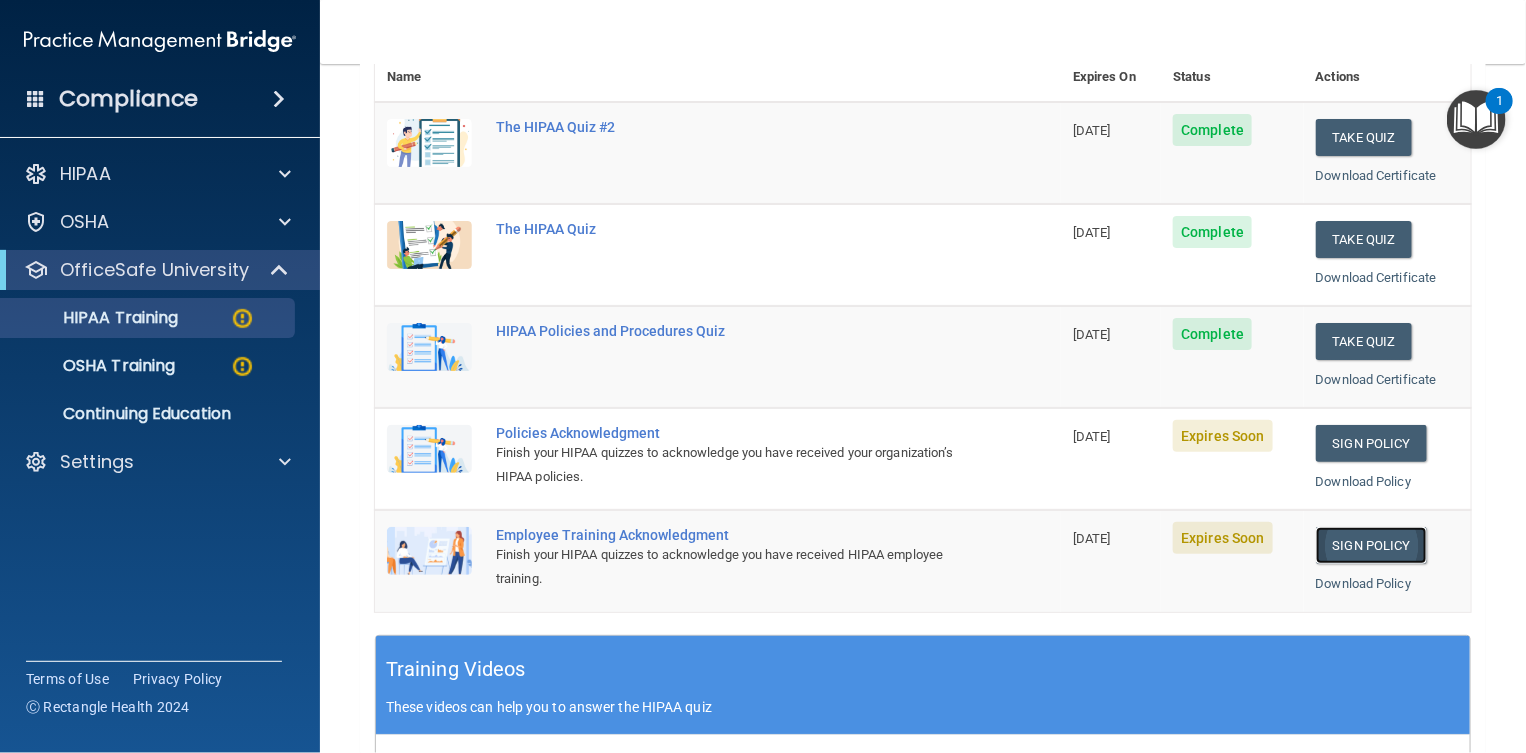 click on "Sign Policy" at bounding box center (1371, 545) 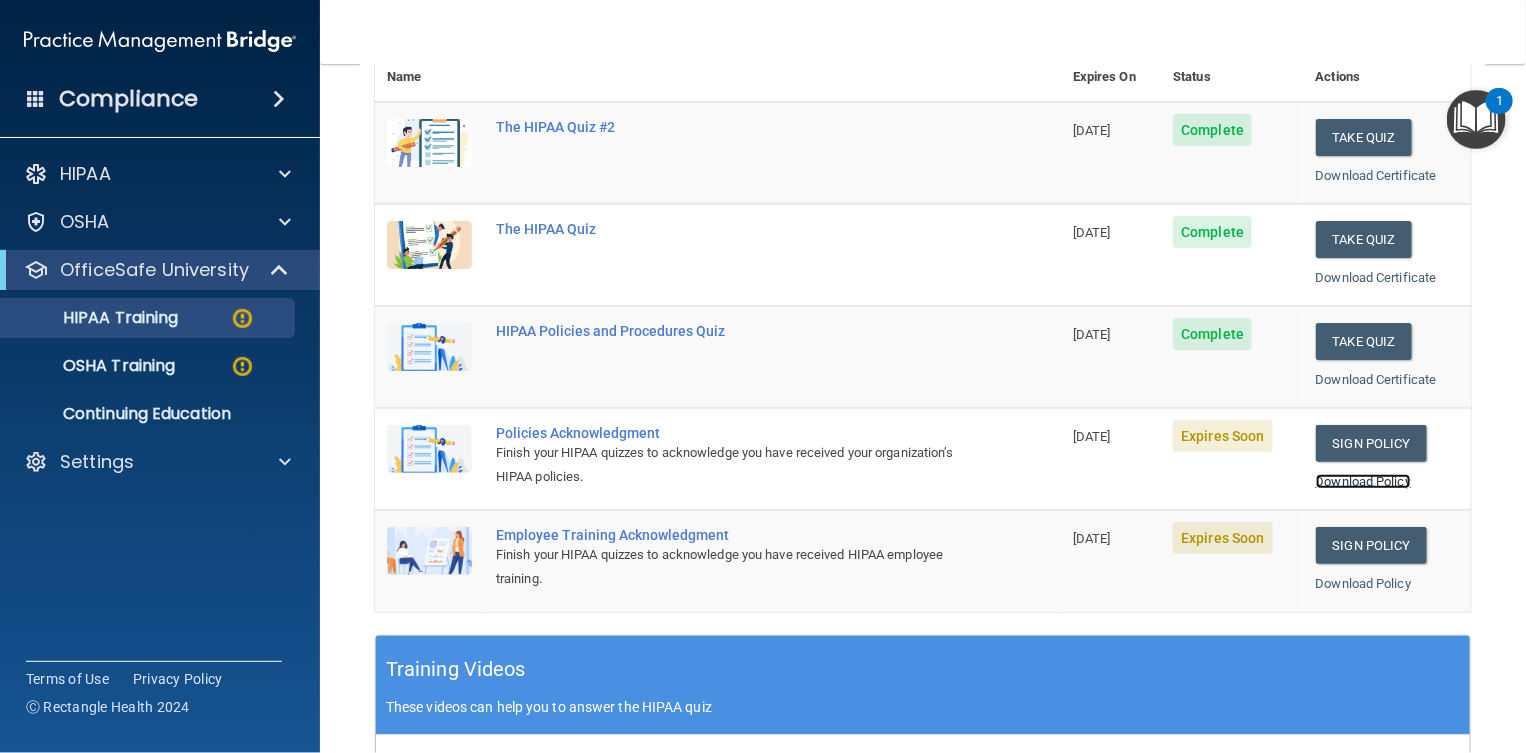 click on "Download Policy" at bounding box center (1364, 481) 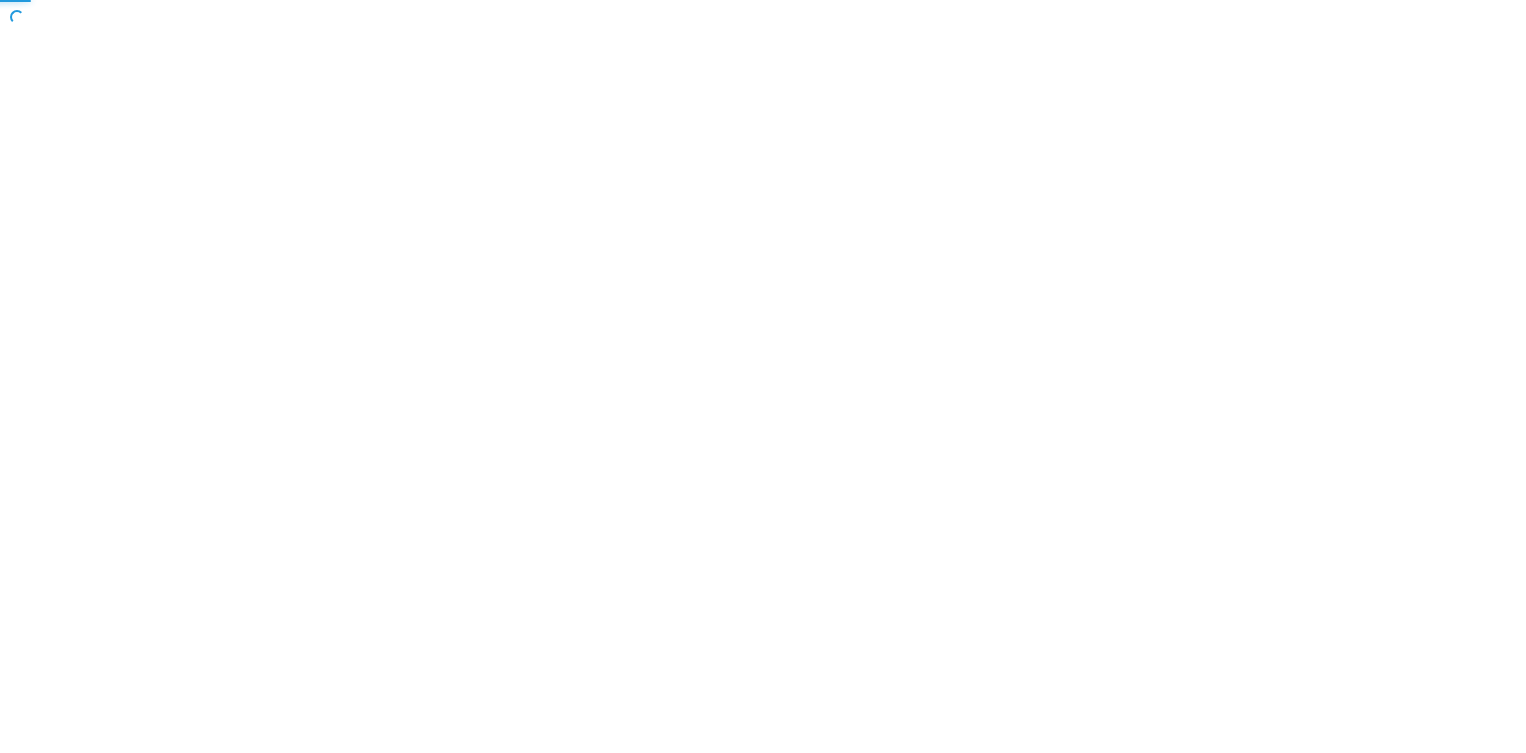 scroll, scrollTop: 0, scrollLeft: 0, axis: both 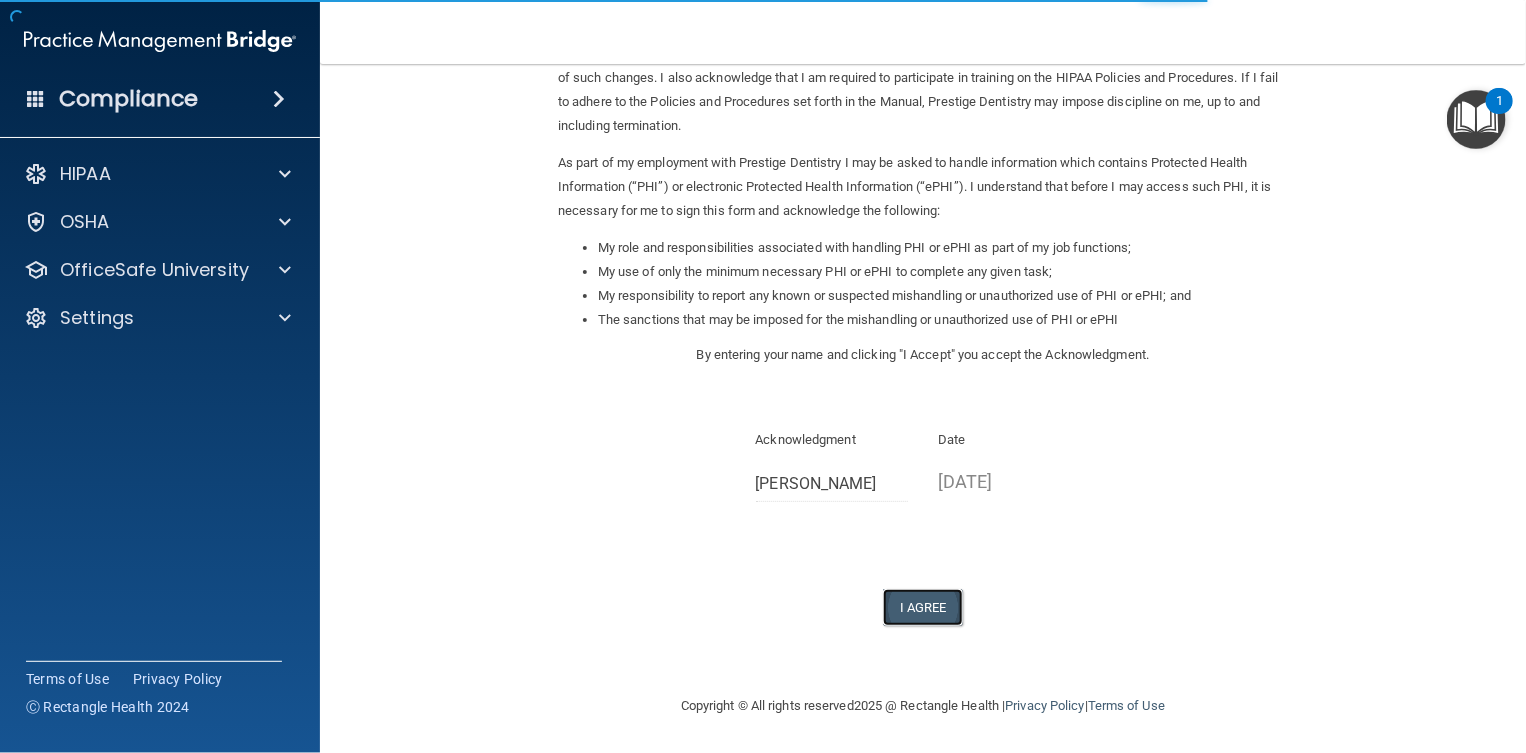 click on "I Agree" at bounding box center (923, 607) 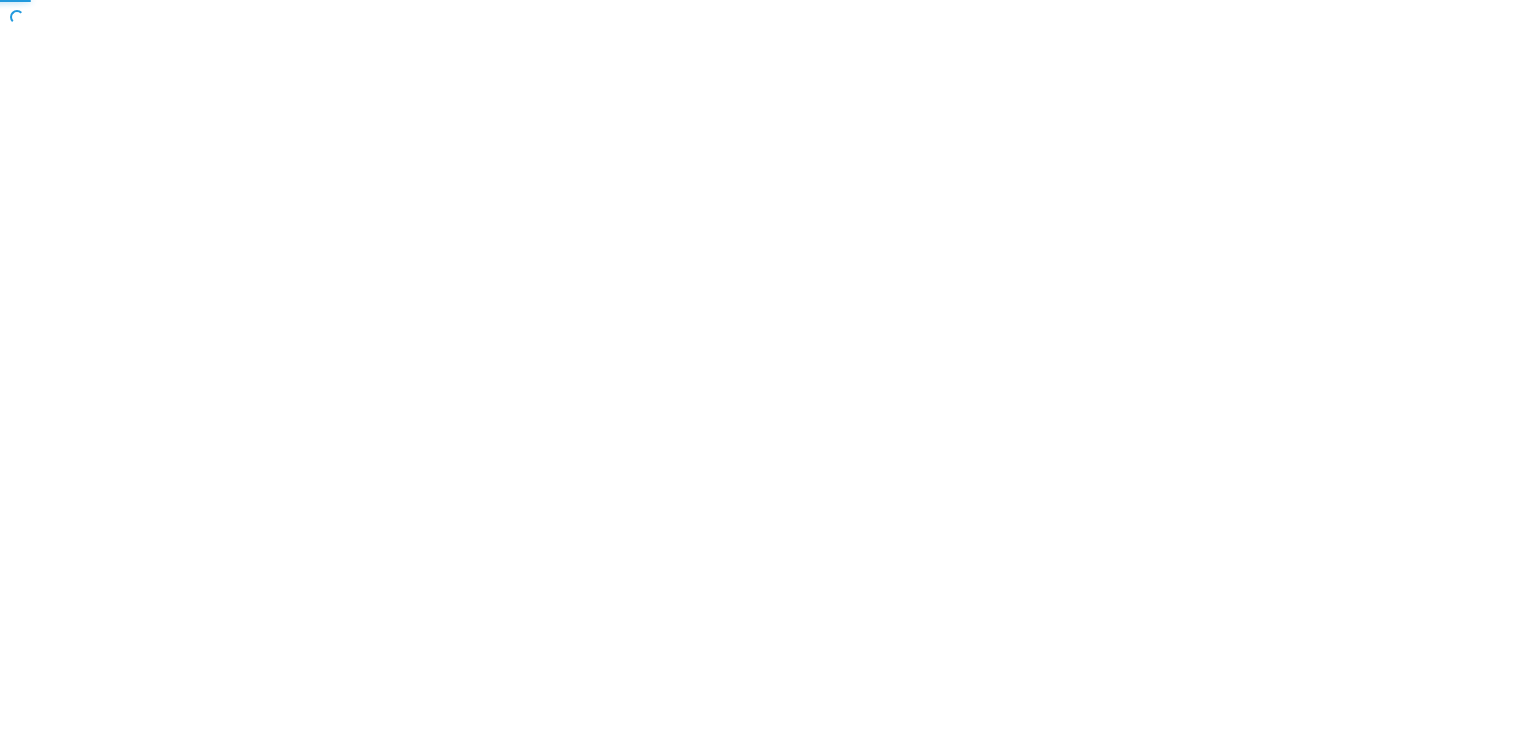scroll, scrollTop: 0, scrollLeft: 0, axis: both 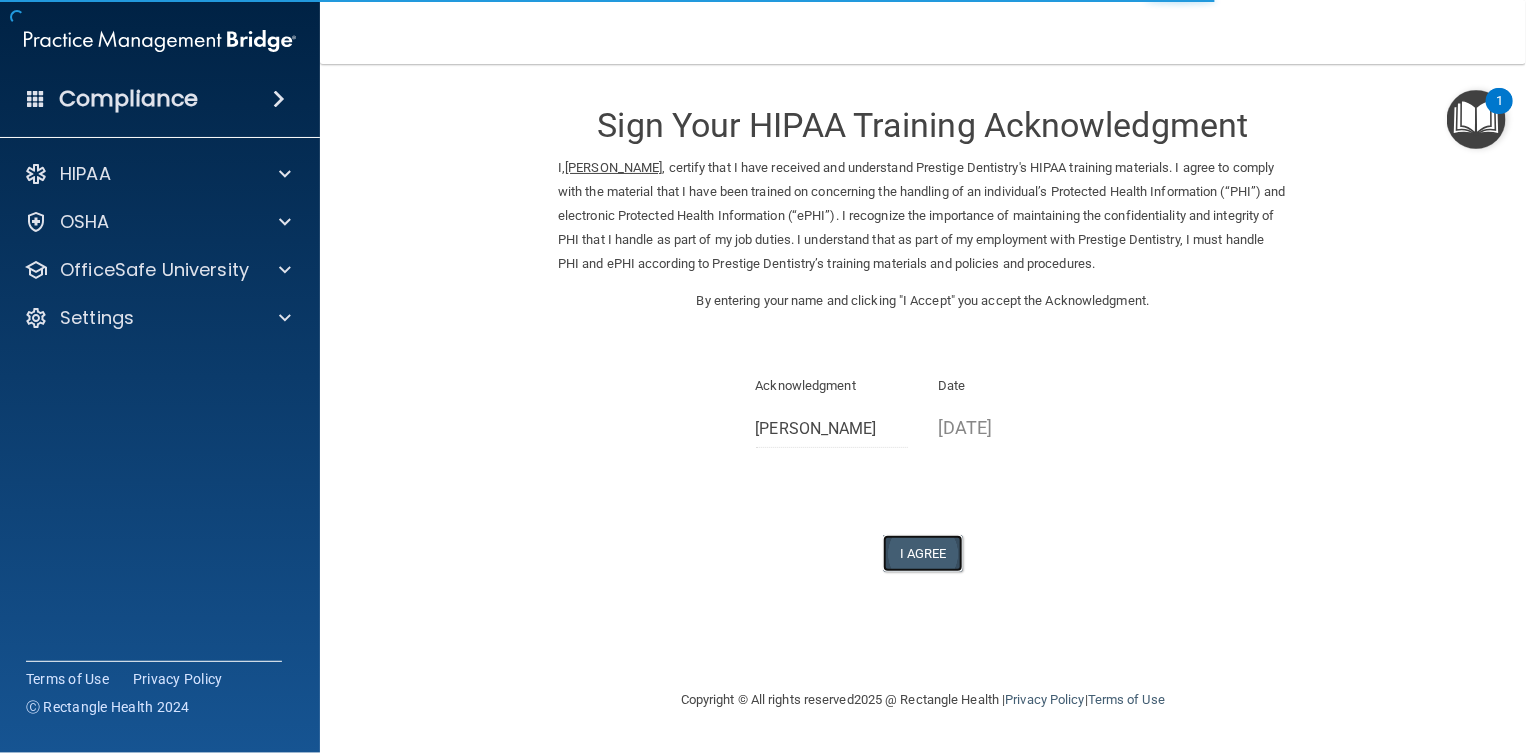 click on "I Agree" at bounding box center [923, 553] 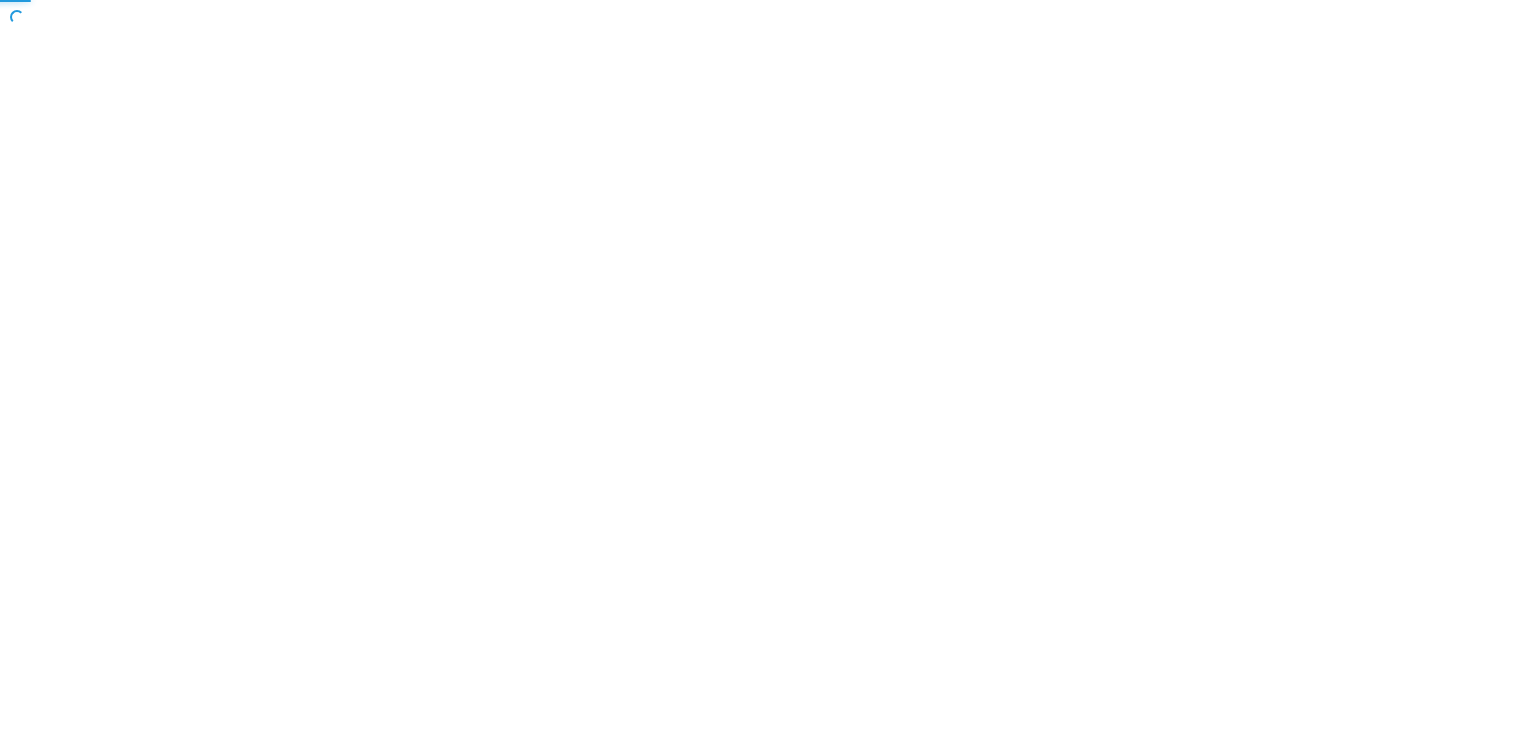 scroll, scrollTop: 0, scrollLeft: 0, axis: both 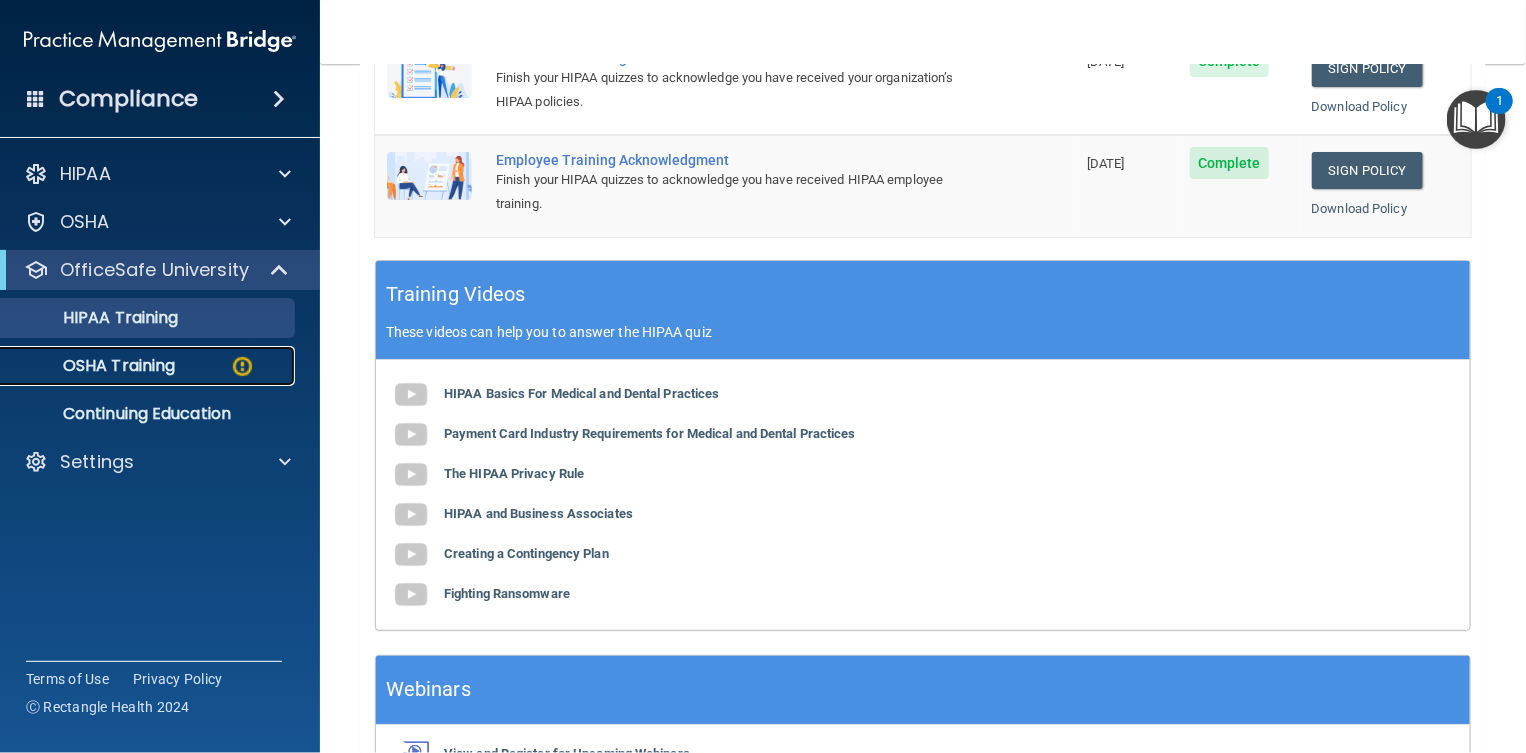 click on "OSHA Training" at bounding box center [94, 366] 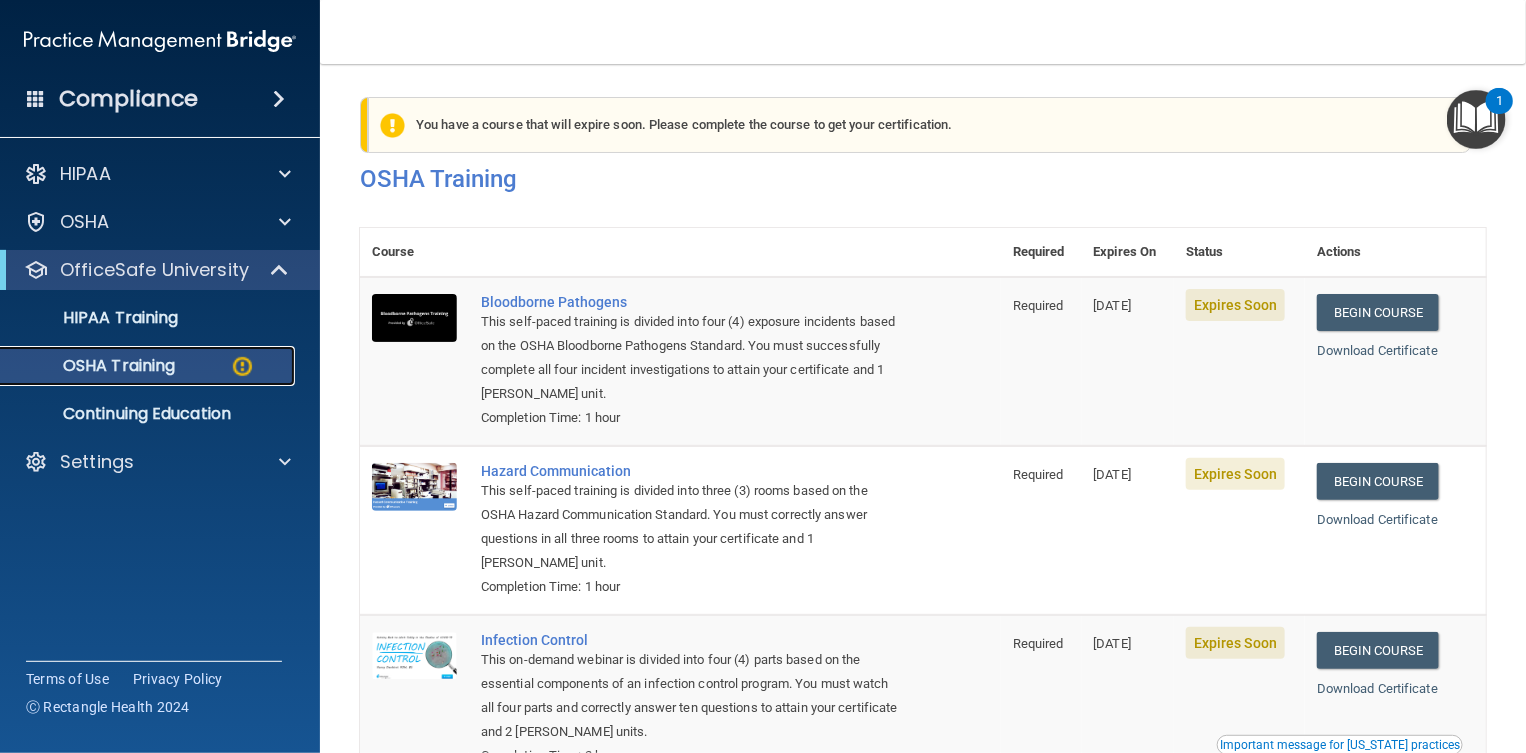 scroll, scrollTop: 0, scrollLeft: 0, axis: both 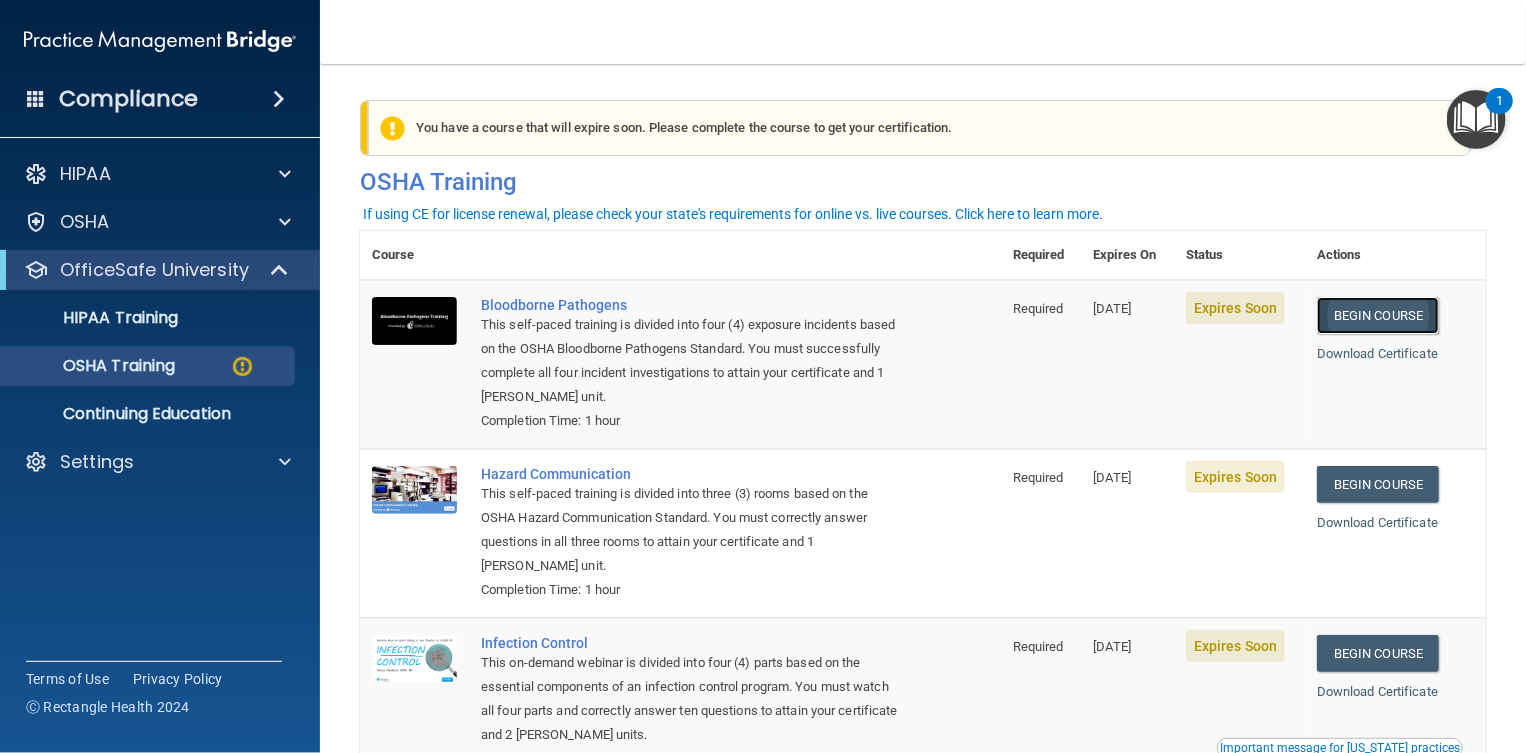 click on "Begin Course" at bounding box center (1378, 315) 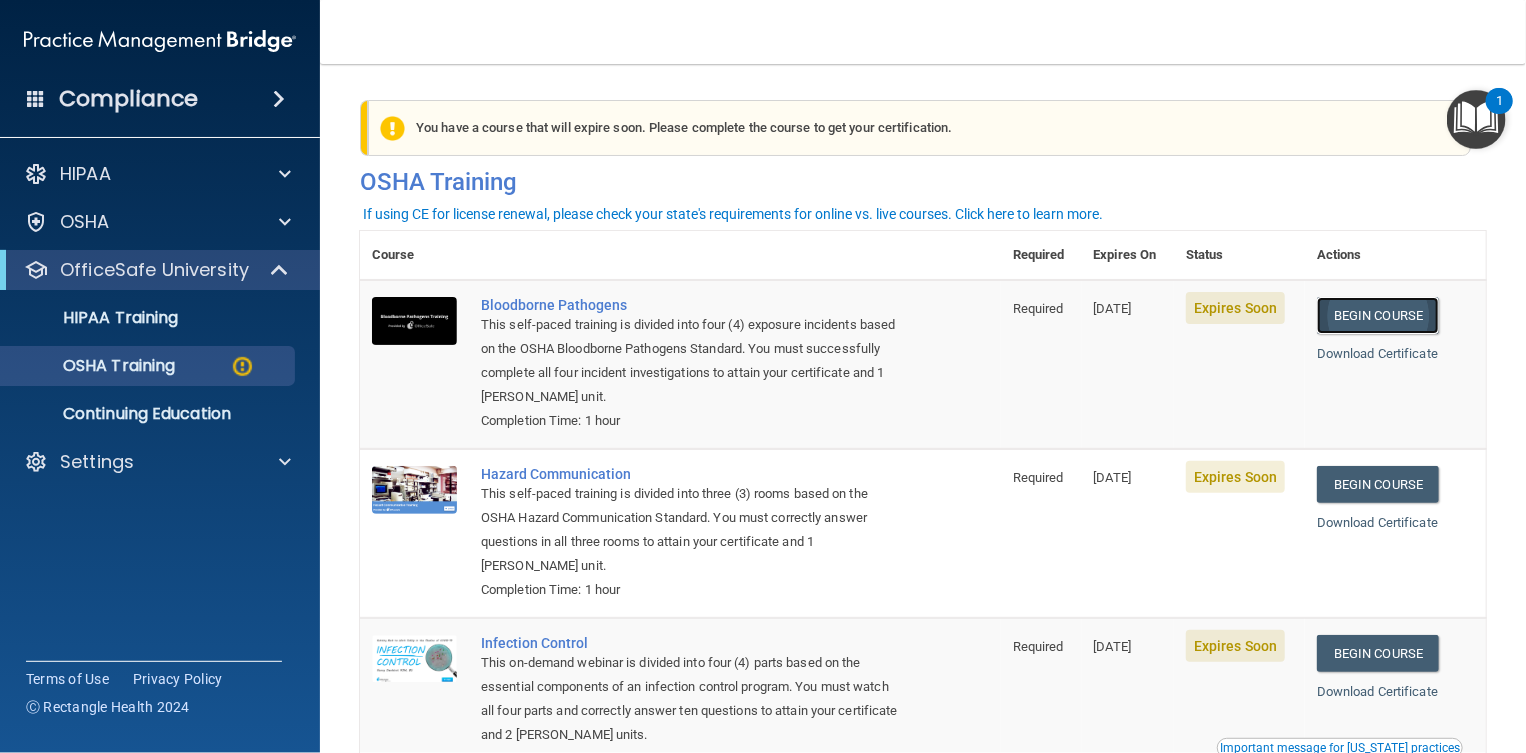 click on "Begin Course" at bounding box center (1378, 315) 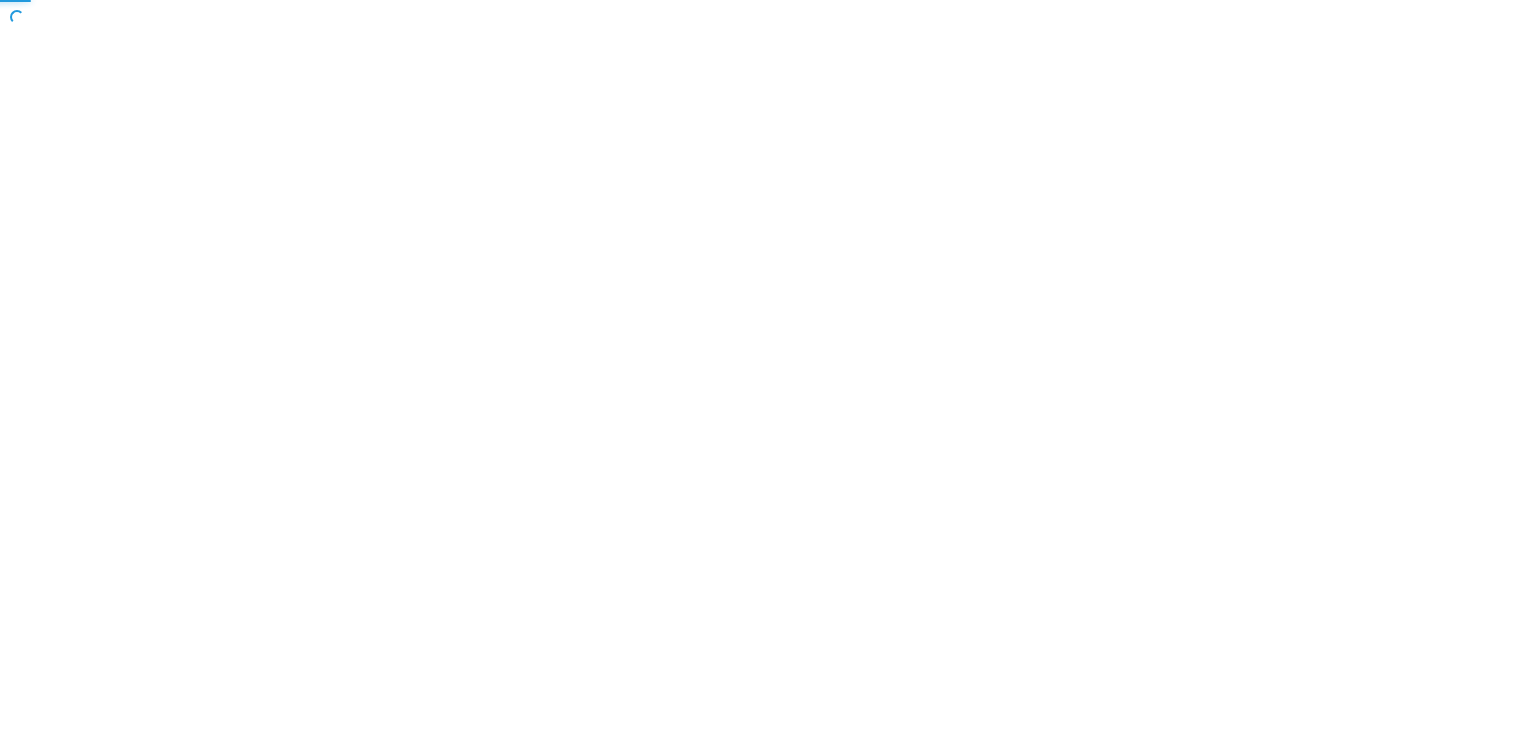scroll, scrollTop: 0, scrollLeft: 0, axis: both 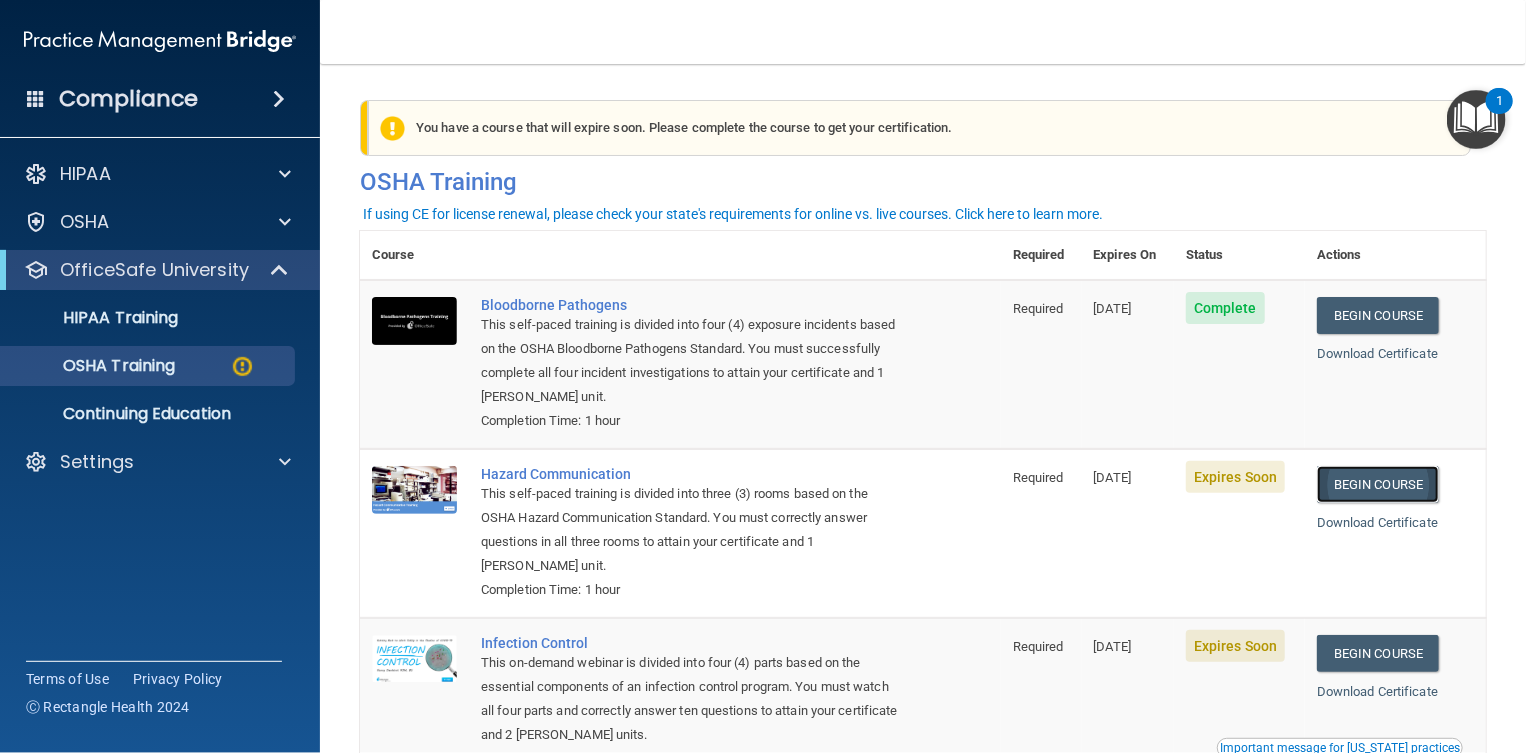 click on "Begin Course" at bounding box center (1378, 484) 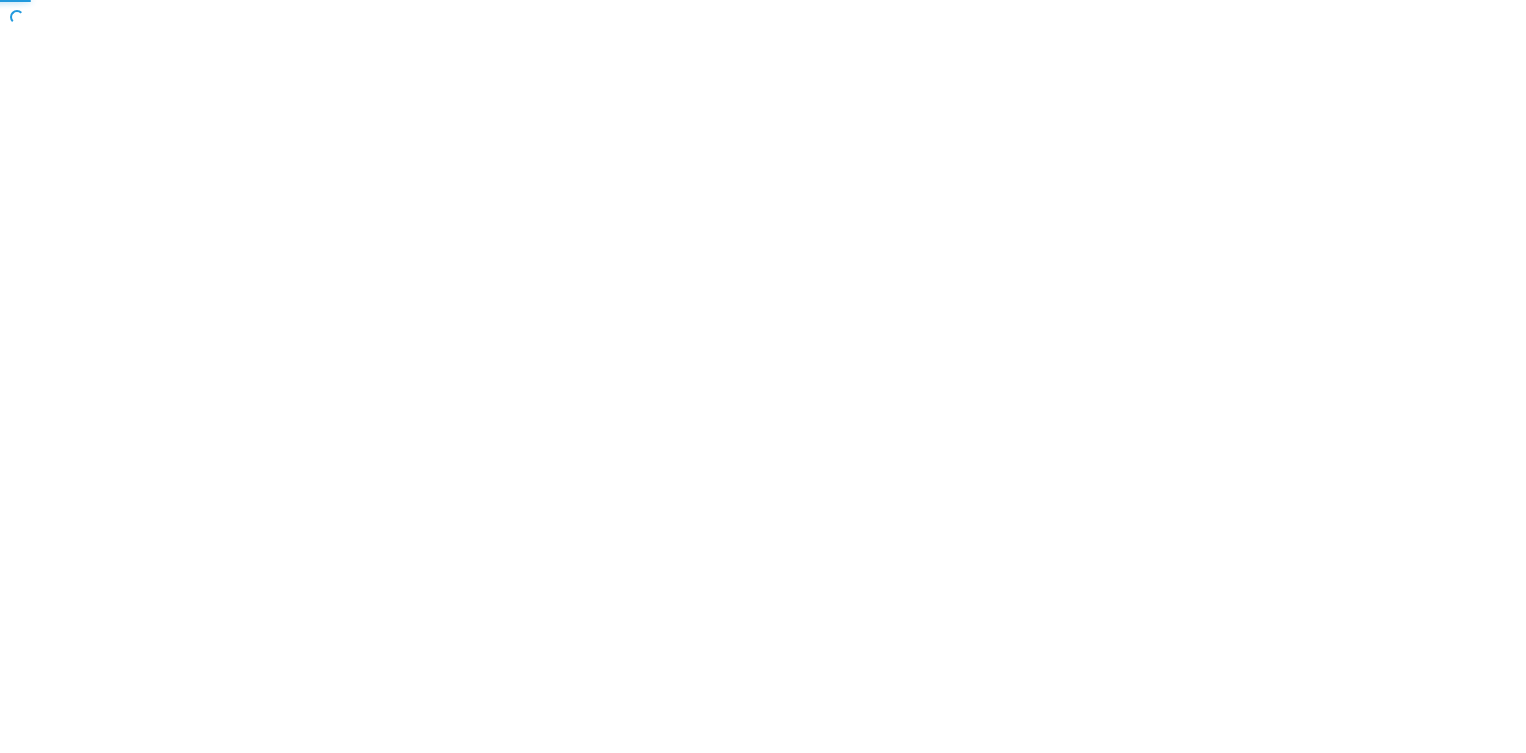 scroll, scrollTop: 0, scrollLeft: 0, axis: both 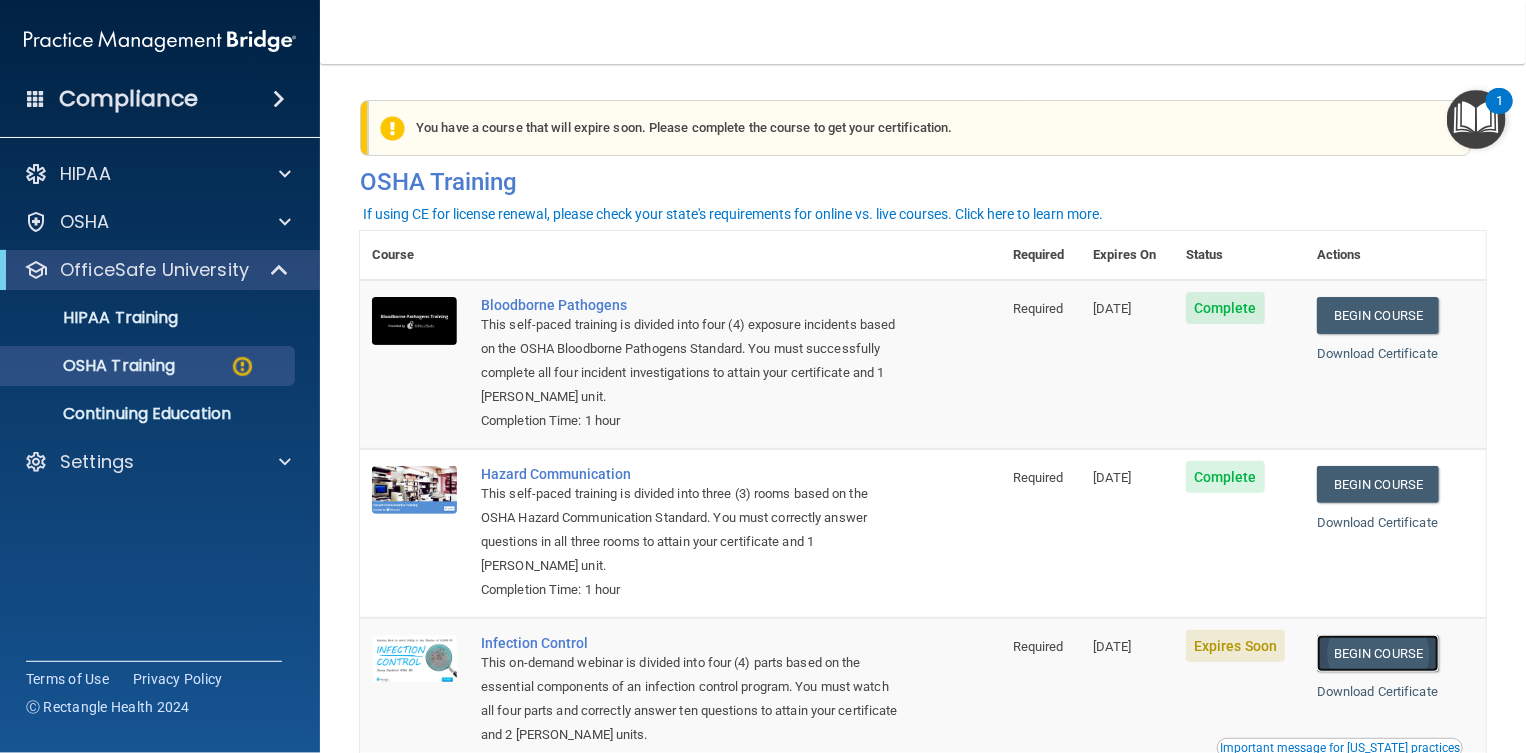click on "Begin Course" at bounding box center (1378, 653) 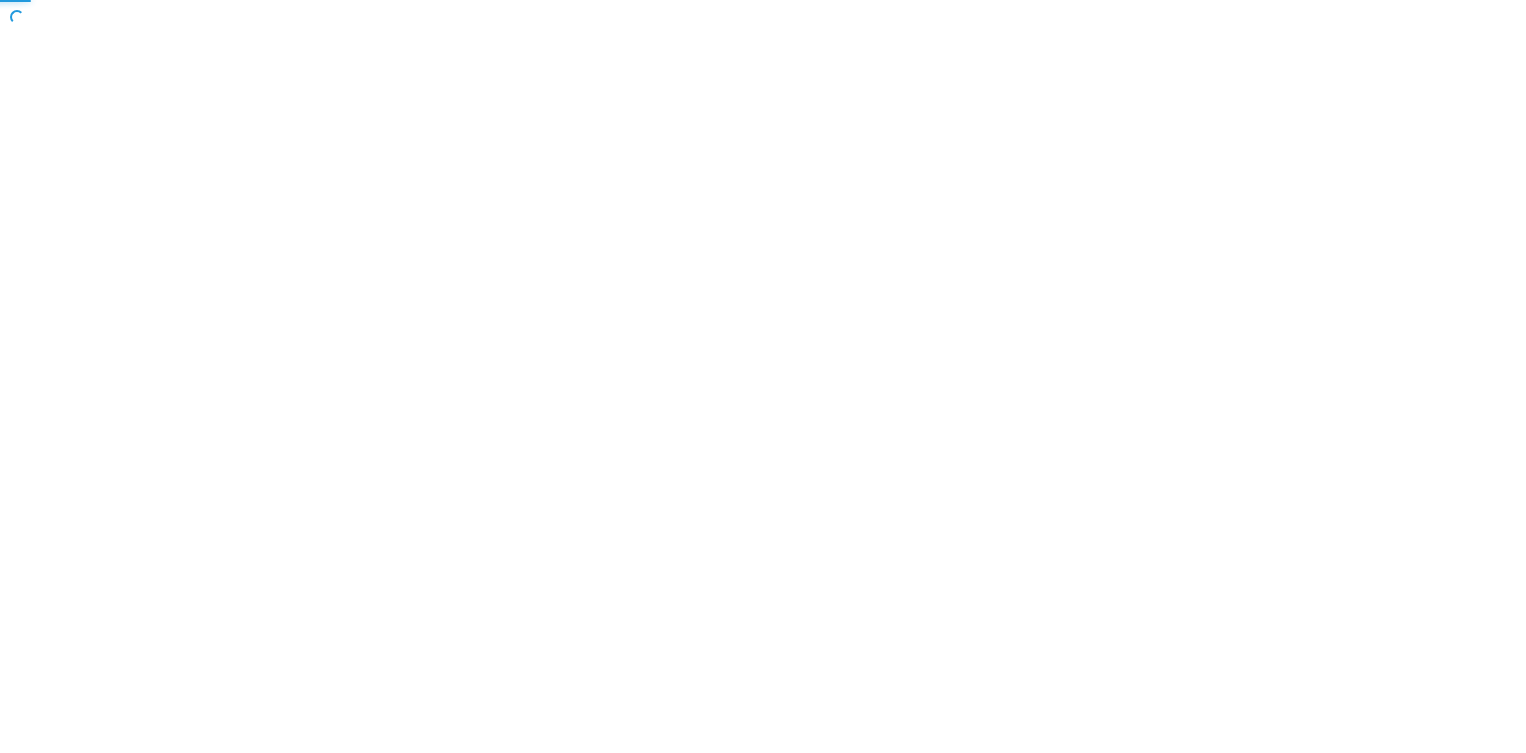 scroll, scrollTop: 0, scrollLeft: 0, axis: both 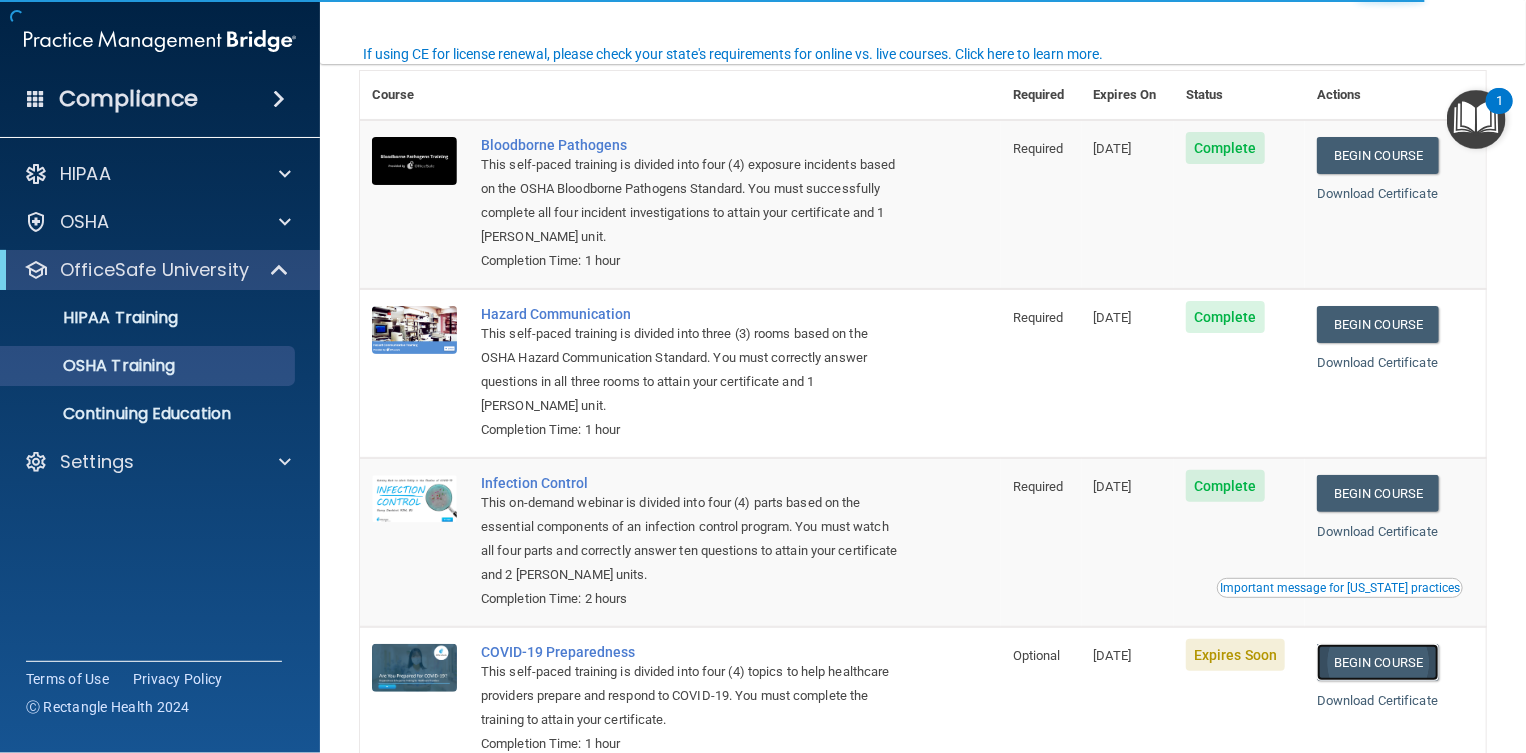 click on "Begin Course" at bounding box center [1378, 662] 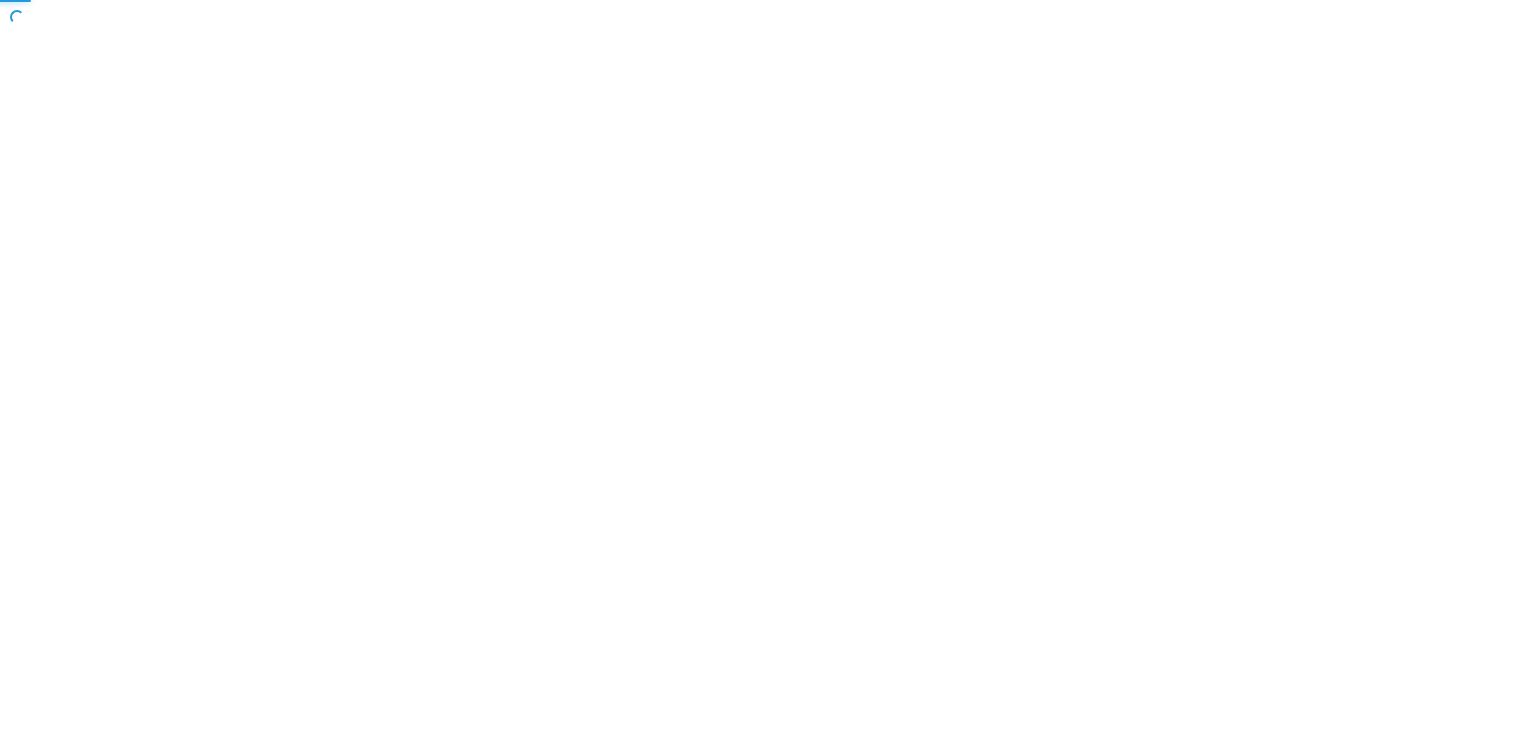scroll, scrollTop: 0, scrollLeft: 0, axis: both 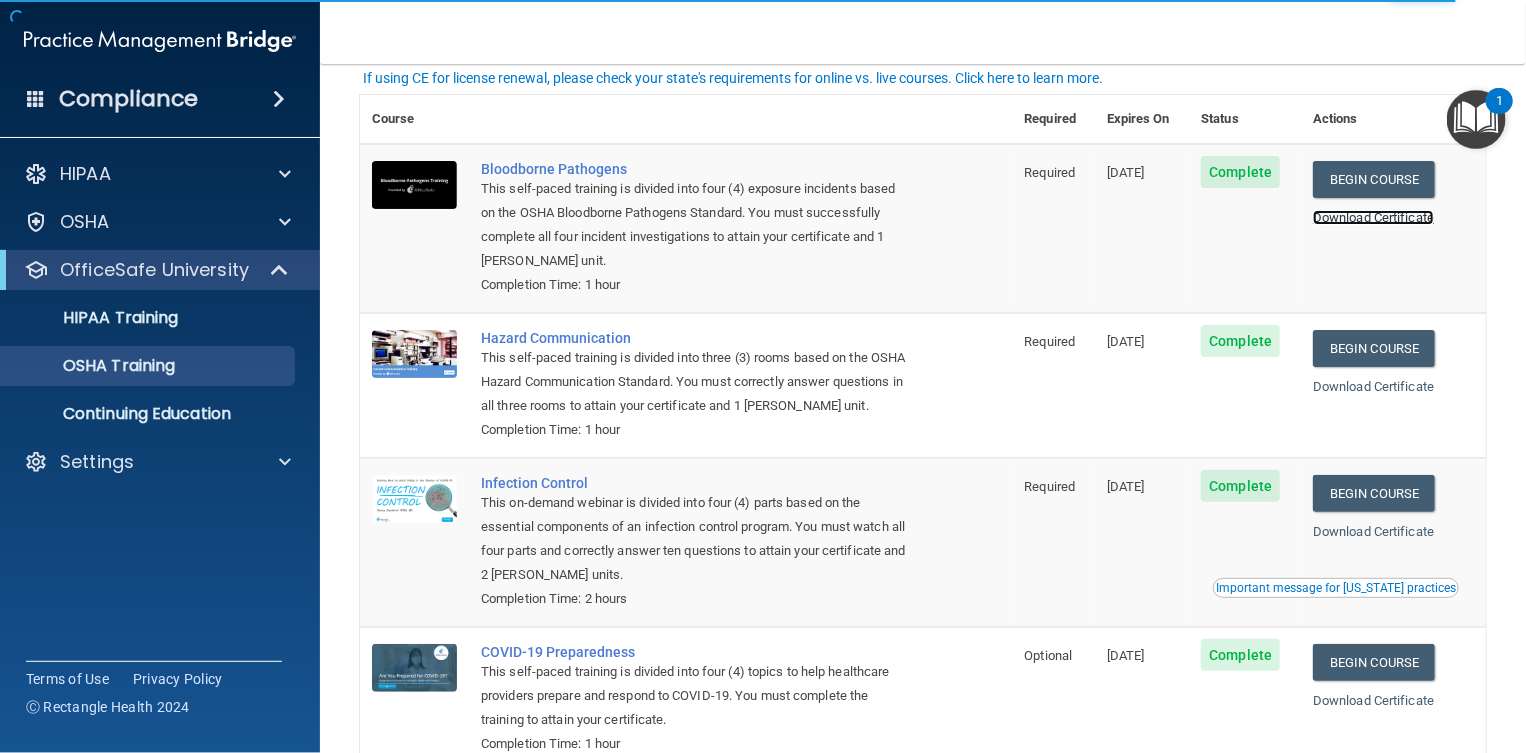 click on "Download Certificate" at bounding box center [1373, 217] 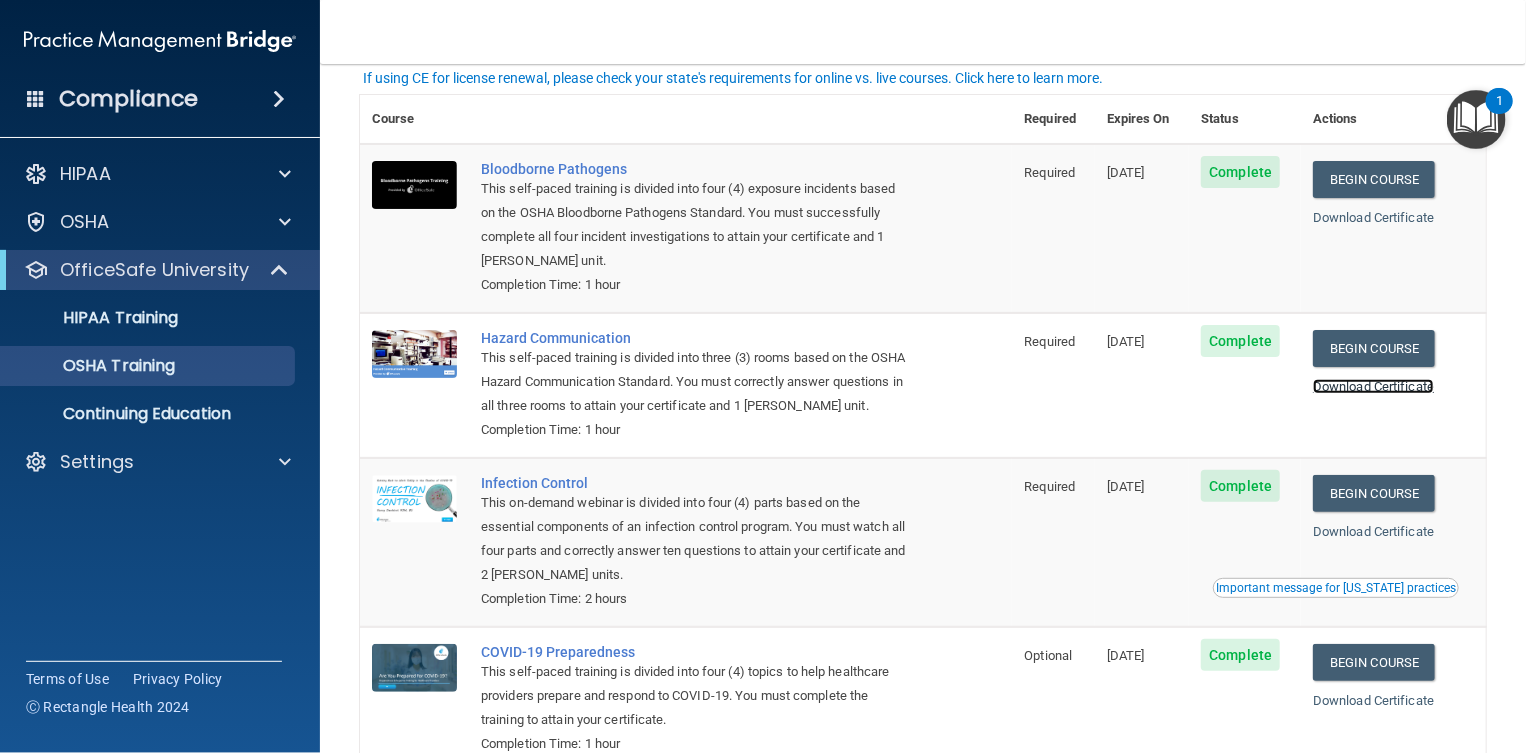 click on "Download Certificate" at bounding box center (1373, 386) 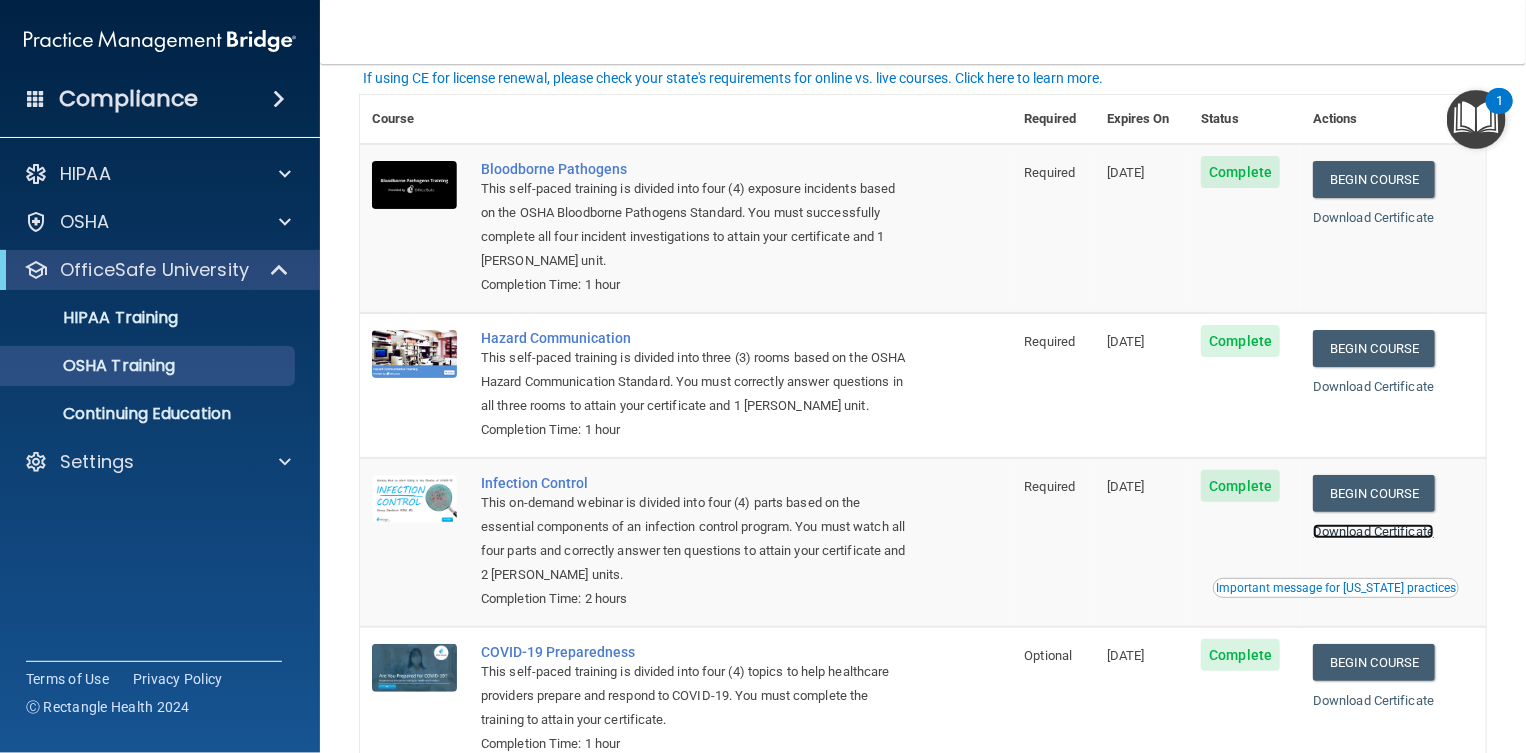 click on "Download Certificate" at bounding box center (1373, 531) 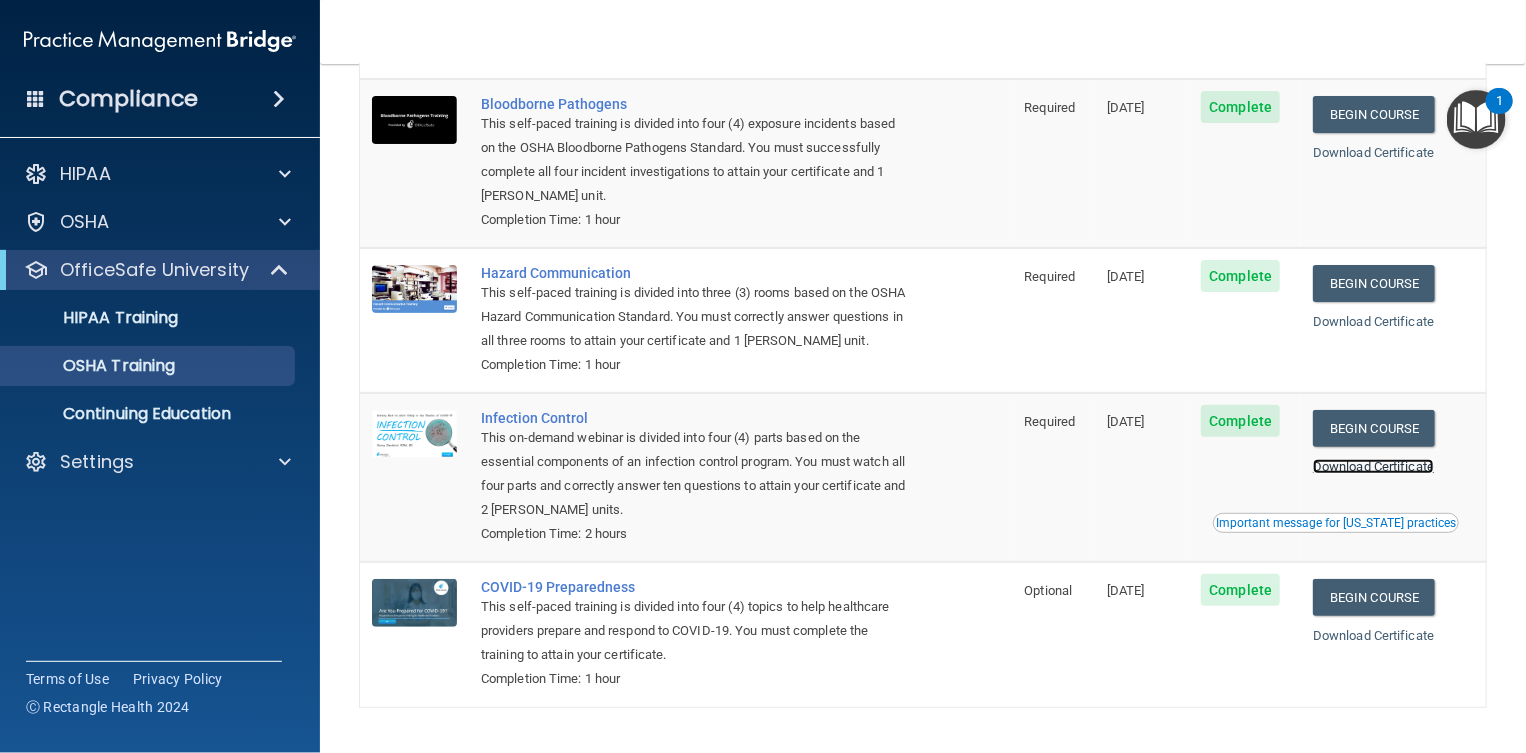 scroll, scrollTop: 205, scrollLeft: 0, axis: vertical 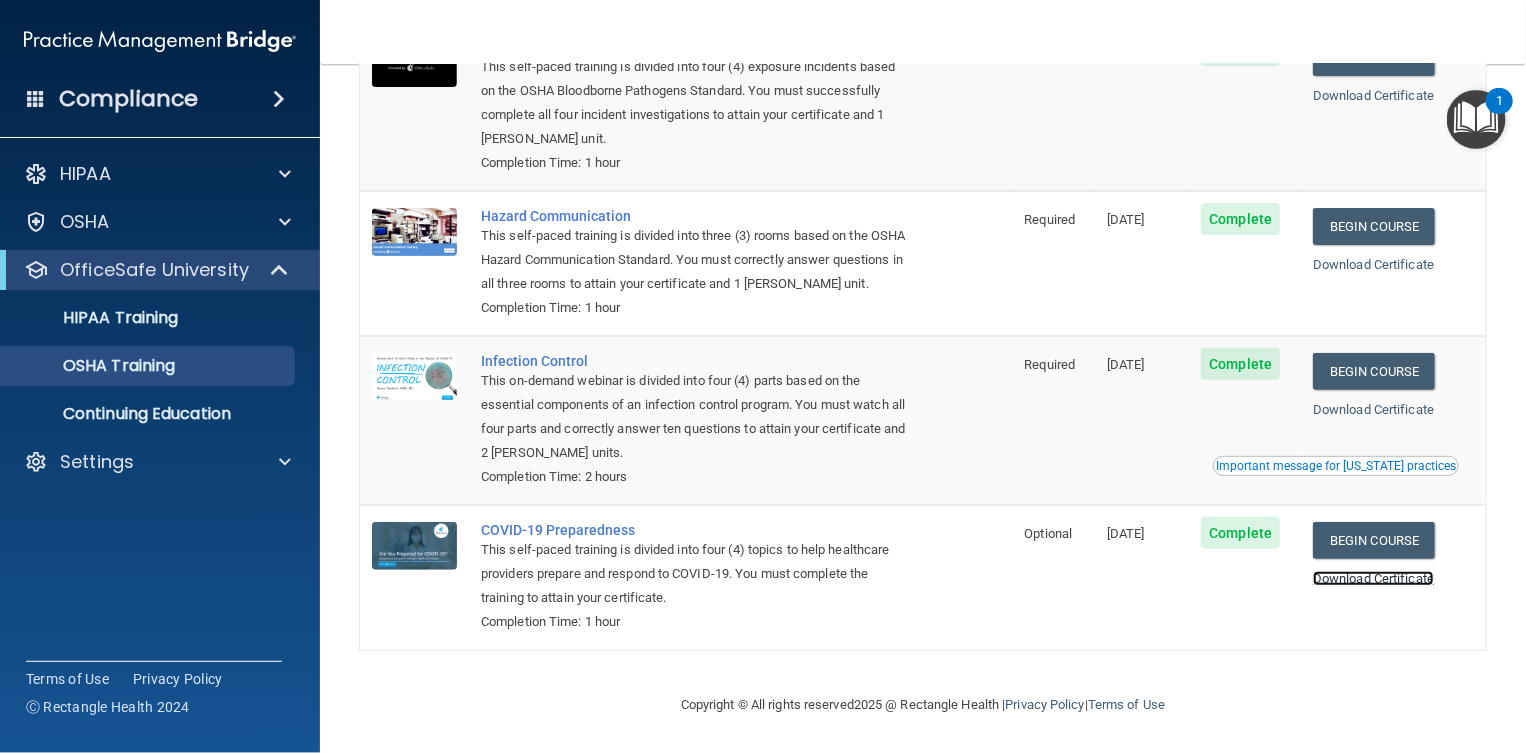 click on "Download Certificate" at bounding box center (1373, 578) 